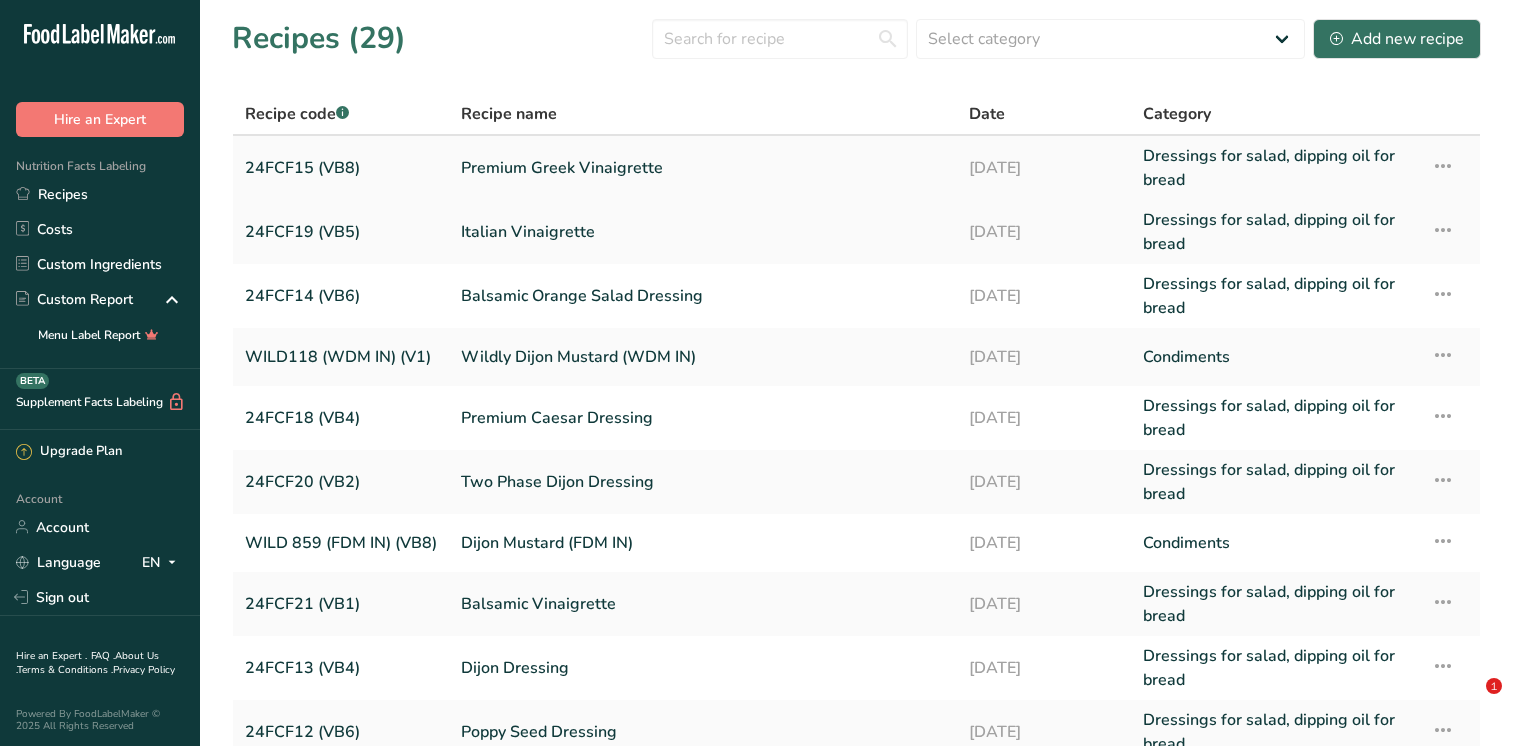 scroll, scrollTop: 0, scrollLeft: 0, axis: both 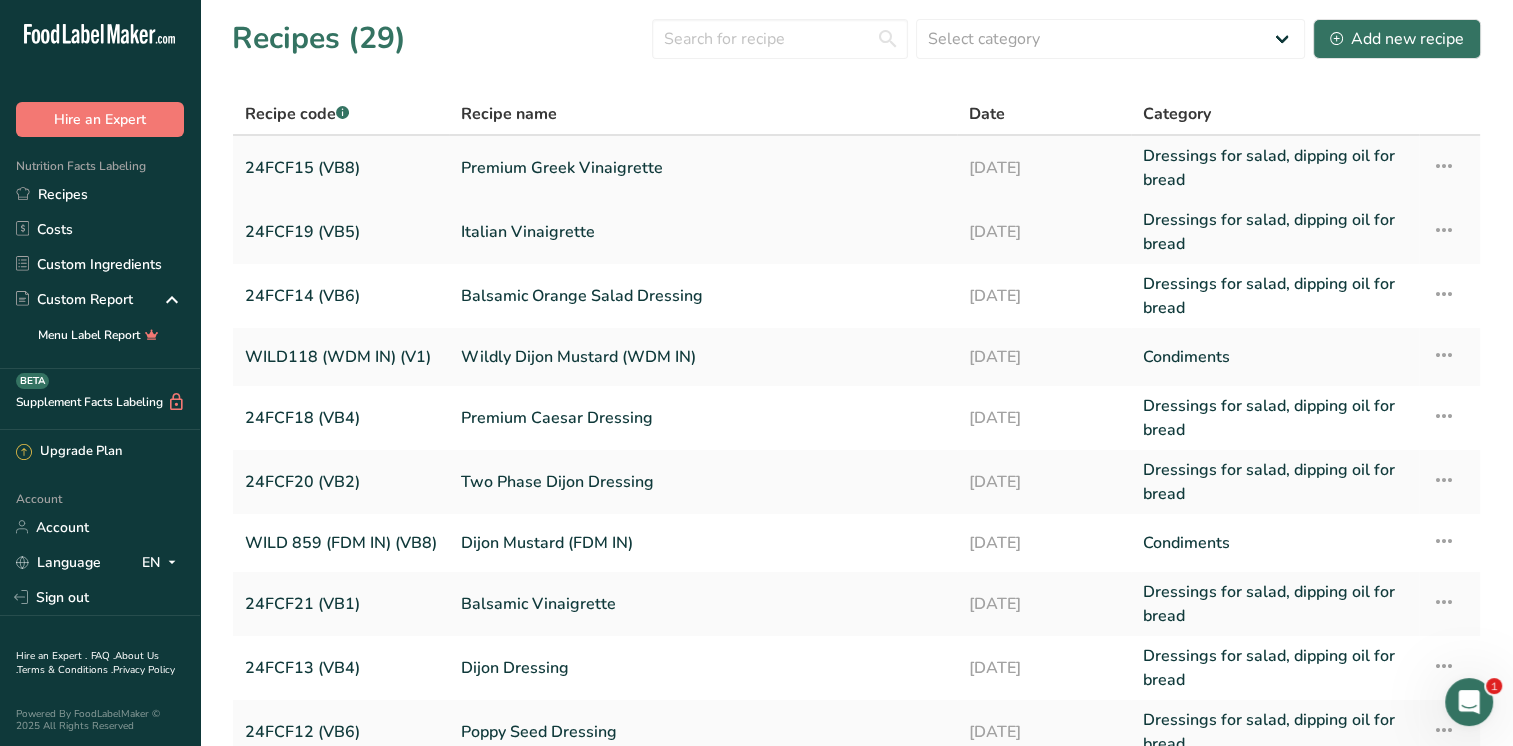 click on "Premium Greek Vinaigrette" at bounding box center (703, 168) 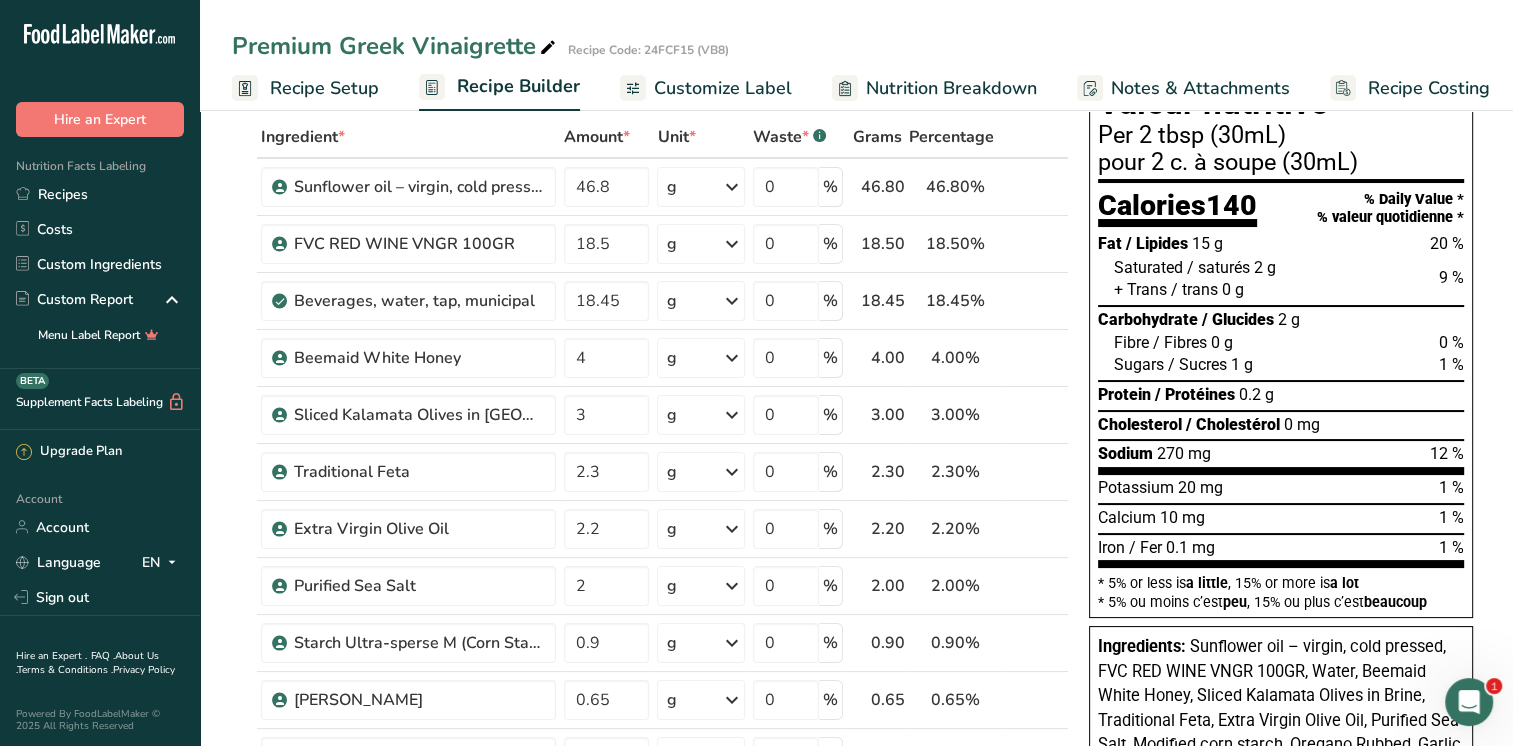 scroll, scrollTop: 0, scrollLeft: 0, axis: both 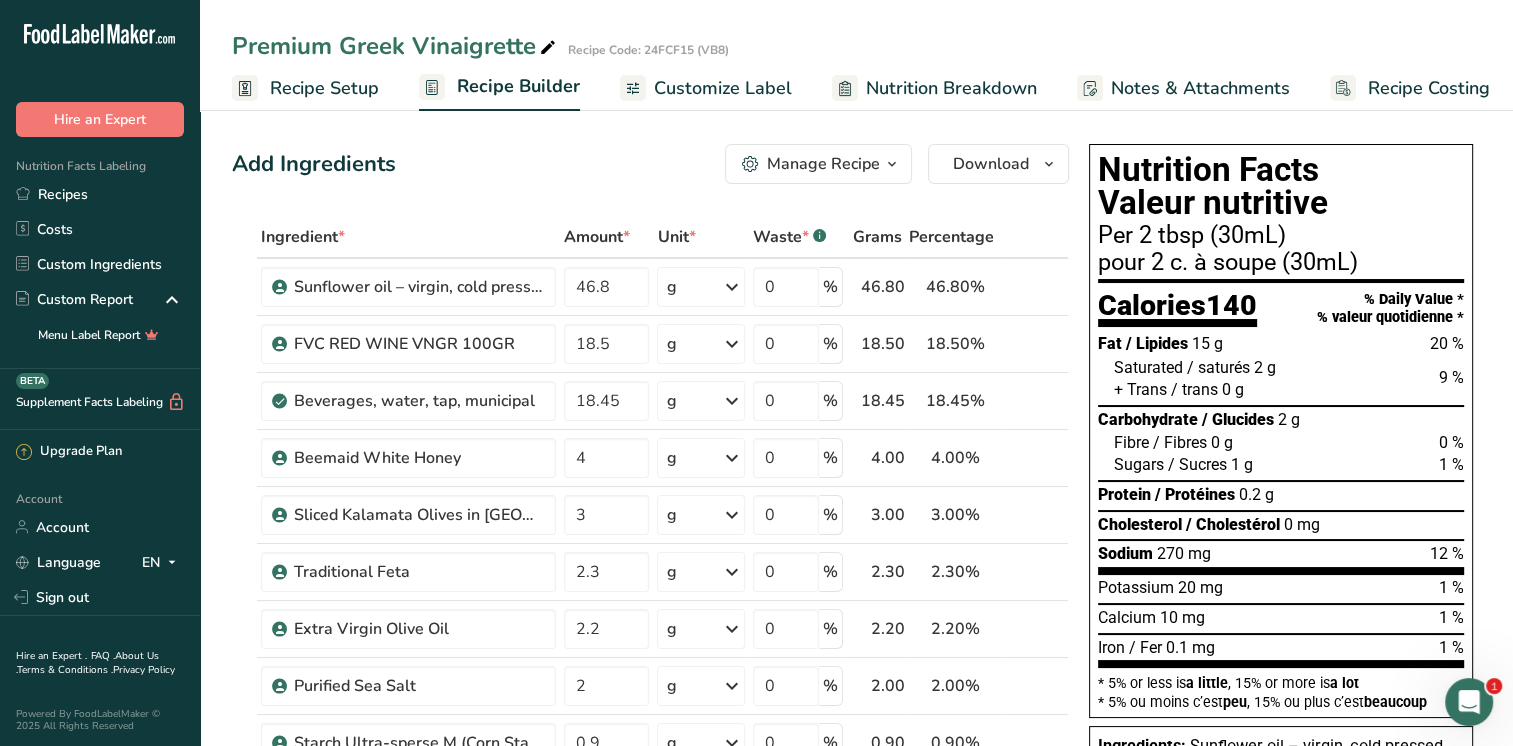 click on "Recipe Setup" at bounding box center [324, 88] 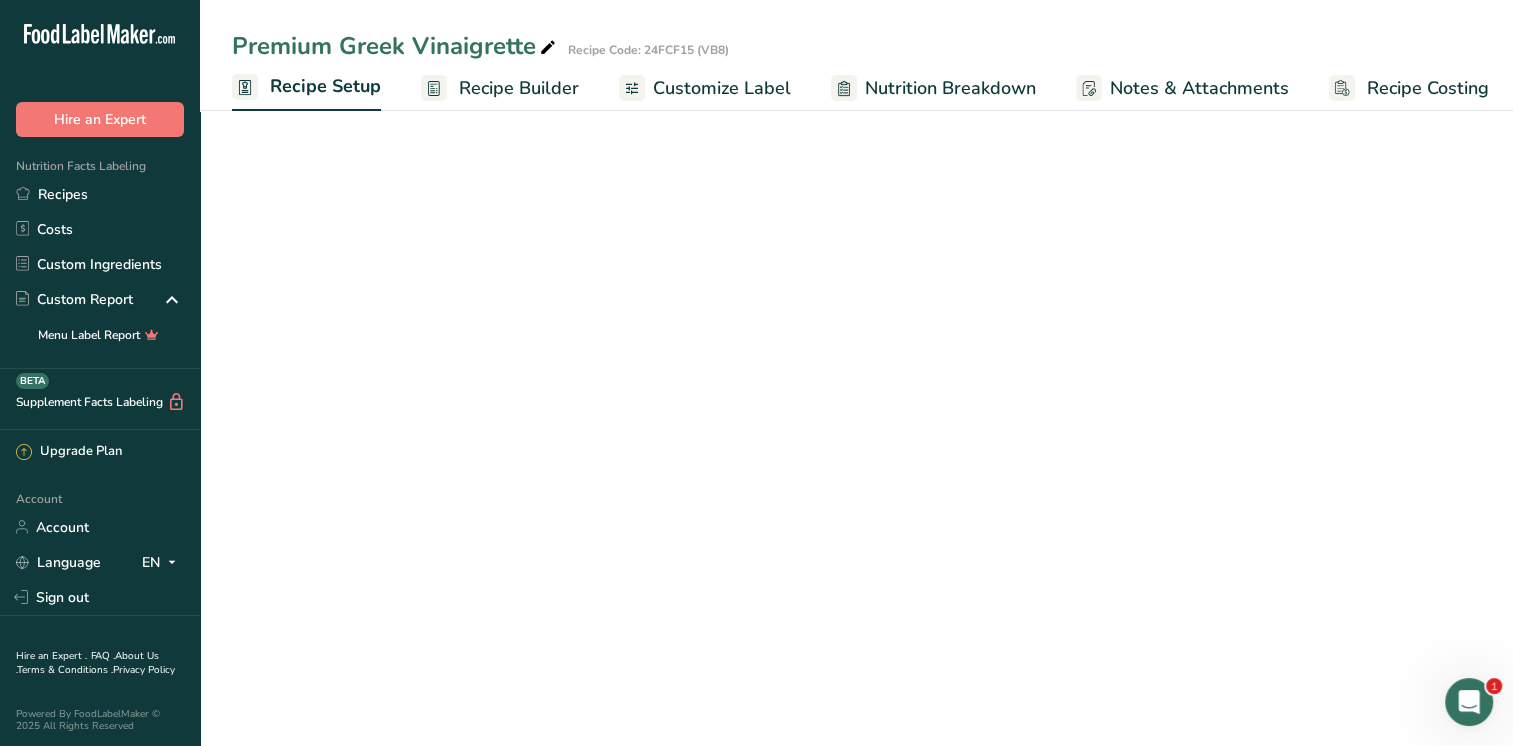 scroll, scrollTop: 0, scrollLeft: 7, axis: horizontal 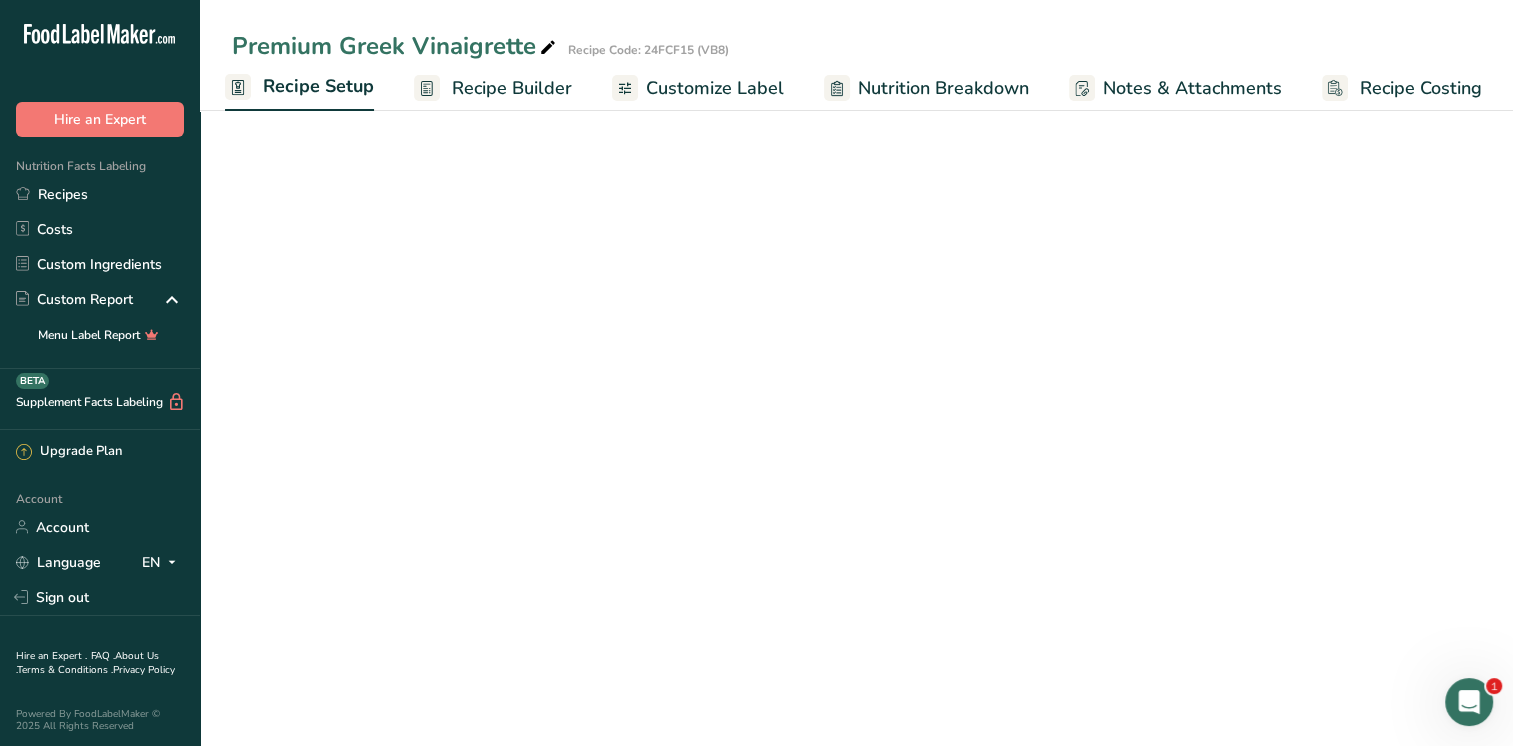 select on "22" 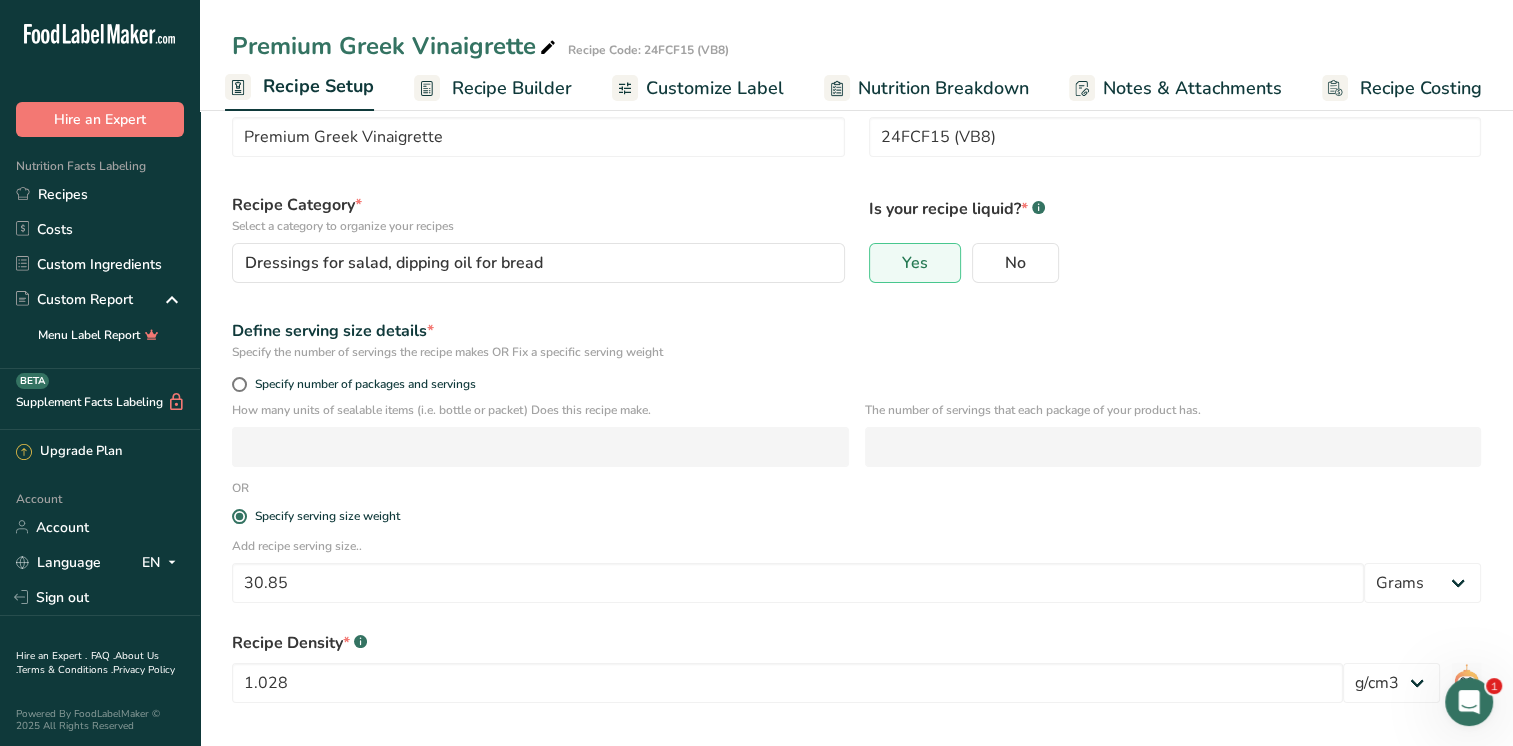 scroll, scrollTop: 0, scrollLeft: 0, axis: both 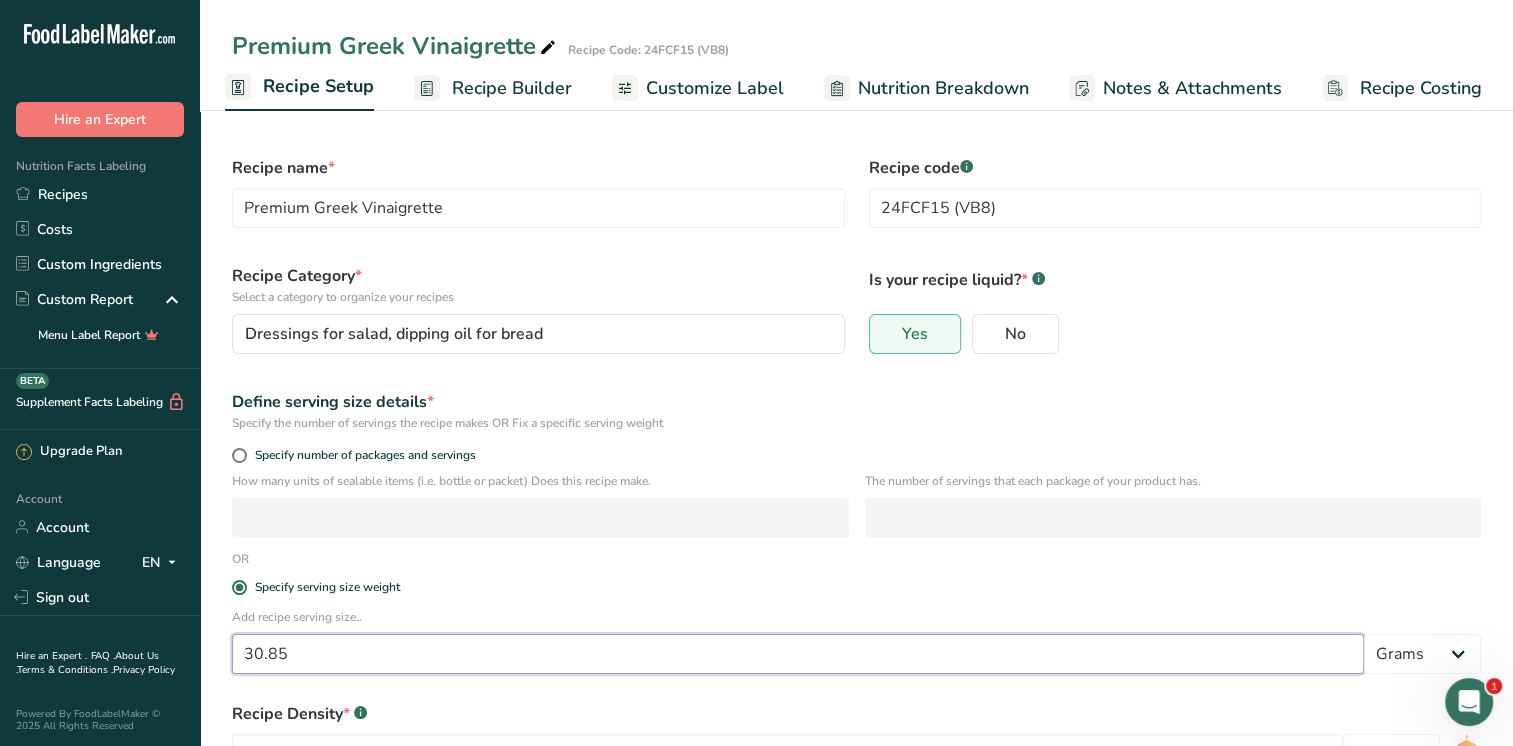 drag, startPoint x: 318, startPoint y: 651, endPoint x: 264, endPoint y: 659, distance: 54.589375 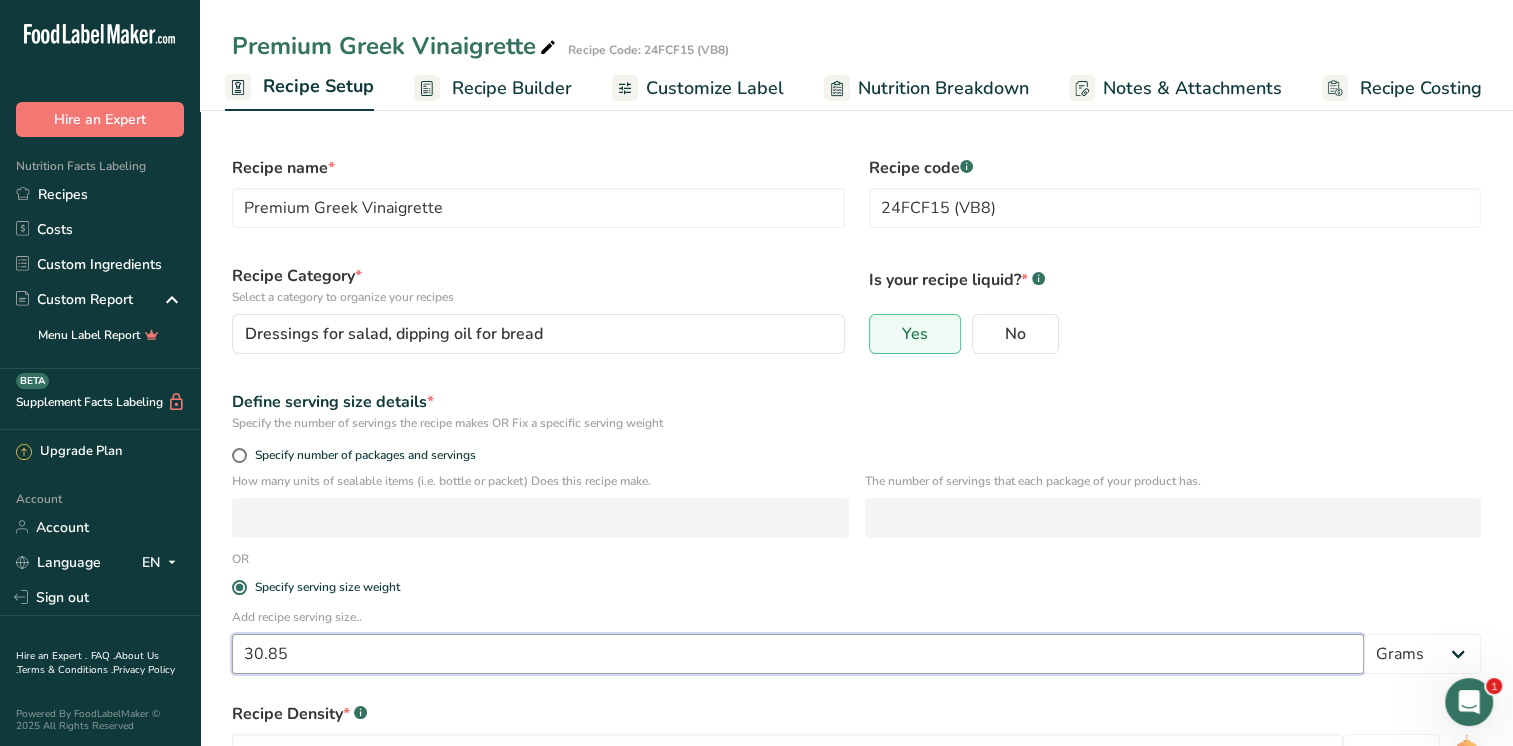 click on "30.85" at bounding box center [798, 654] 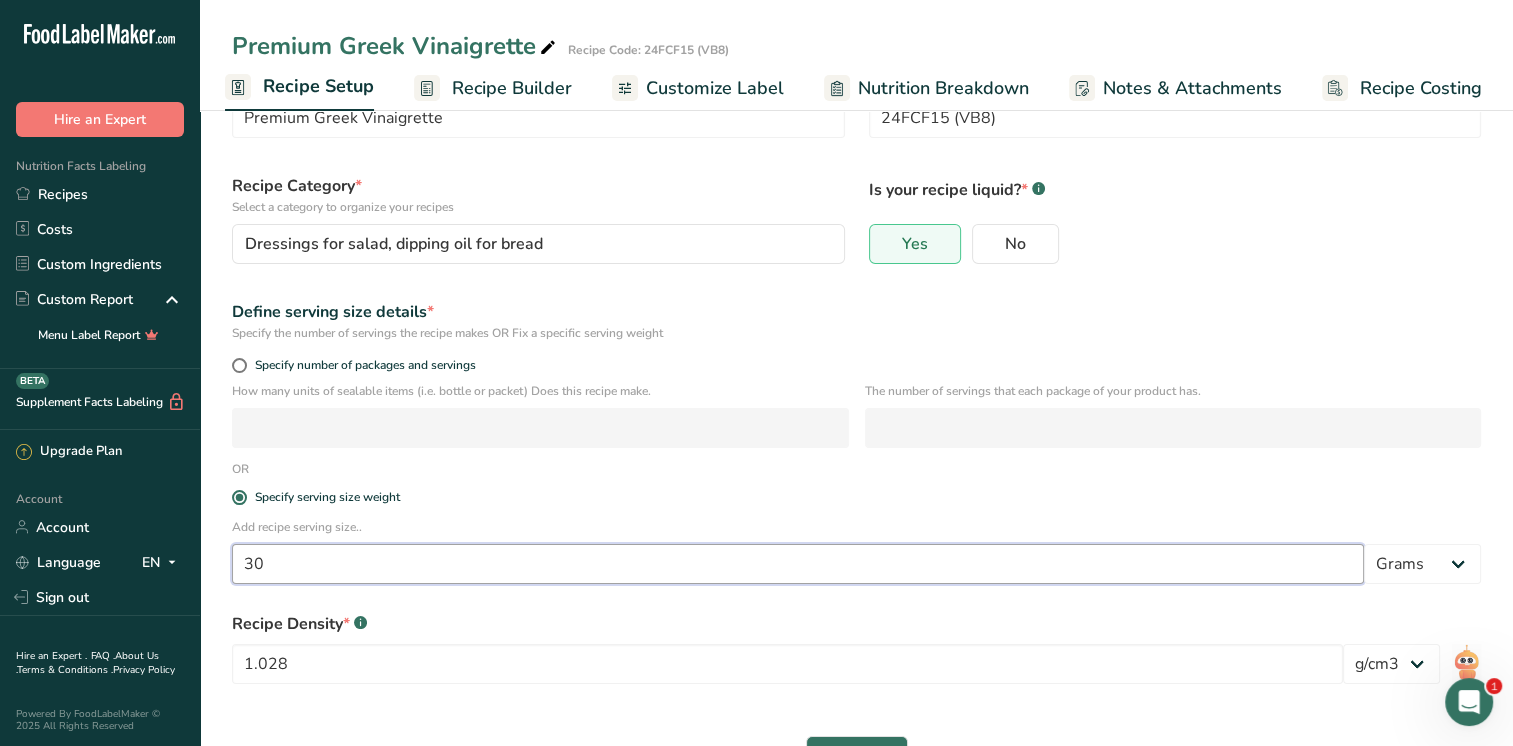 scroll, scrollTop: 152, scrollLeft: 0, axis: vertical 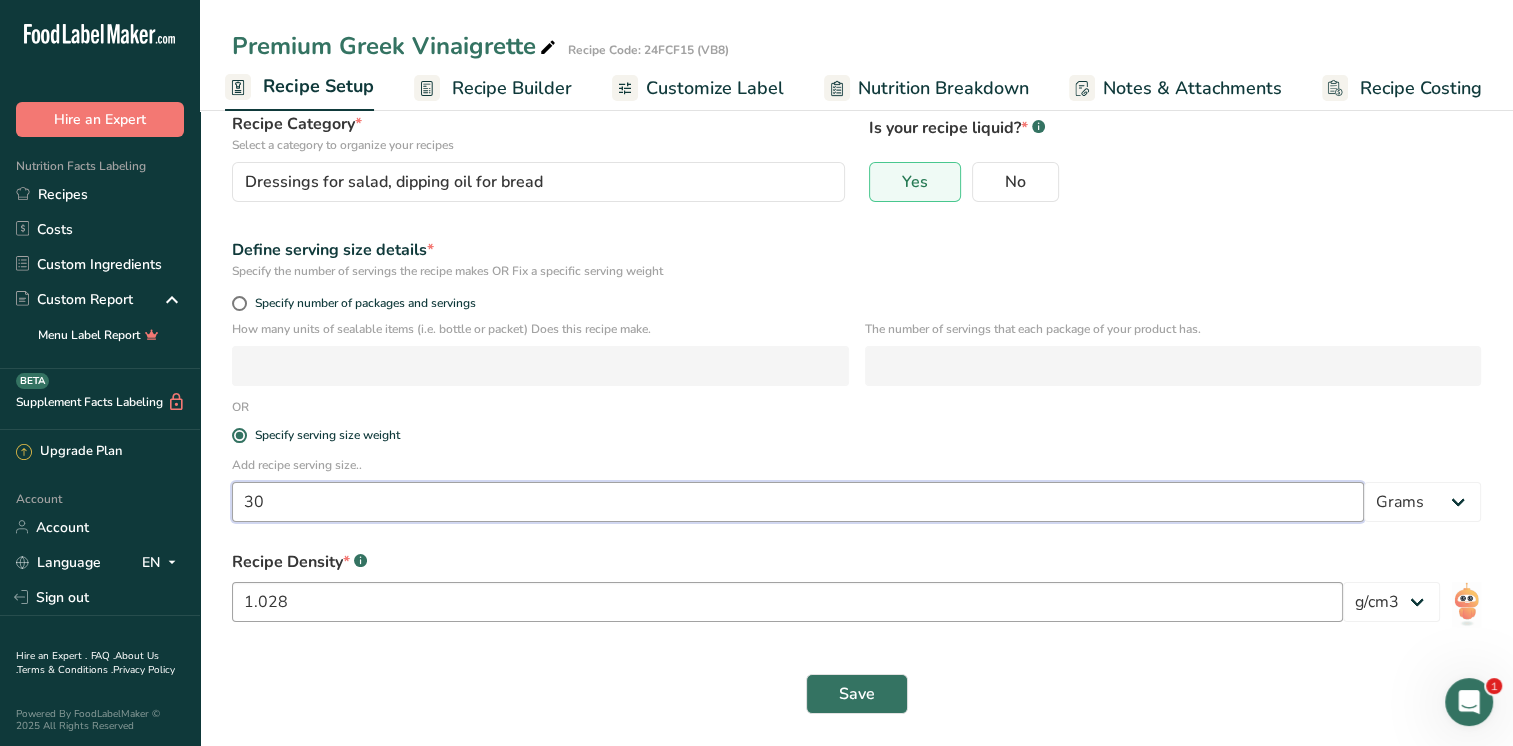 type on "30" 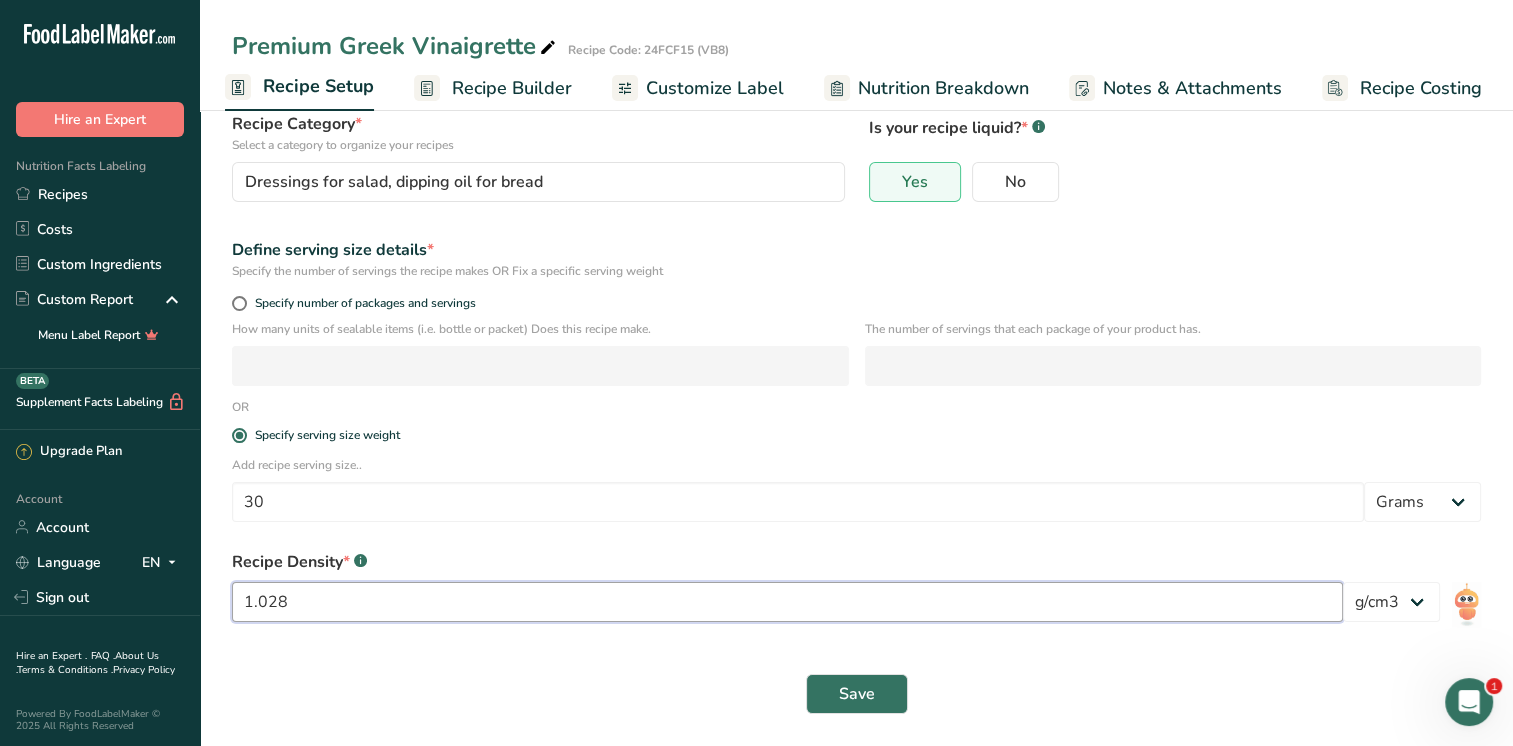 drag, startPoint x: 370, startPoint y: 603, endPoint x: 254, endPoint y: 602, distance: 116.00431 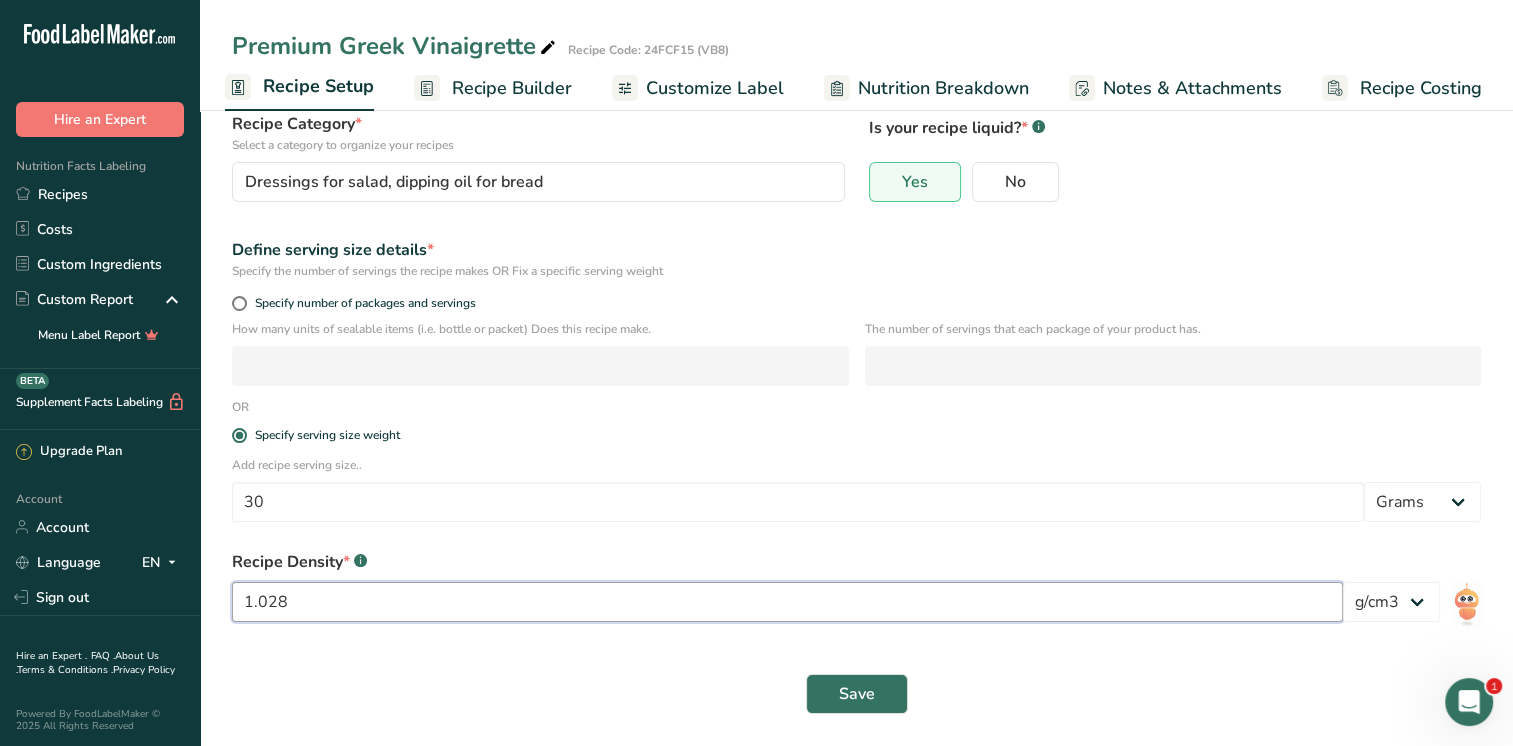 click on "1.028" at bounding box center [787, 602] 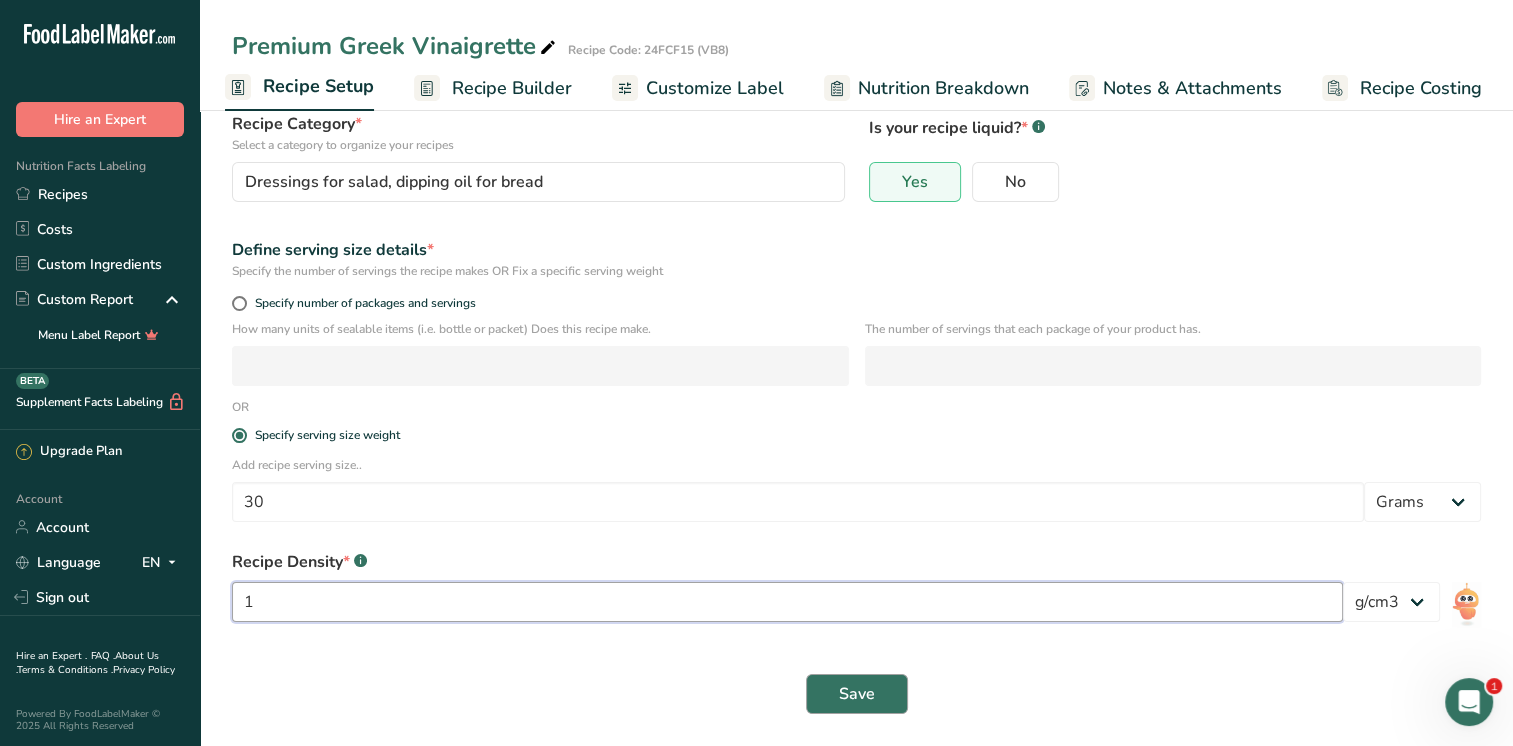 type on "1" 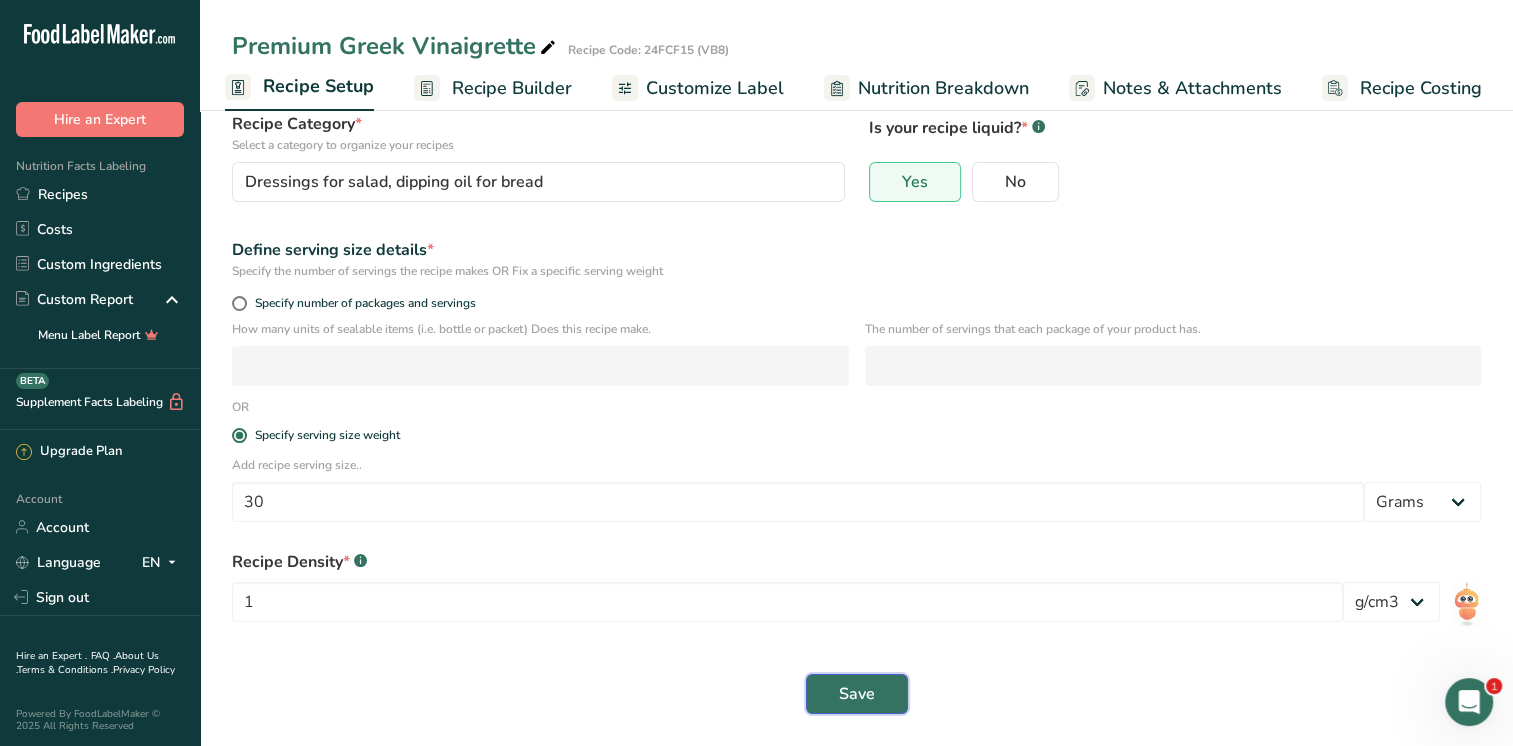 click on "Save" at bounding box center [857, 694] 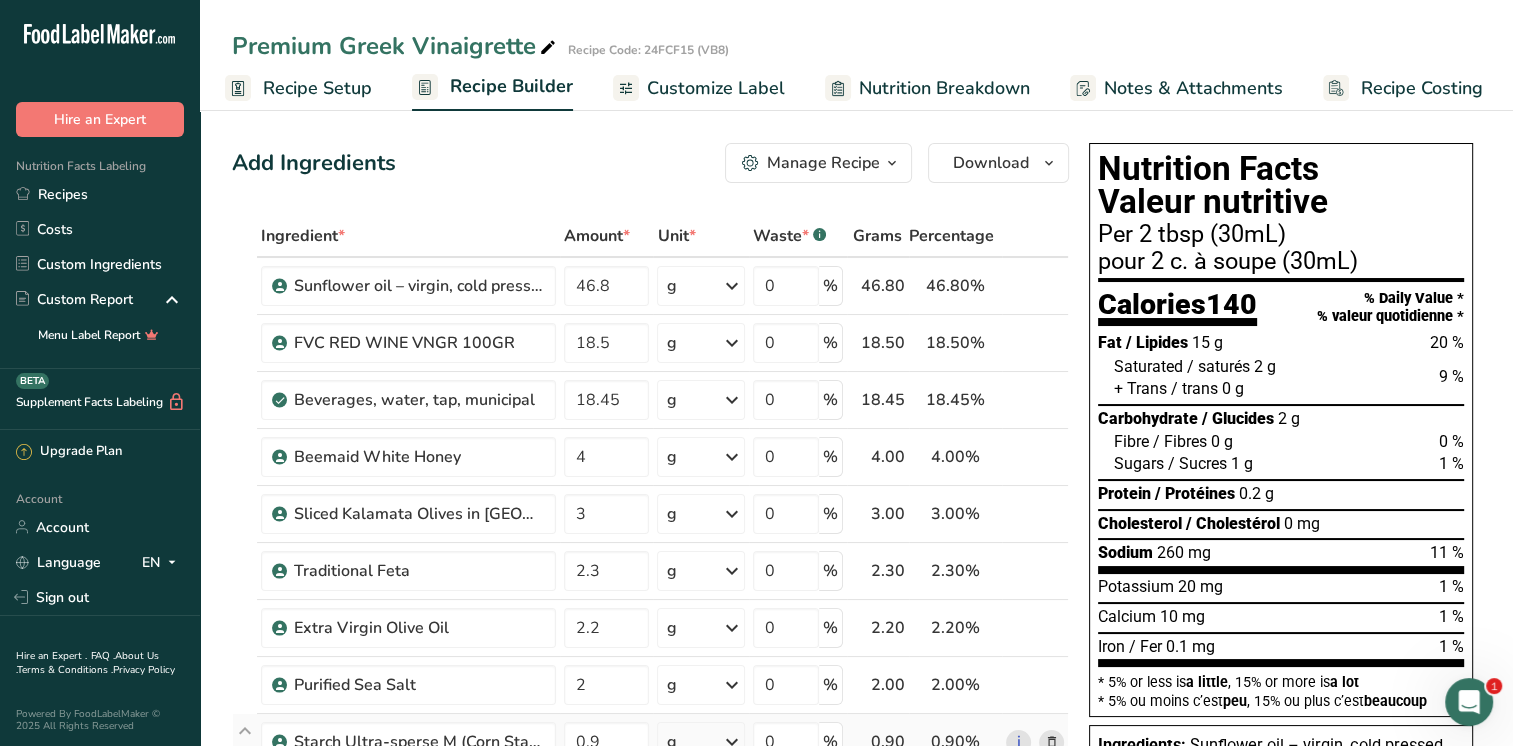 scroll, scrollTop: 0, scrollLeft: 0, axis: both 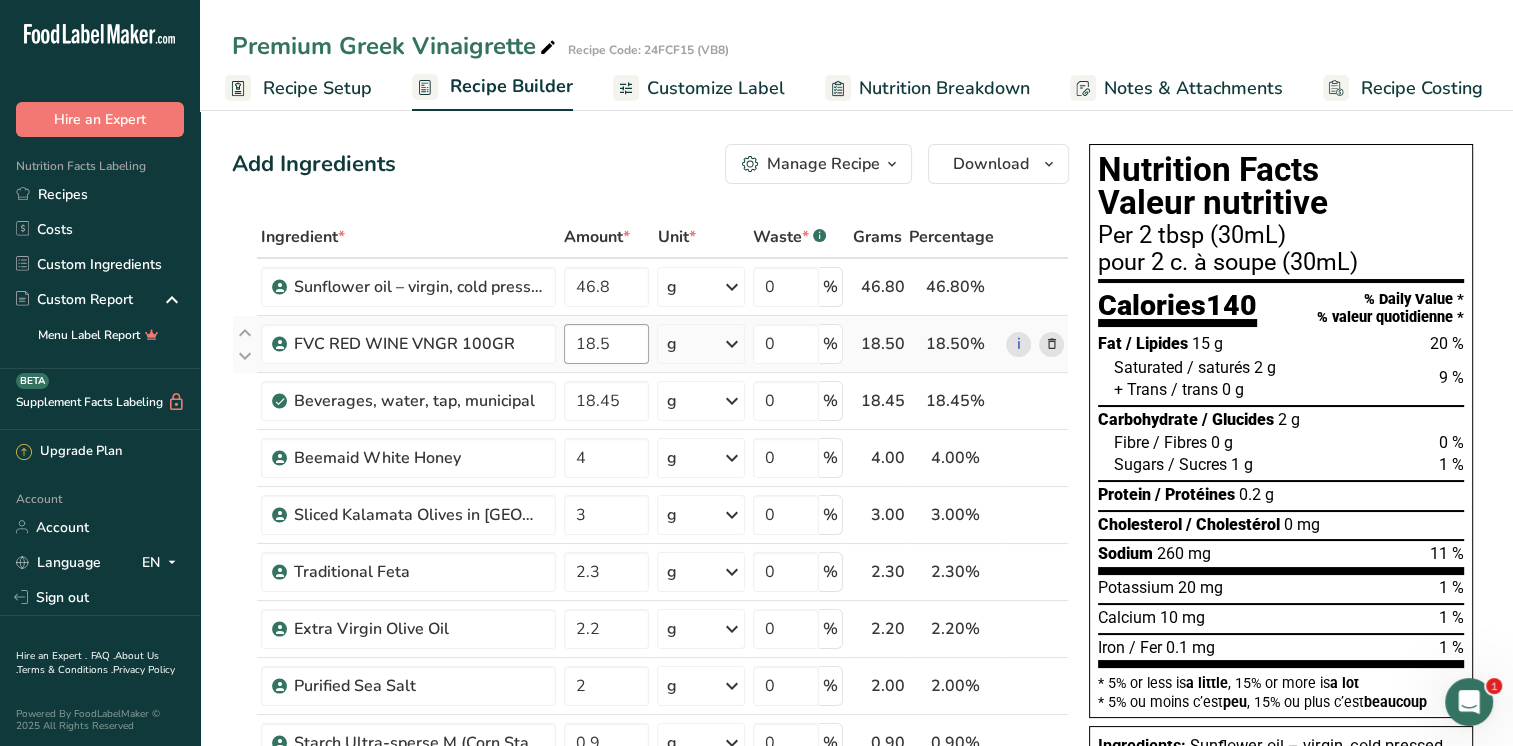 drag, startPoint x: 95, startPoint y: 202, endPoint x: 631, endPoint y: 341, distance: 553.7301 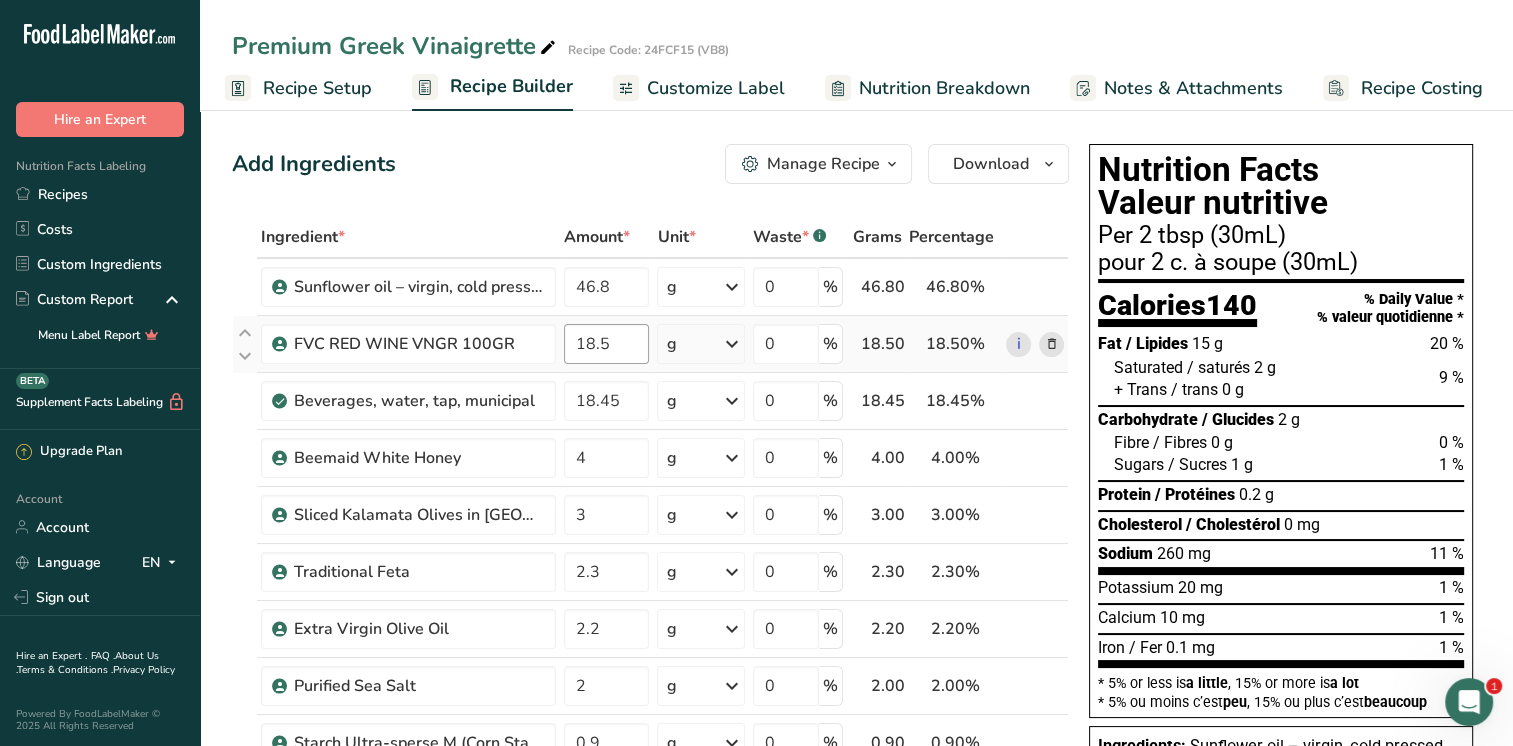click on "Recipes" at bounding box center (100, 194) 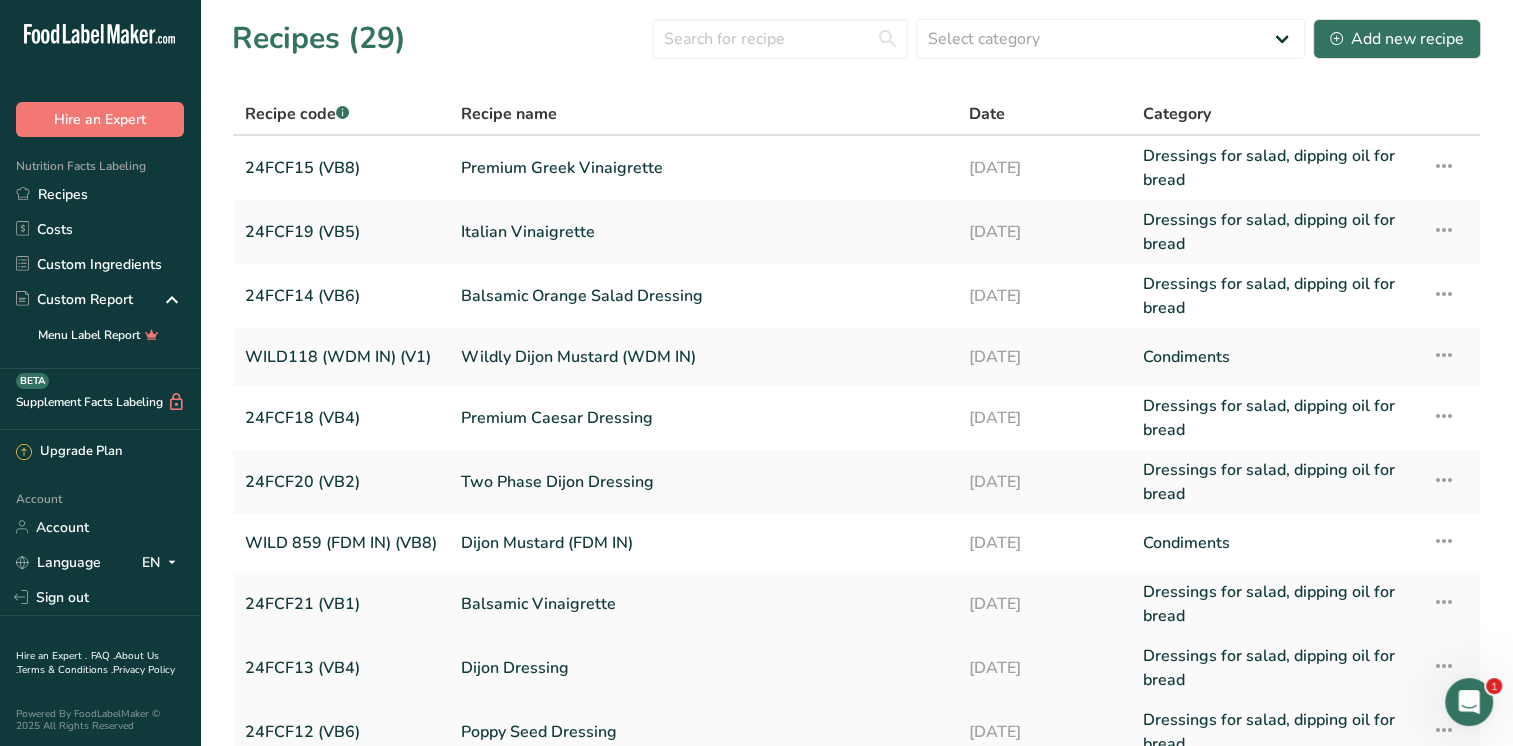 scroll, scrollTop: 0, scrollLeft: 0, axis: both 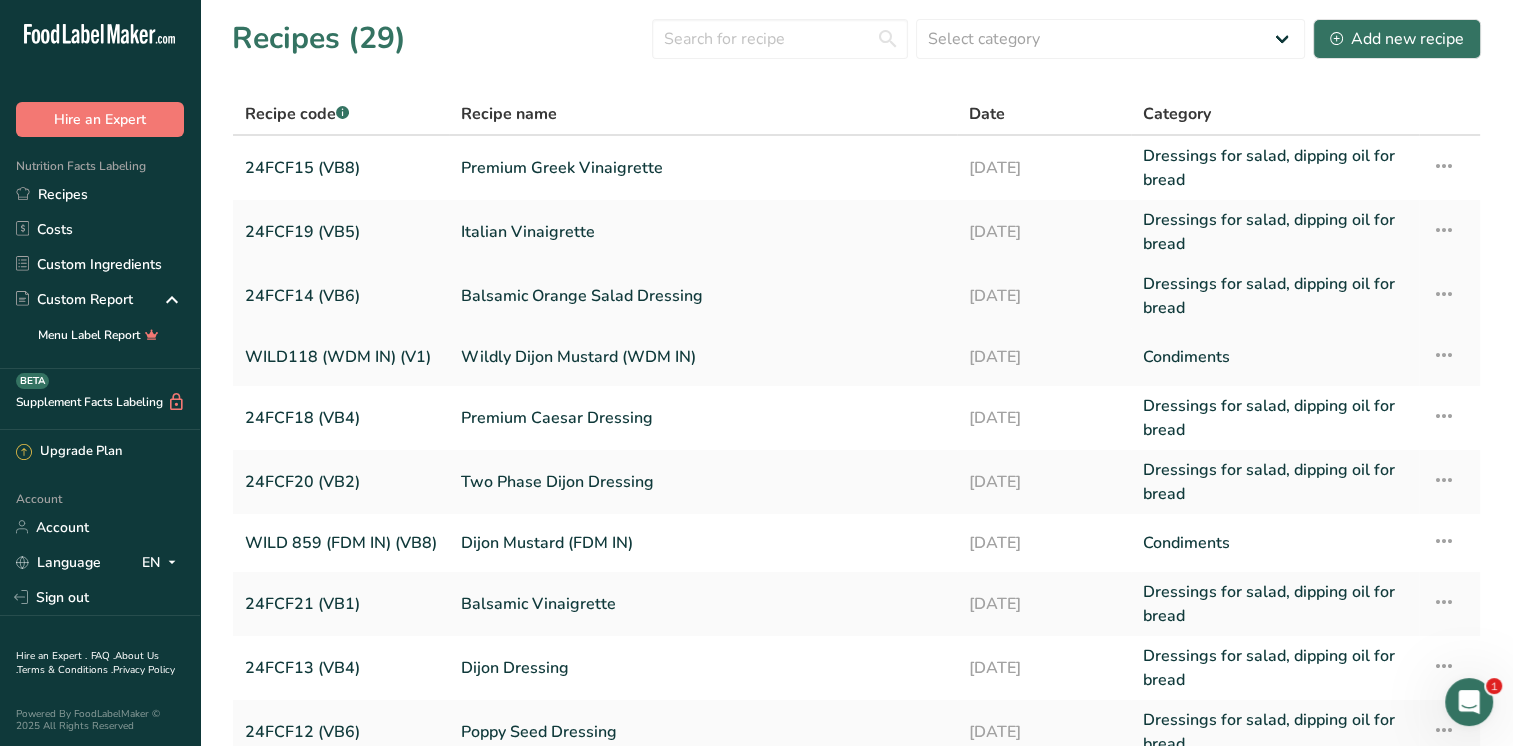 click on "Balsamic Orange Salad Dressing" at bounding box center [703, 296] 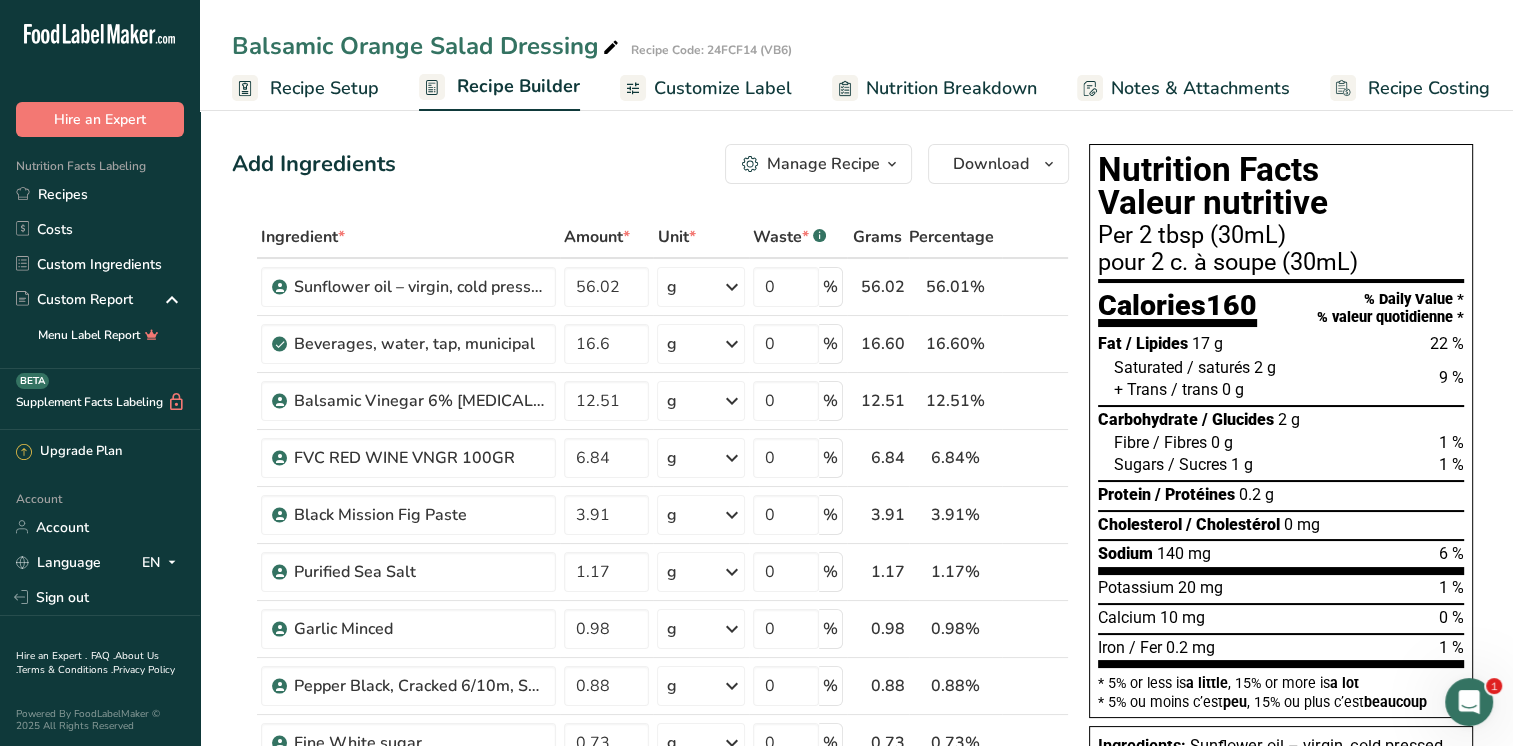 click on "Recipe Setup" at bounding box center [305, 88] 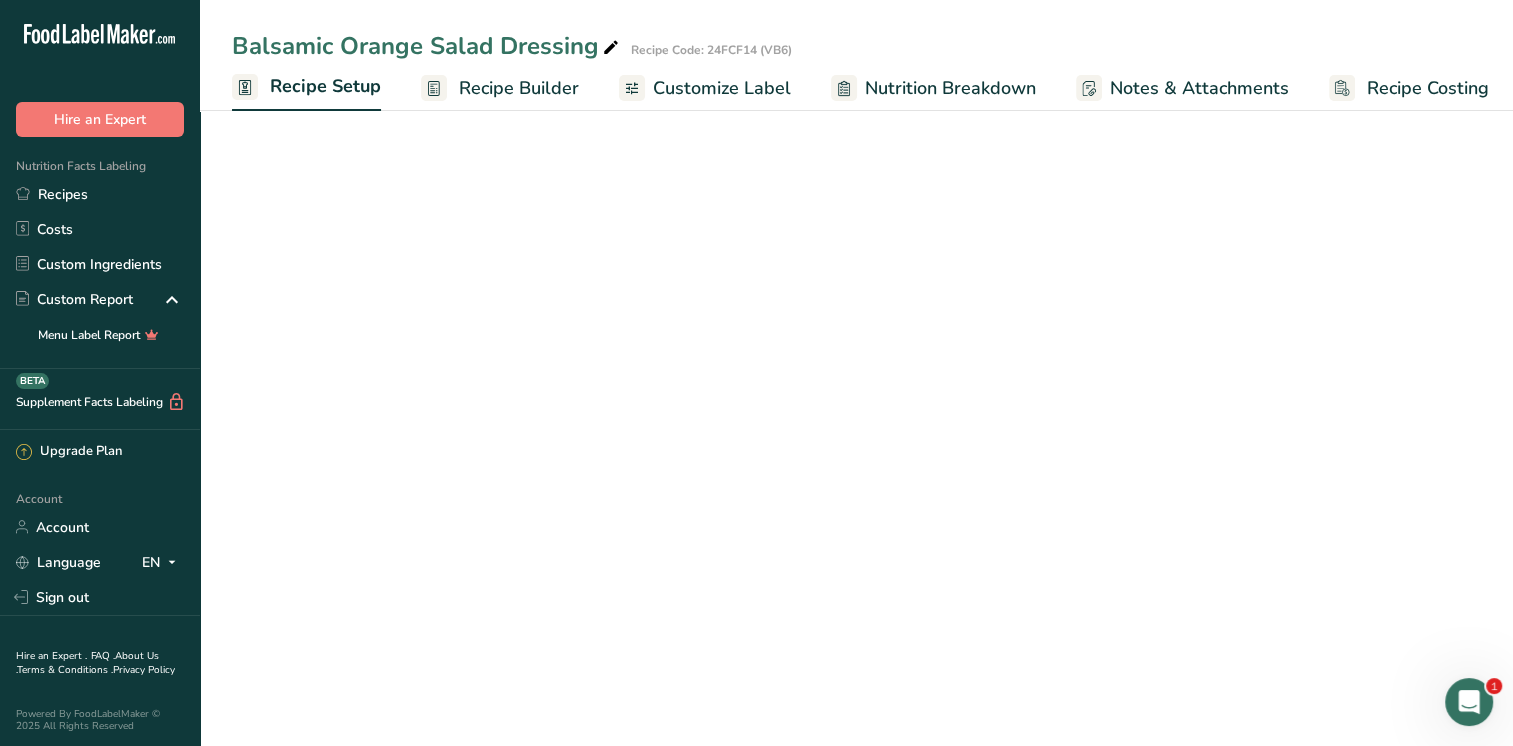 scroll, scrollTop: 0, scrollLeft: 7, axis: horizontal 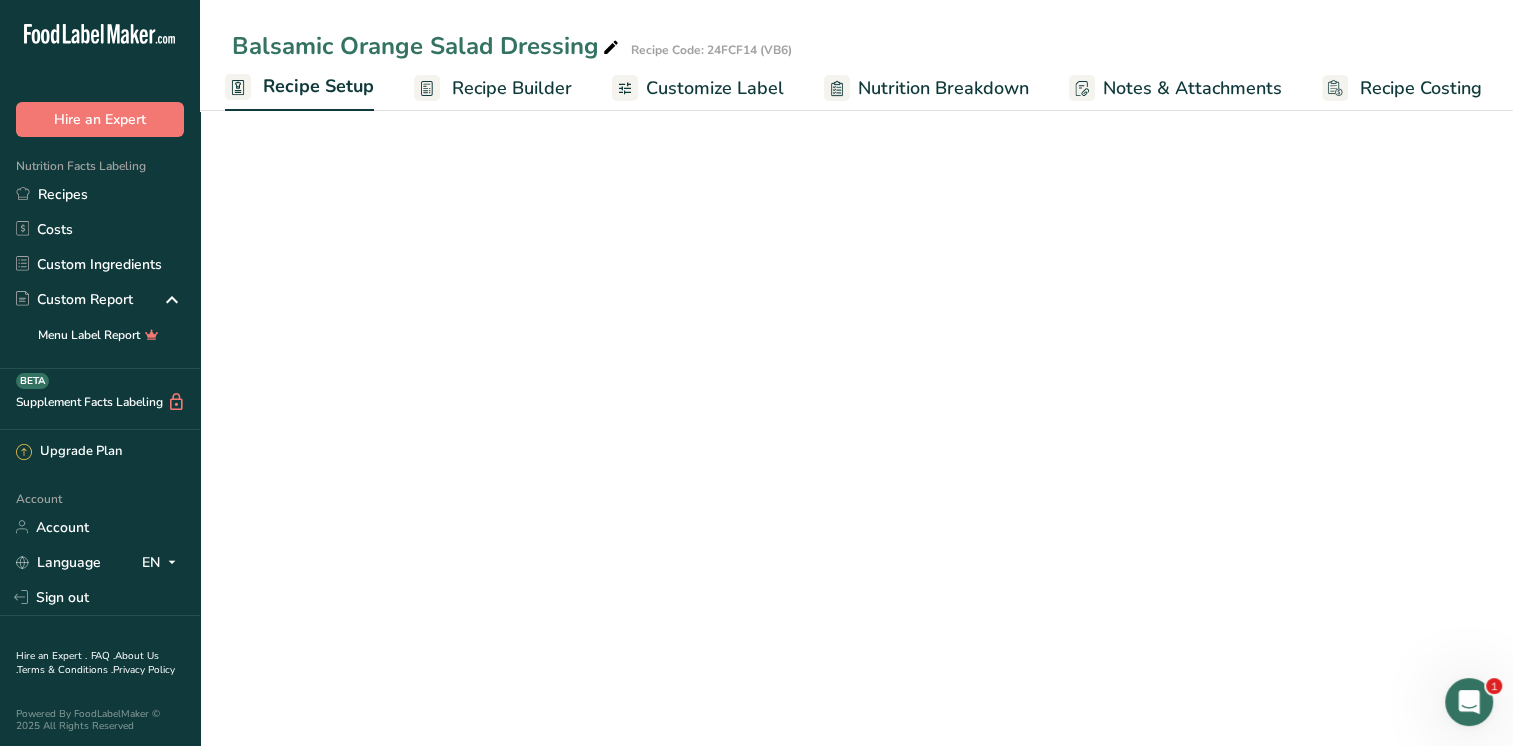 select on "22" 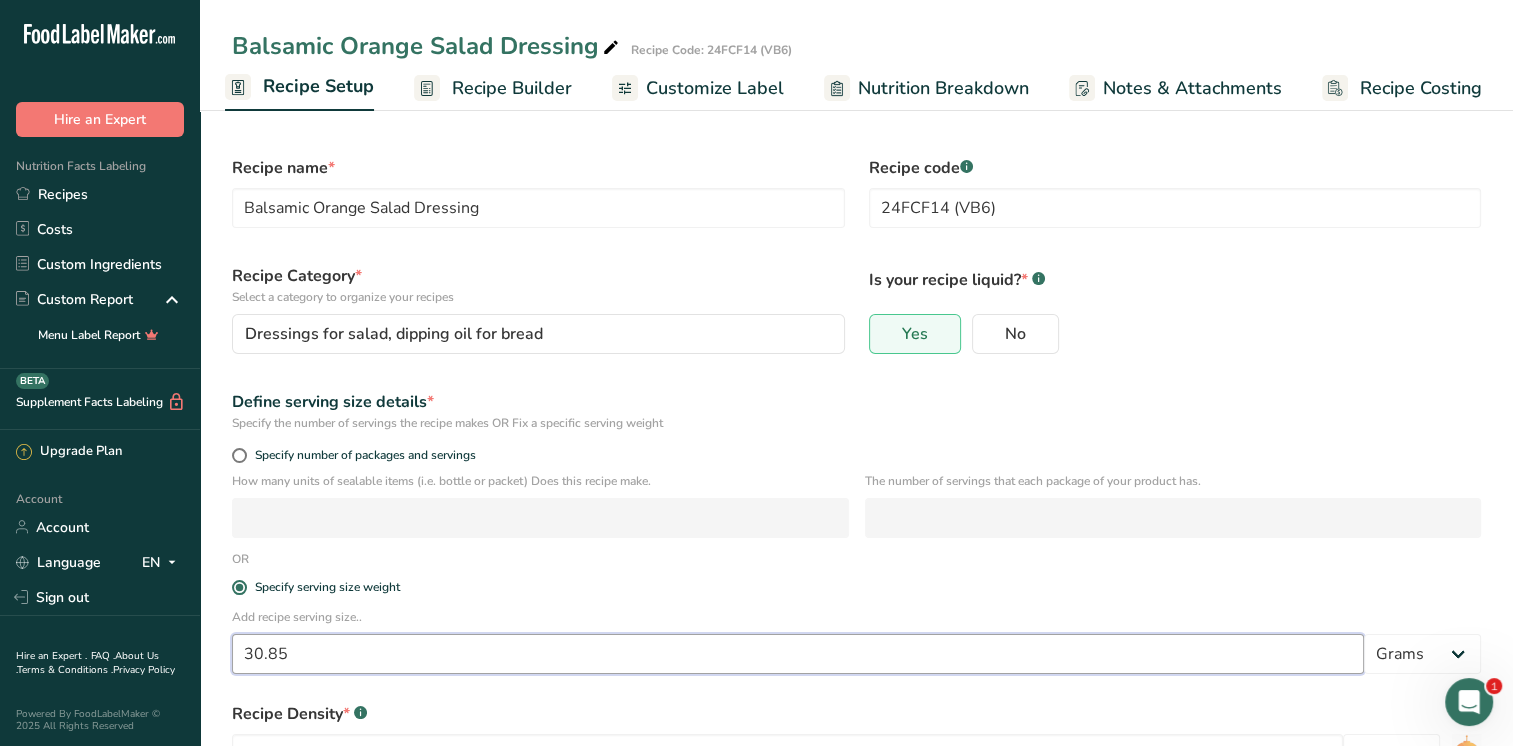 drag, startPoint x: 321, startPoint y: 658, endPoint x: 265, endPoint y: 658, distance: 56 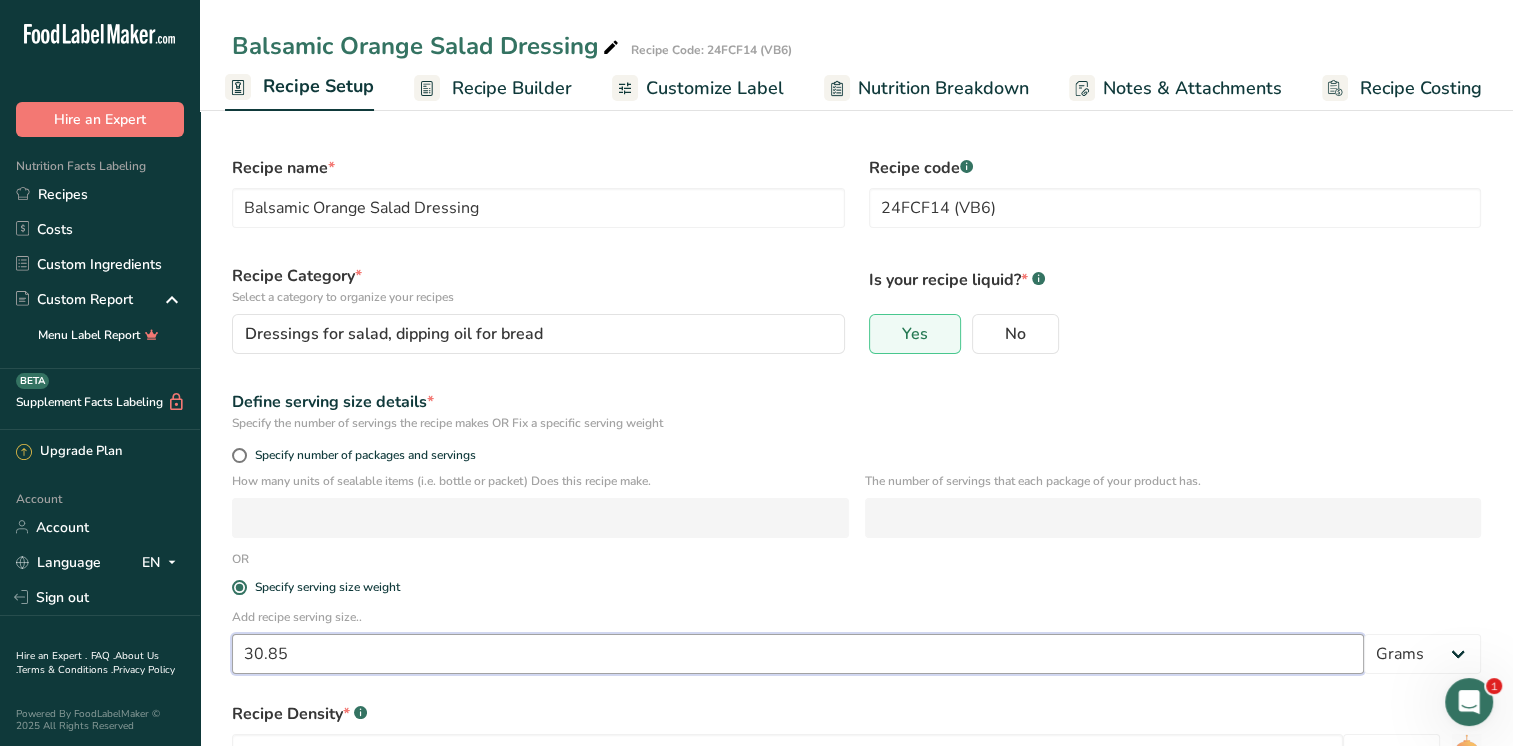 click on "30.85" at bounding box center (798, 654) 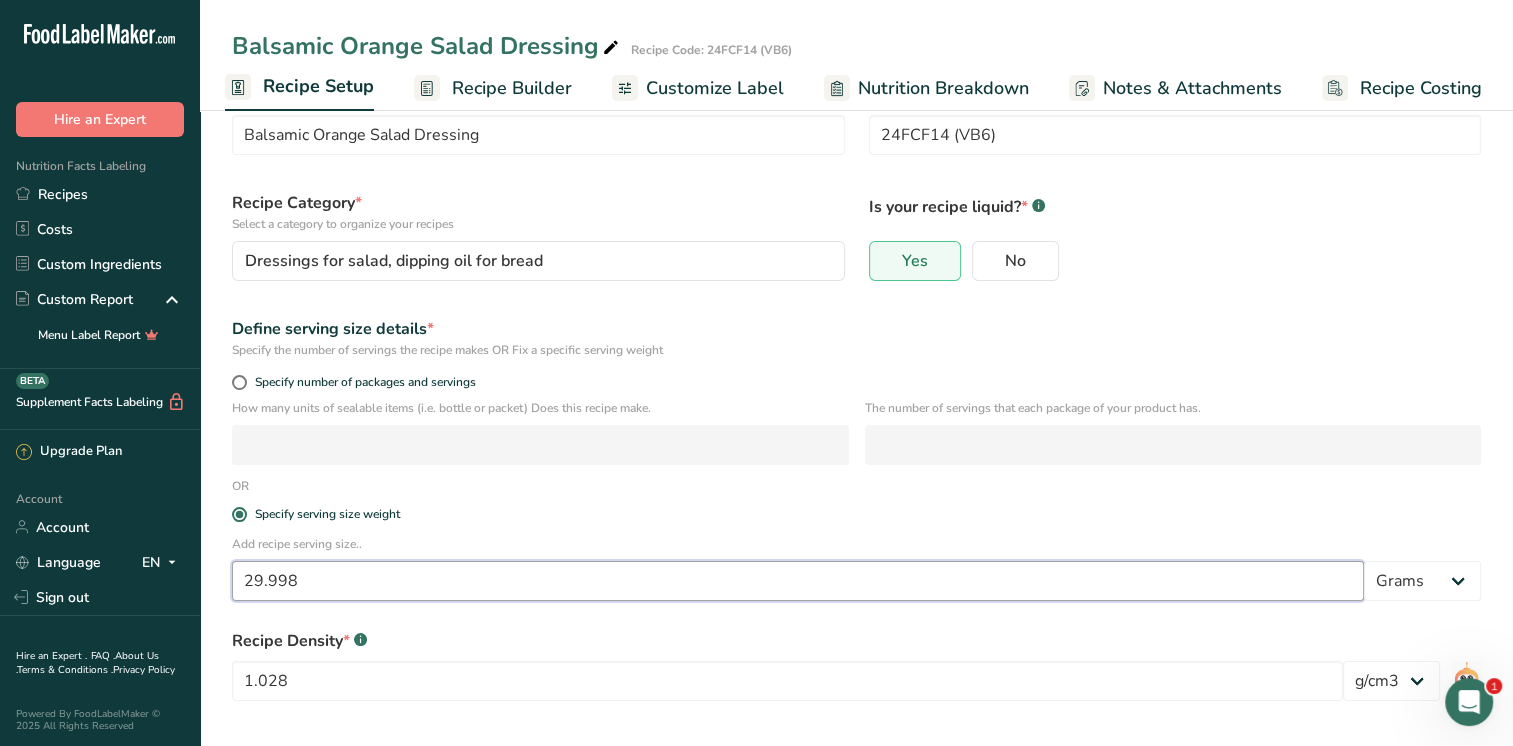 scroll, scrollTop: 152, scrollLeft: 0, axis: vertical 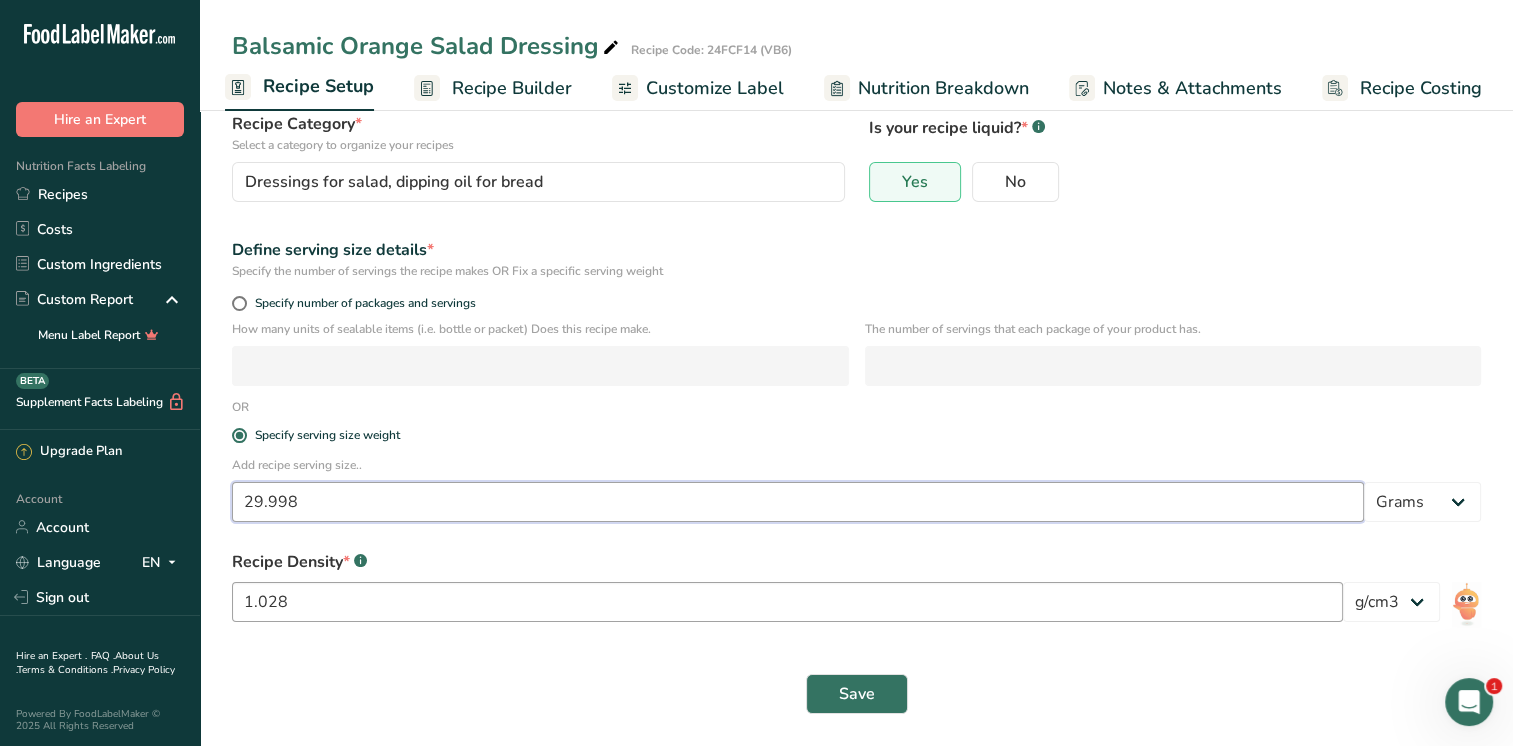 type on "29.998" 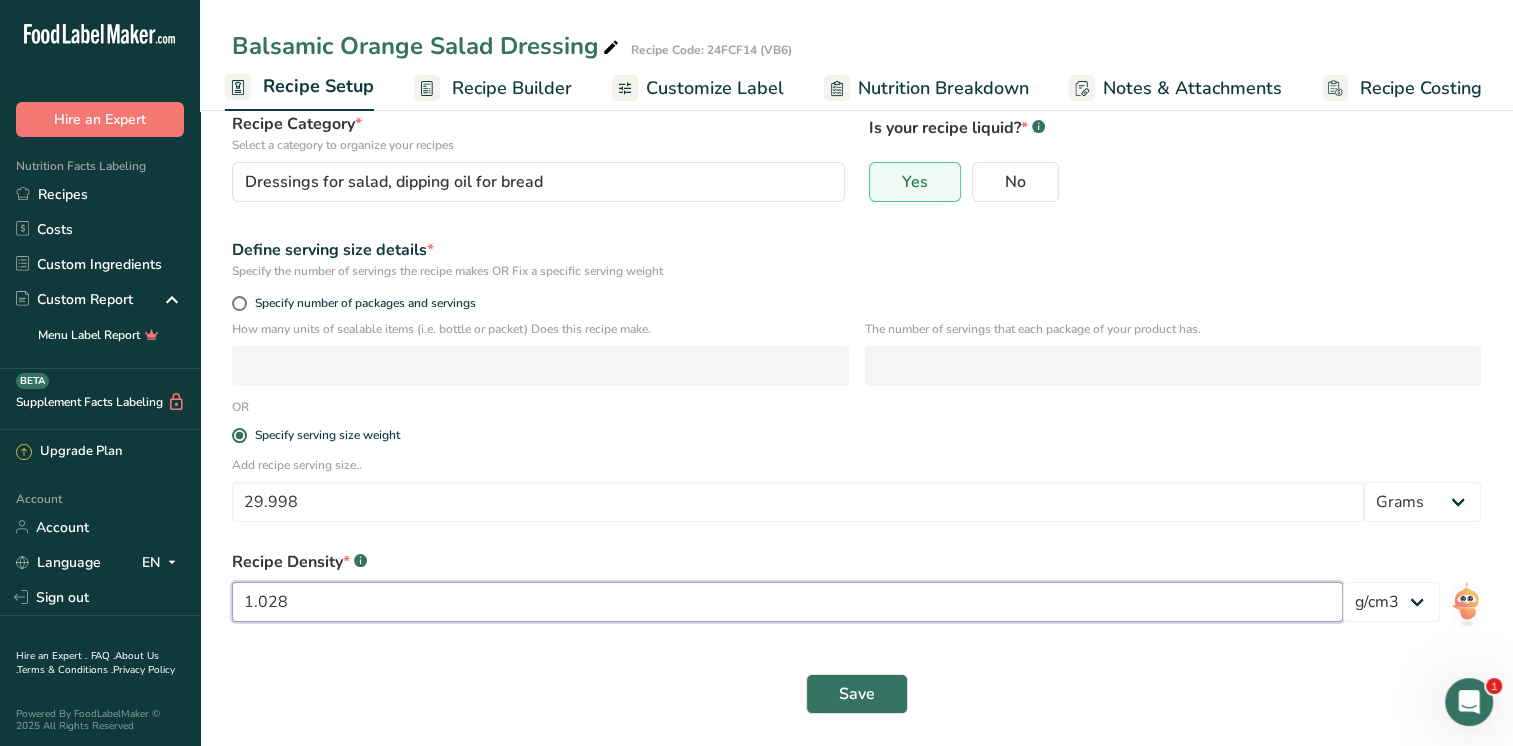 drag, startPoint x: 292, startPoint y: 610, endPoint x: 258, endPoint y: 605, distance: 34.36568 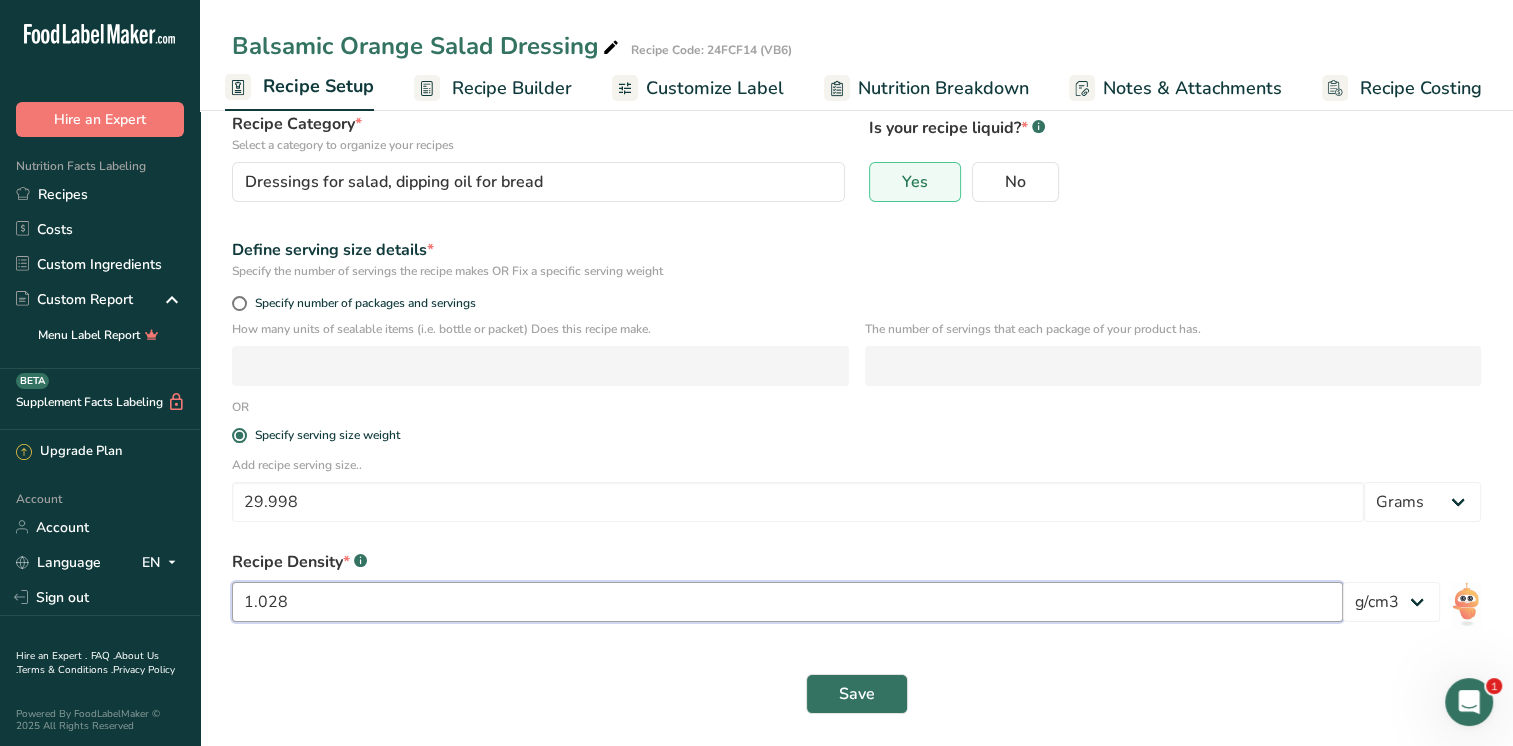 click on "1.028" at bounding box center [787, 602] 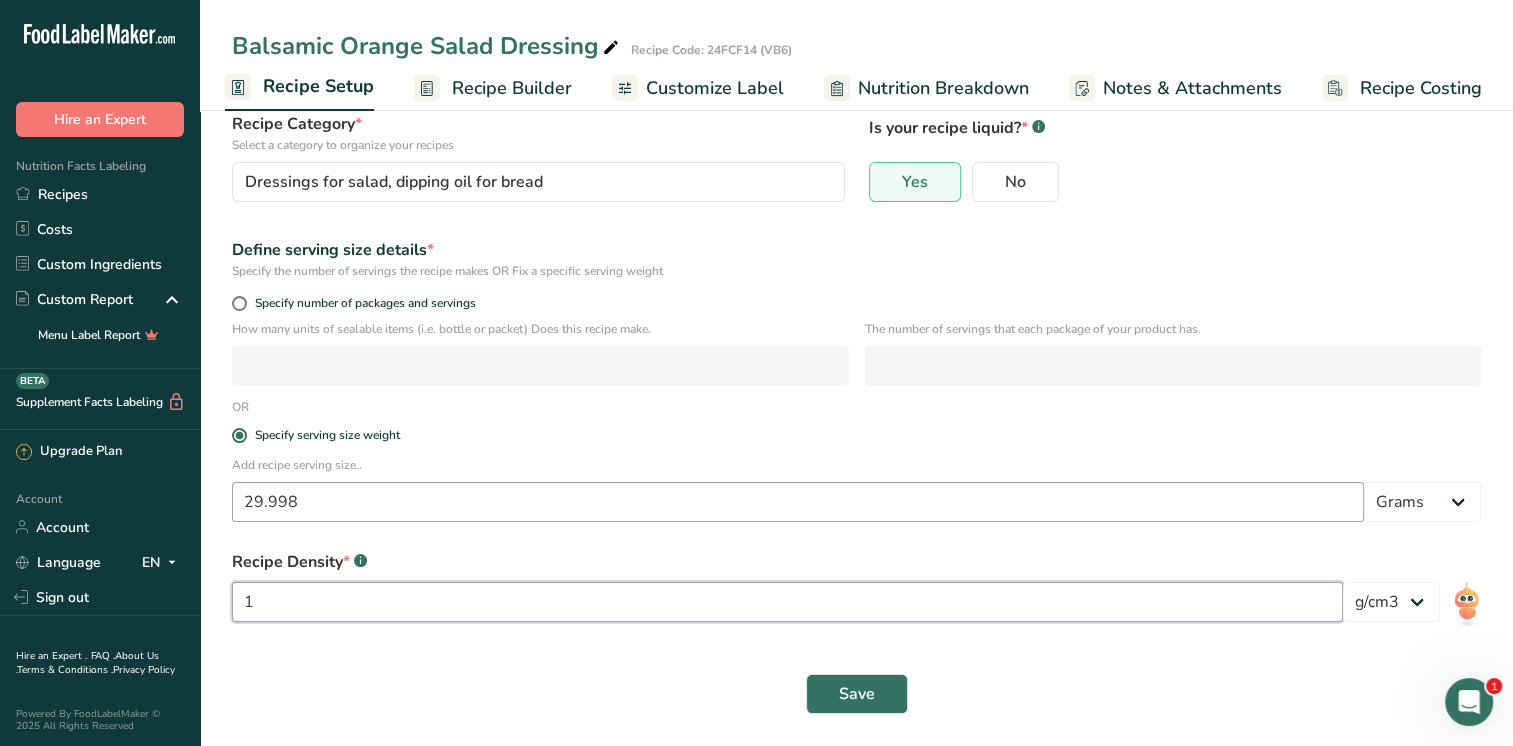 type on "1" 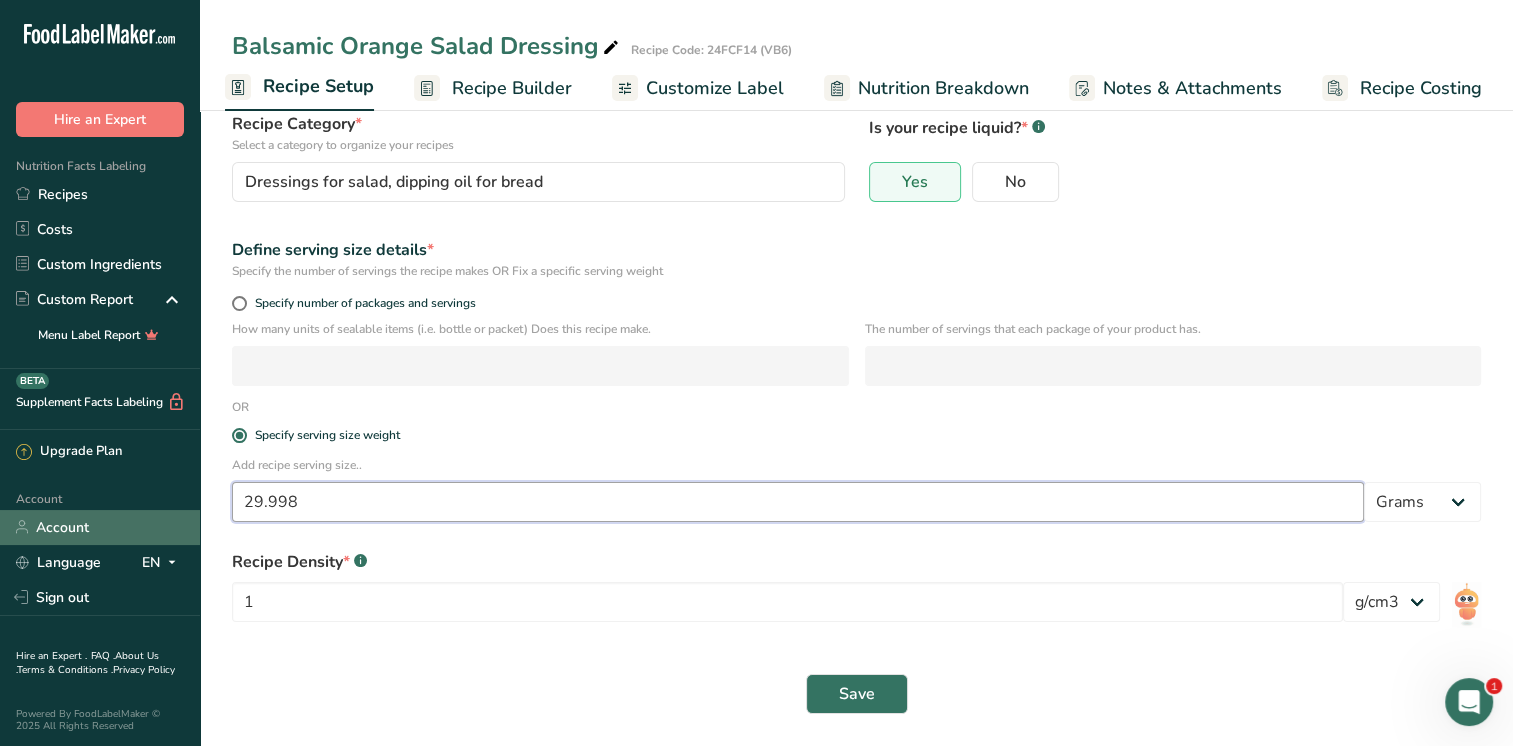 drag, startPoint x: 336, startPoint y: 489, endPoint x: 124, endPoint y: 528, distance: 215.55742 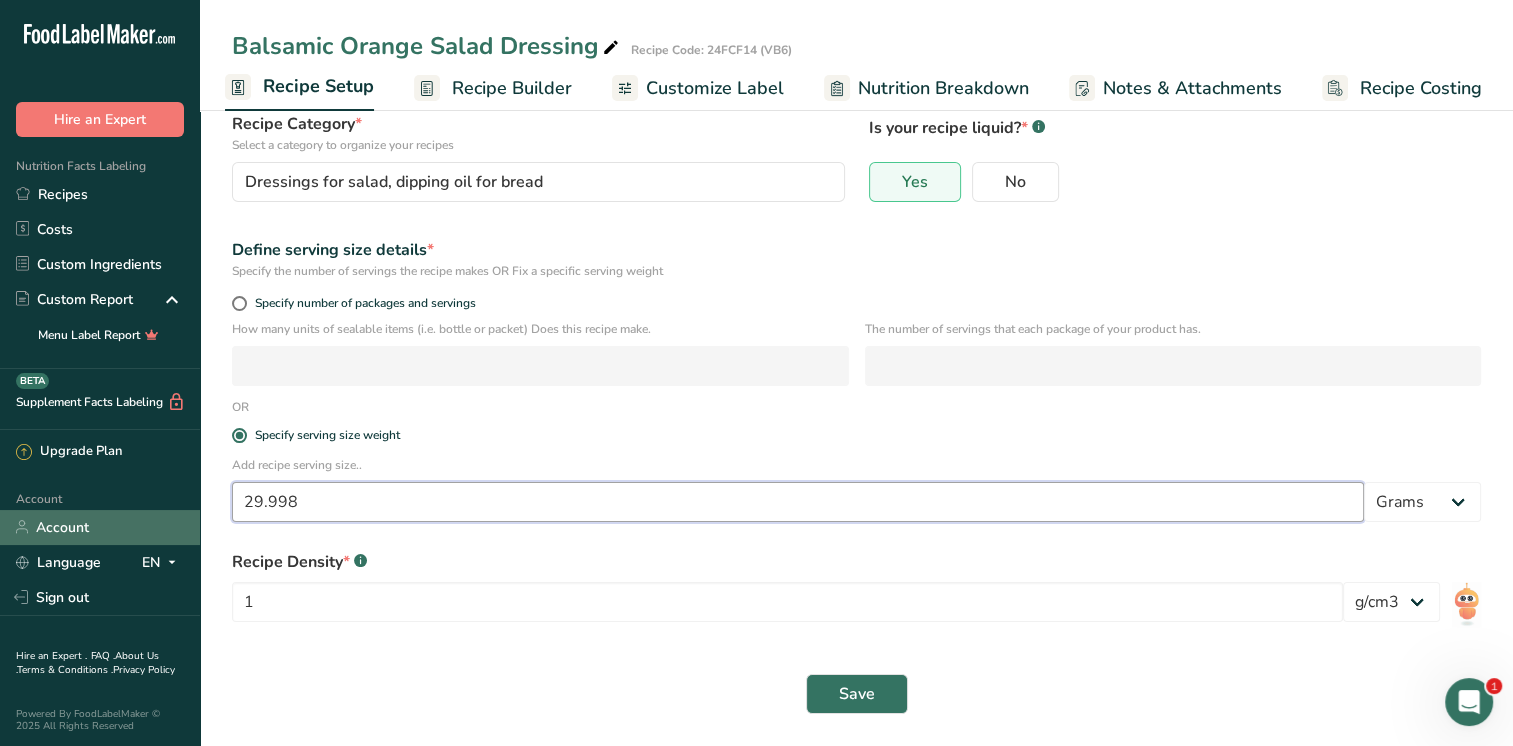 click on ".a-20{fill:#fff;}
Hire an Expert
Nutrition Facts Labeling
Recipes
Costs
Custom Ingredients
Custom Report
Menu Label Report
Supplement Facts Labeling
BETA
Upgrade Plan
Account
Account
Language
EN
English
Spanish
Sign out
Hire an Expert .
FAQ .
About Us .
Terms & Conditions .
Privacy Policy
Powered By FoodLabelMaker ©   2025 All Rights Reserved" at bounding box center (756, 297) 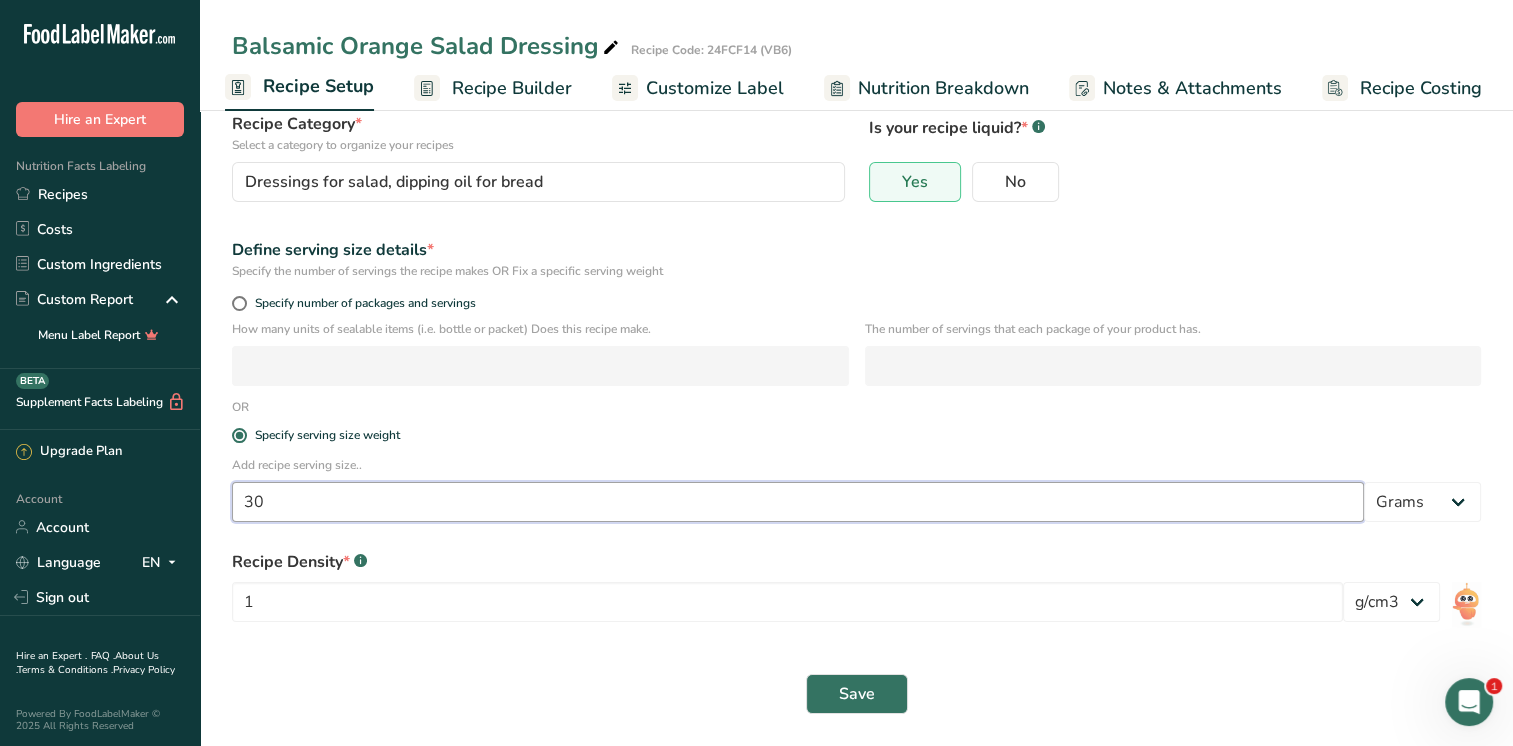 type on "30" 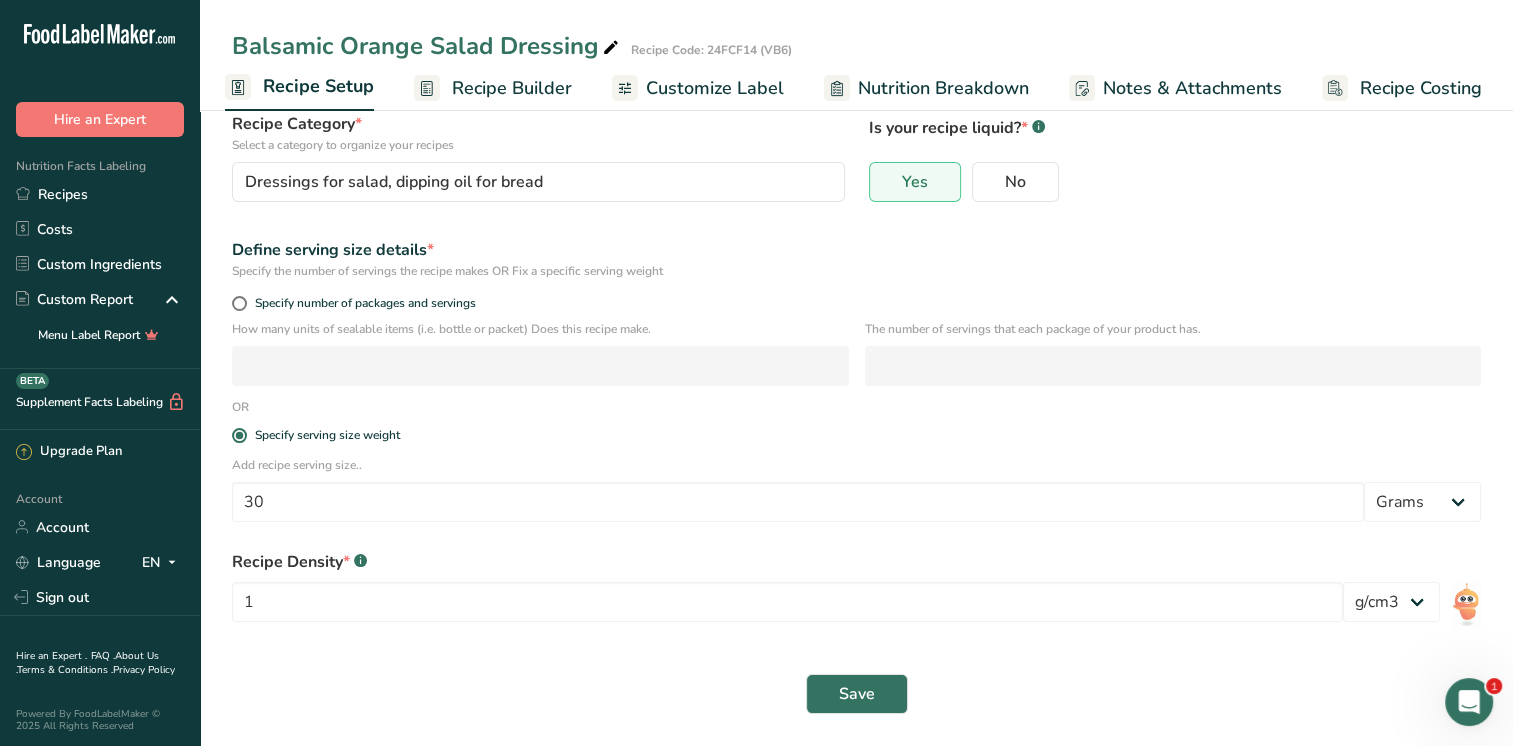 click on "Save" at bounding box center [856, 694] 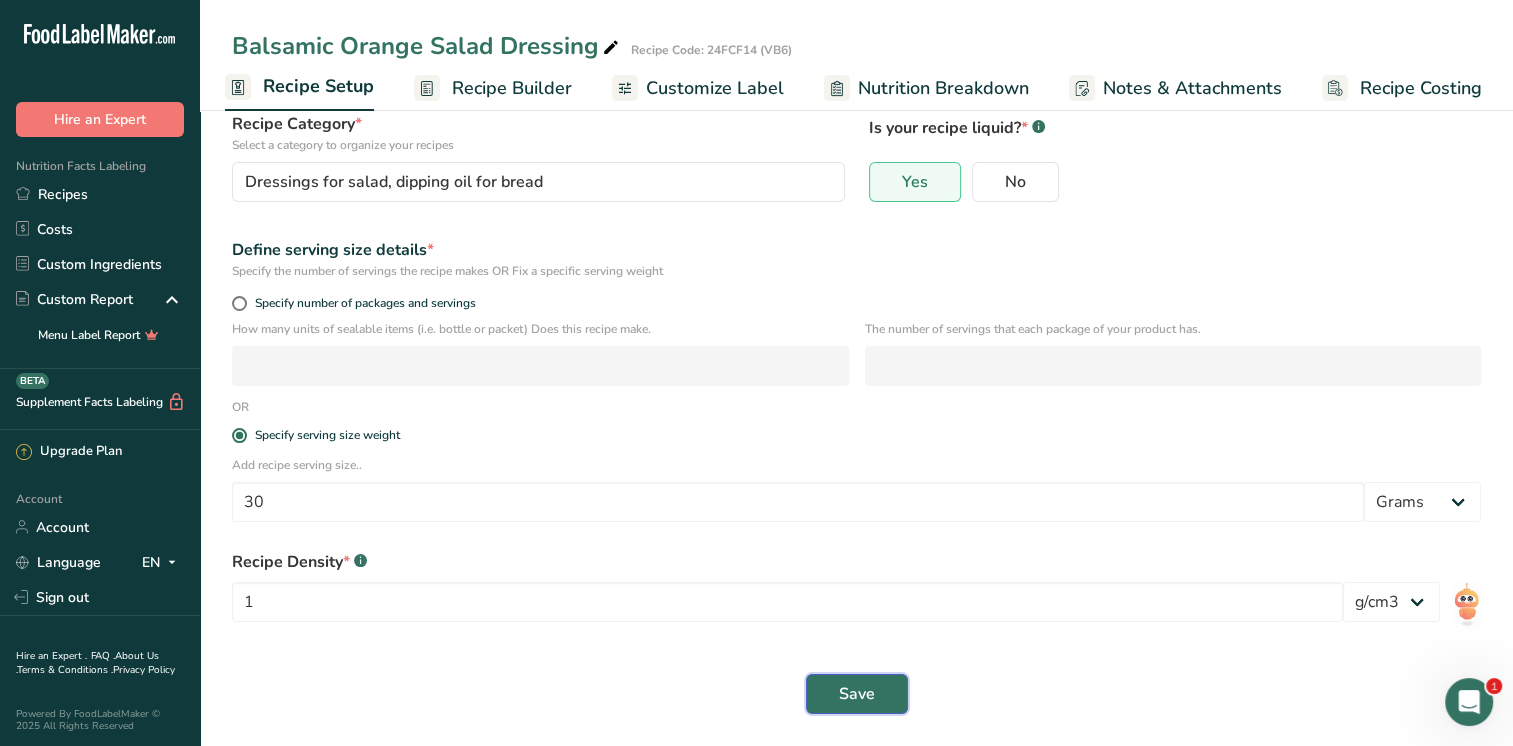 click on "Save" at bounding box center [857, 694] 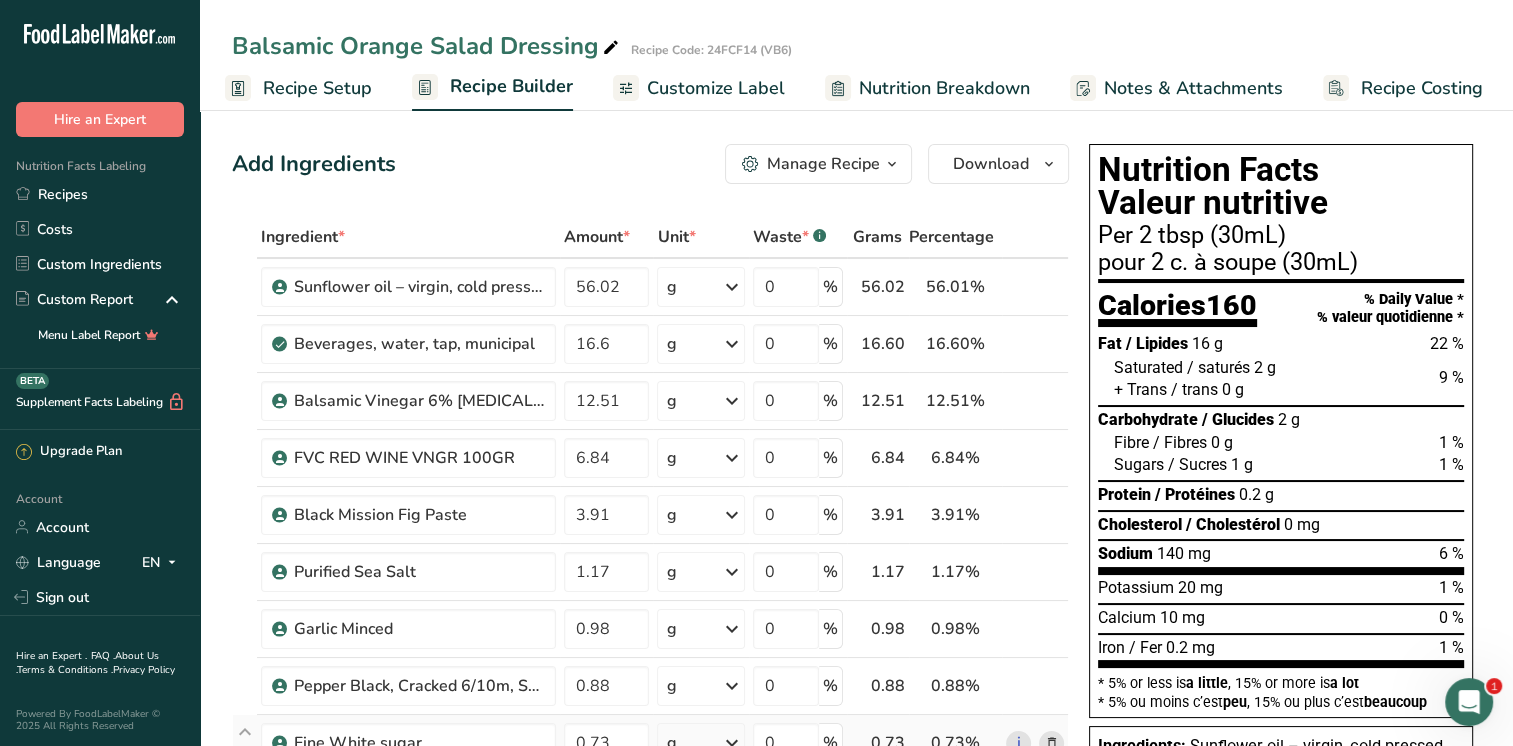 scroll, scrollTop: 0, scrollLeft: 0, axis: both 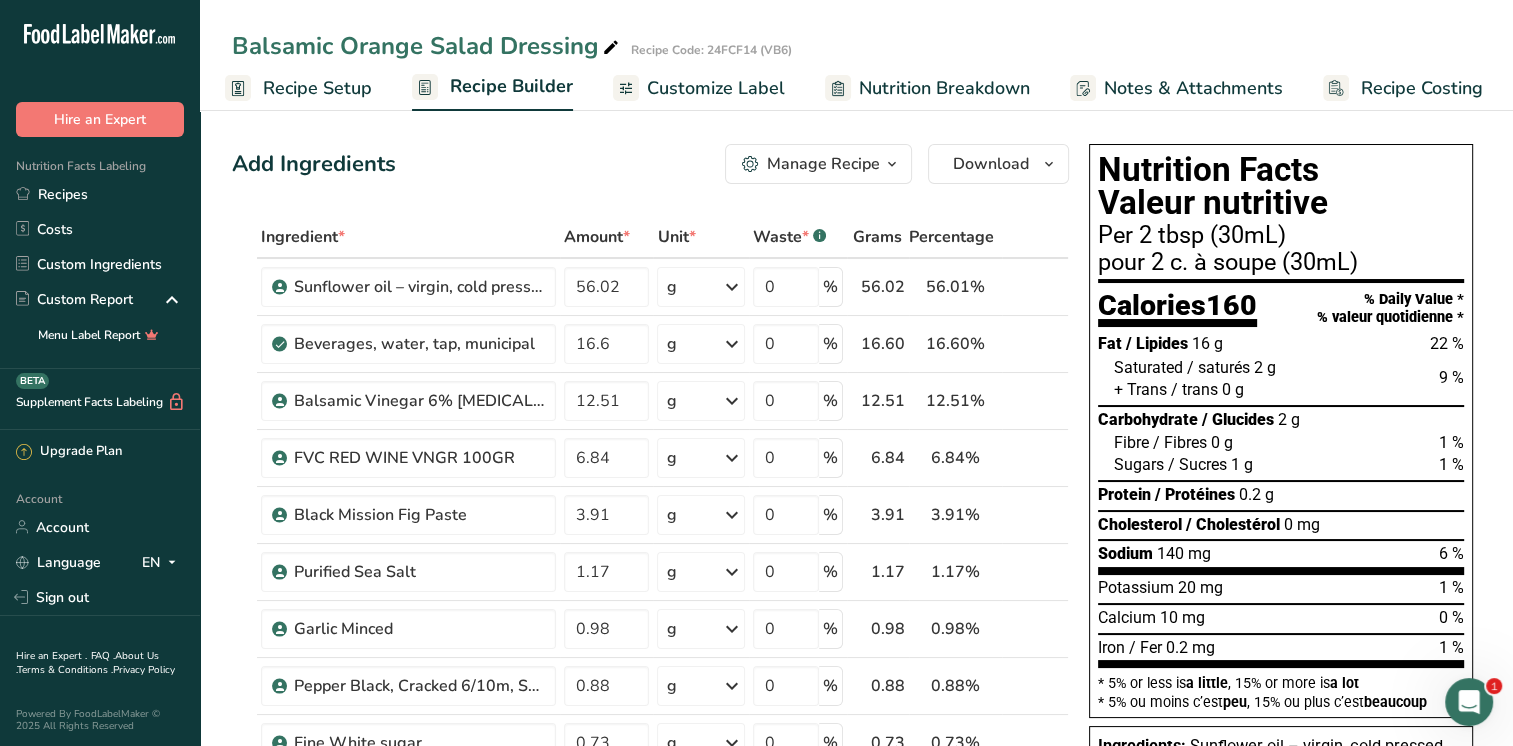 click on "Recipe Setup" at bounding box center (317, 88) 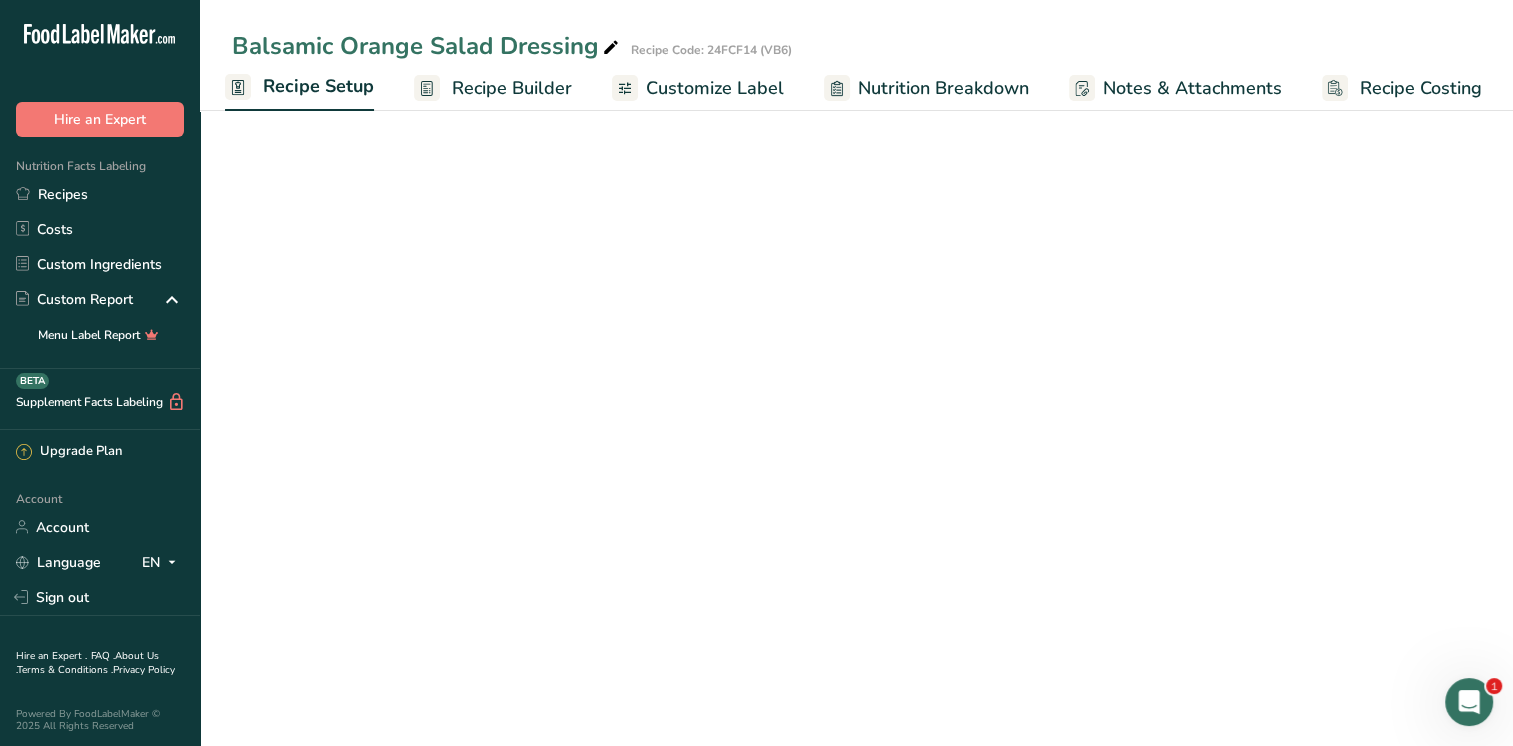 select on "22" 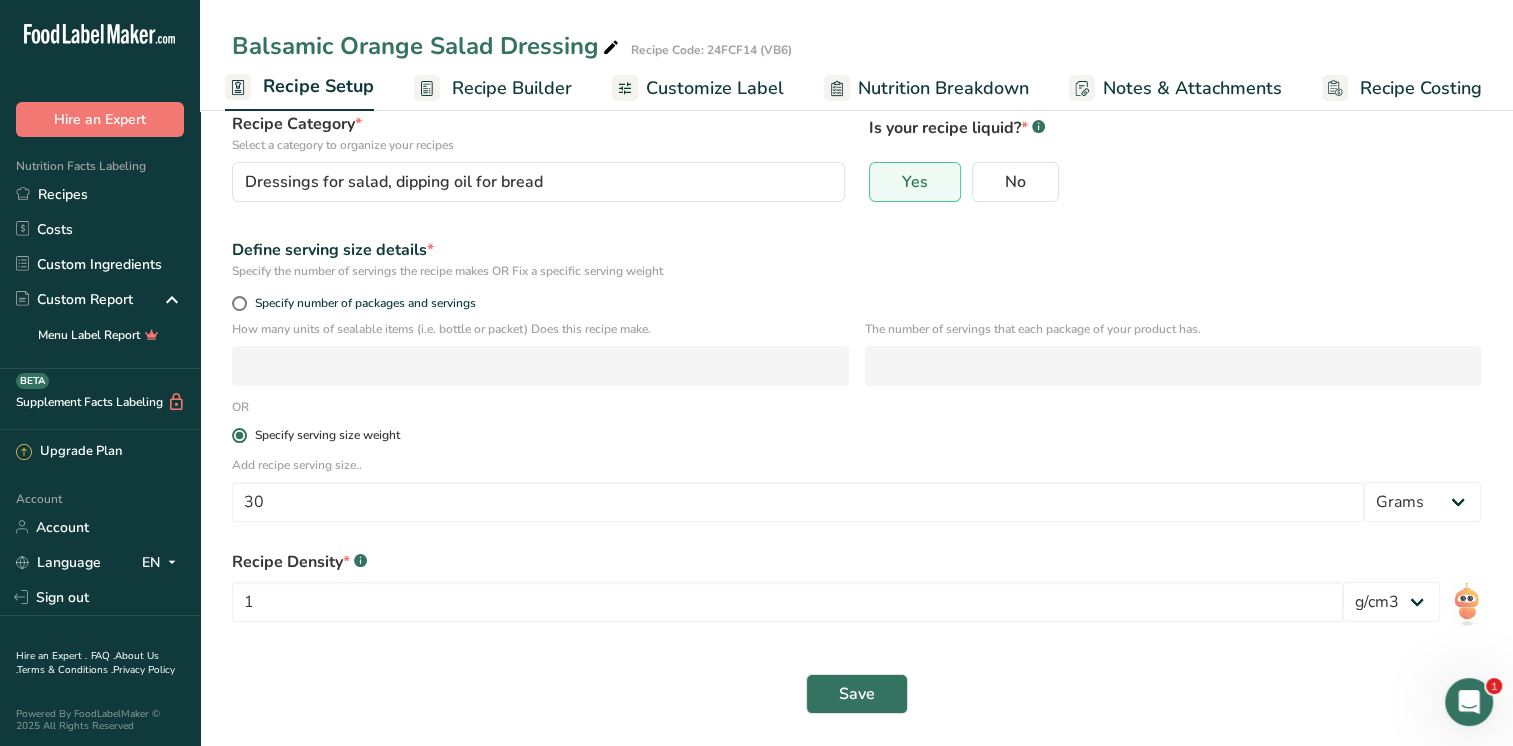 scroll, scrollTop: 0, scrollLeft: 0, axis: both 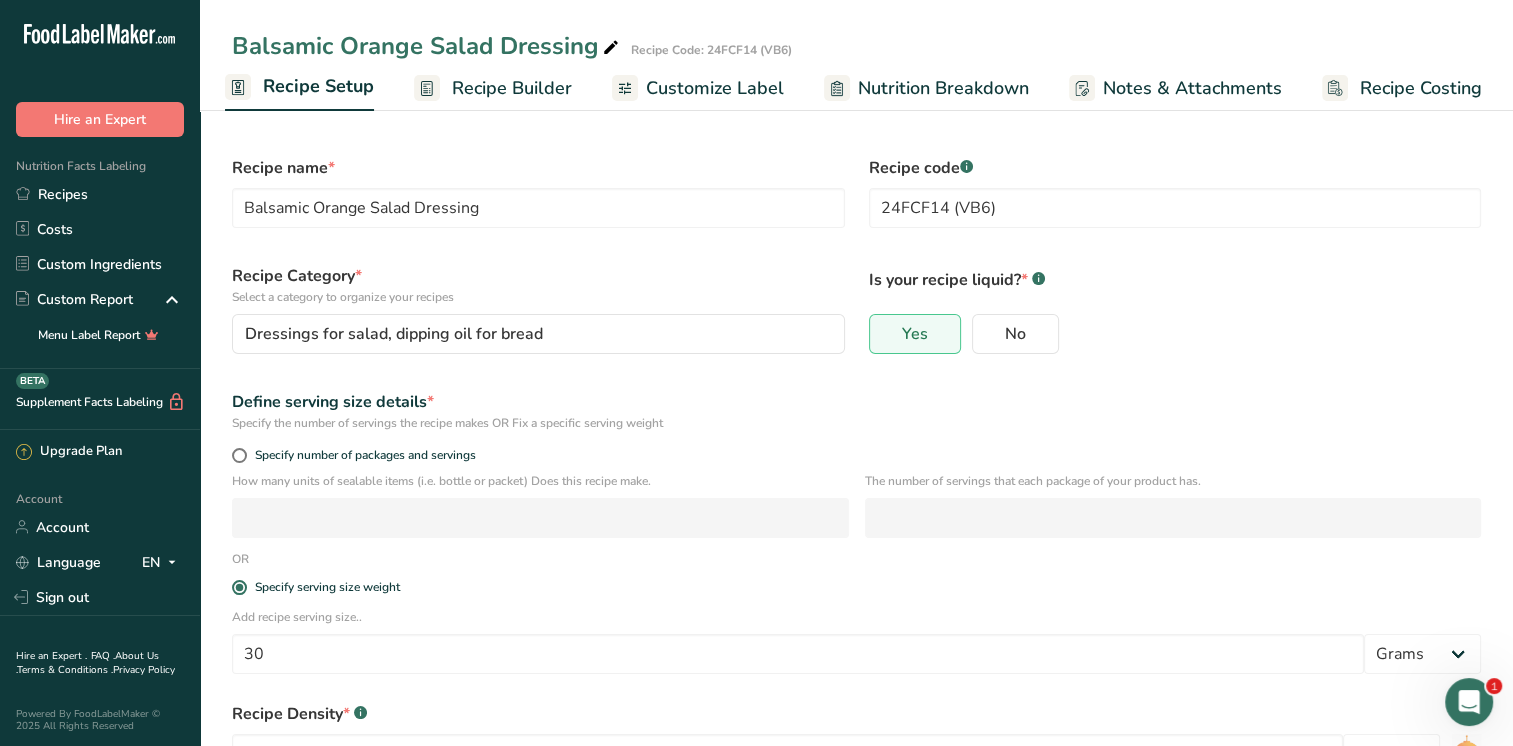 click on "Recipe Builder" at bounding box center [512, 88] 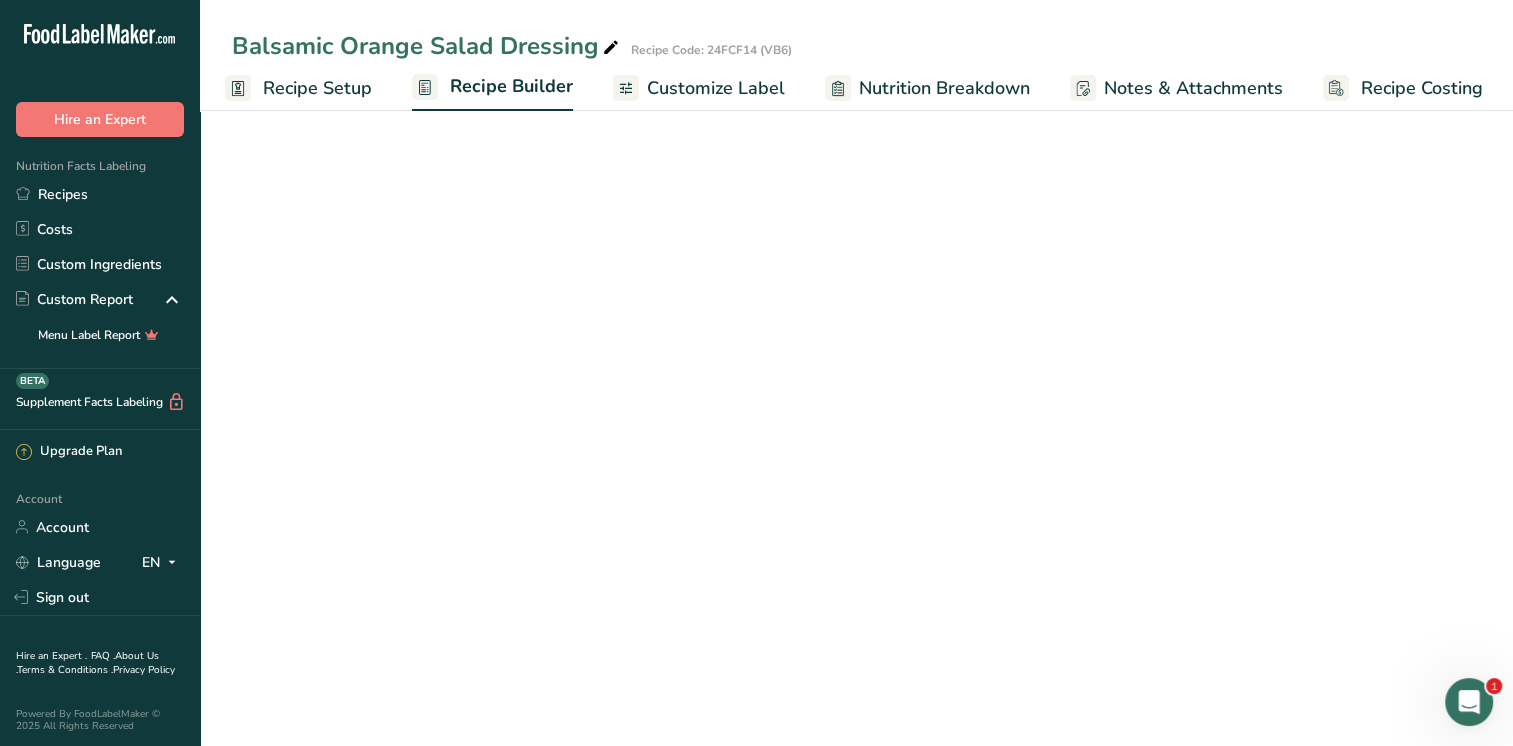 scroll, scrollTop: 0, scrollLeft: 8, axis: horizontal 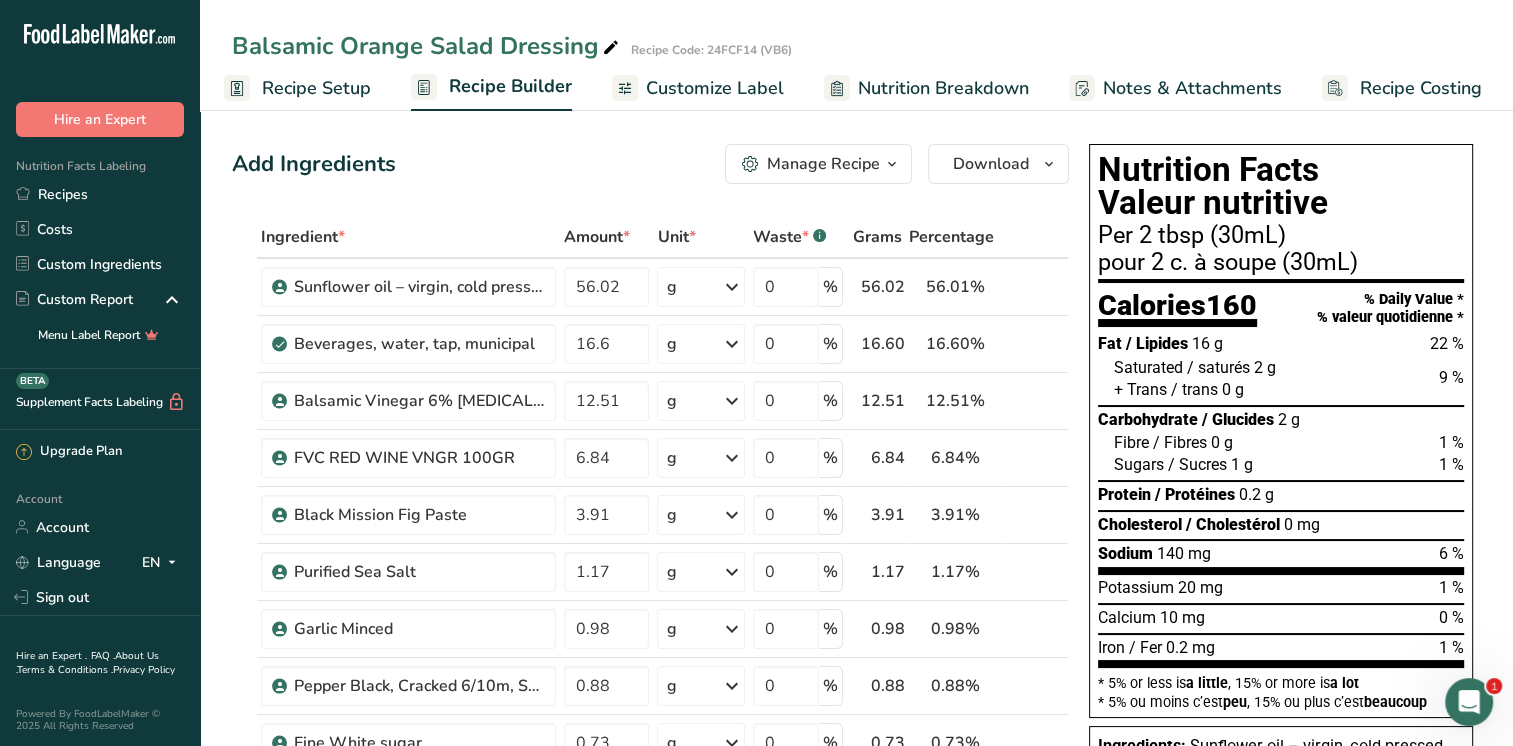 click on "Recipe Setup" at bounding box center (316, 88) 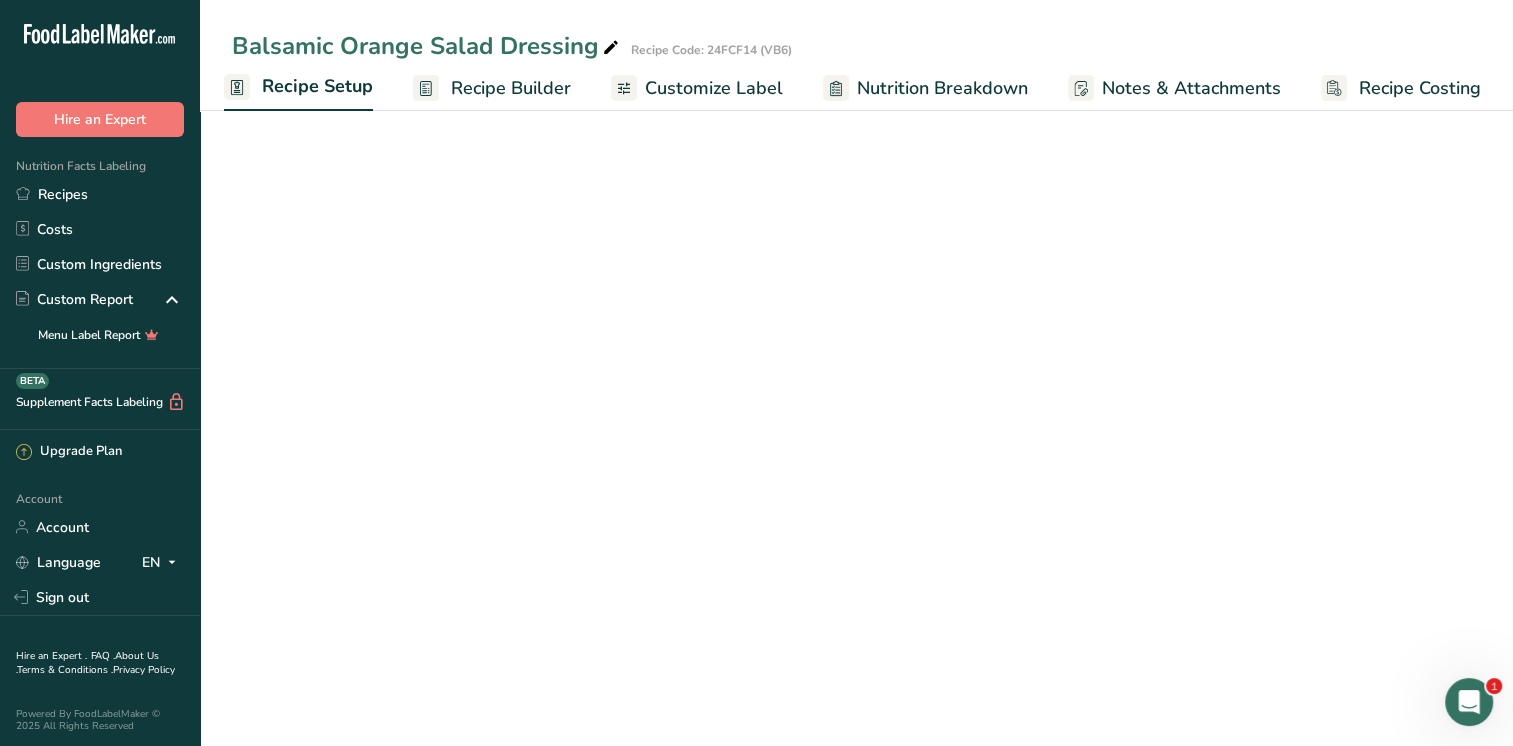 scroll, scrollTop: 0, scrollLeft: 7, axis: horizontal 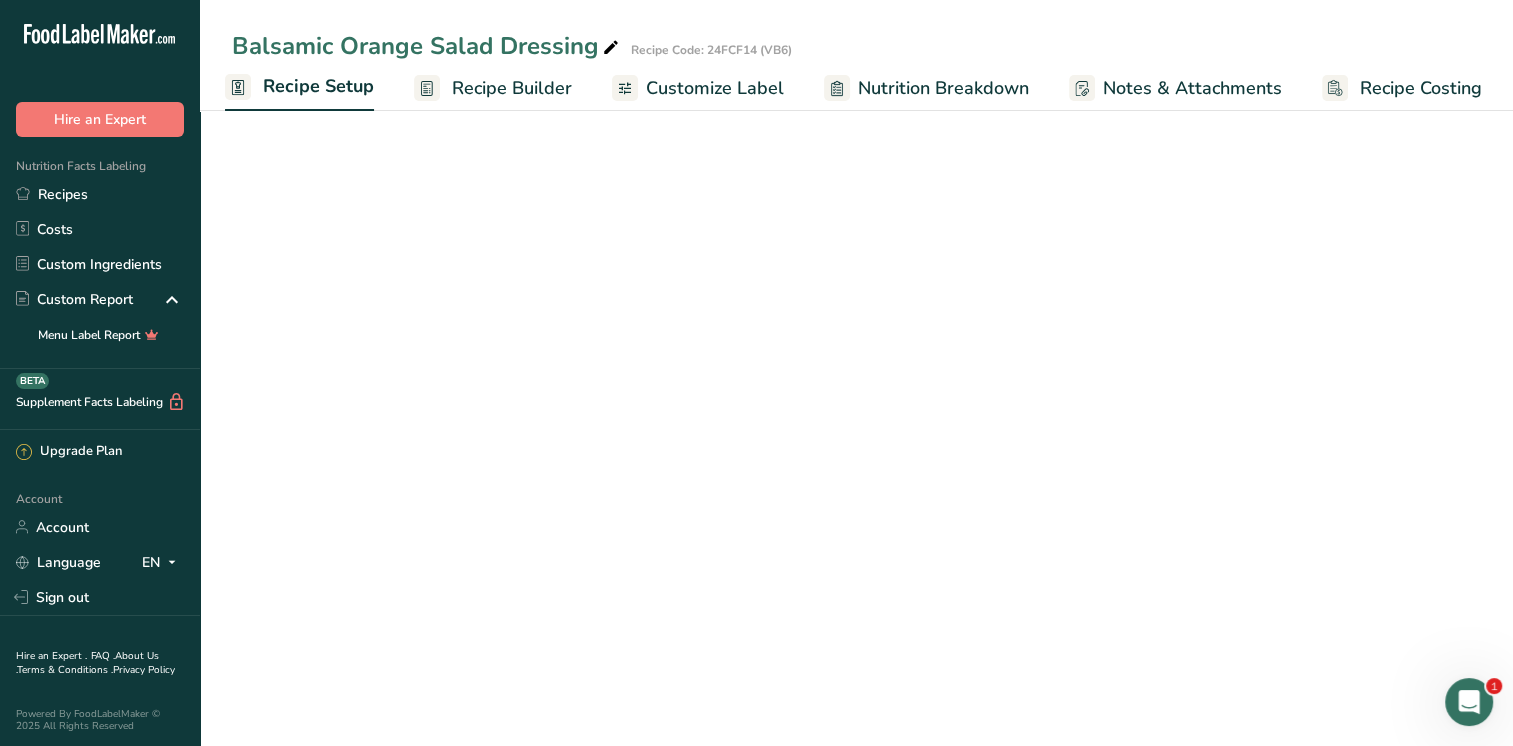 select on "22" 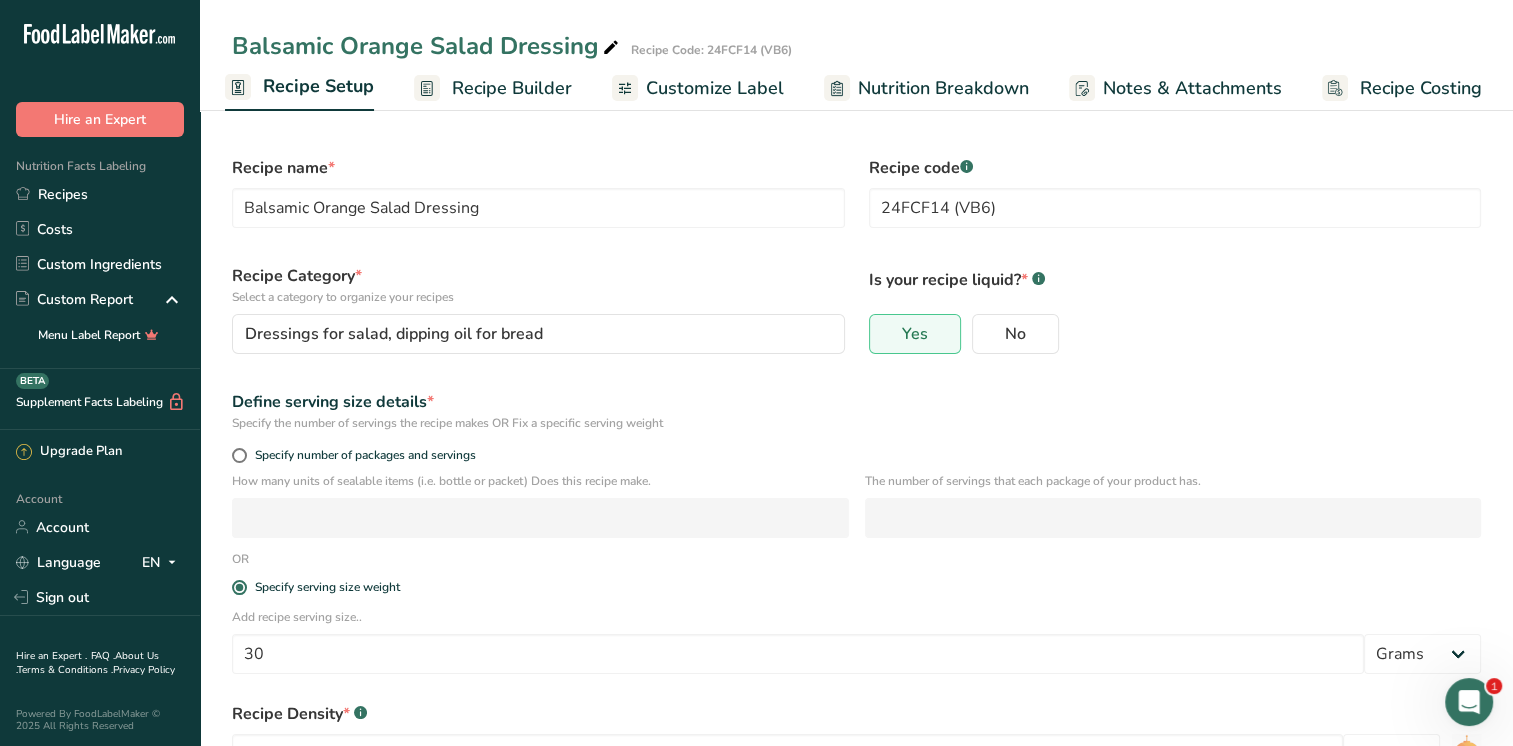 click on "Recipe Setup" at bounding box center (318, 86) 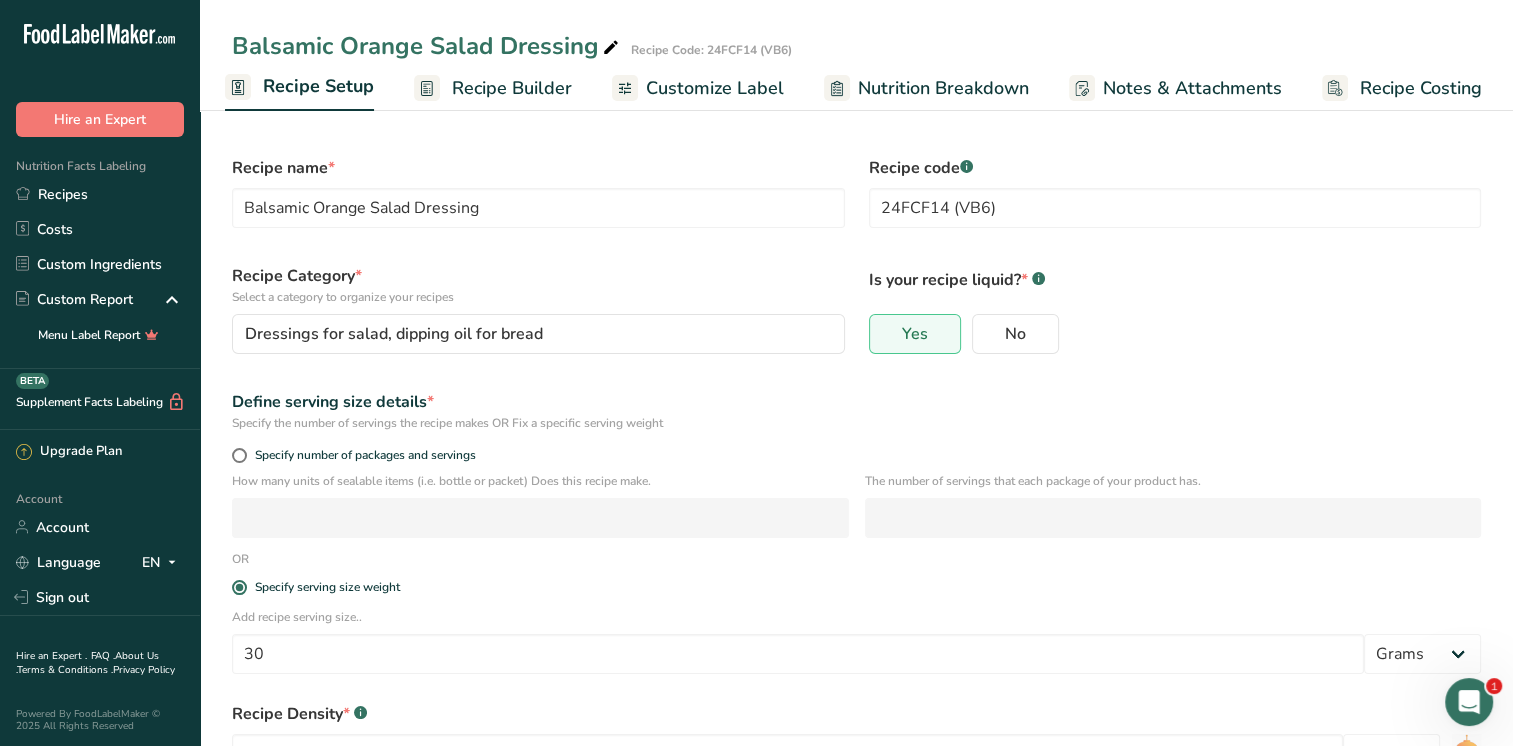 click on "Recipe Builder" at bounding box center (493, 88) 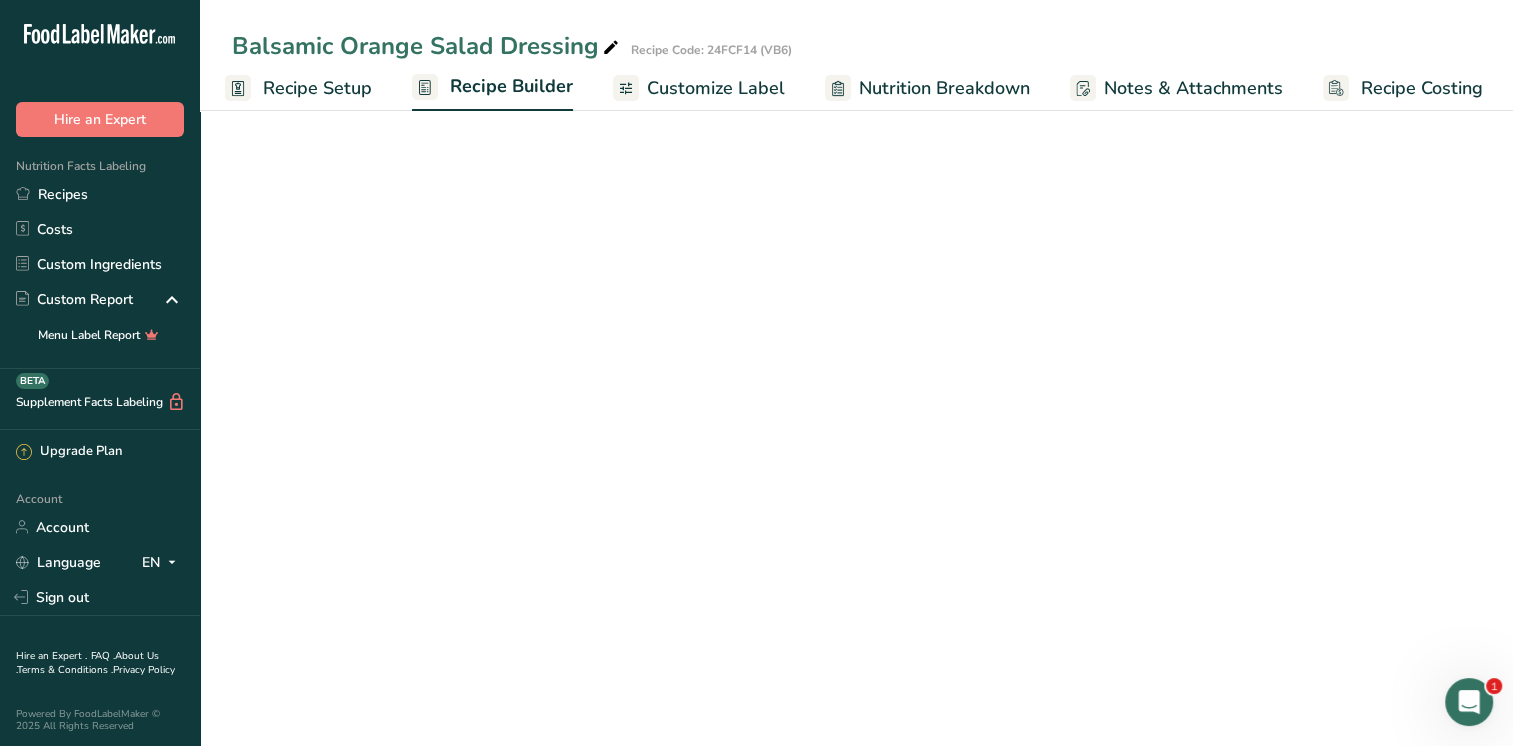 scroll, scrollTop: 0, scrollLeft: 8, axis: horizontal 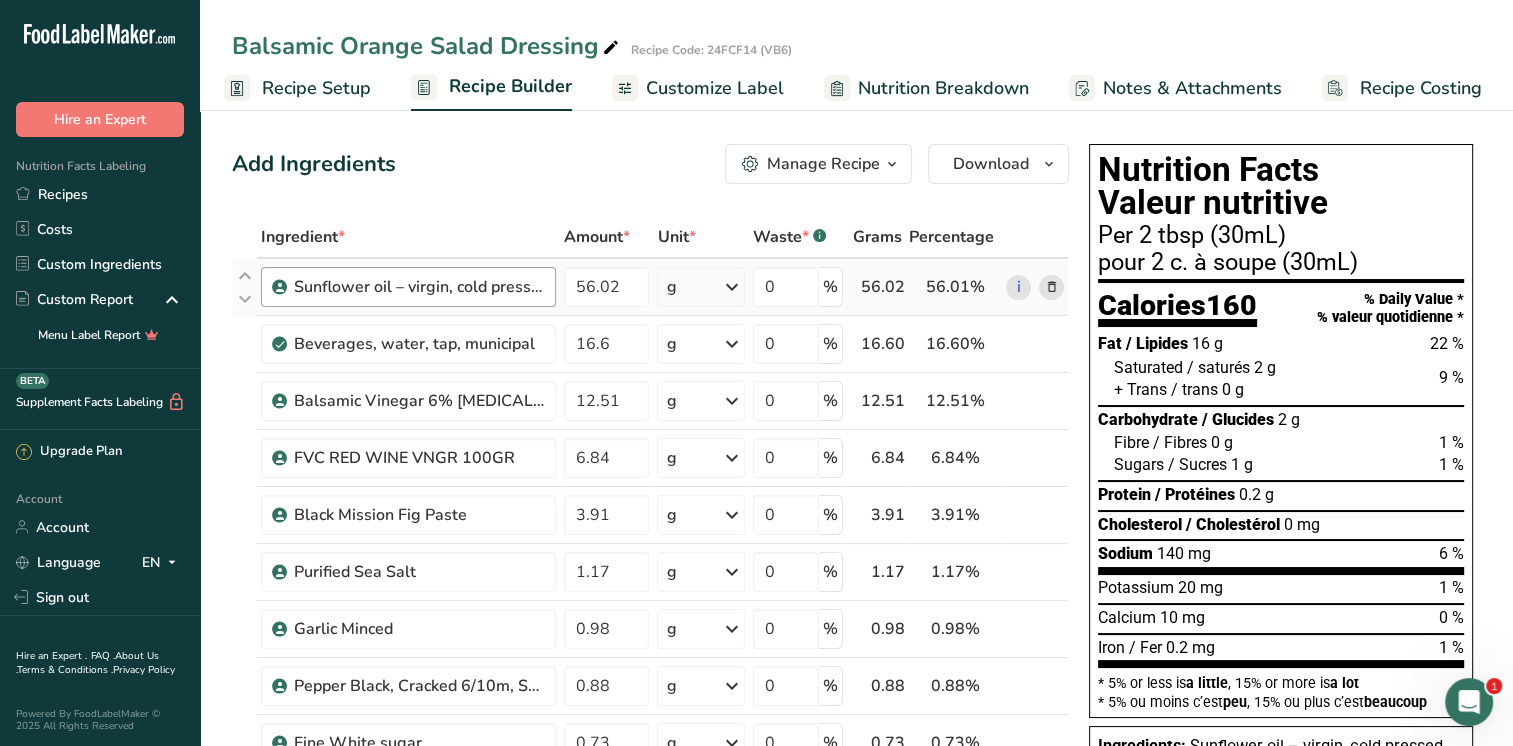 drag, startPoint x: 81, startPoint y: 198, endPoint x: 340, endPoint y: 294, distance: 276.21912 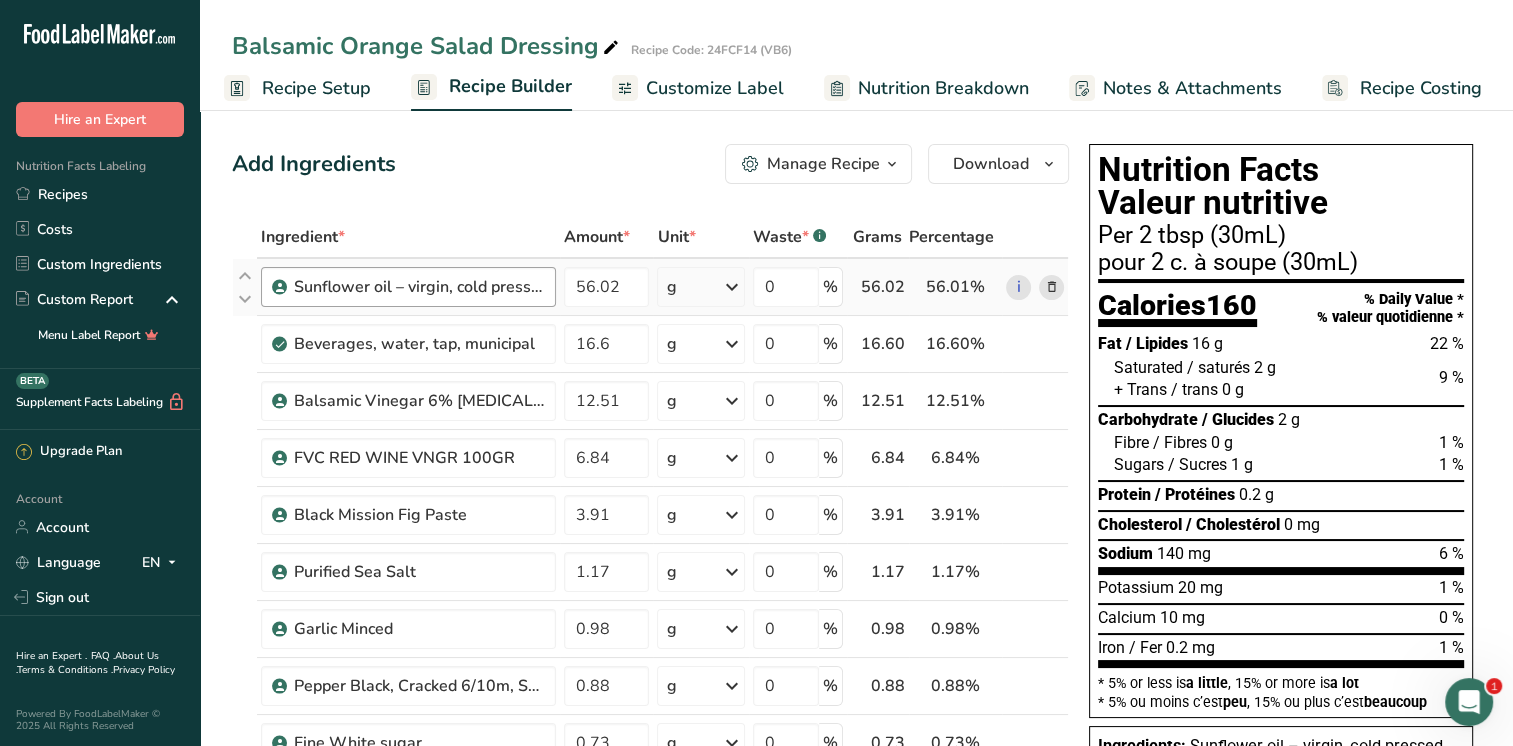 click on "Recipes" at bounding box center (100, 194) 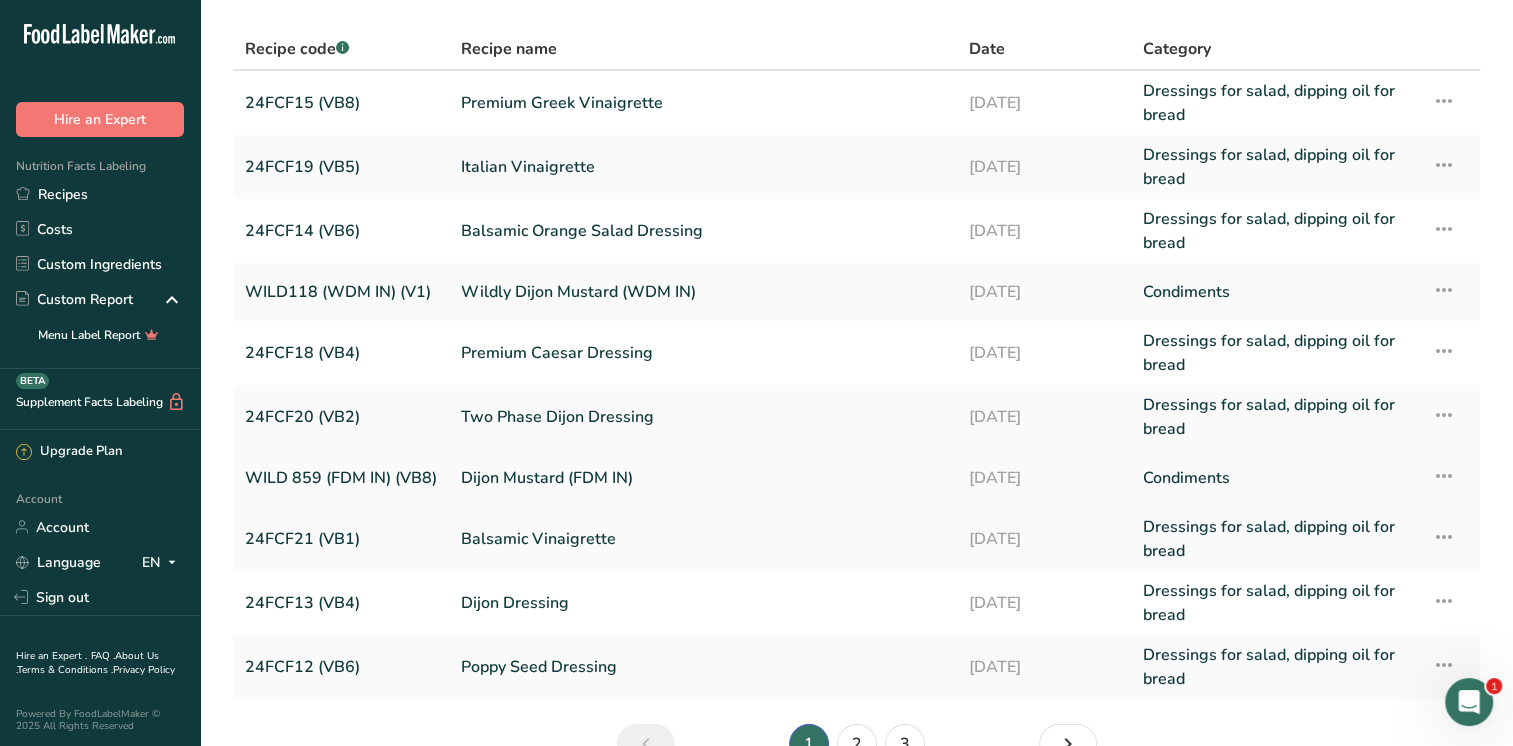scroll, scrollTop: 100, scrollLeft: 0, axis: vertical 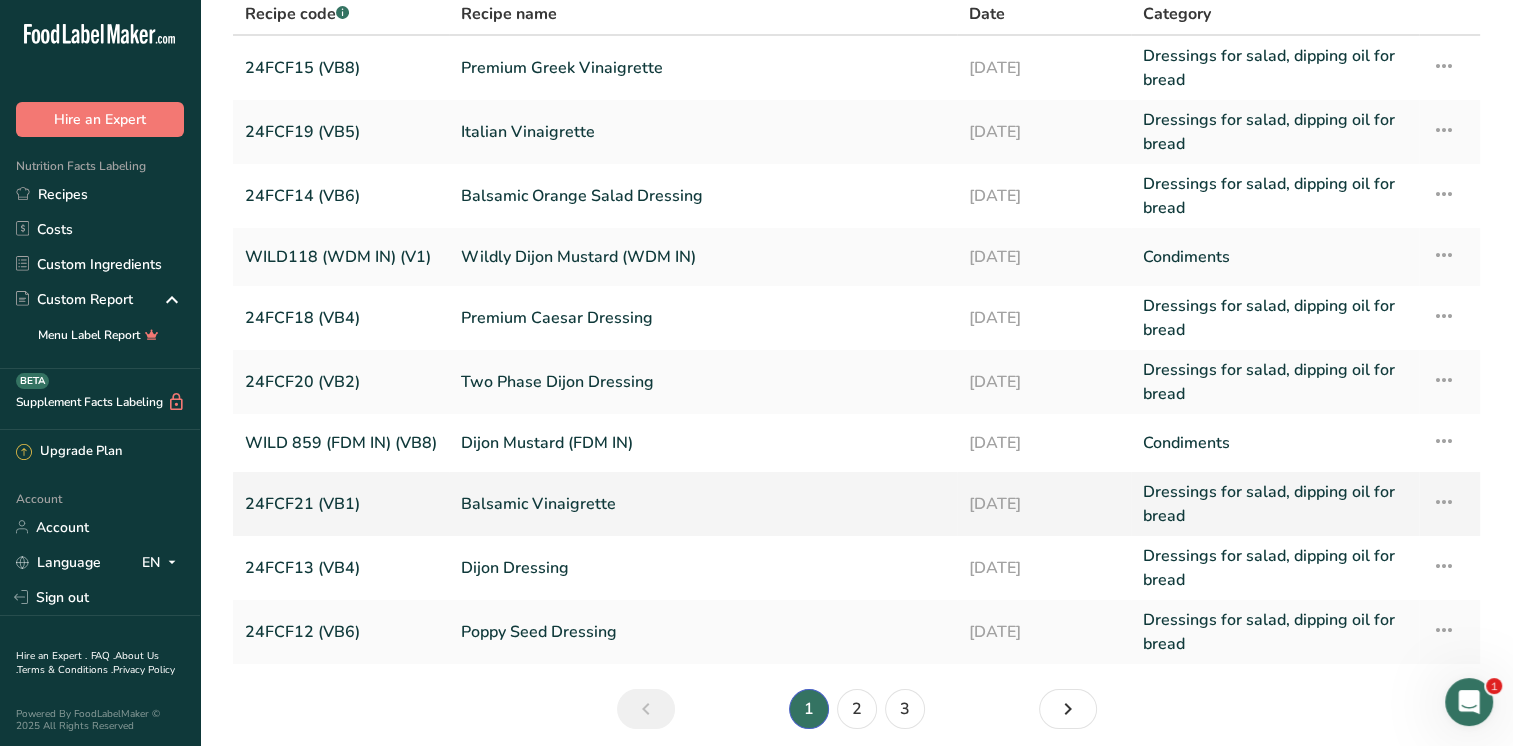 click on "24FCF21 (VB1)" at bounding box center [341, 504] 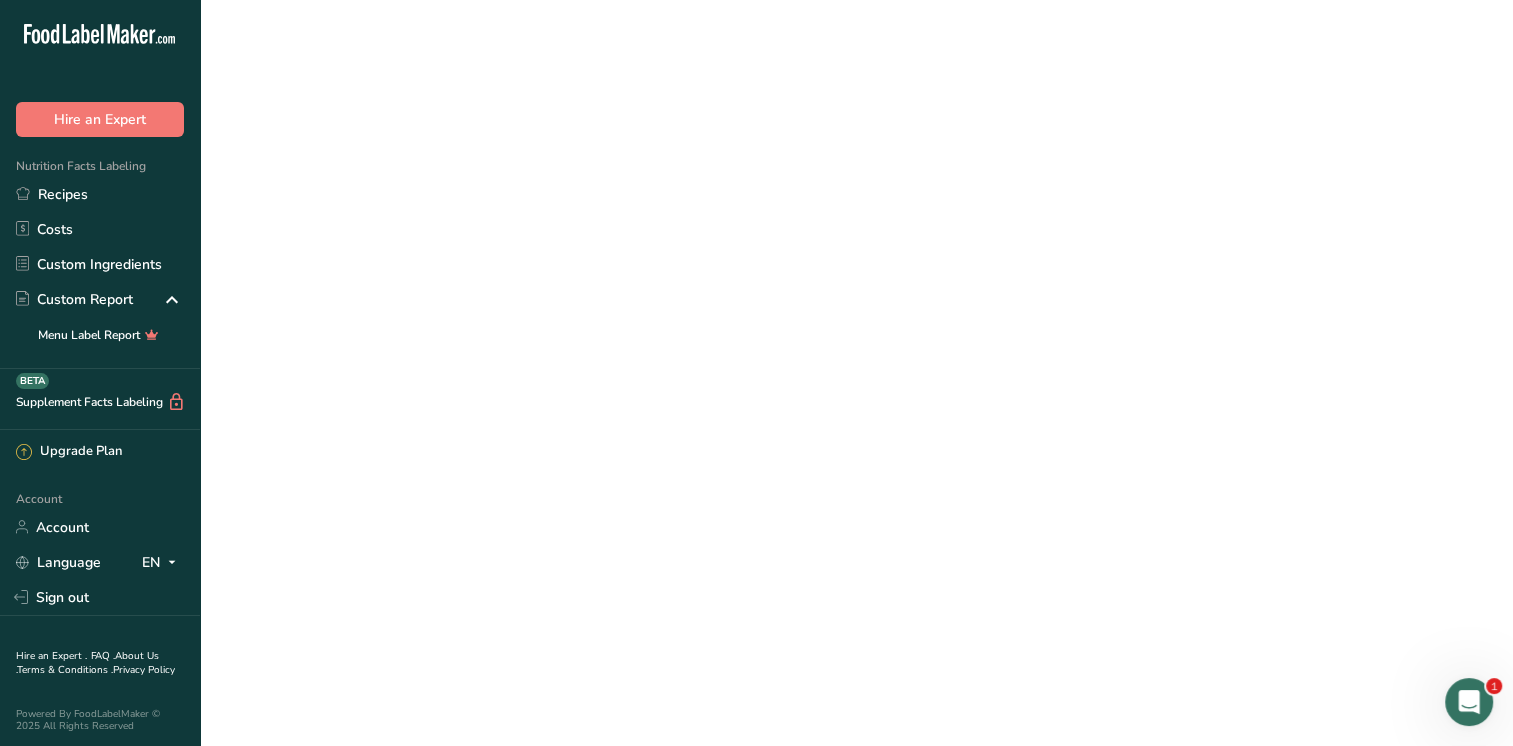 scroll, scrollTop: 0, scrollLeft: 0, axis: both 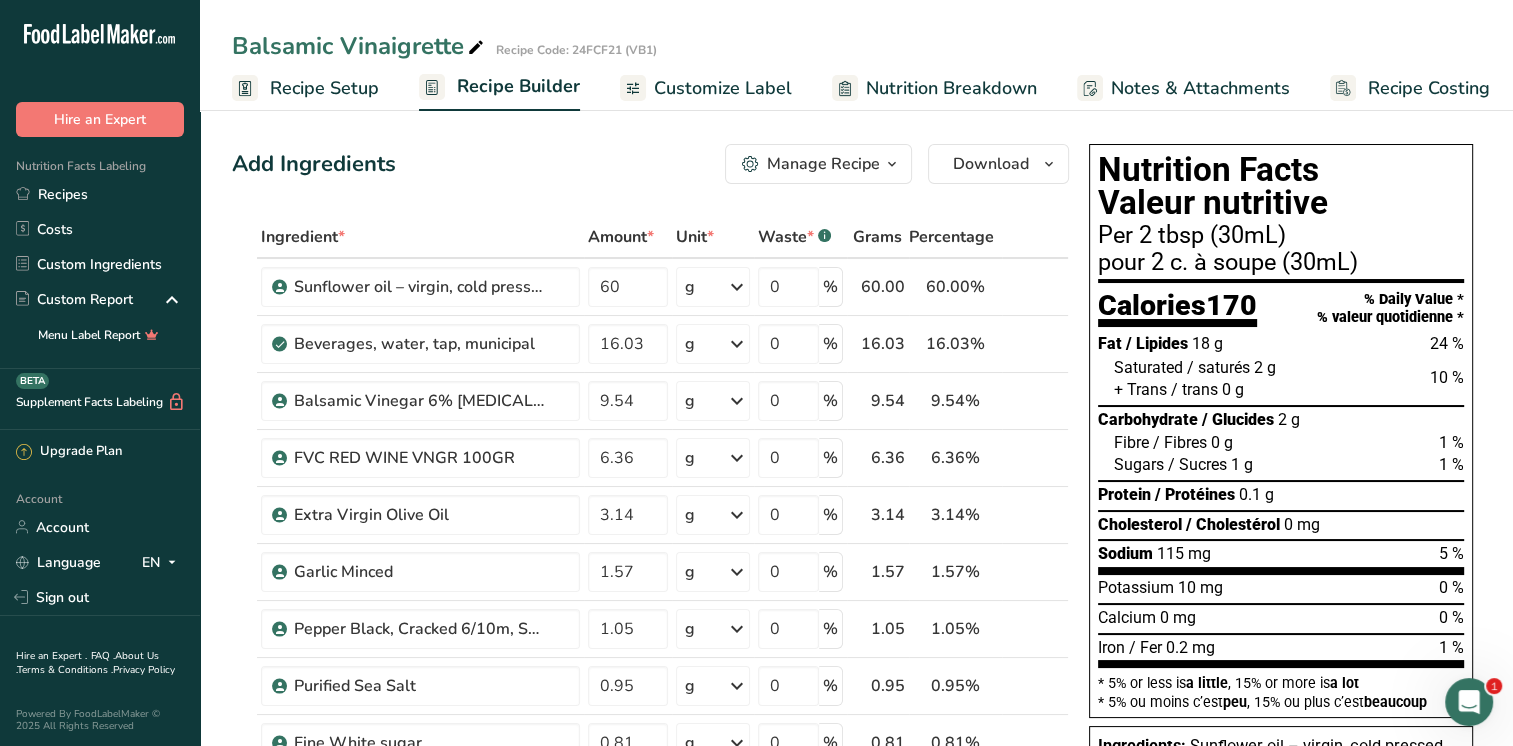 click on "Recipe Setup" at bounding box center [324, 88] 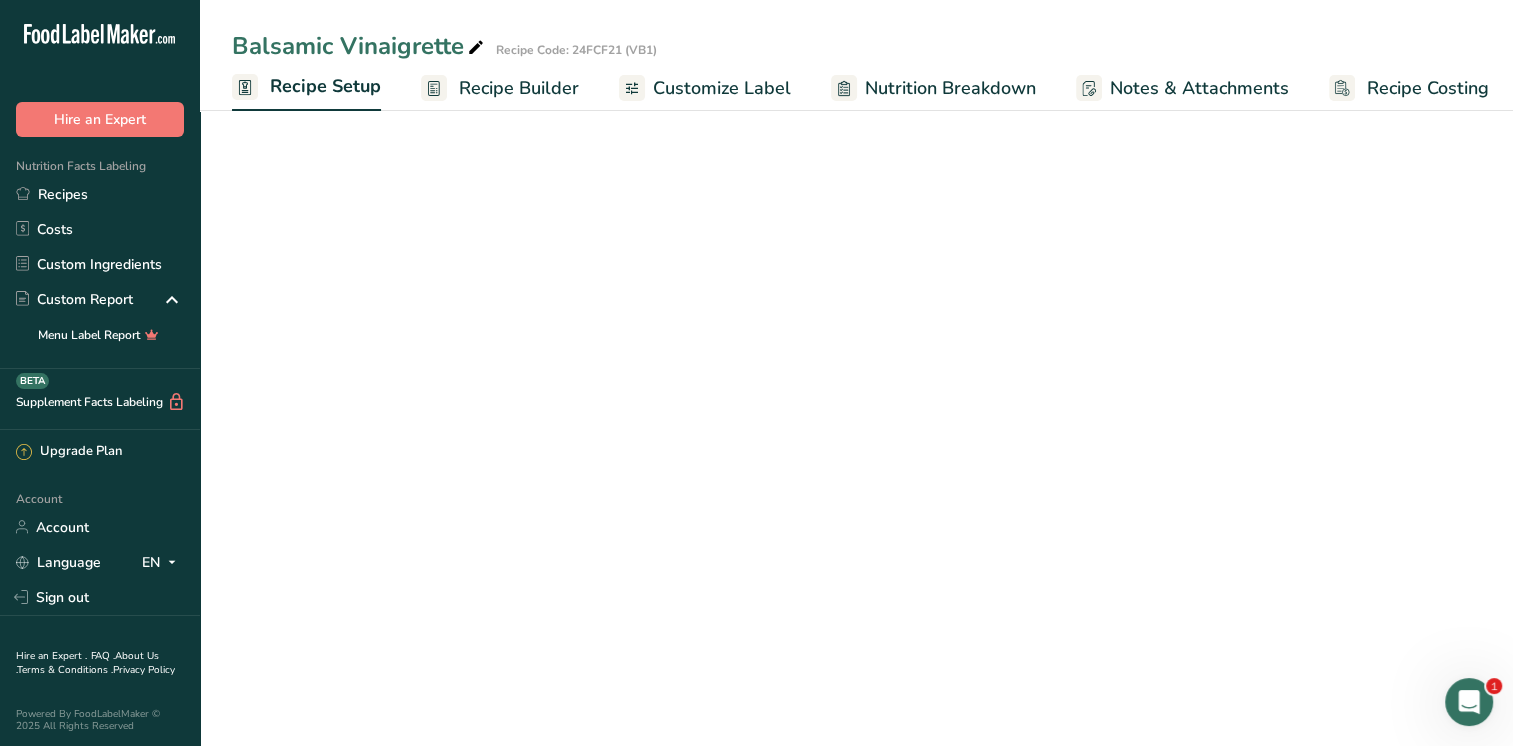 scroll, scrollTop: 0, scrollLeft: 7, axis: horizontal 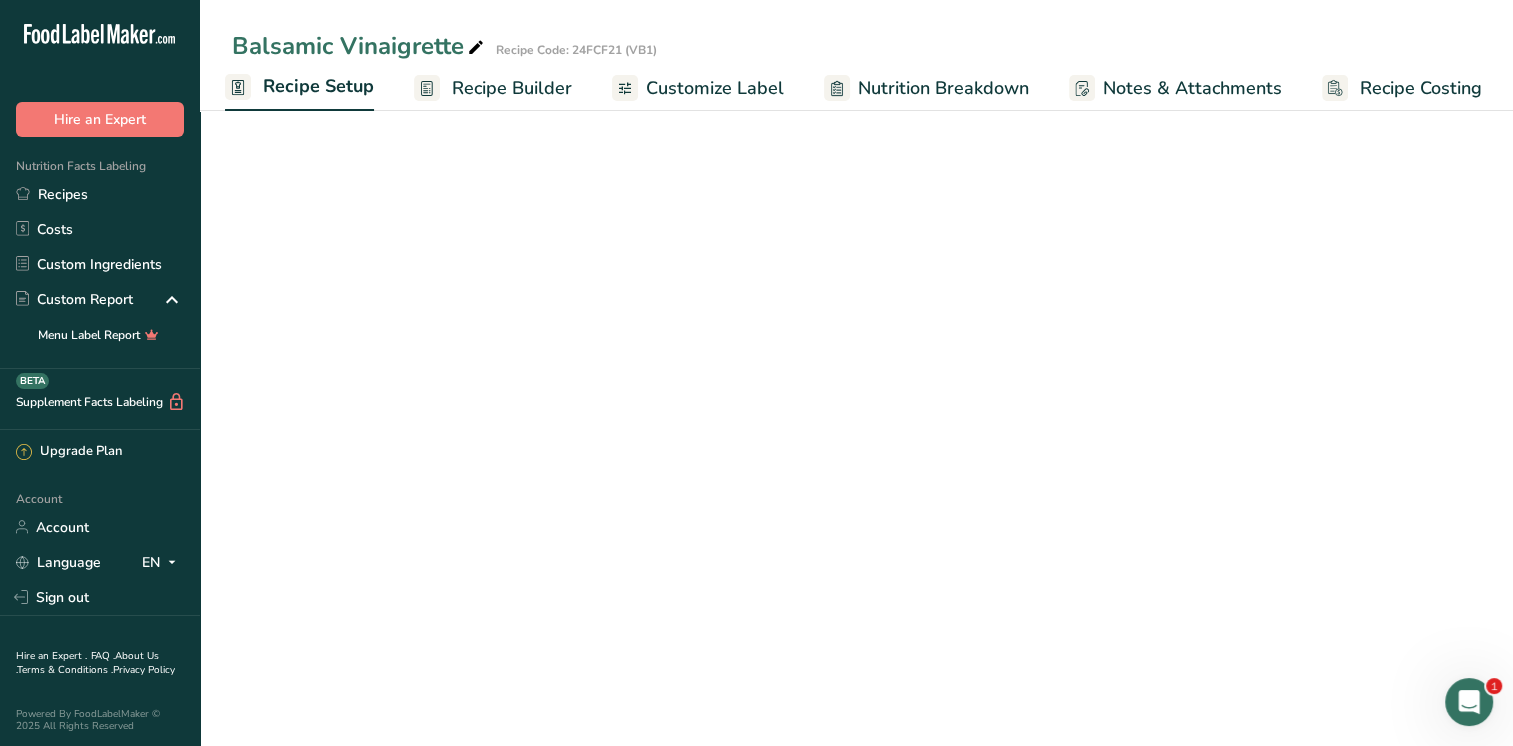 select on "22" 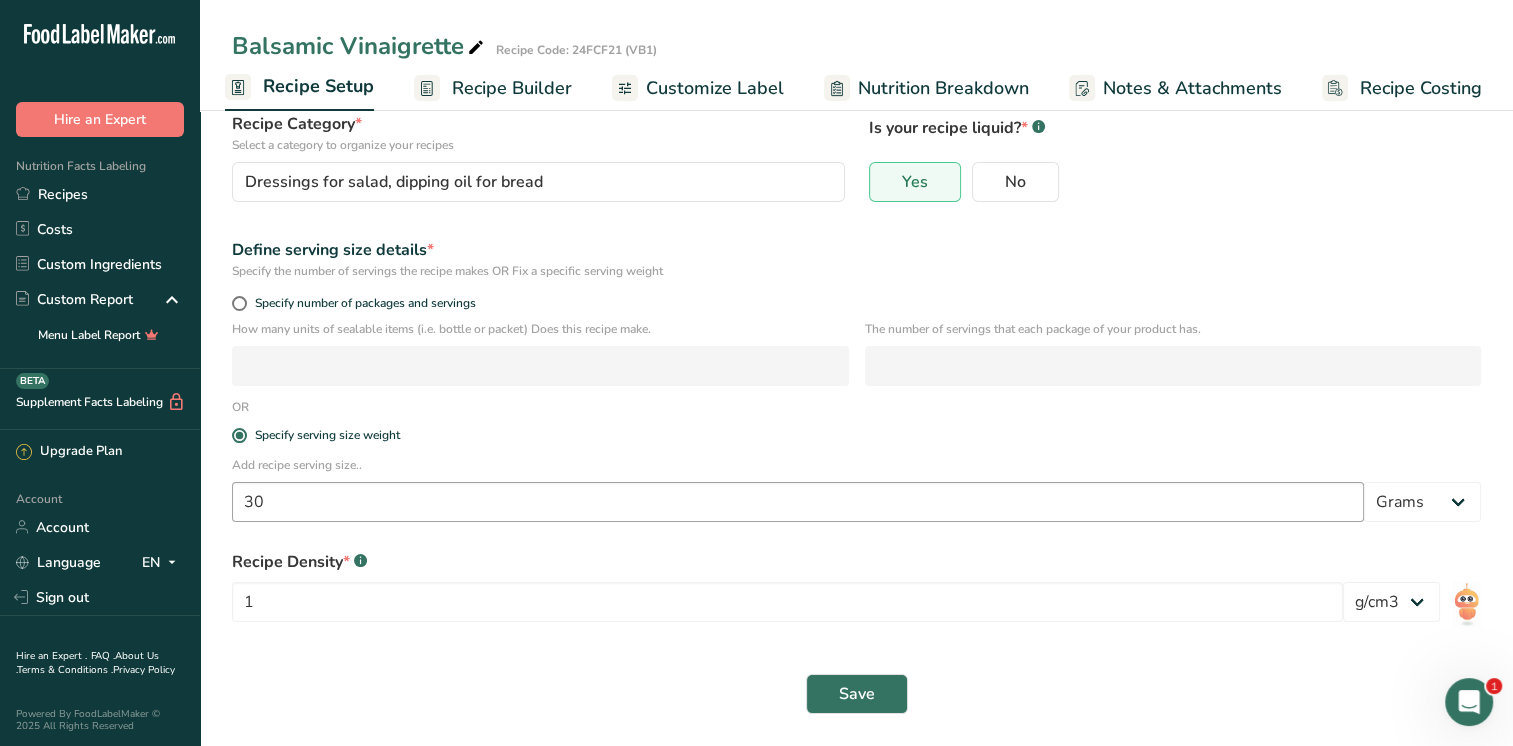 scroll, scrollTop: 0, scrollLeft: 0, axis: both 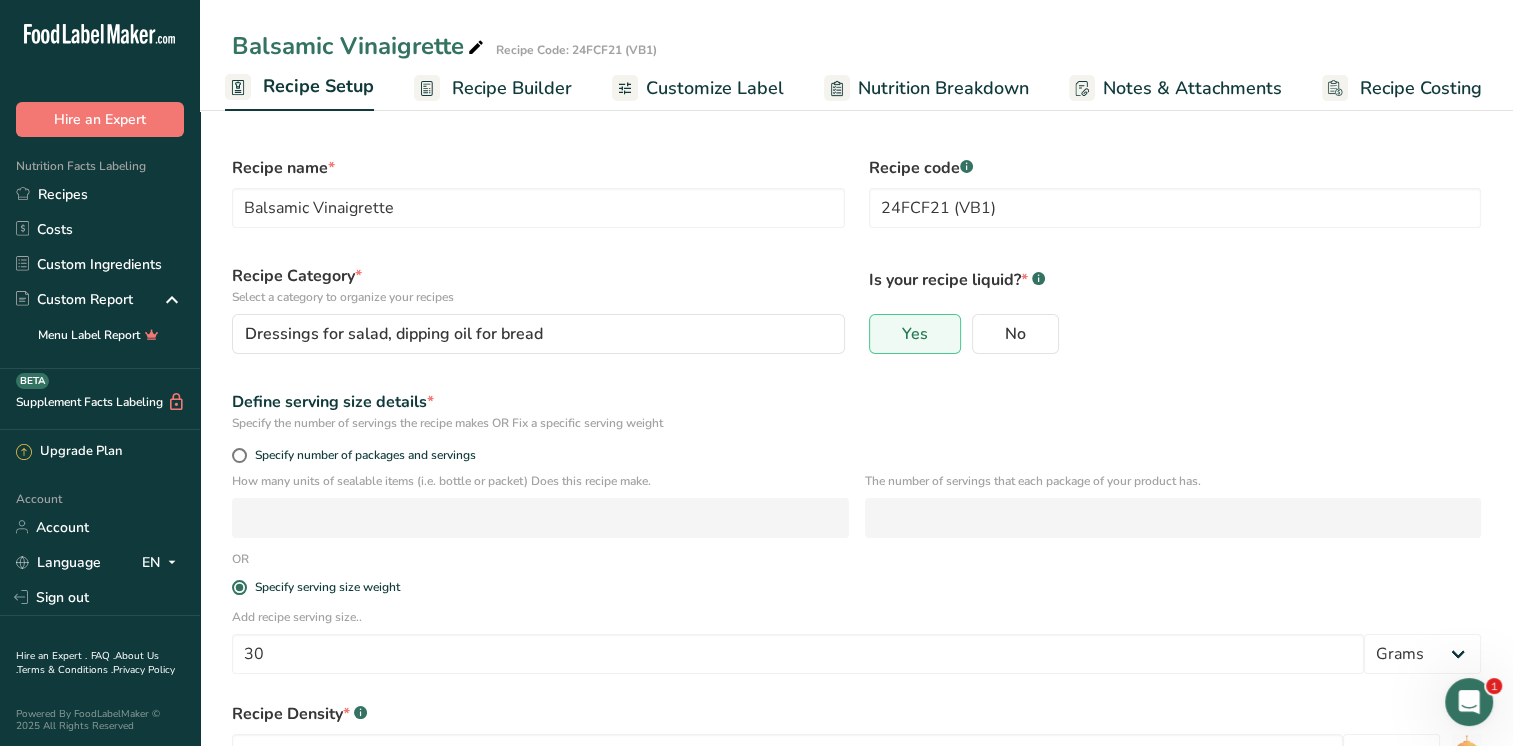 click on "Recipe Builder" at bounding box center (512, 88) 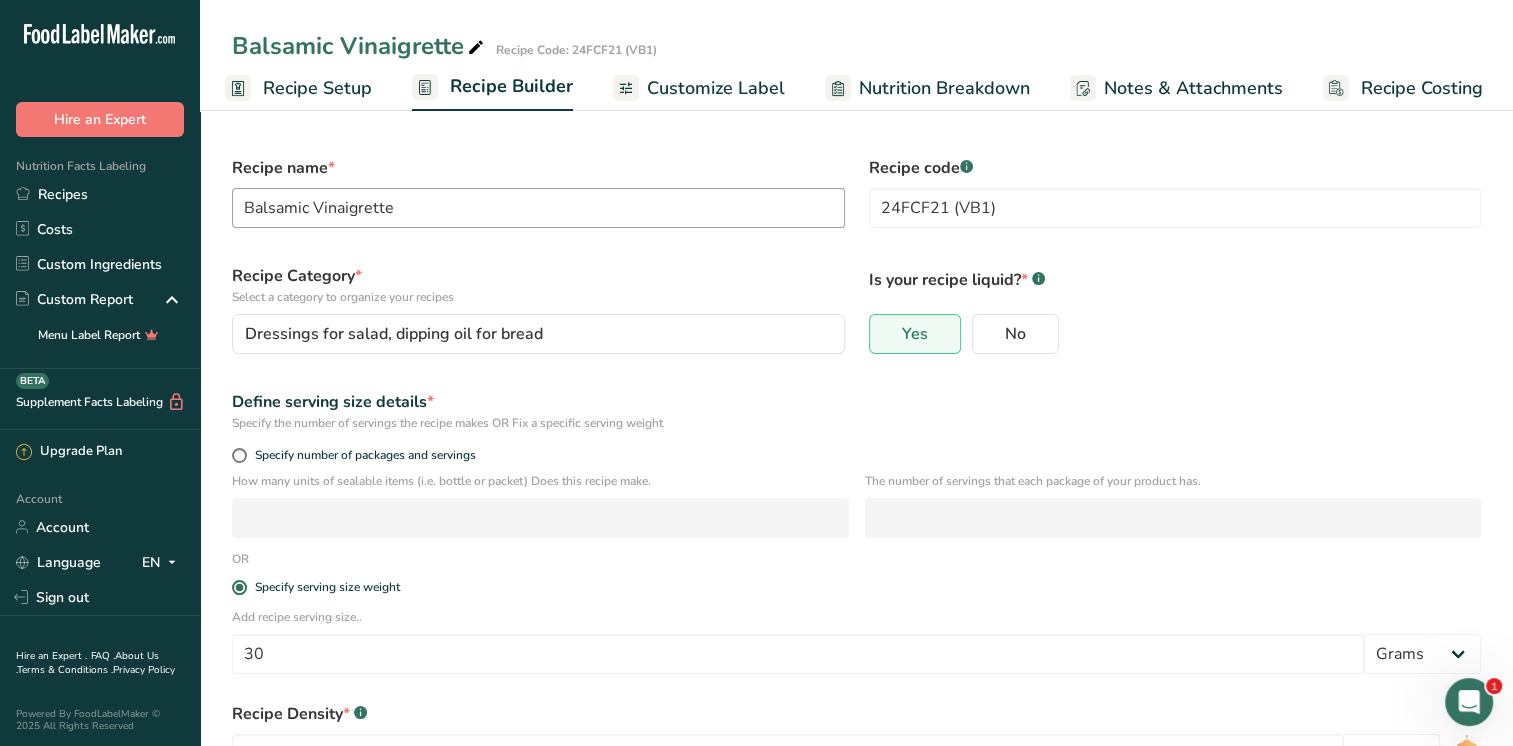 scroll, scrollTop: 0, scrollLeft: 8, axis: horizontal 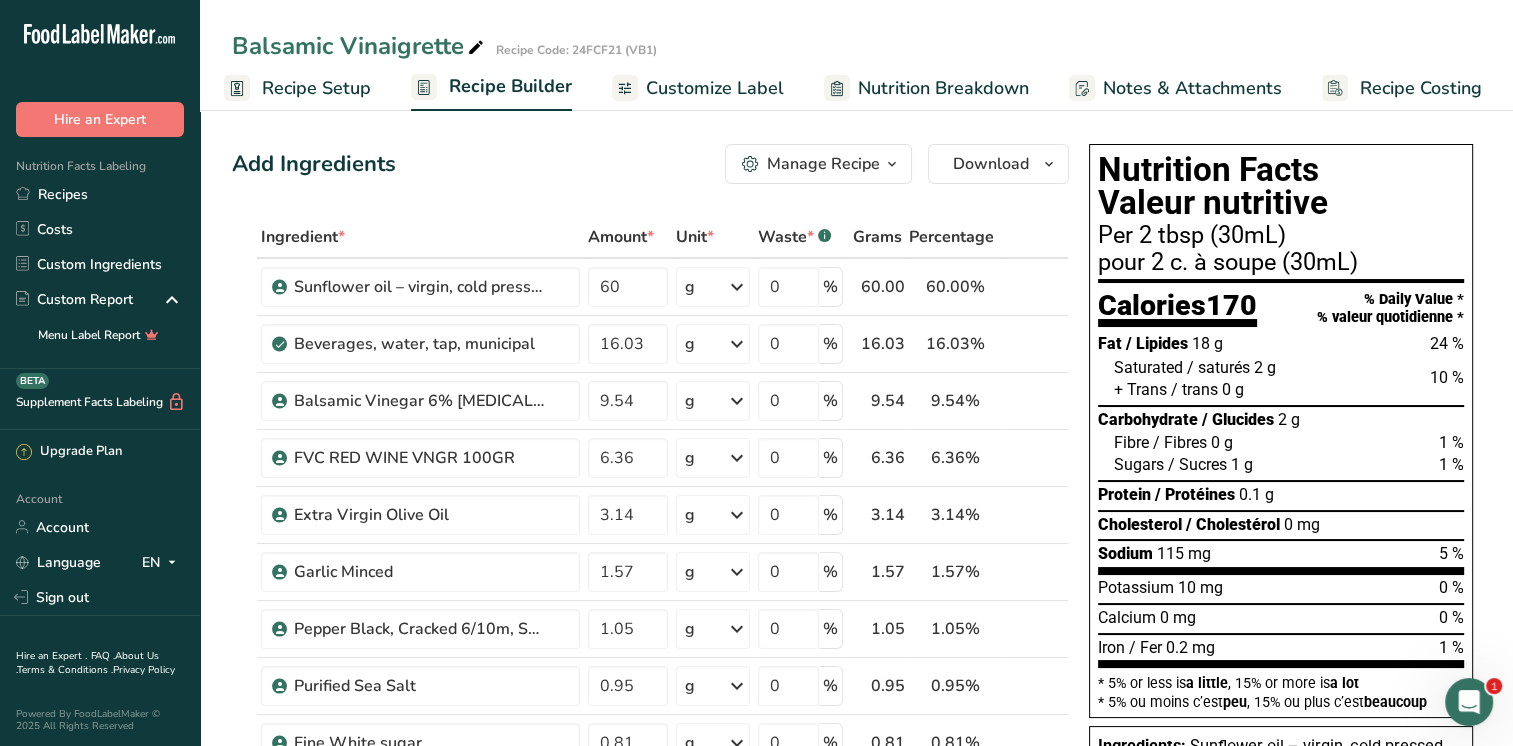 click on "Nutrition Breakdown" at bounding box center [943, 88] 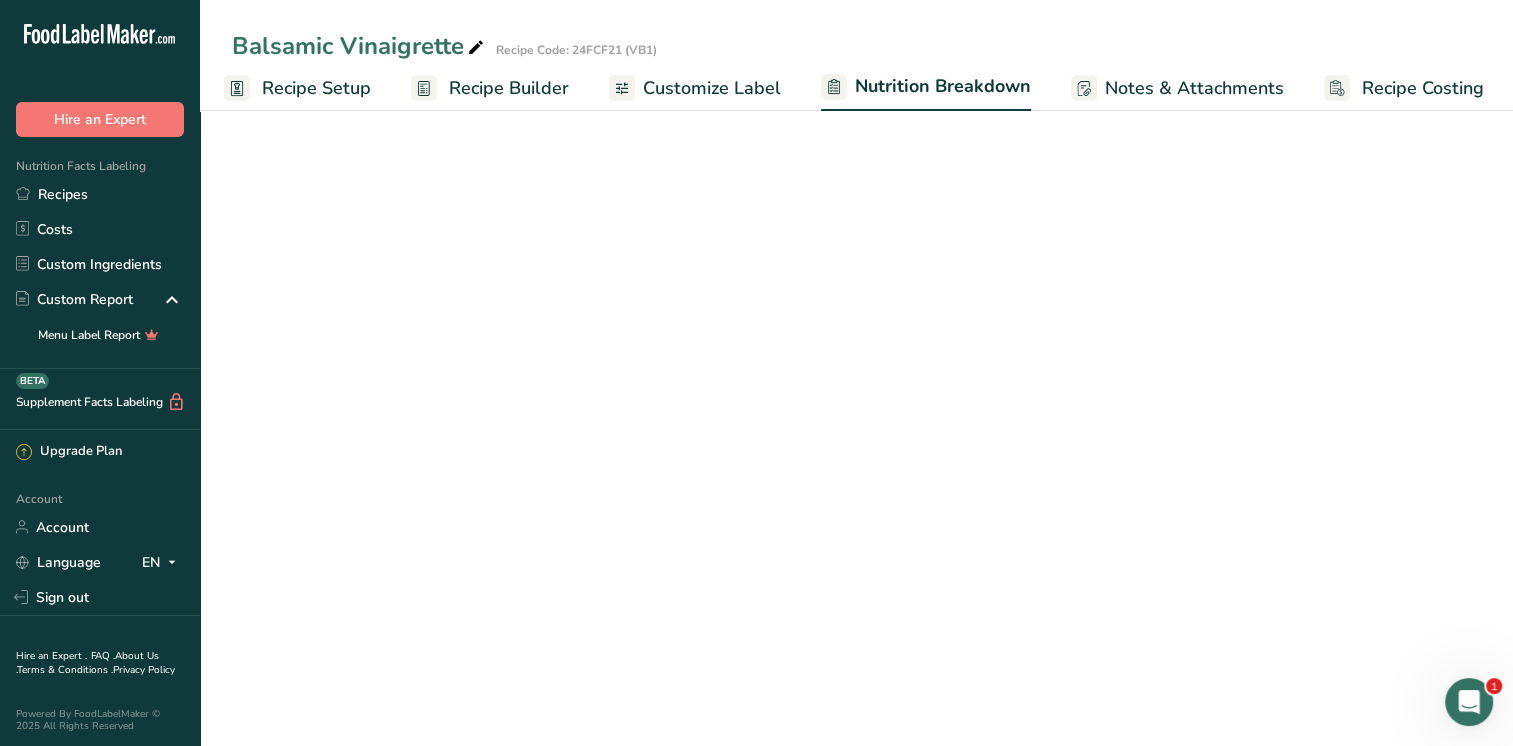 scroll, scrollTop: 0, scrollLeft: 10, axis: horizontal 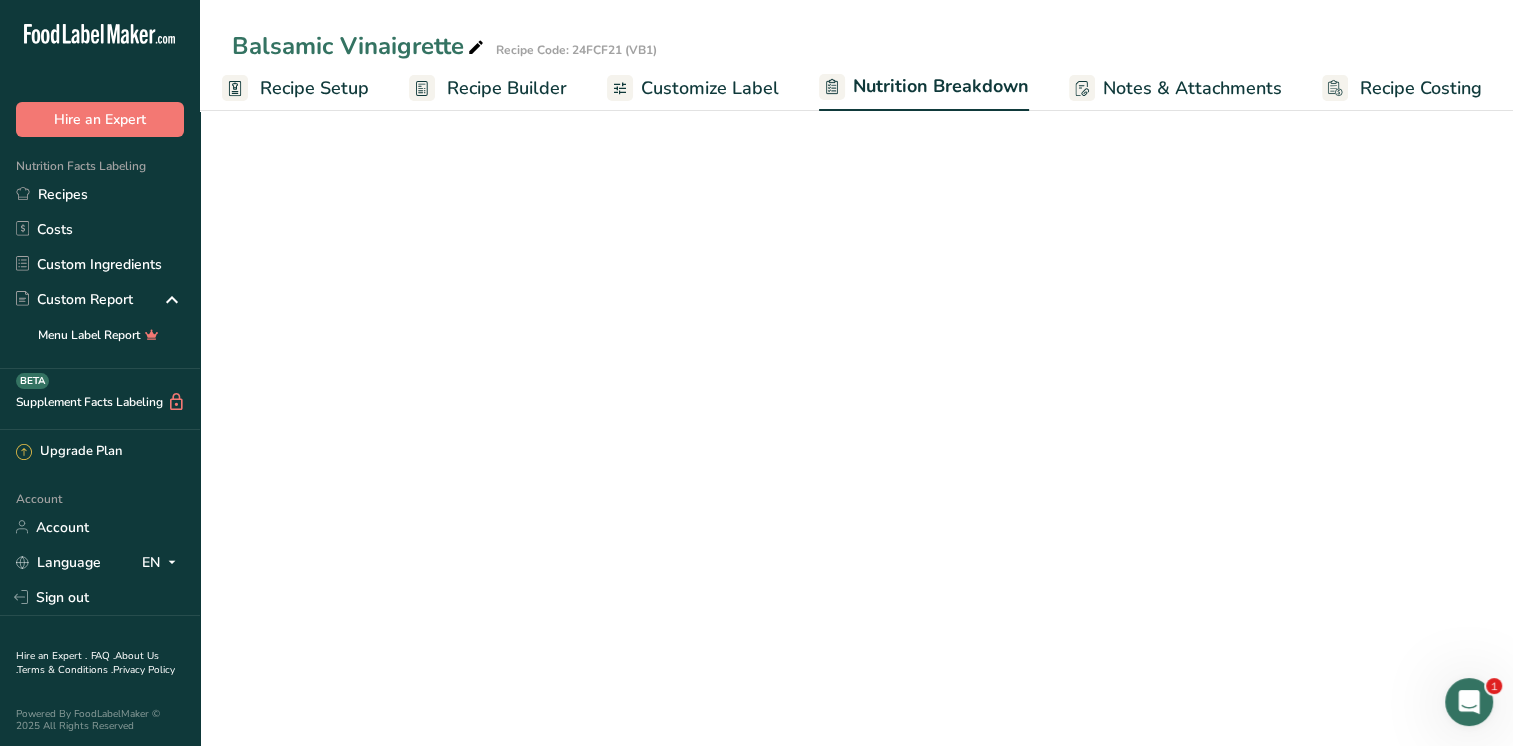 select on "Calories" 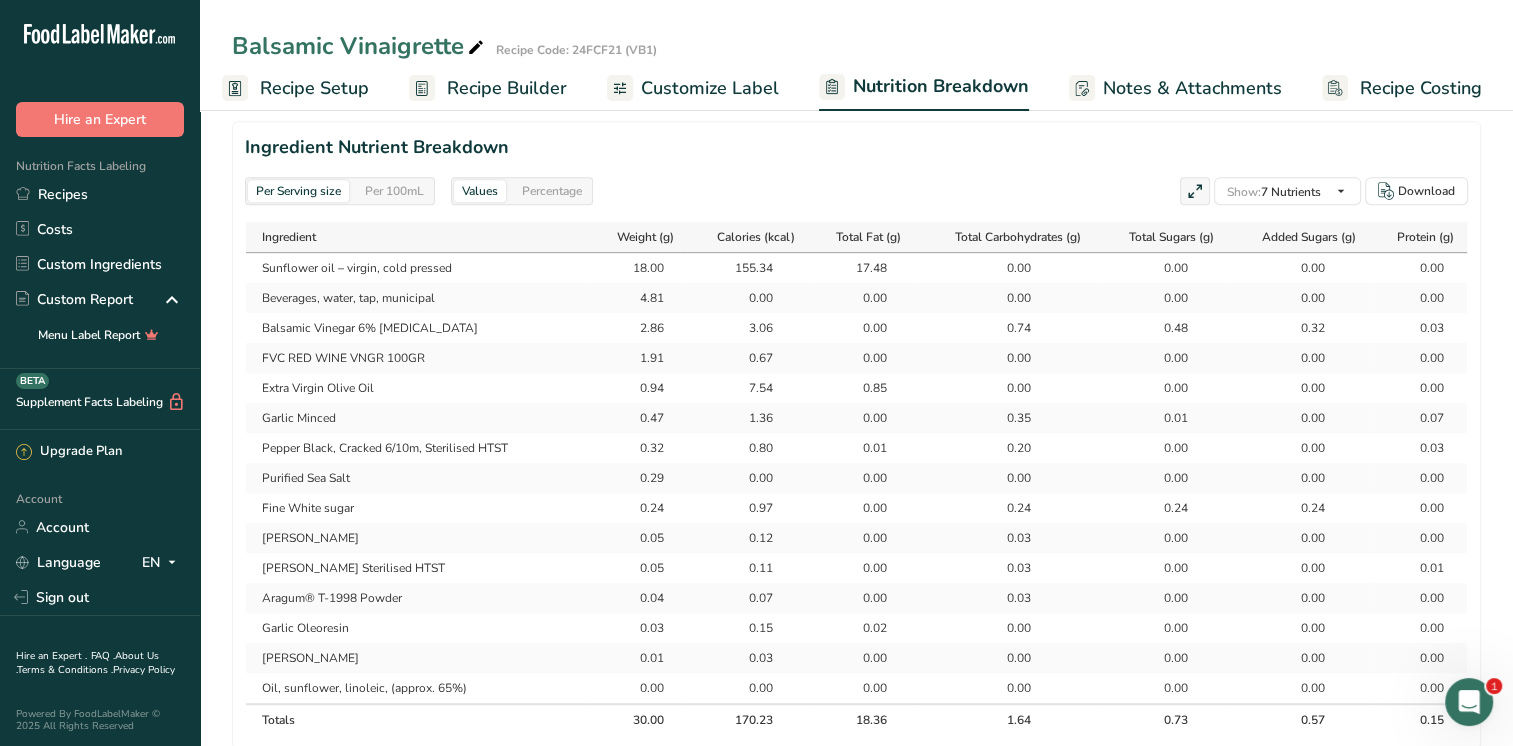 scroll, scrollTop: 1000, scrollLeft: 0, axis: vertical 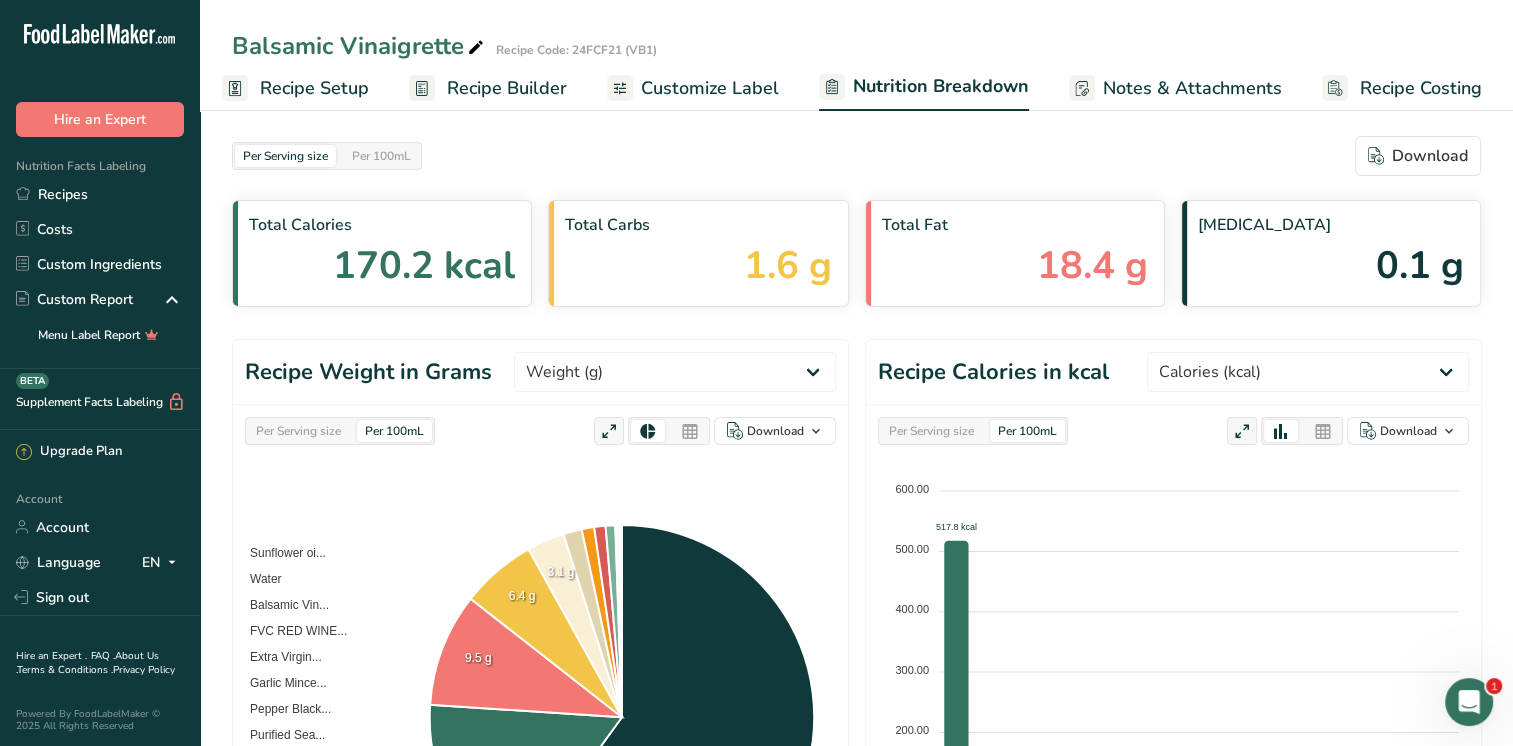 click on "Recipe Builder" at bounding box center (507, 88) 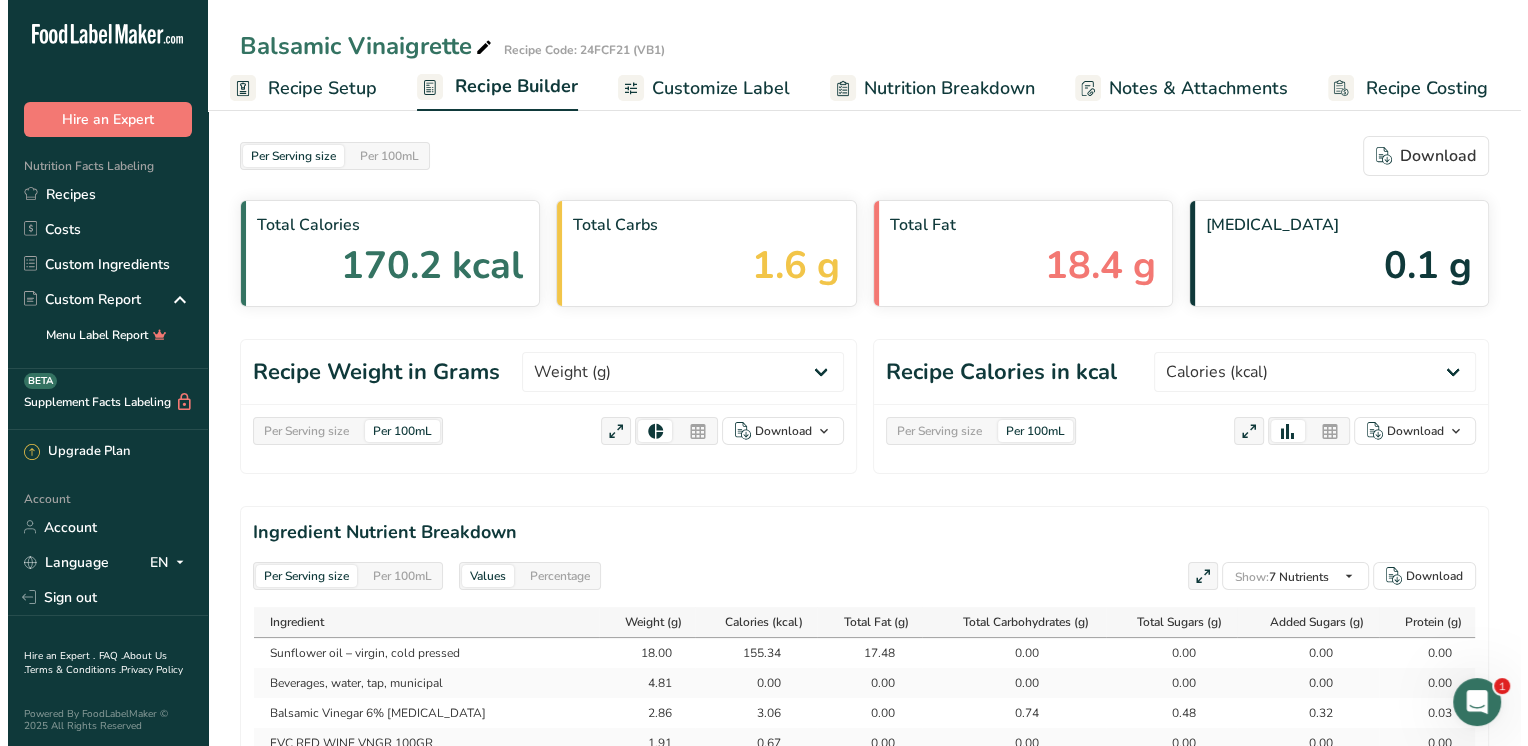 scroll, scrollTop: 0, scrollLeft: 8, axis: horizontal 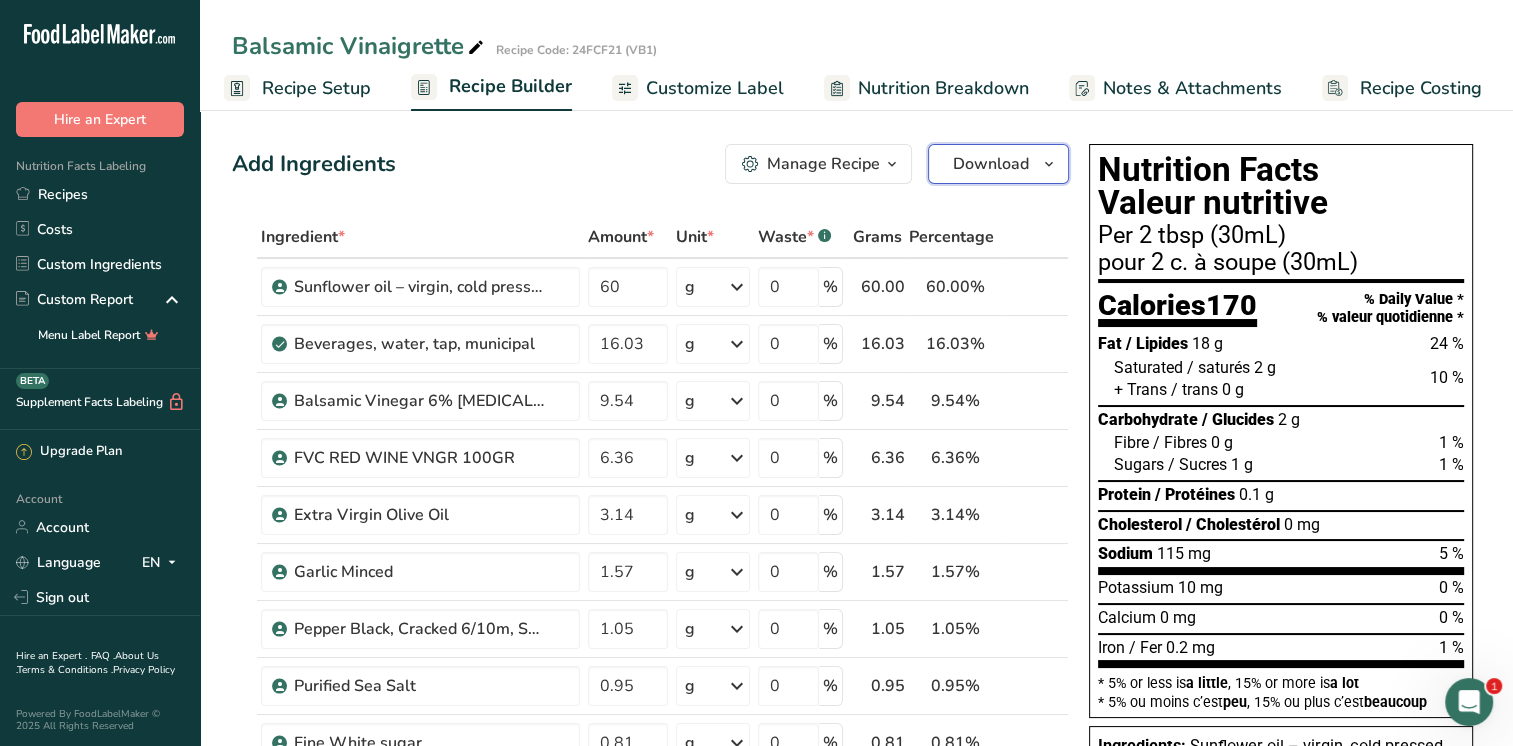 click at bounding box center (1049, 164) 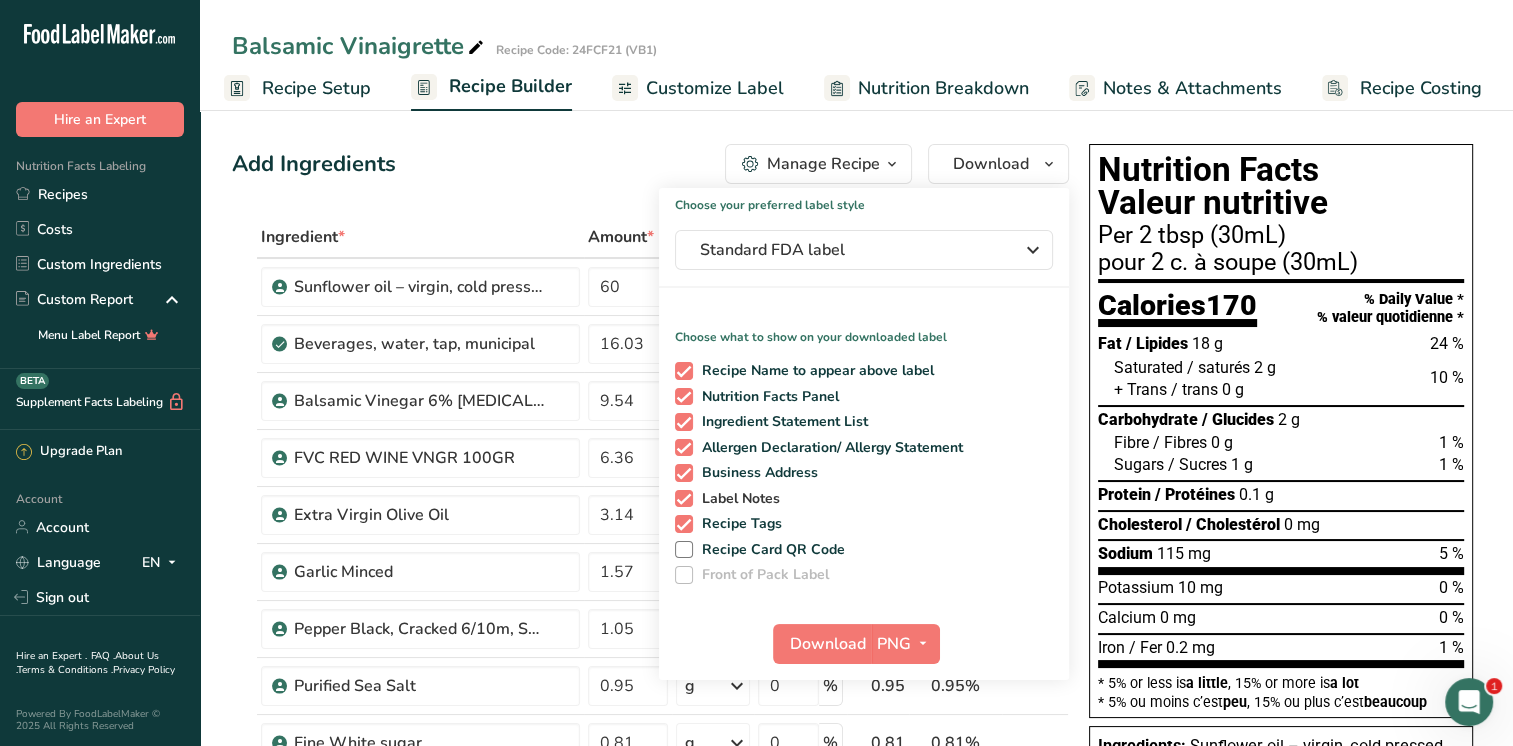 click at bounding box center [684, 499] 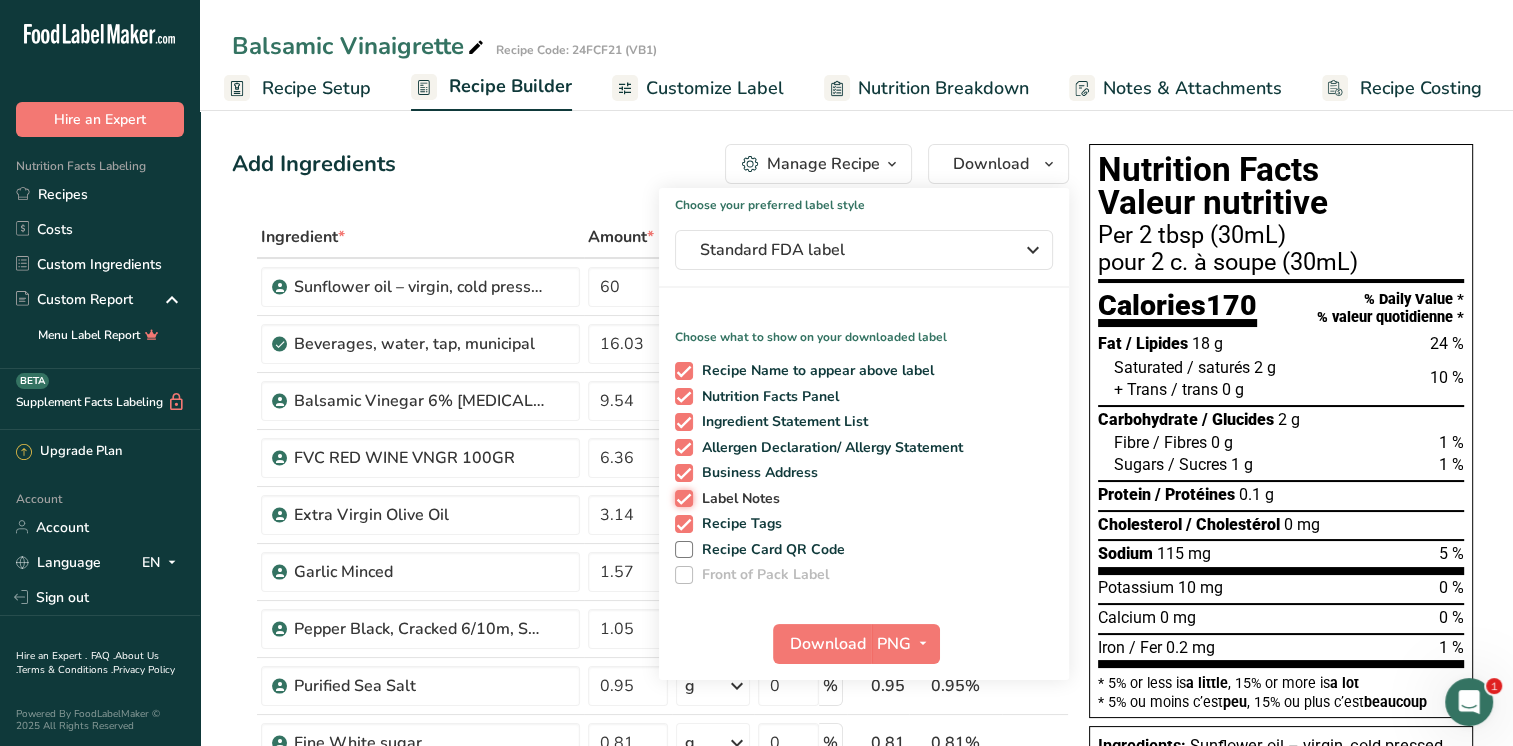 click on "Label Notes" at bounding box center (681, 498) 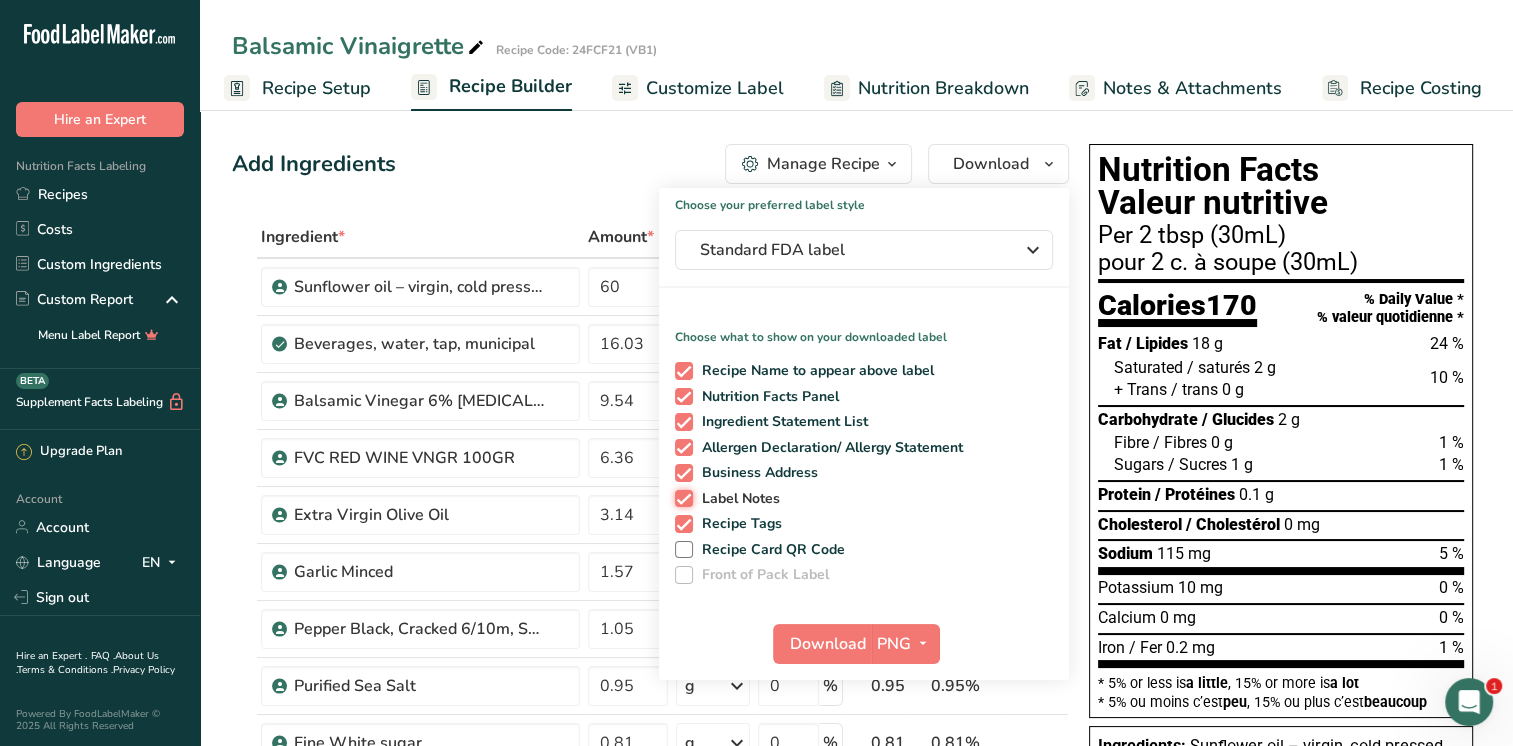 checkbox on "false" 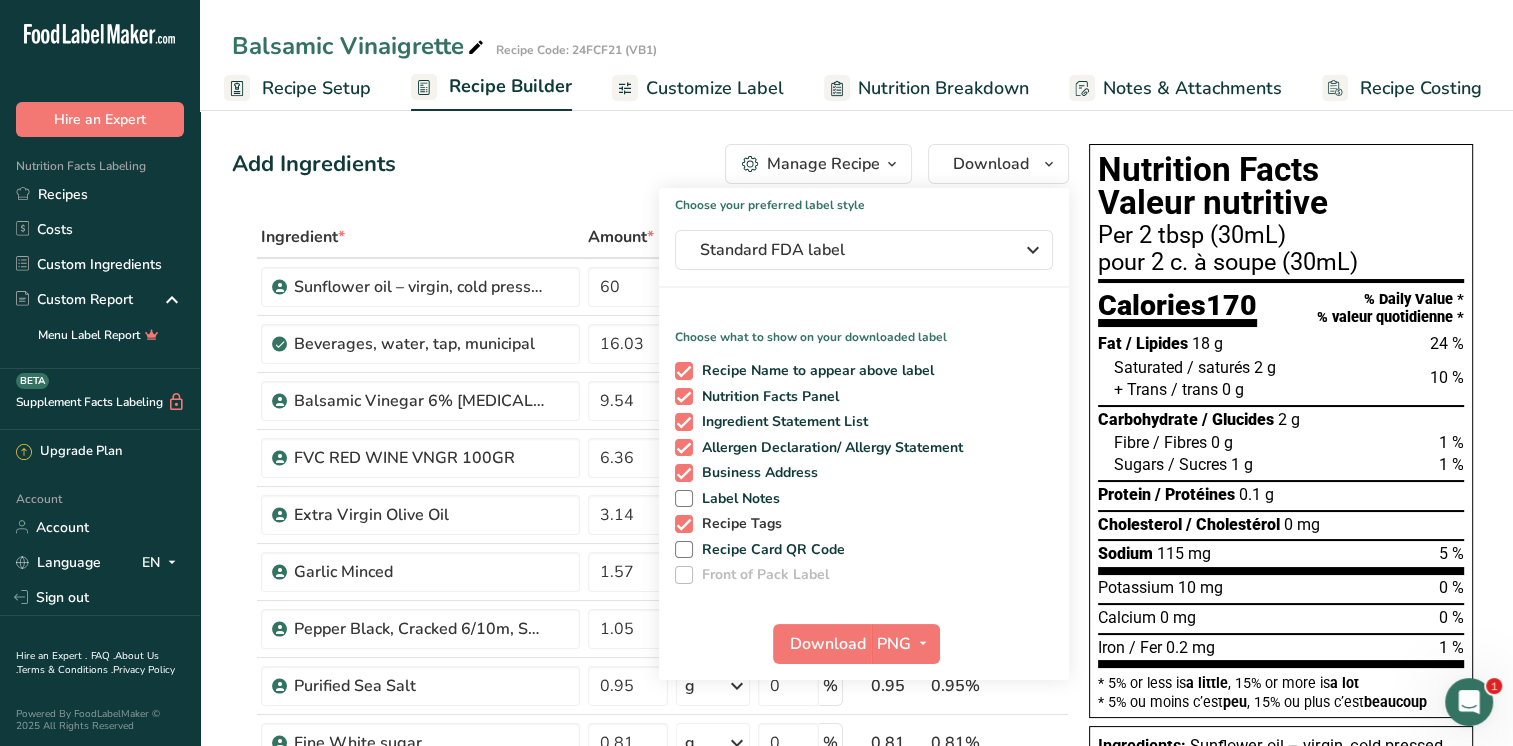 click at bounding box center [684, 524] 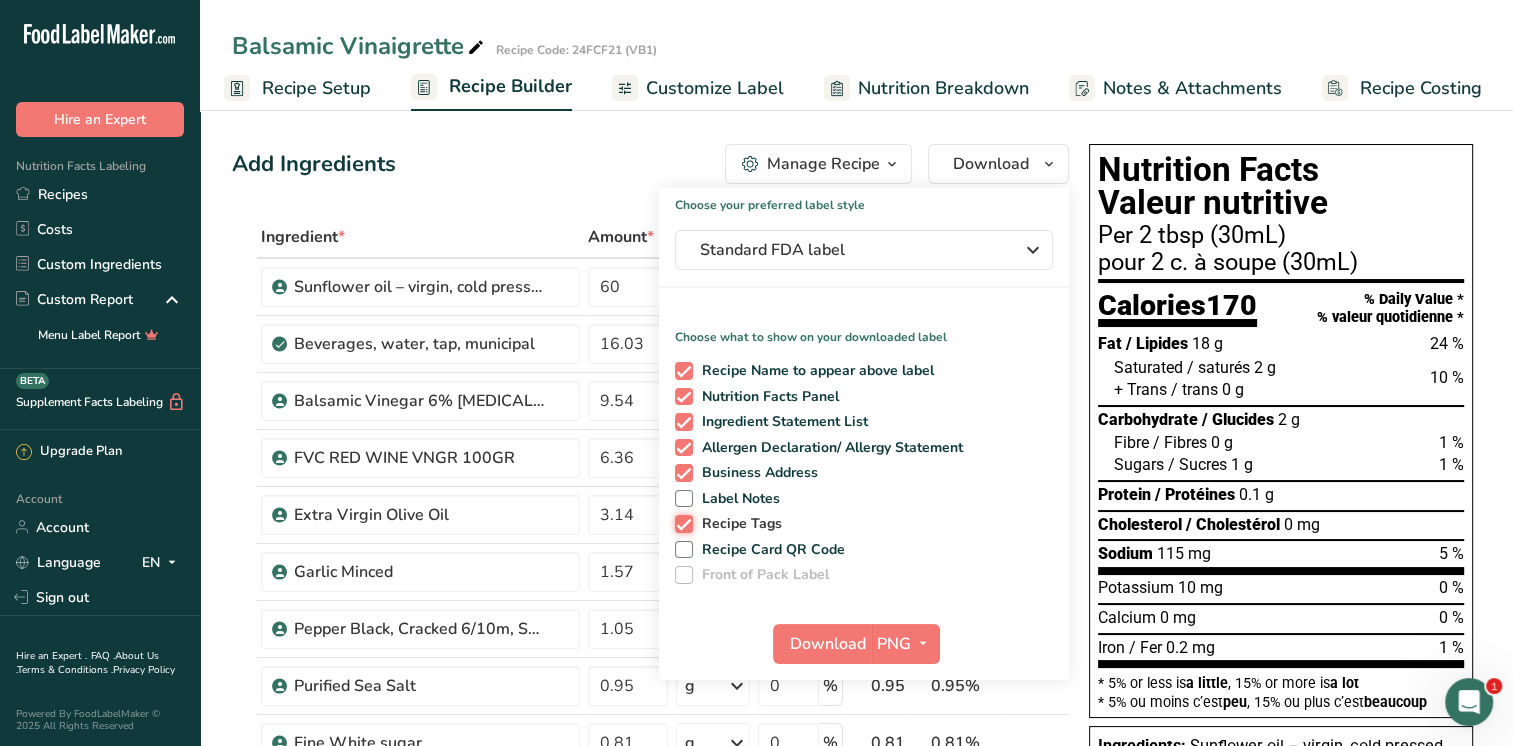 click on "Recipe Tags" at bounding box center [681, 523] 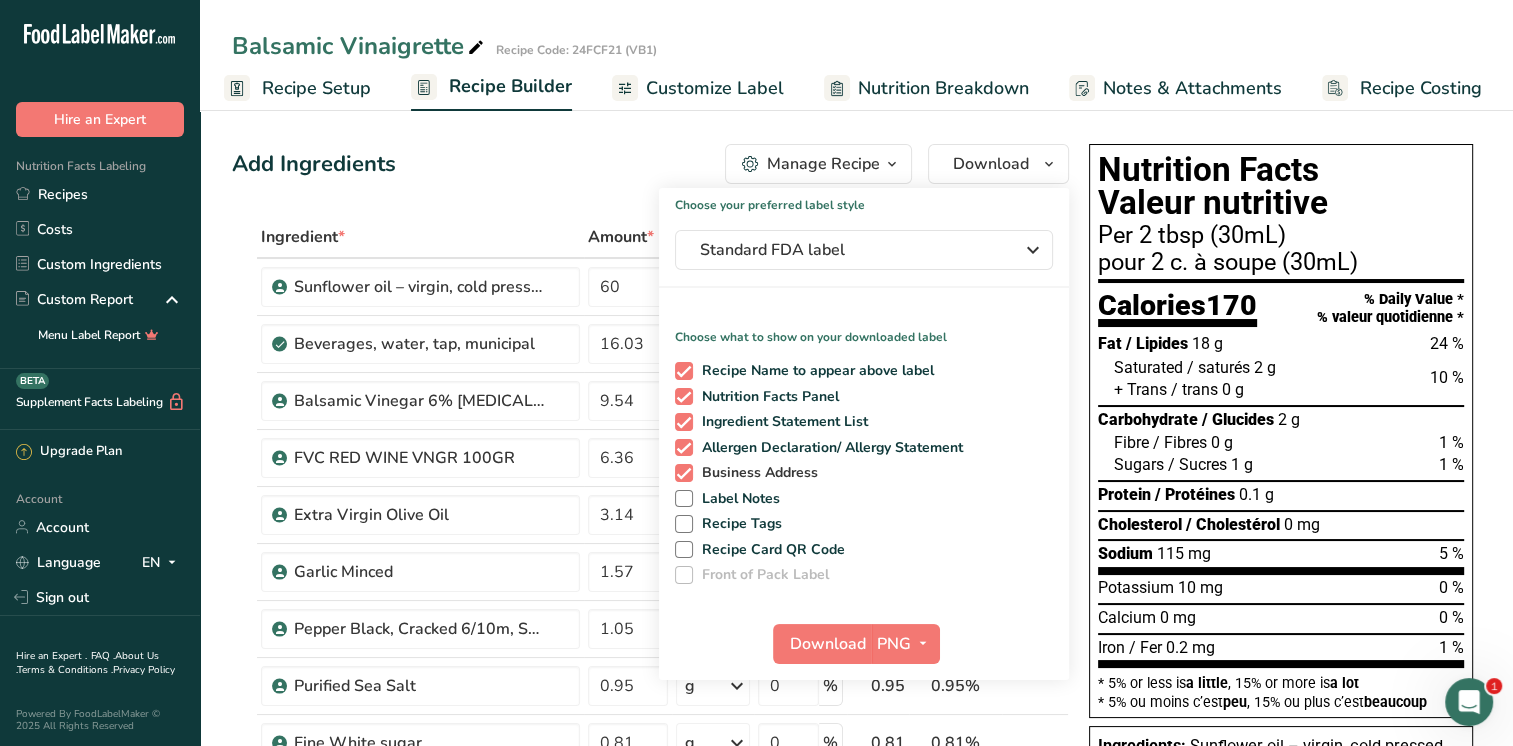 click at bounding box center [684, 473] 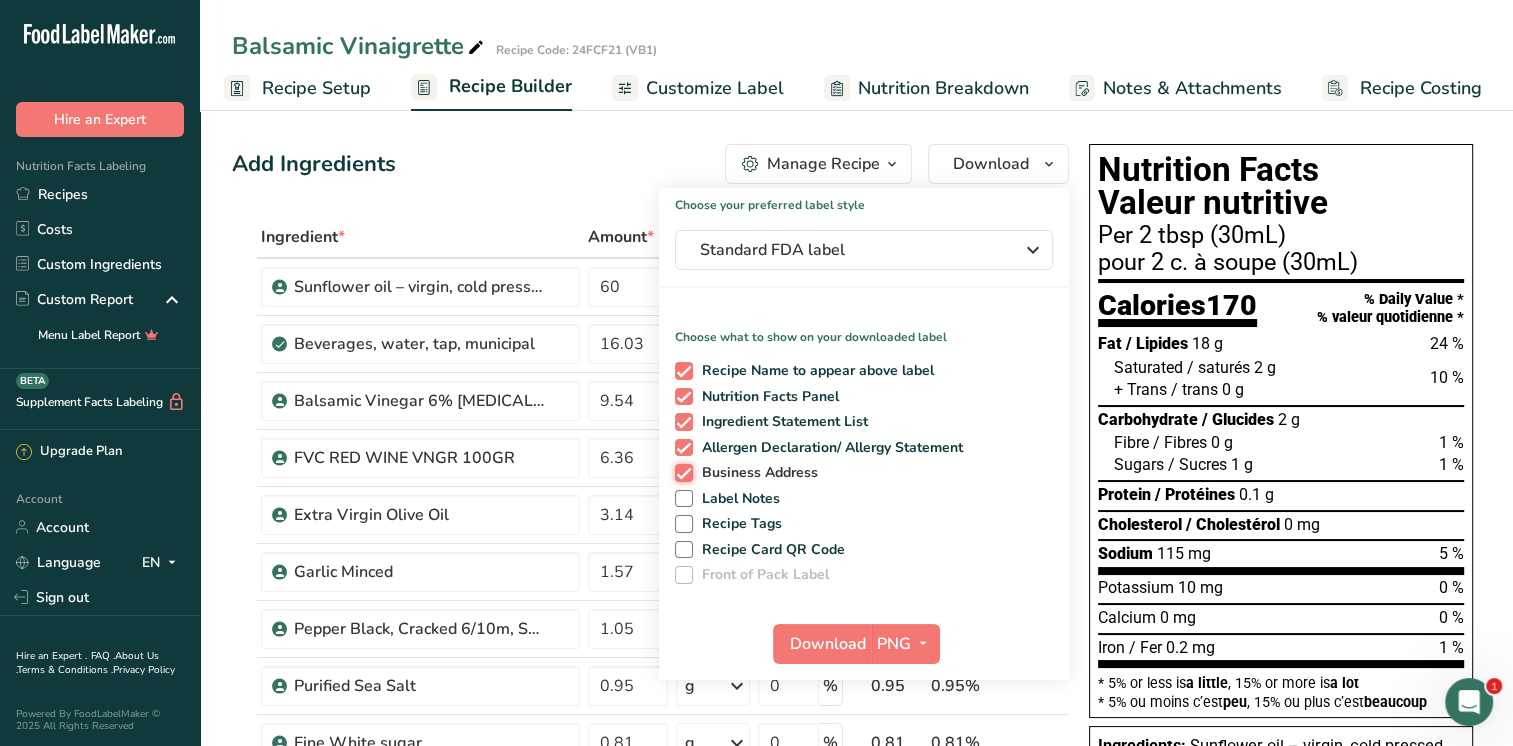click on "Business Address" at bounding box center (681, 472) 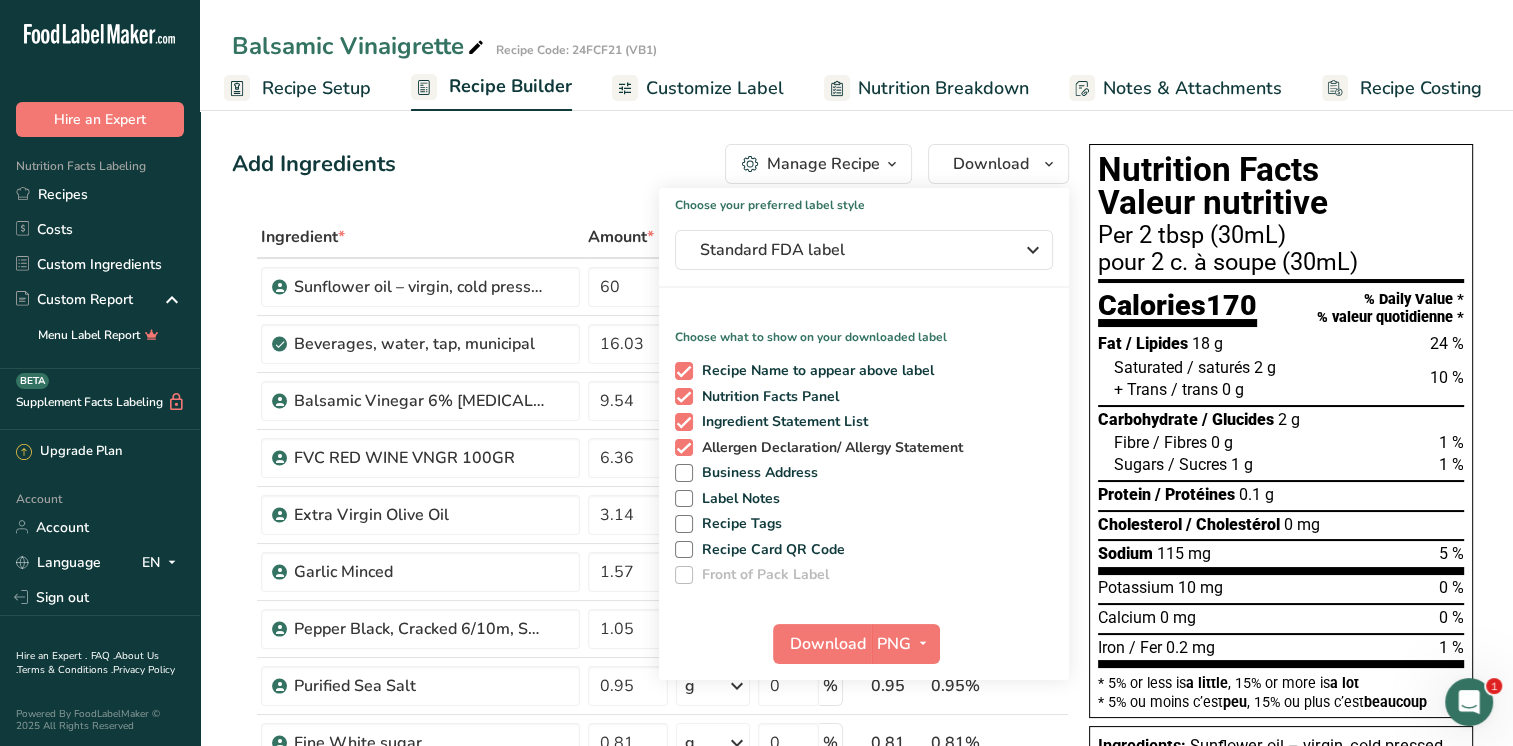 click at bounding box center [684, 448] 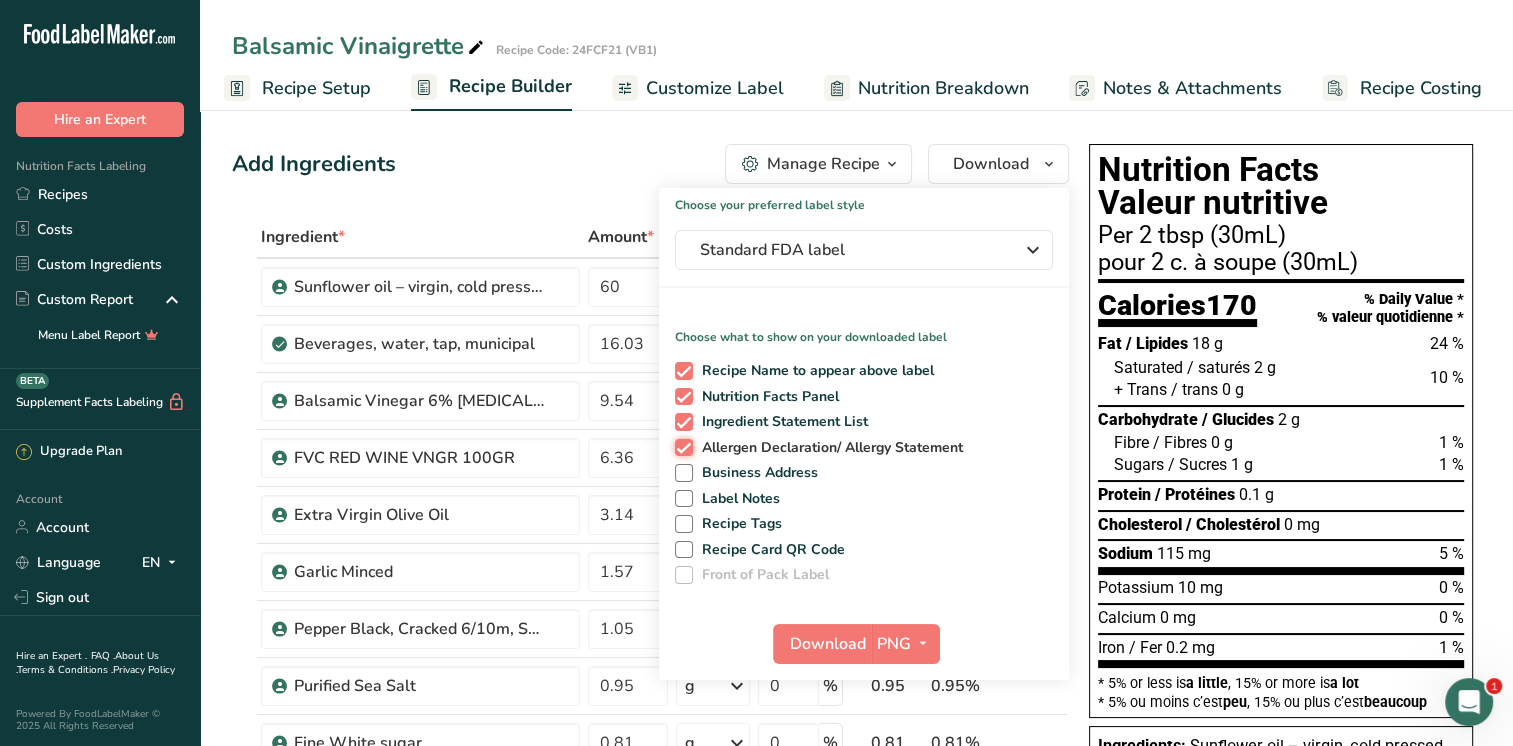 click on "Allergen Declaration/ Allergy Statement" at bounding box center [681, 447] 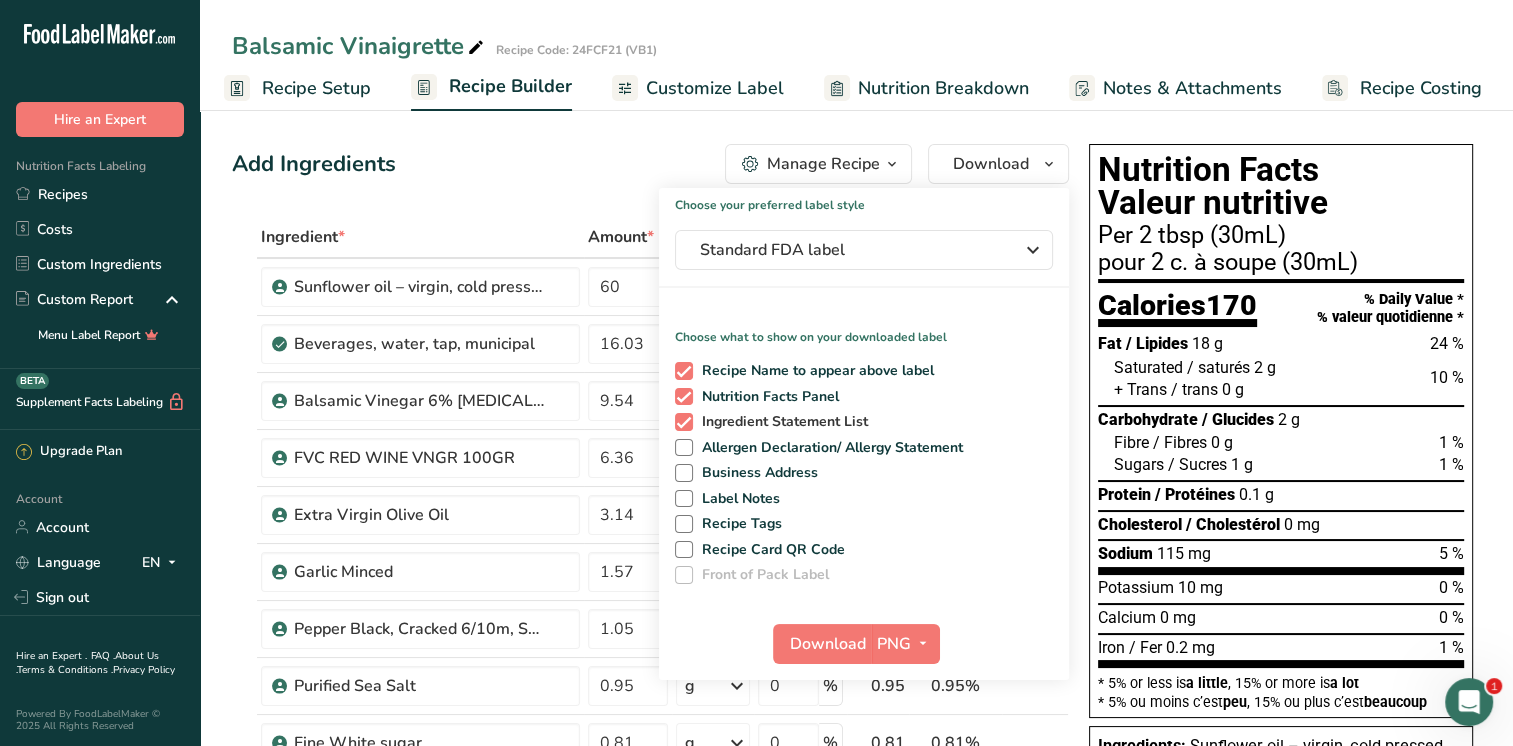 click at bounding box center [684, 422] 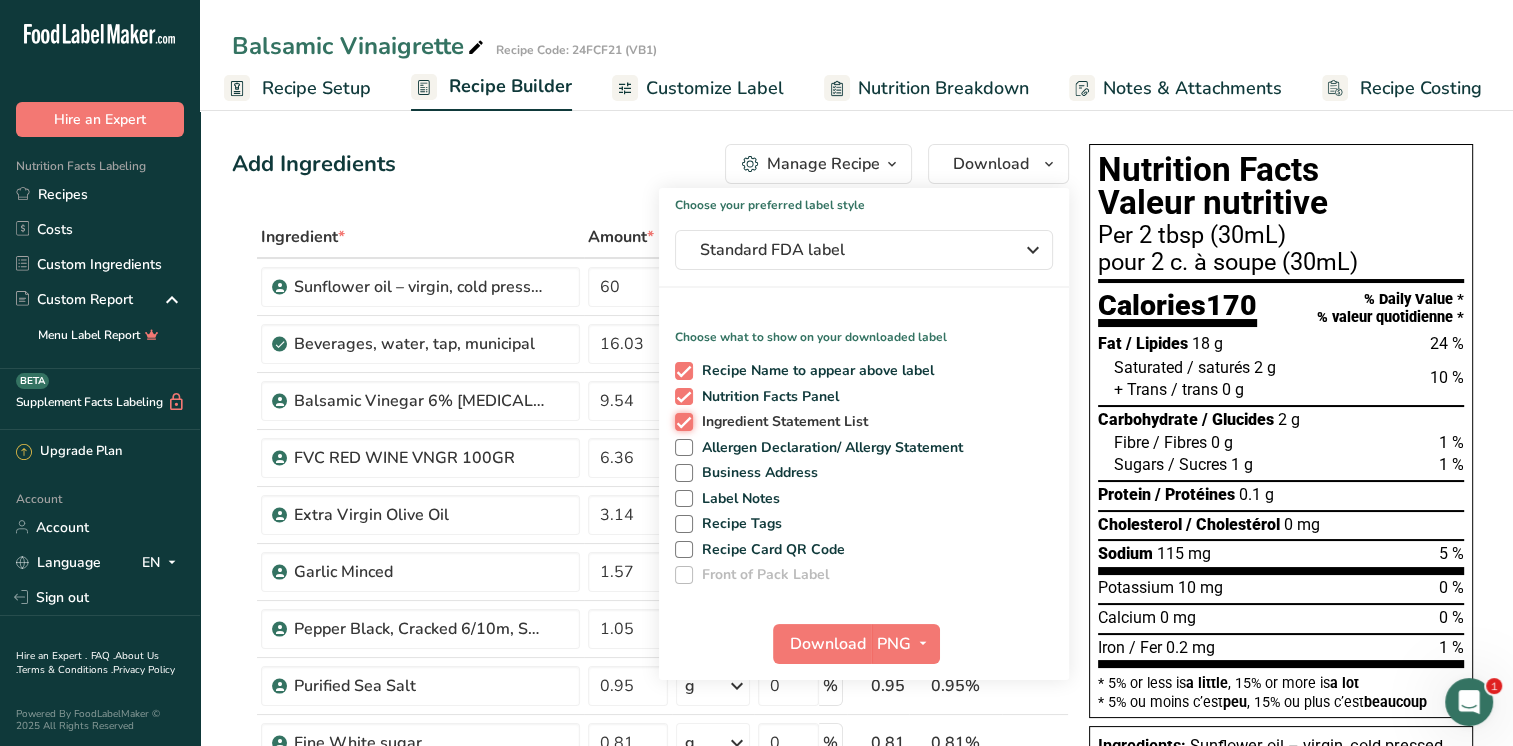 click on "Ingredient Statement List" at bounding box center (681, 421) 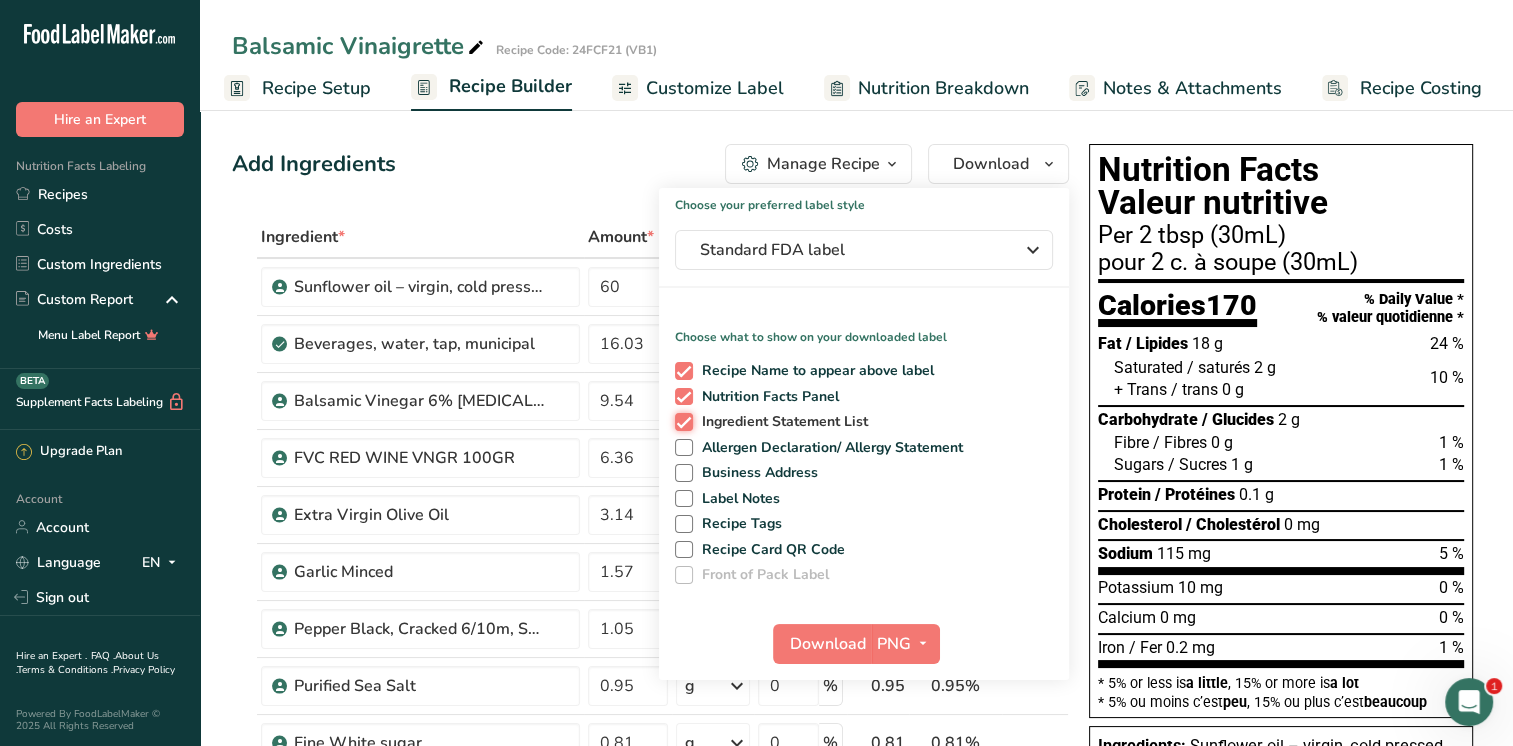 checkbox on "false" 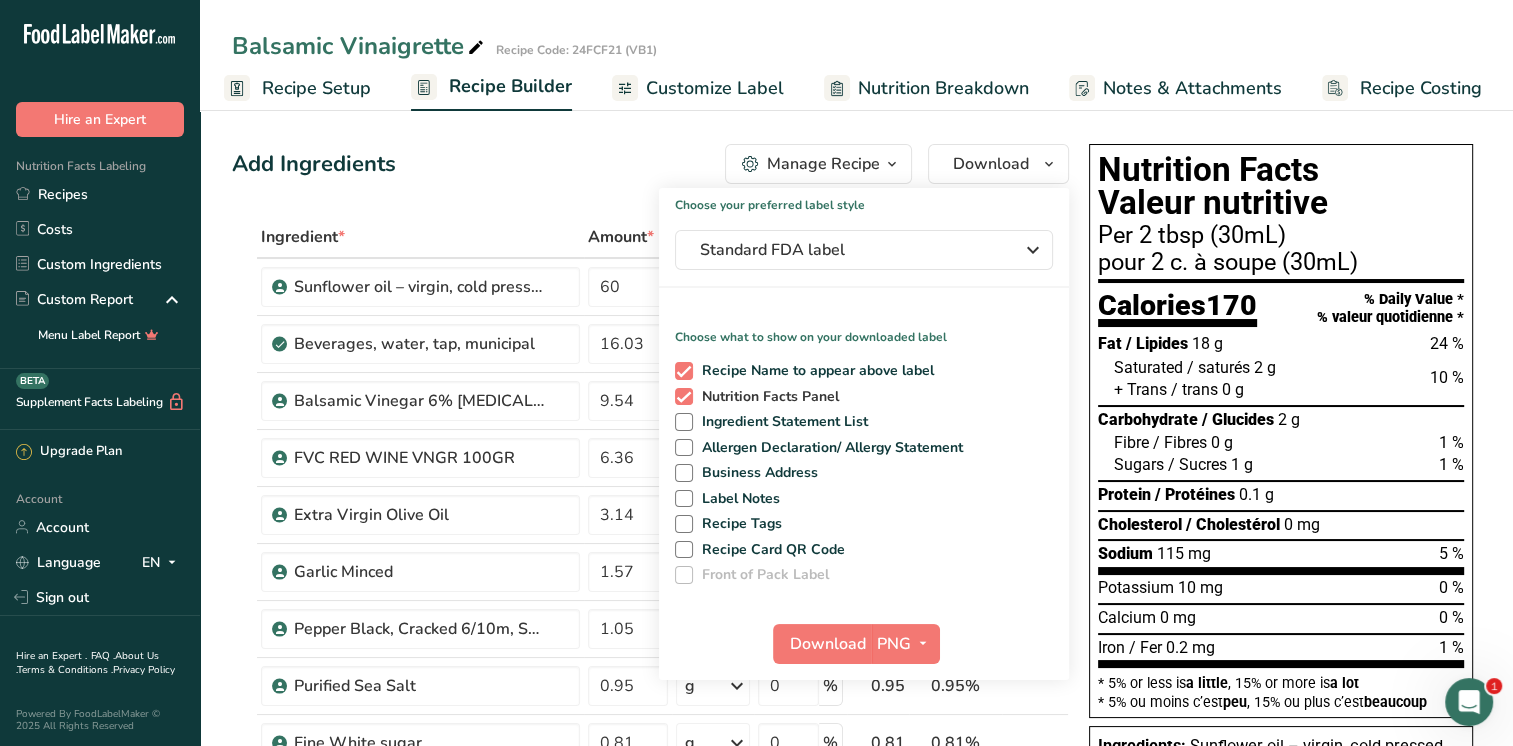 click at bounding box center [684, 397] 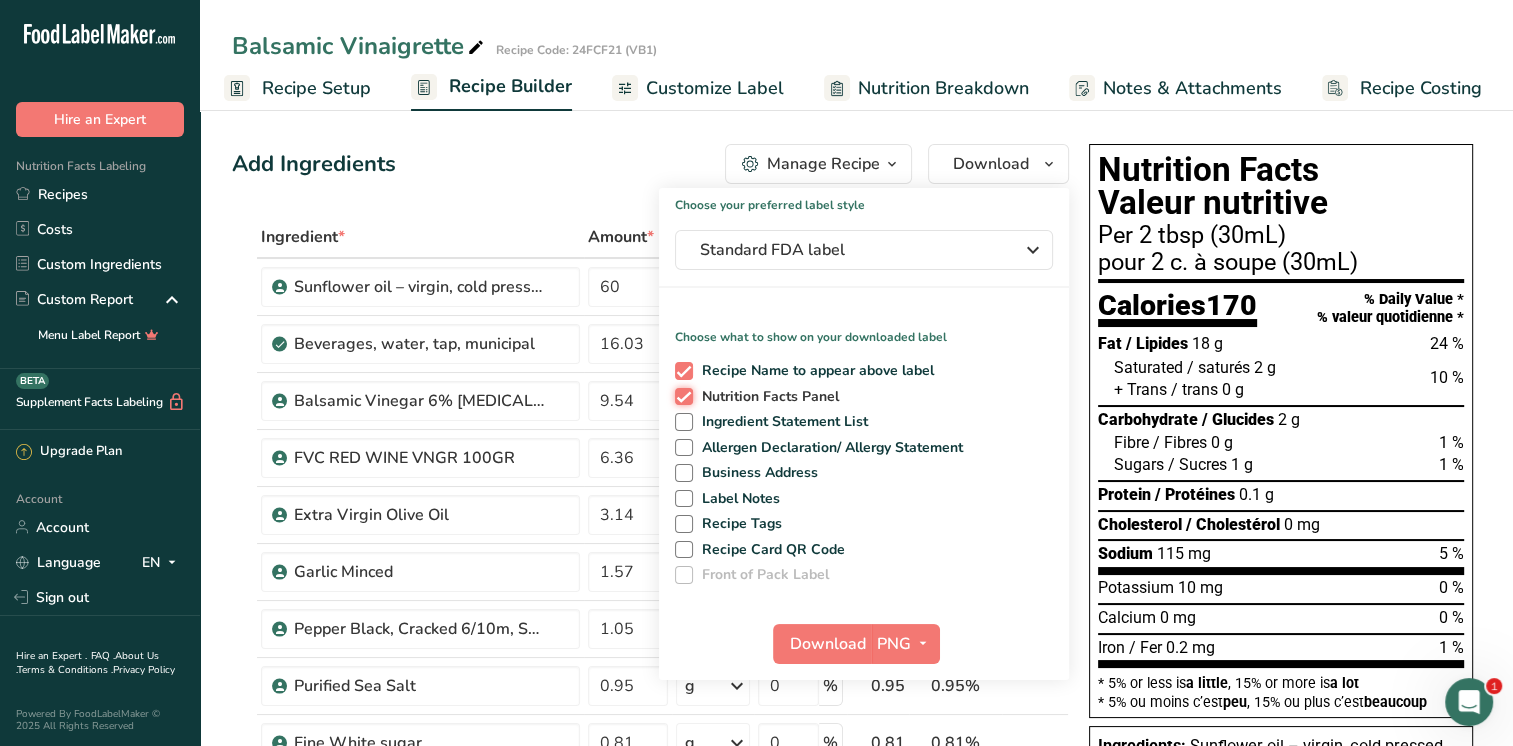 click on "Nutrition Facts Panel" at bounding box center (681, 396) 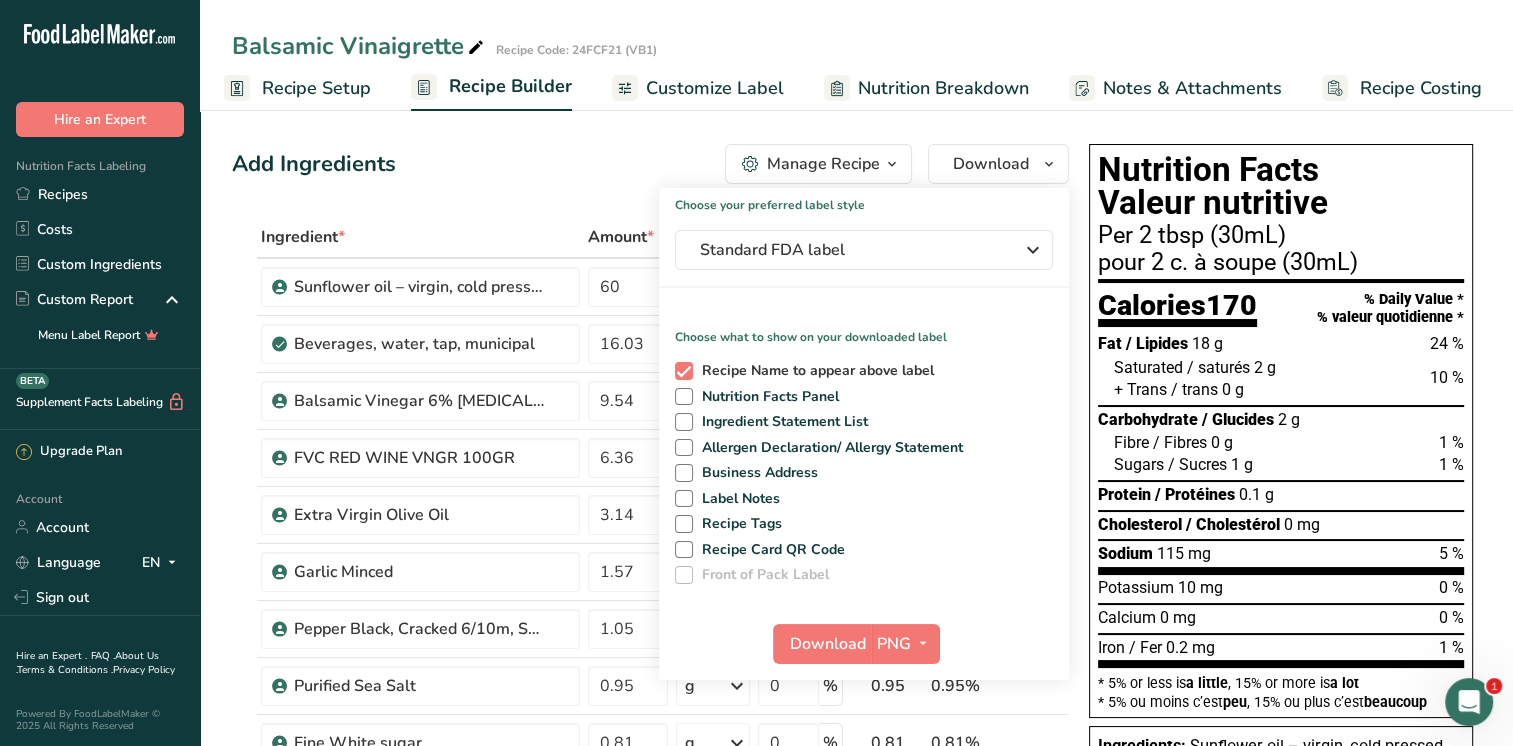 click at bounding box center (684, 371) 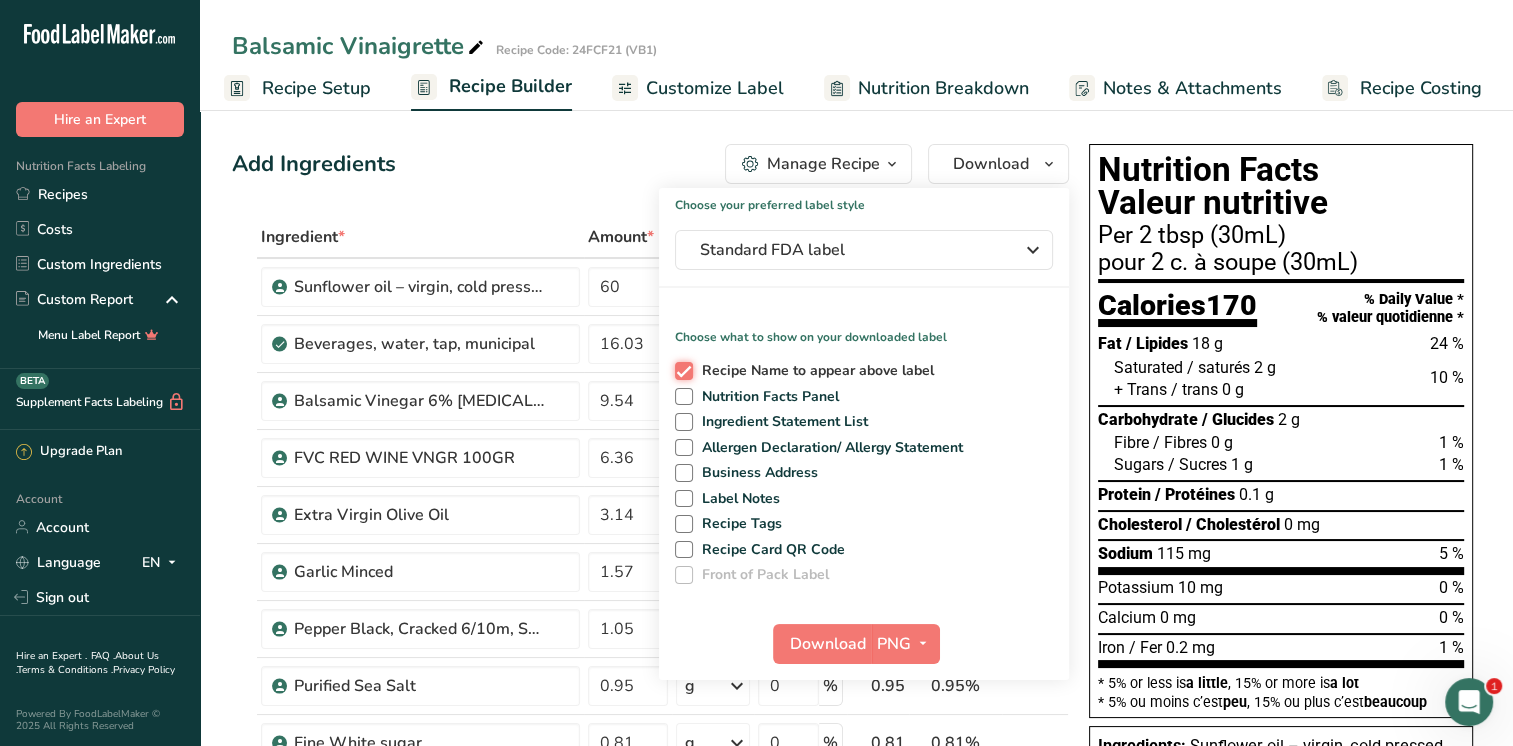 click on "Recipe Name to appear above label" at bounding box center (681, 370) 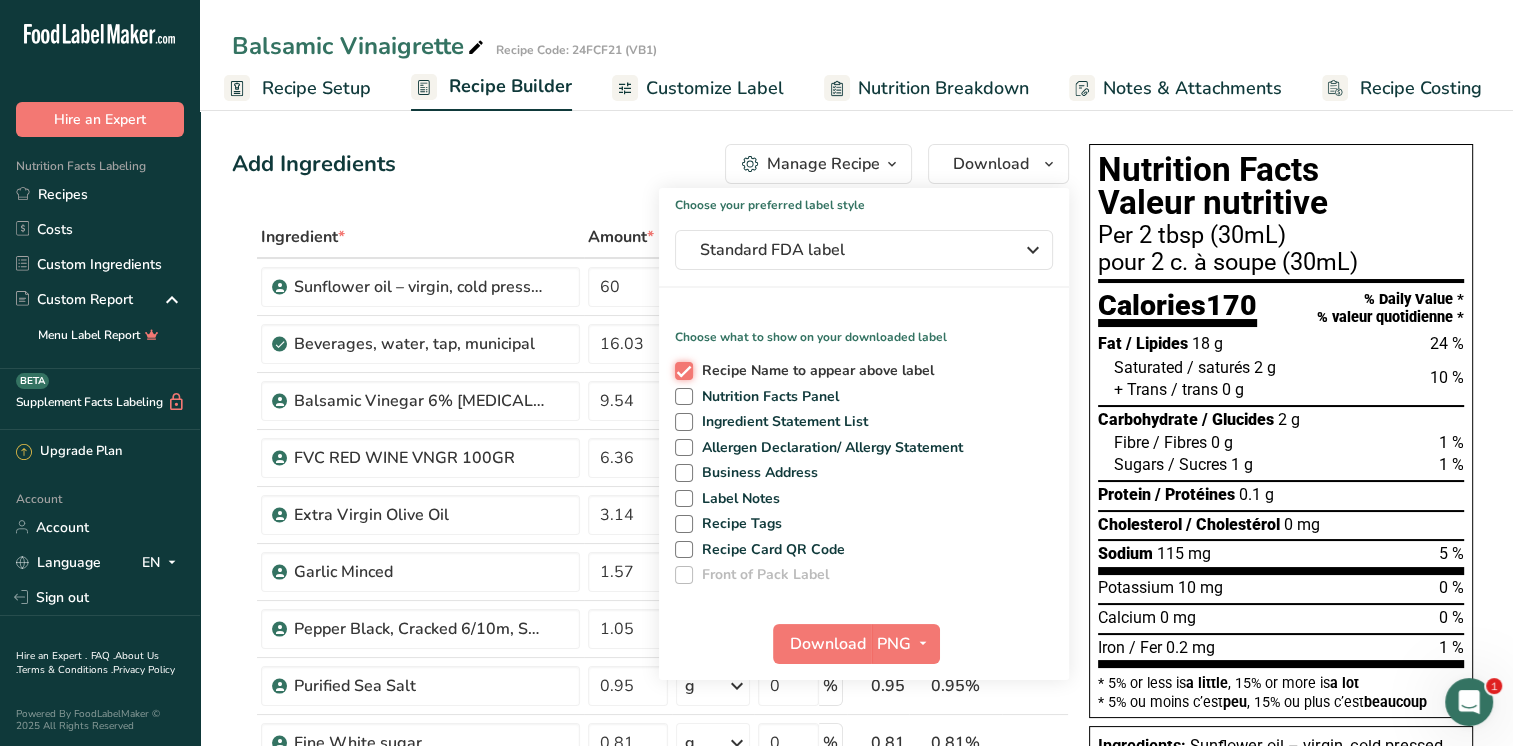 checkbox on "false" 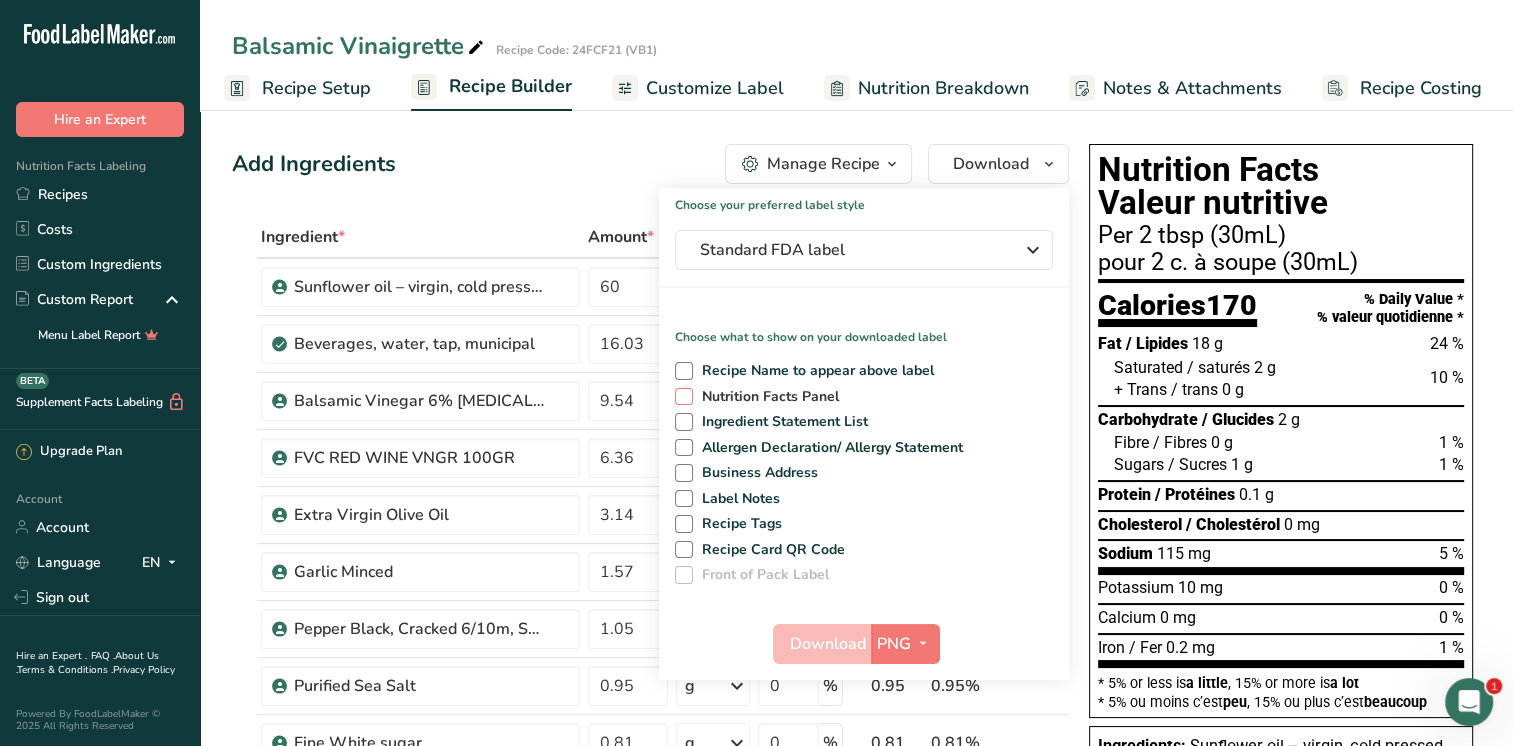 click at bounding box center [684, 397] 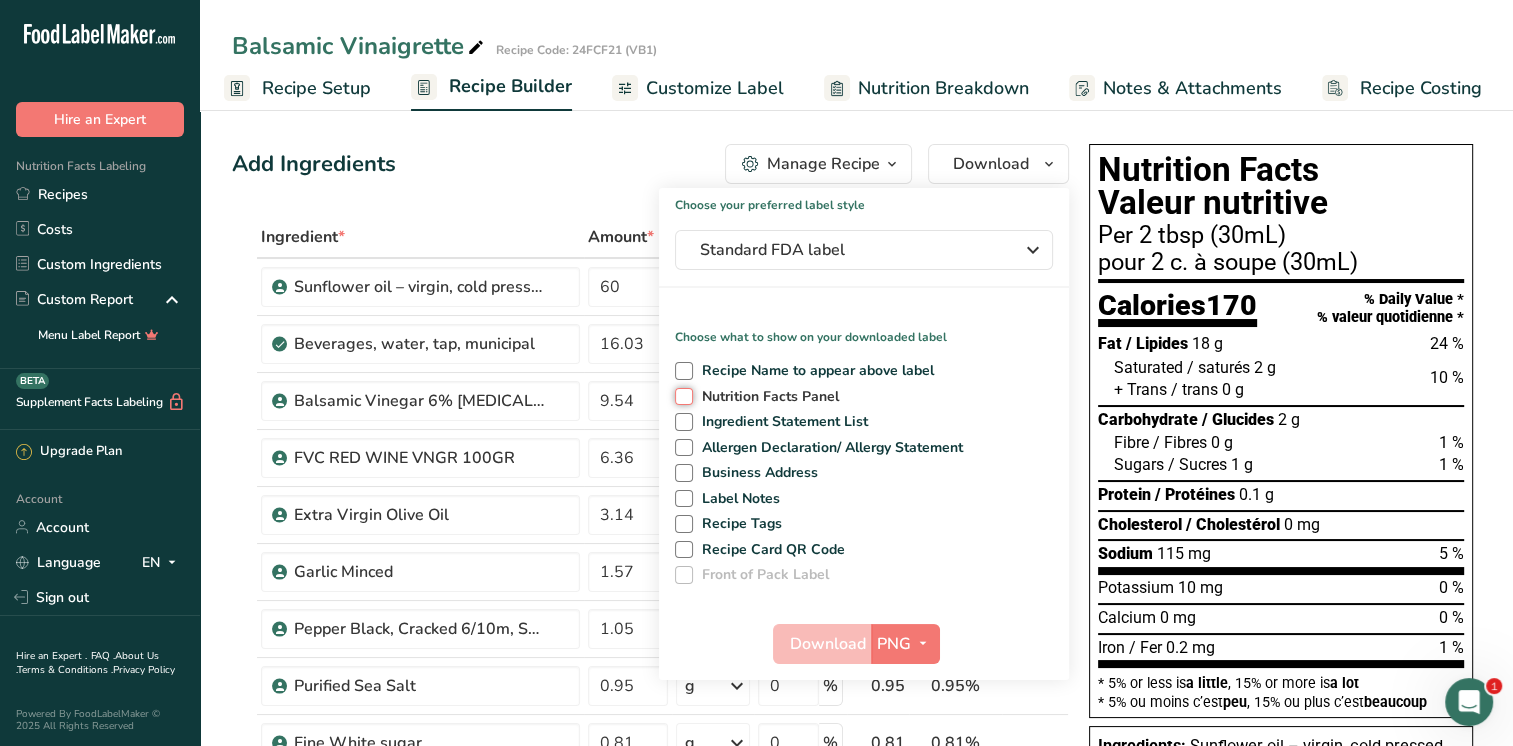 click on "Nutrition Facts Panel" at bounding box center [681, 396] 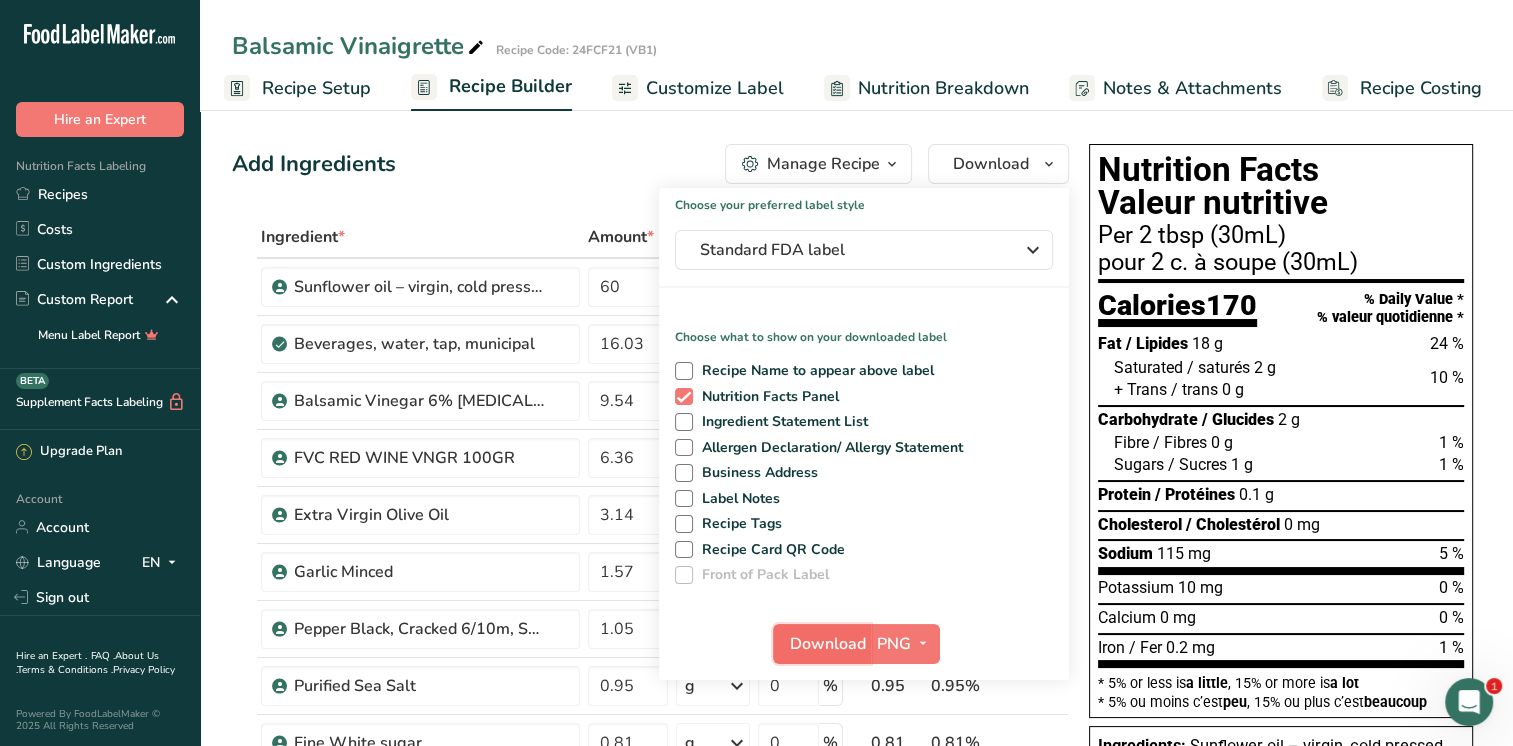 click on "Download" at bounding box center [828, 644] 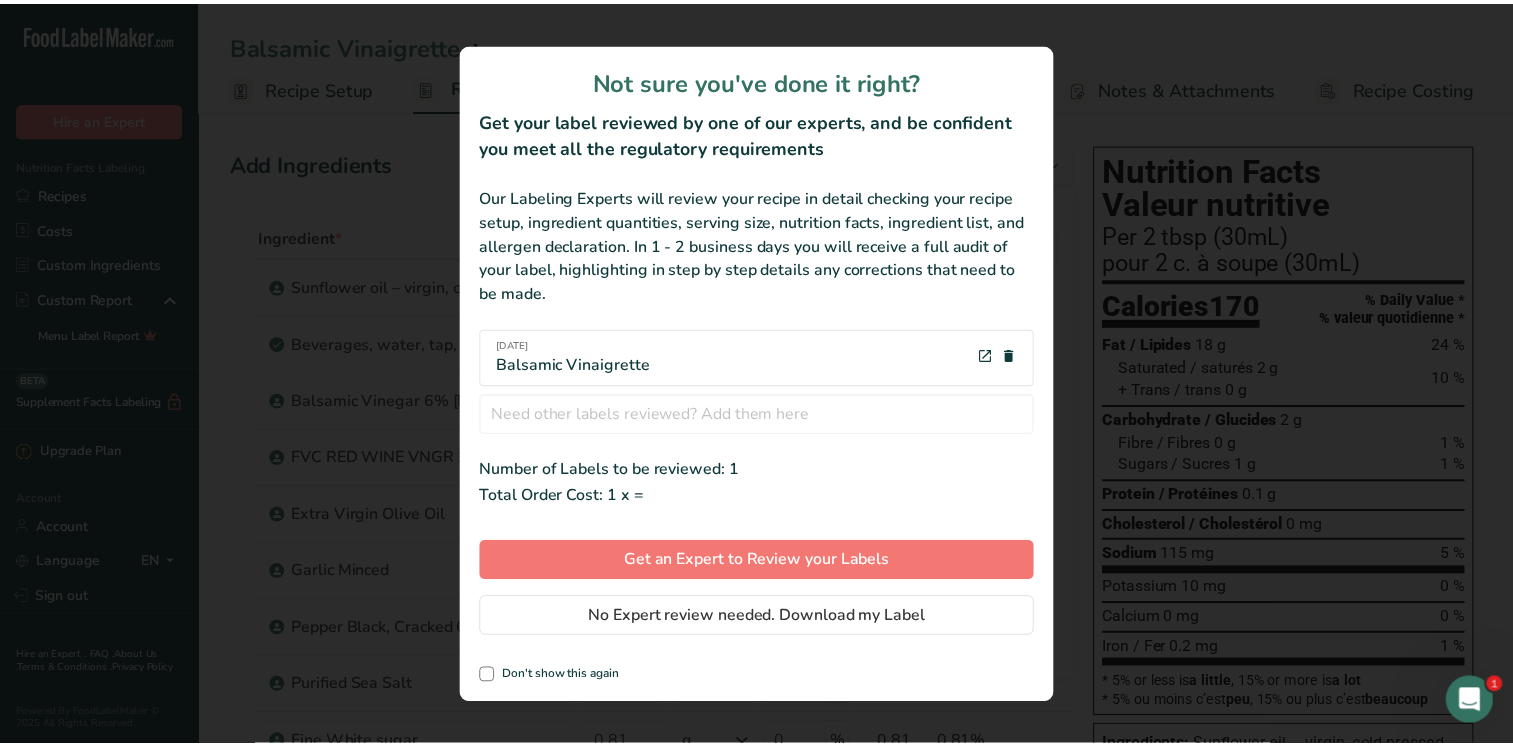 scroll, scrollTop: 0, scrollLeft: 0, axis: both 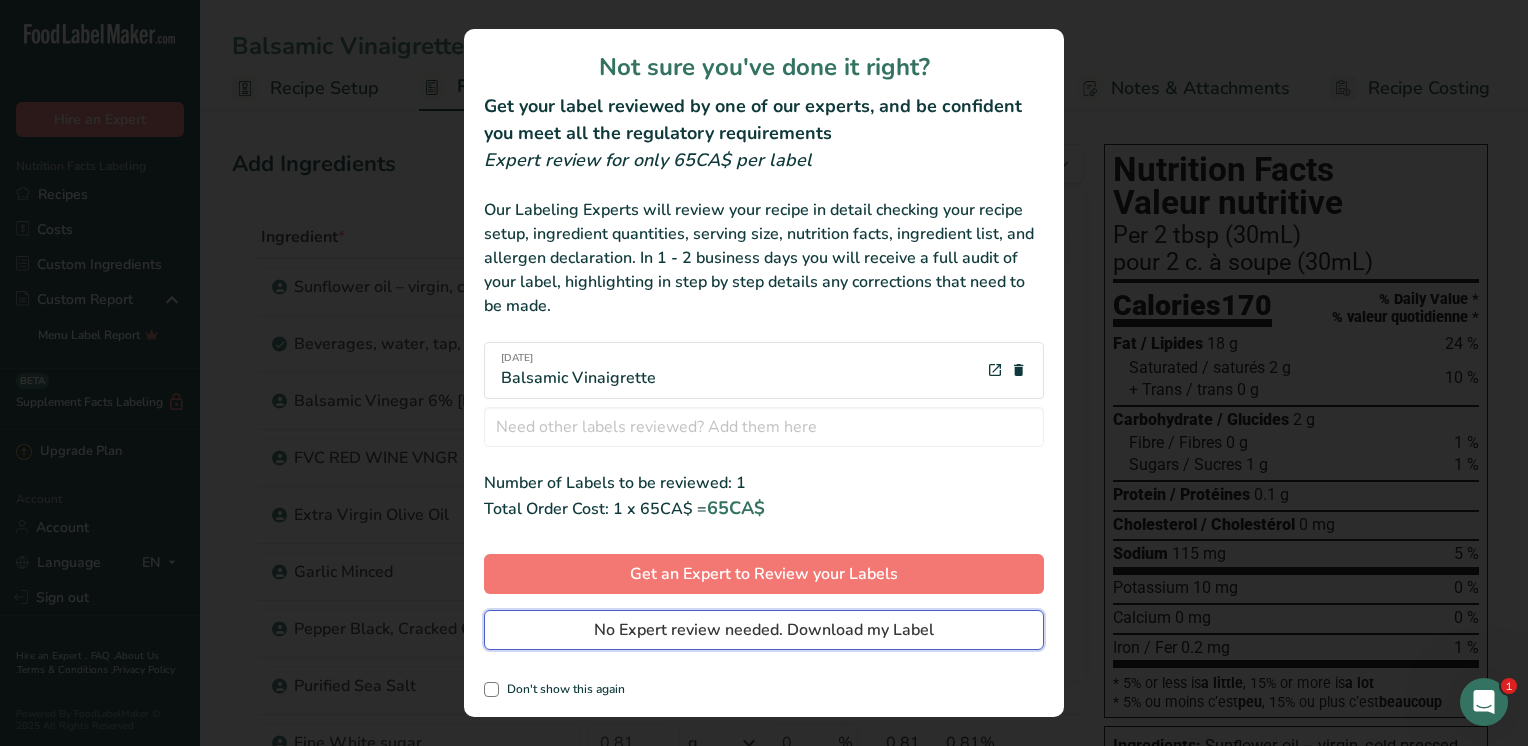 click on "No Expert review needed. Download my Label" at bounding box center [764, 630] 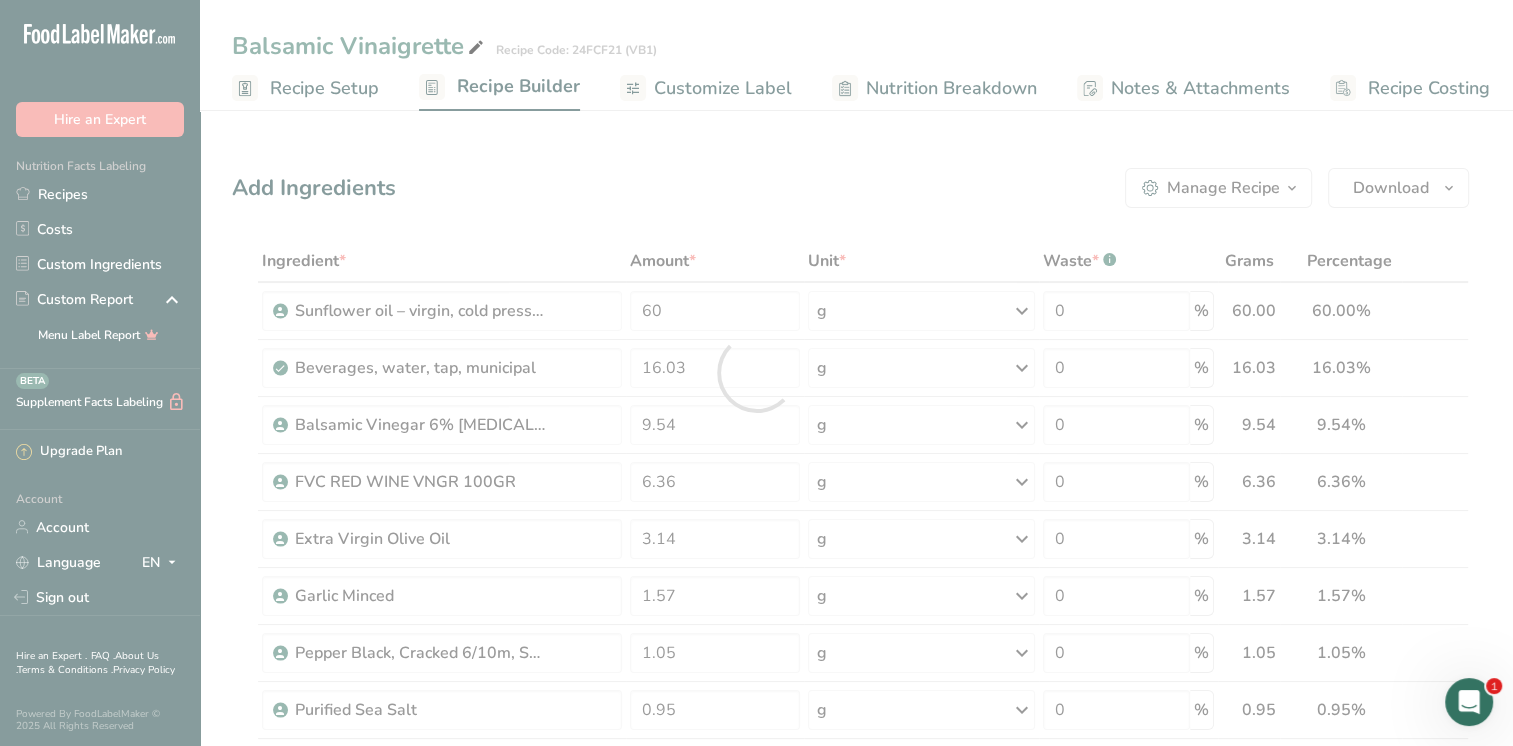 scroll, scrollTop: 0, scrollLeft: 0, axis: both 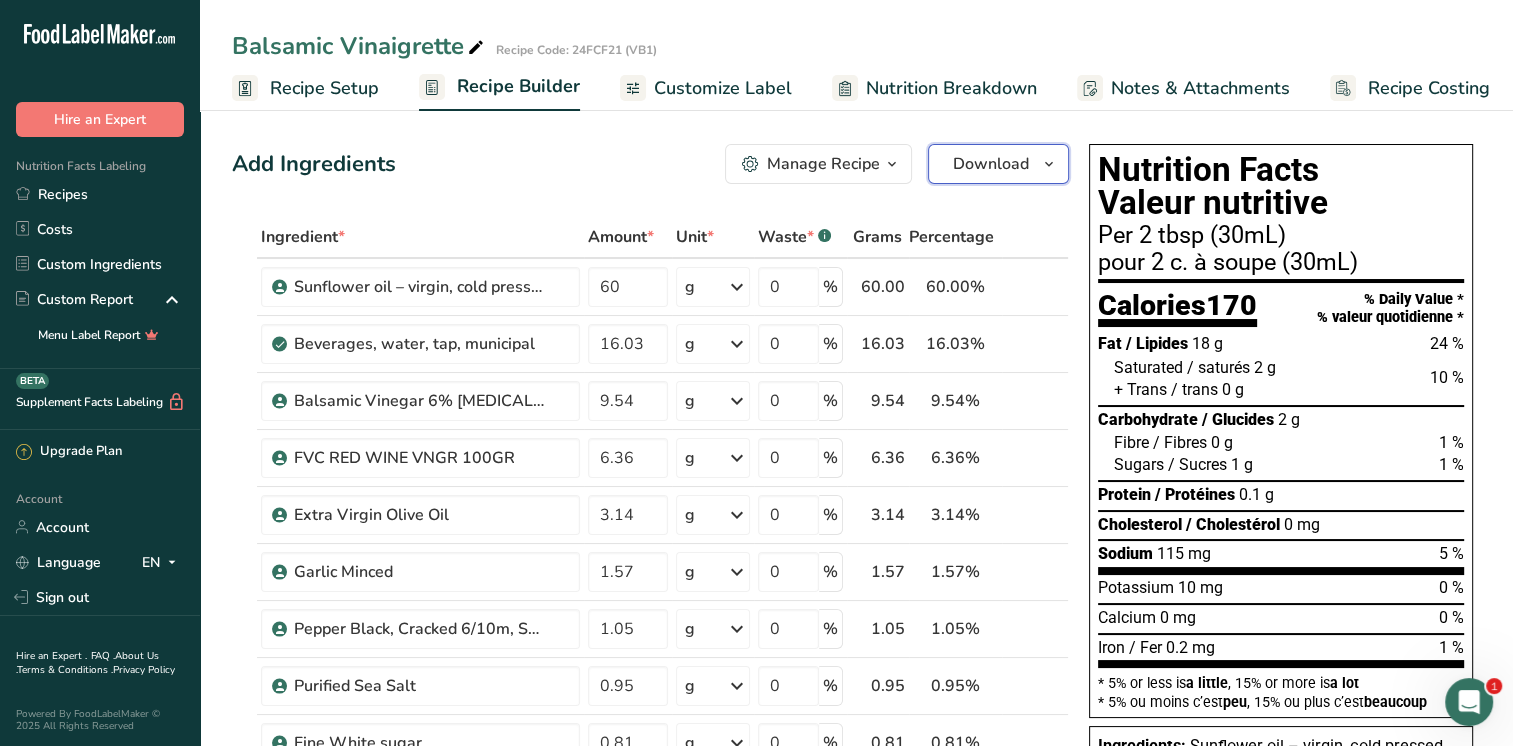 click at bounding box center [1049, 164] 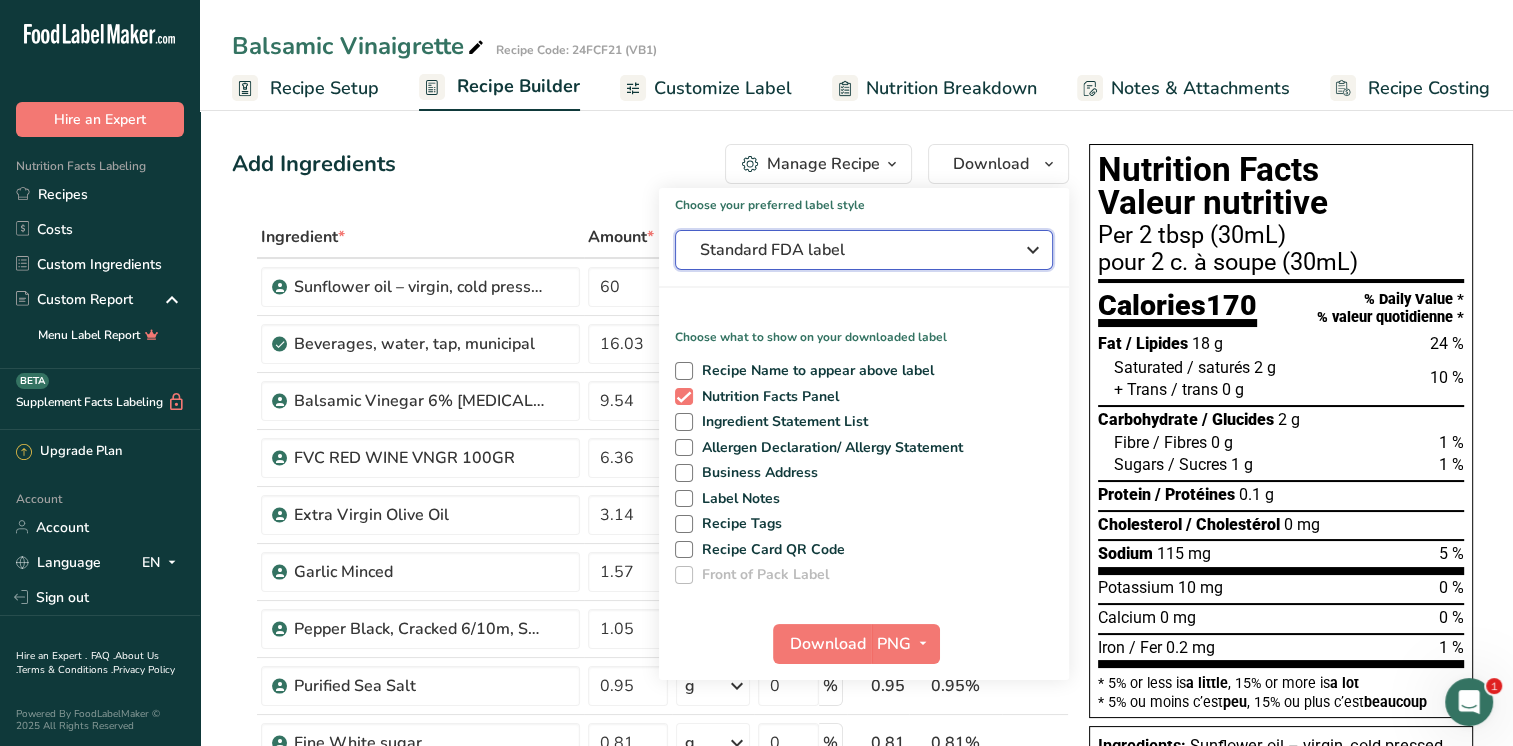 click on "Standard FDA label" at bounding box center (864, 250) 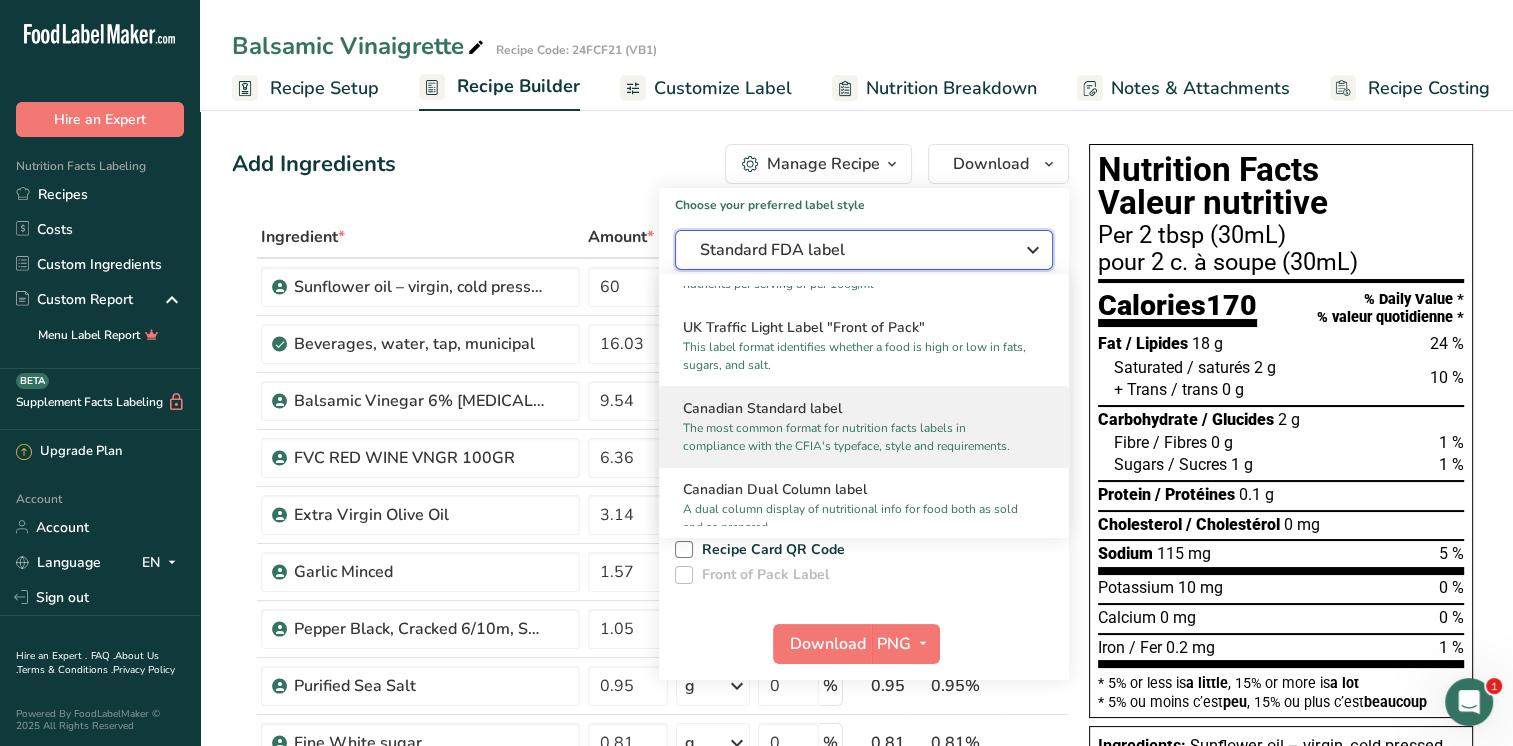 scroll, scrollTop: 700, scrollLeft: 0, axis: vertical 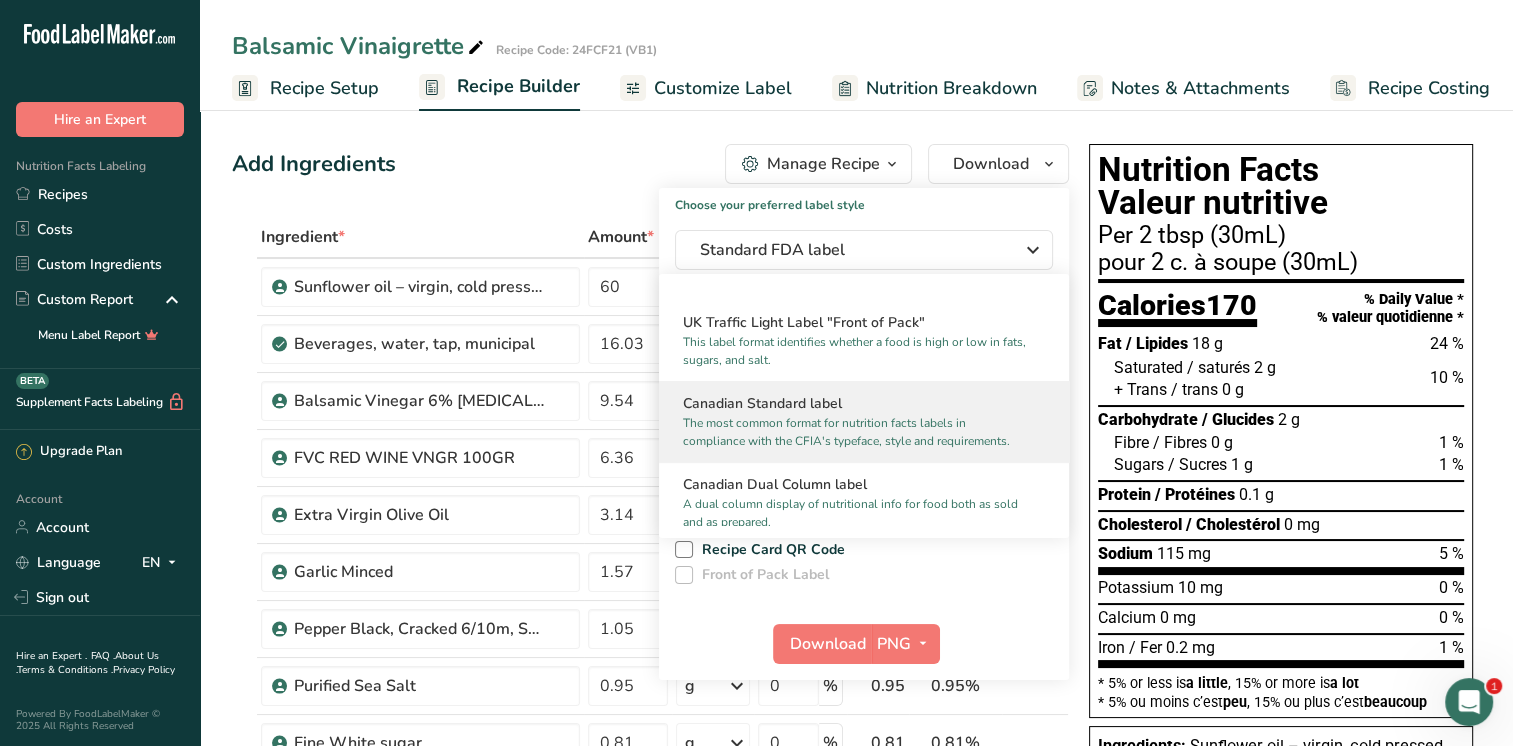 click on "The most common format for nutrition facts labels in compliance with the CFIA's typeface, style and requirements." at bounding box center (855, 432) 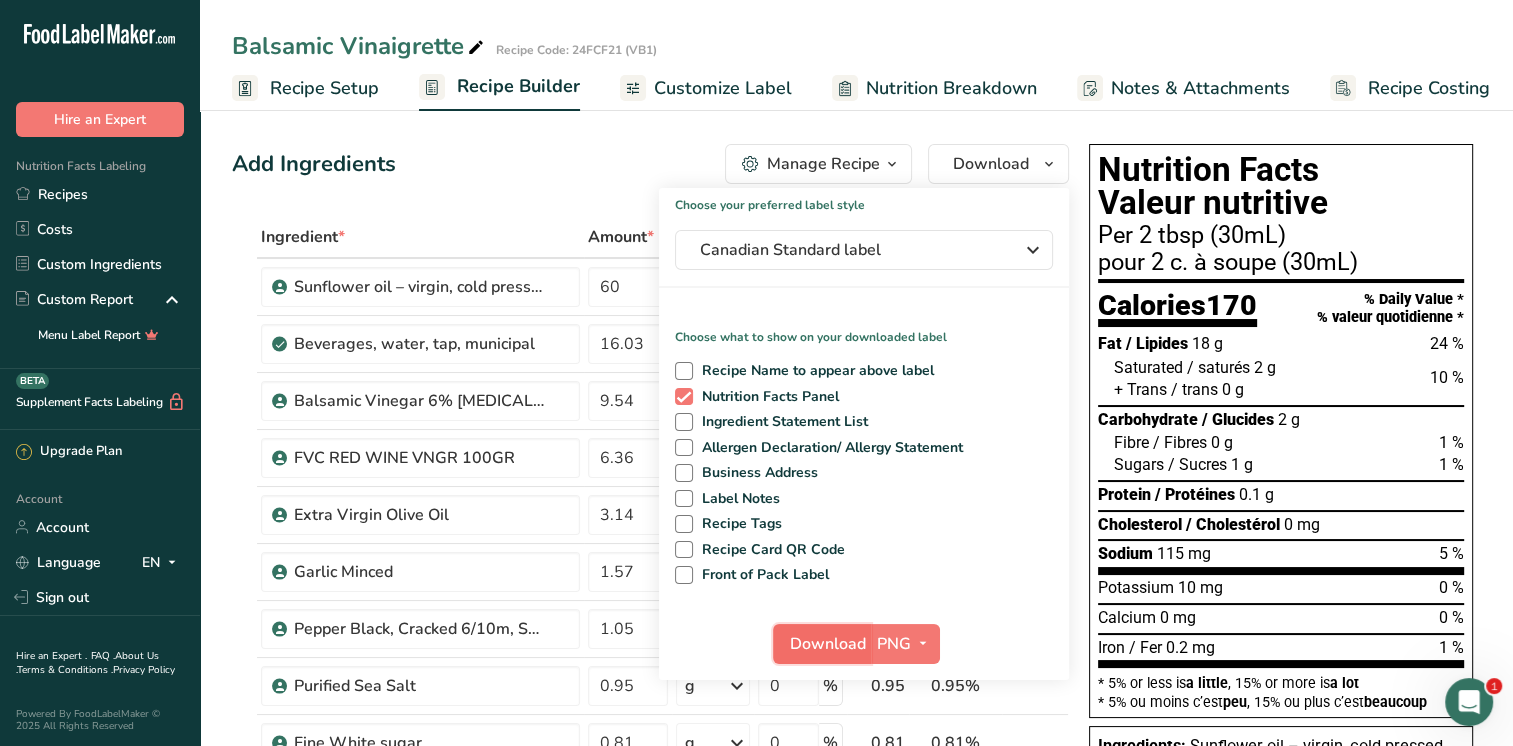 click on "Download" at bounding box center [828, 644] 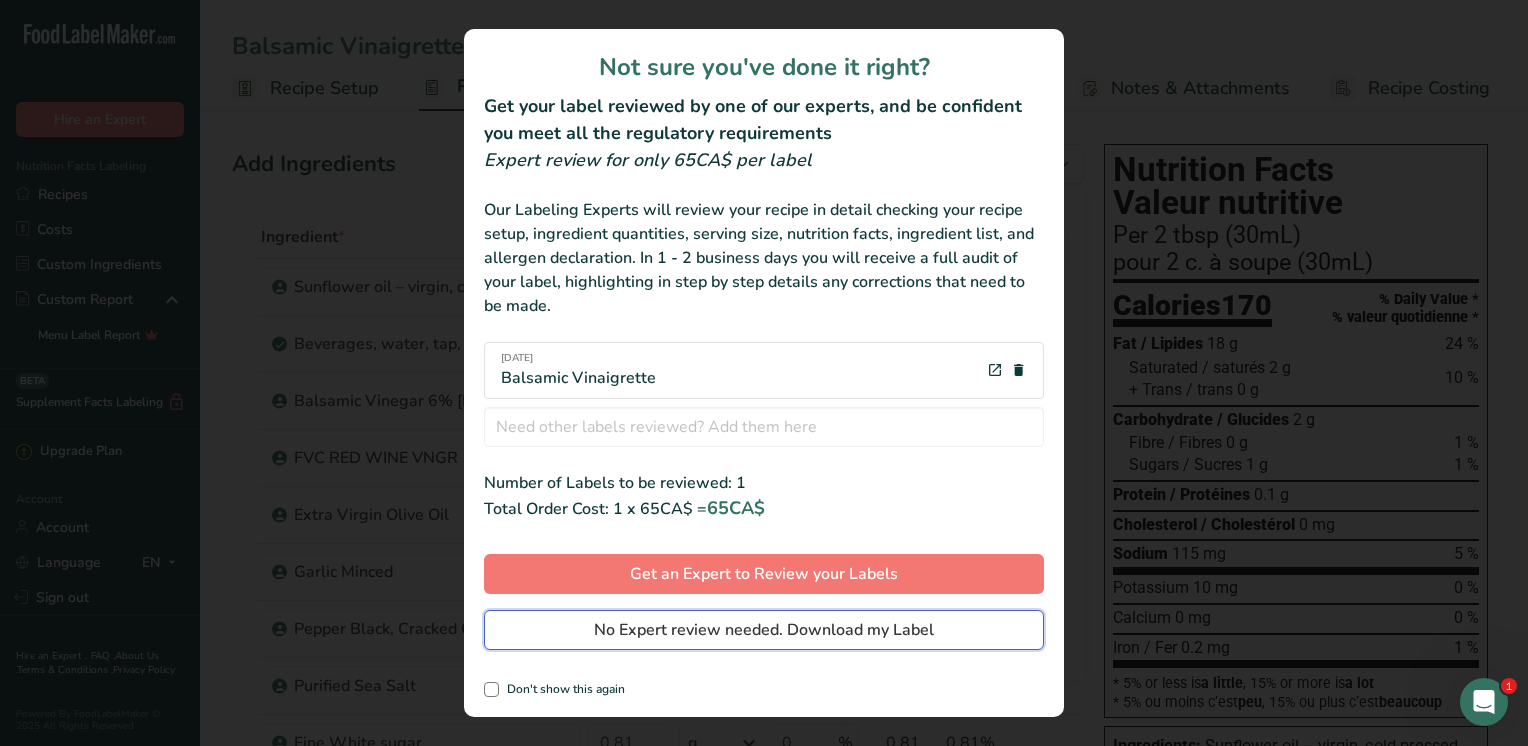 click on "No Expert review needed. Download my Label" at bounding box center [764, 630] 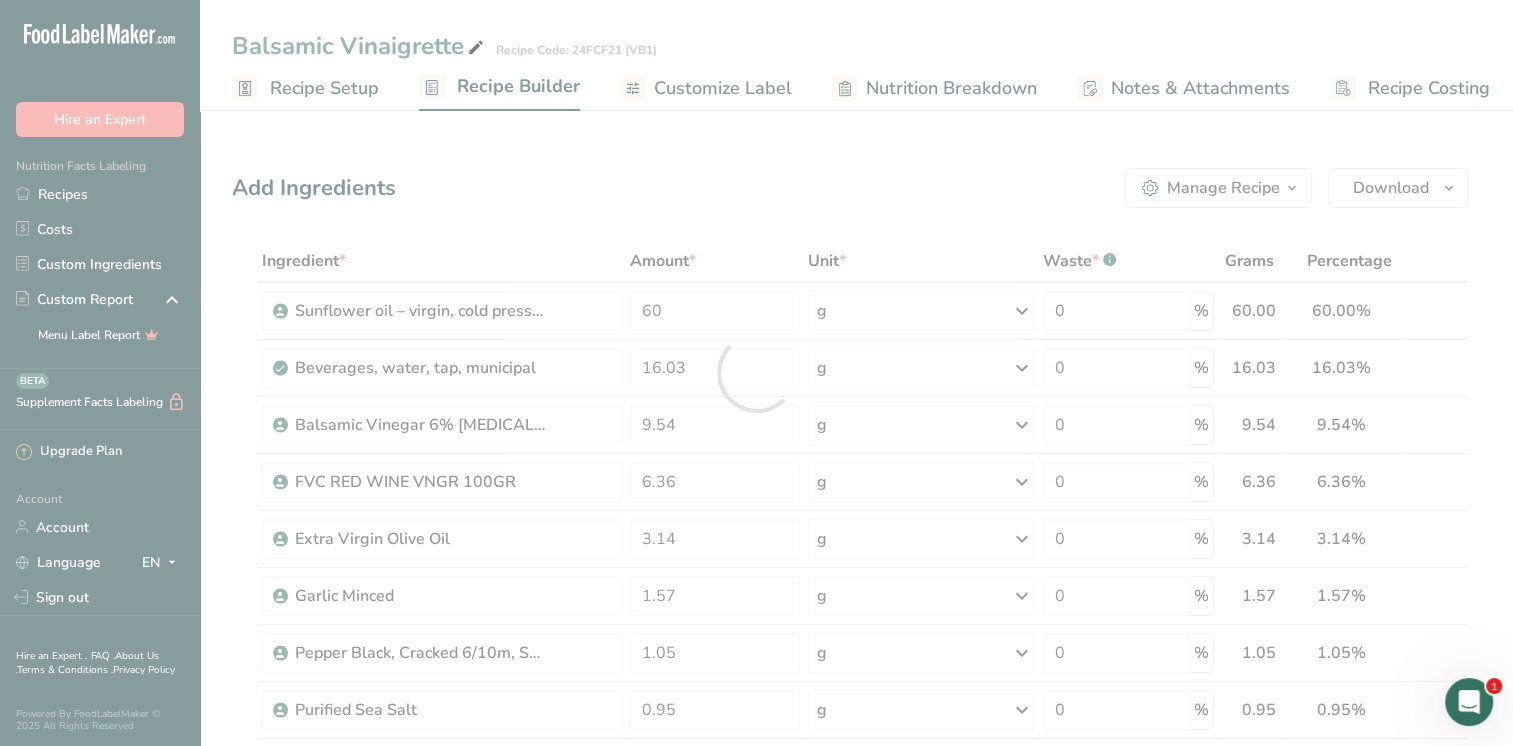 scroll, scrollTop: 0, scrollLeft: 0, axis: both 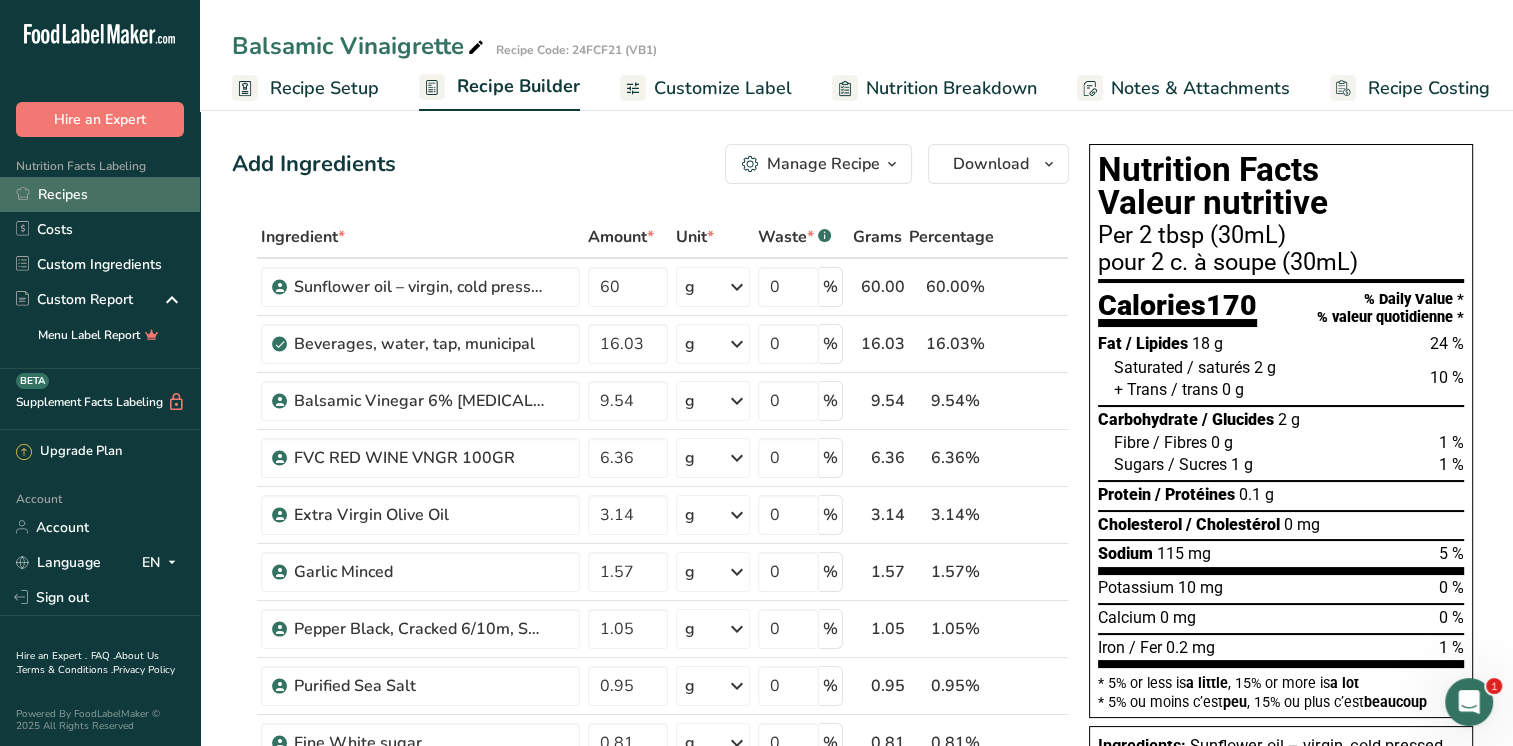 click on "Recipes" at bounding box center [100, 194] 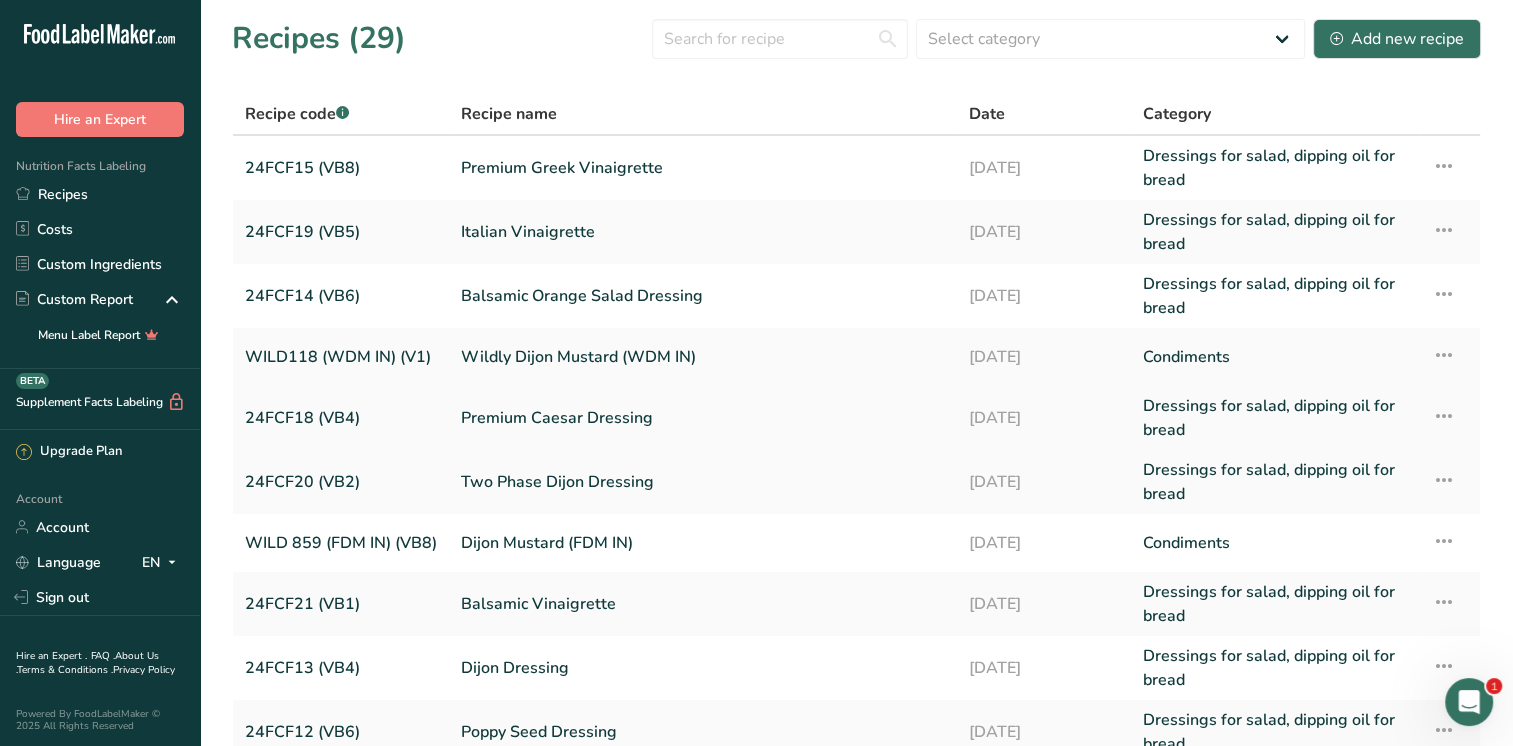 scroll, scrollTop: 177, scrollLeft: 0, axis: vertical 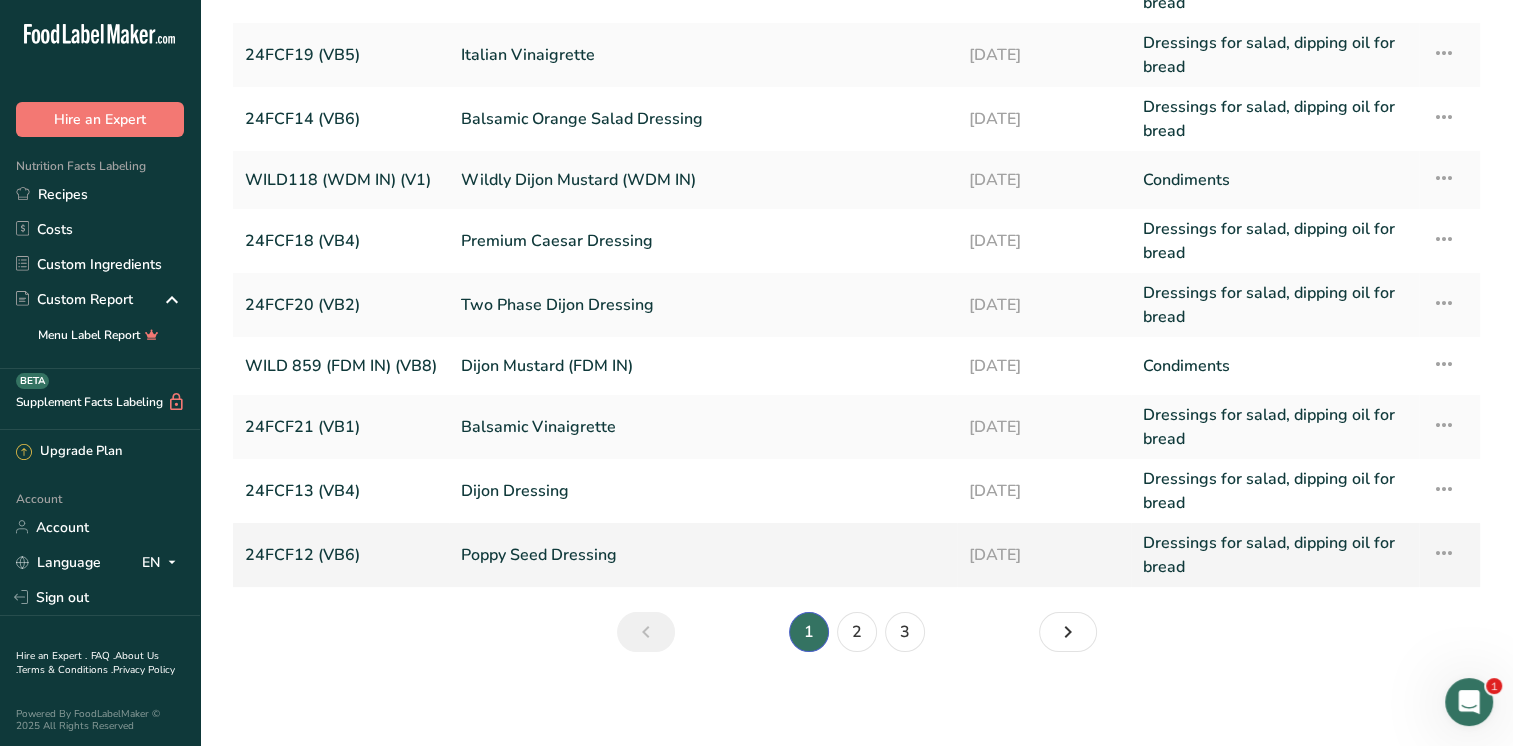 click on "Poppy Seed Dressing" at bounding box center (703, 555) 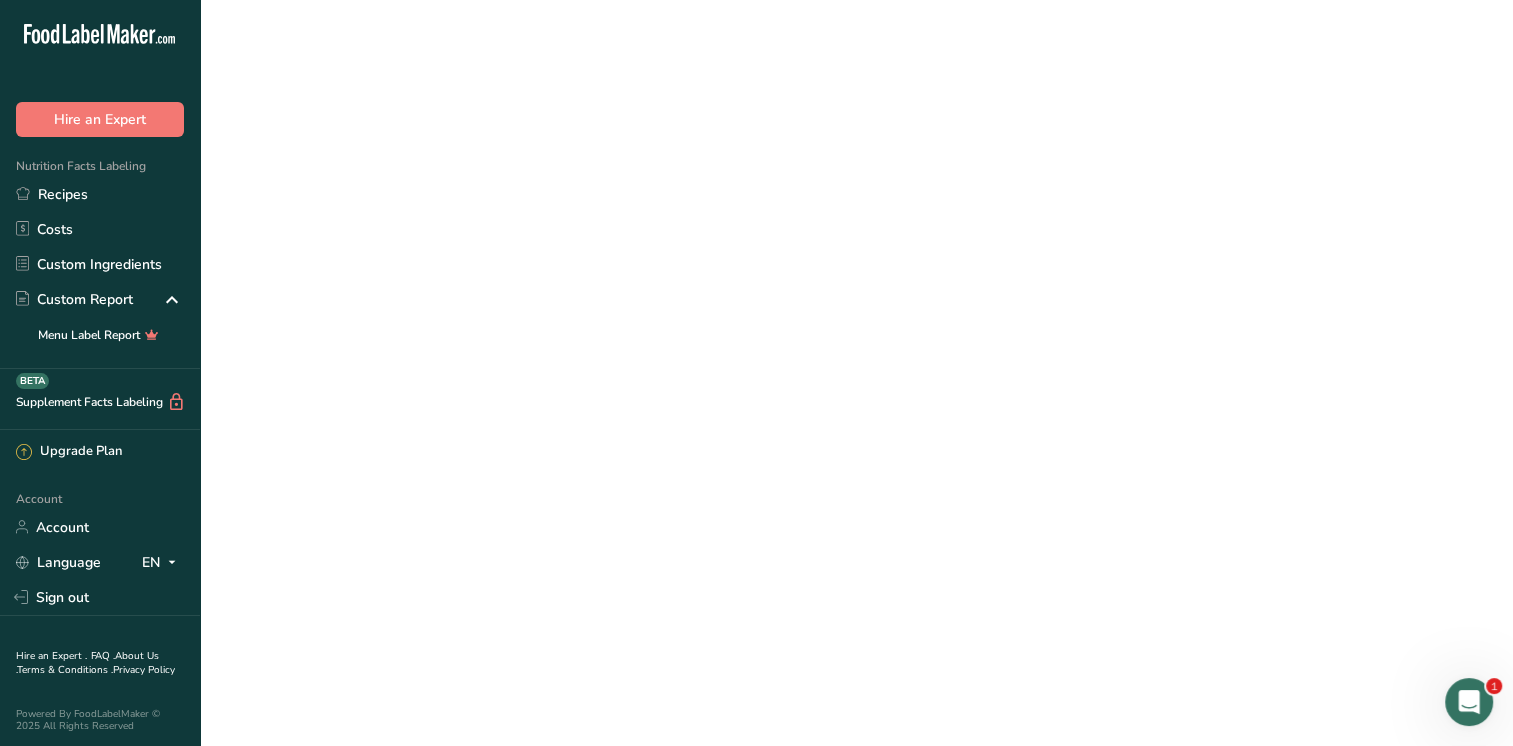 scroll, scrollTop: 0, scrollLeft: 0, axis: both 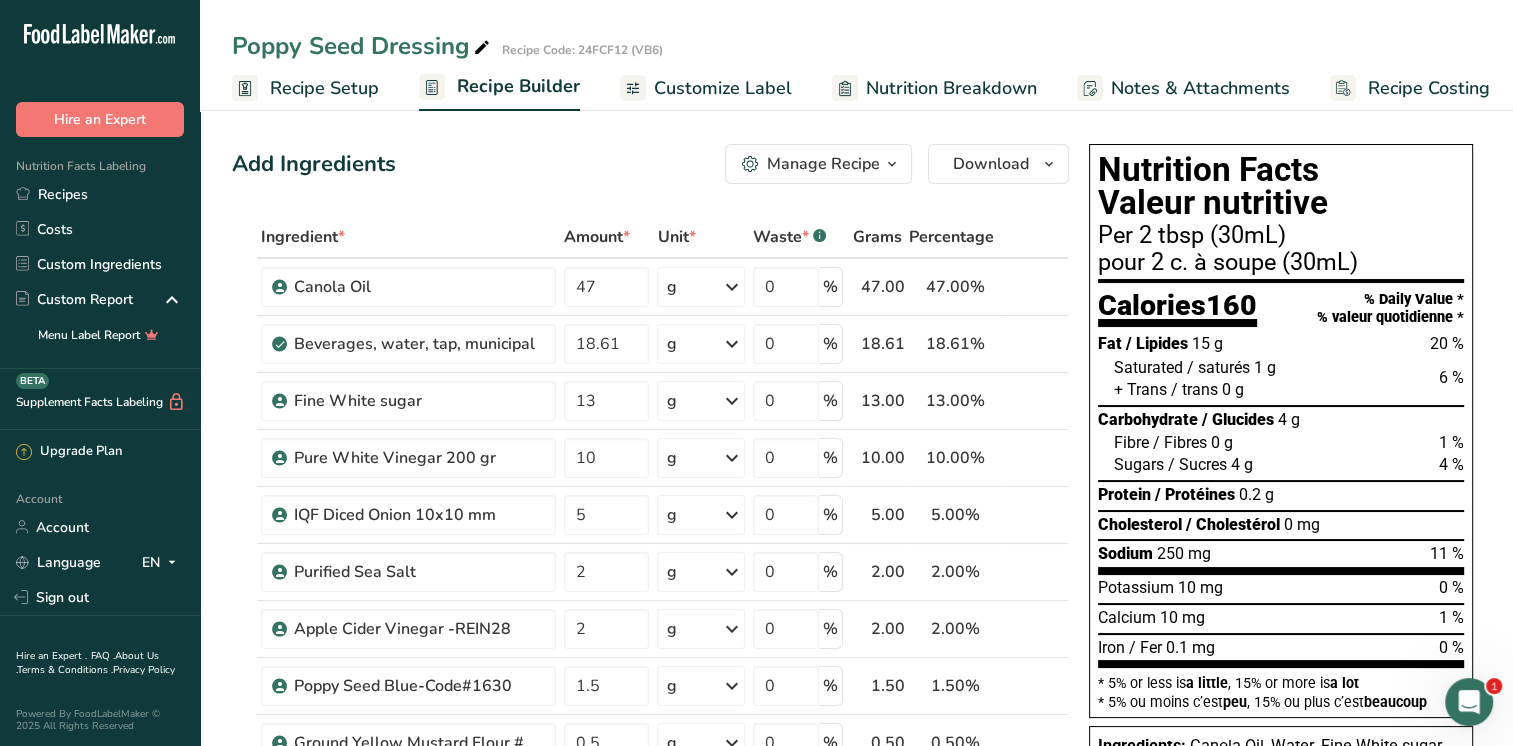 click on "Recipe Setup" at bounding box center [324, 88] 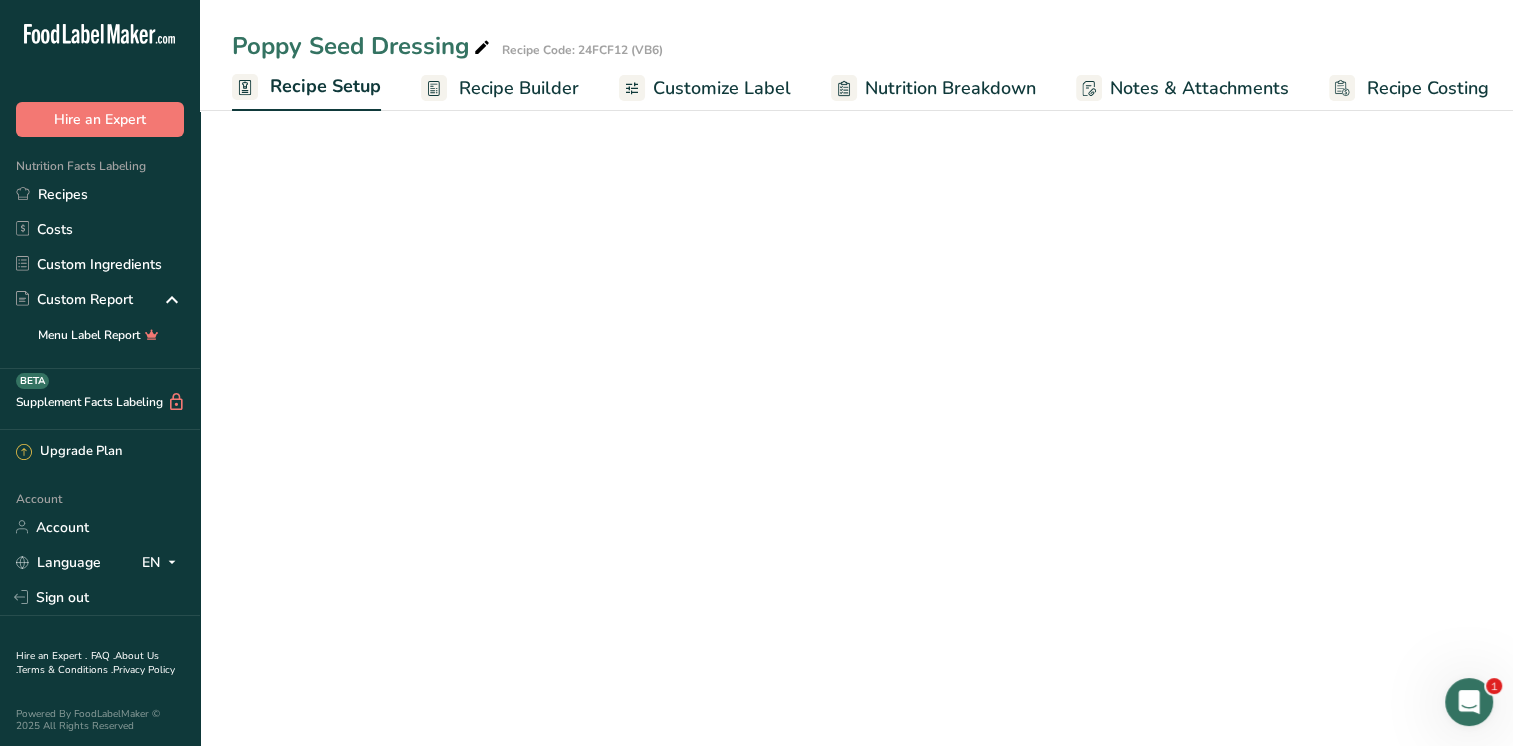 scroll, scrollTop: 0, scrollLeft: 7, axis: horizontal 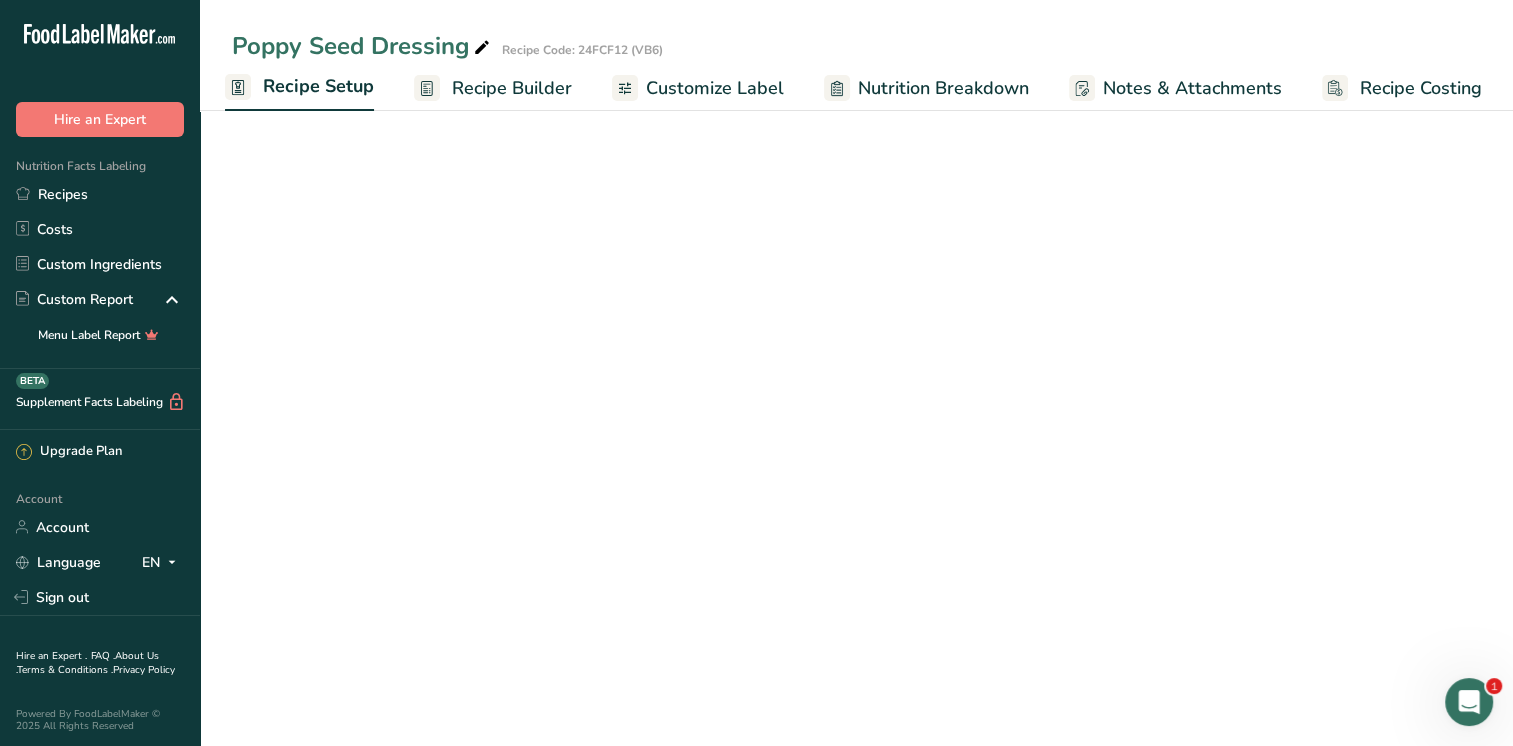 select on "22" 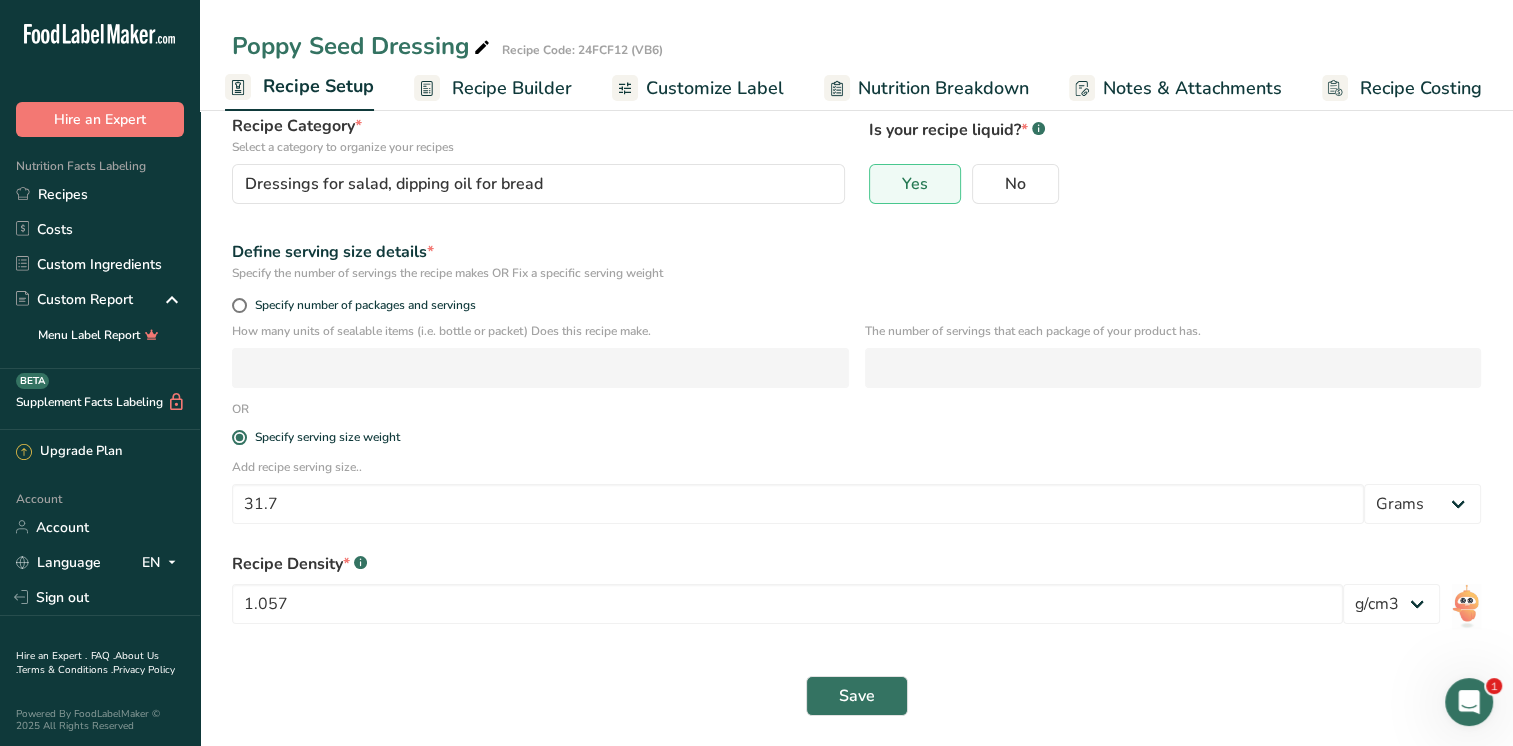 scroll, scrollTop: 152, scrollLeft: 0, axis: vertical 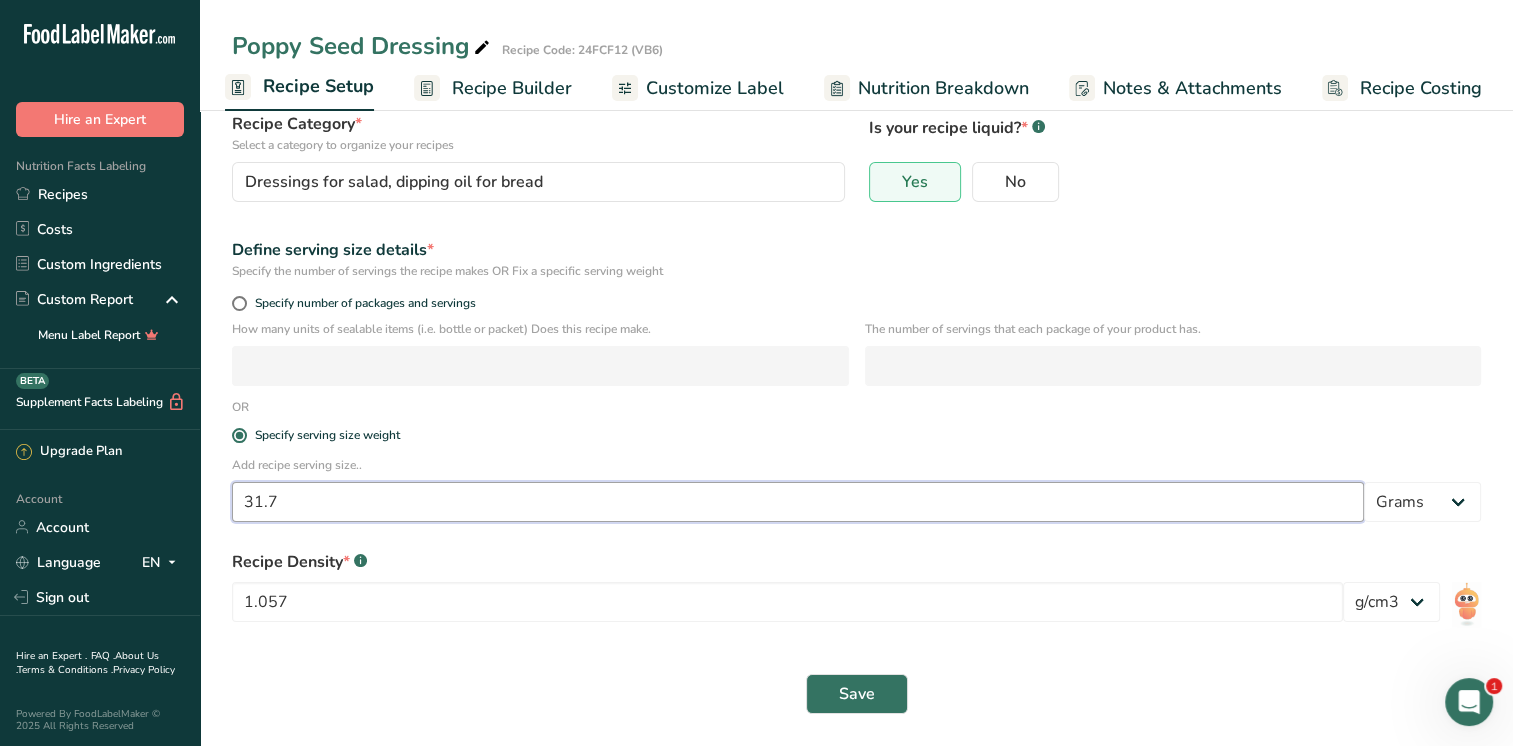 click on "31.7" at bounding box center [798, 502] 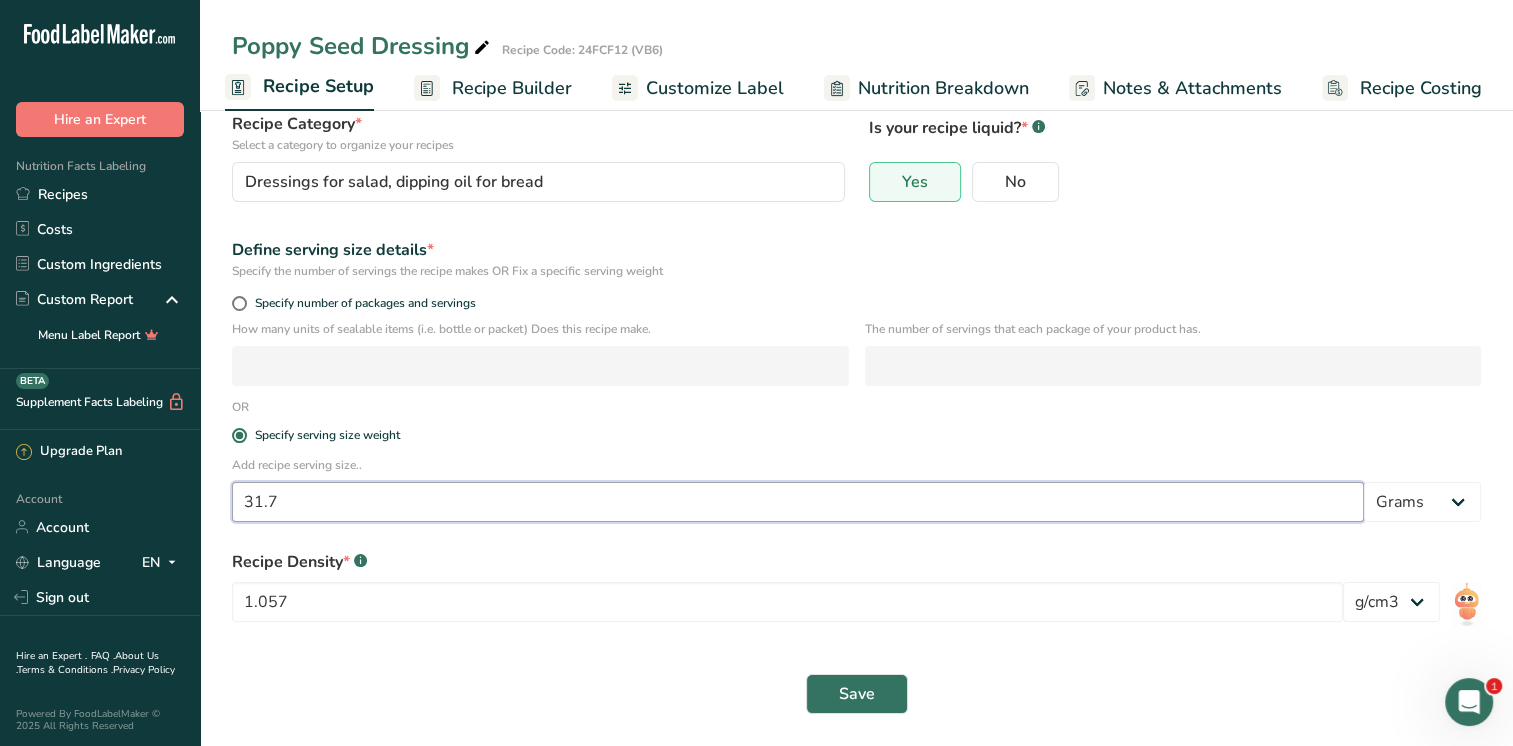 click on "31.7" at bounding box center (798, 502) 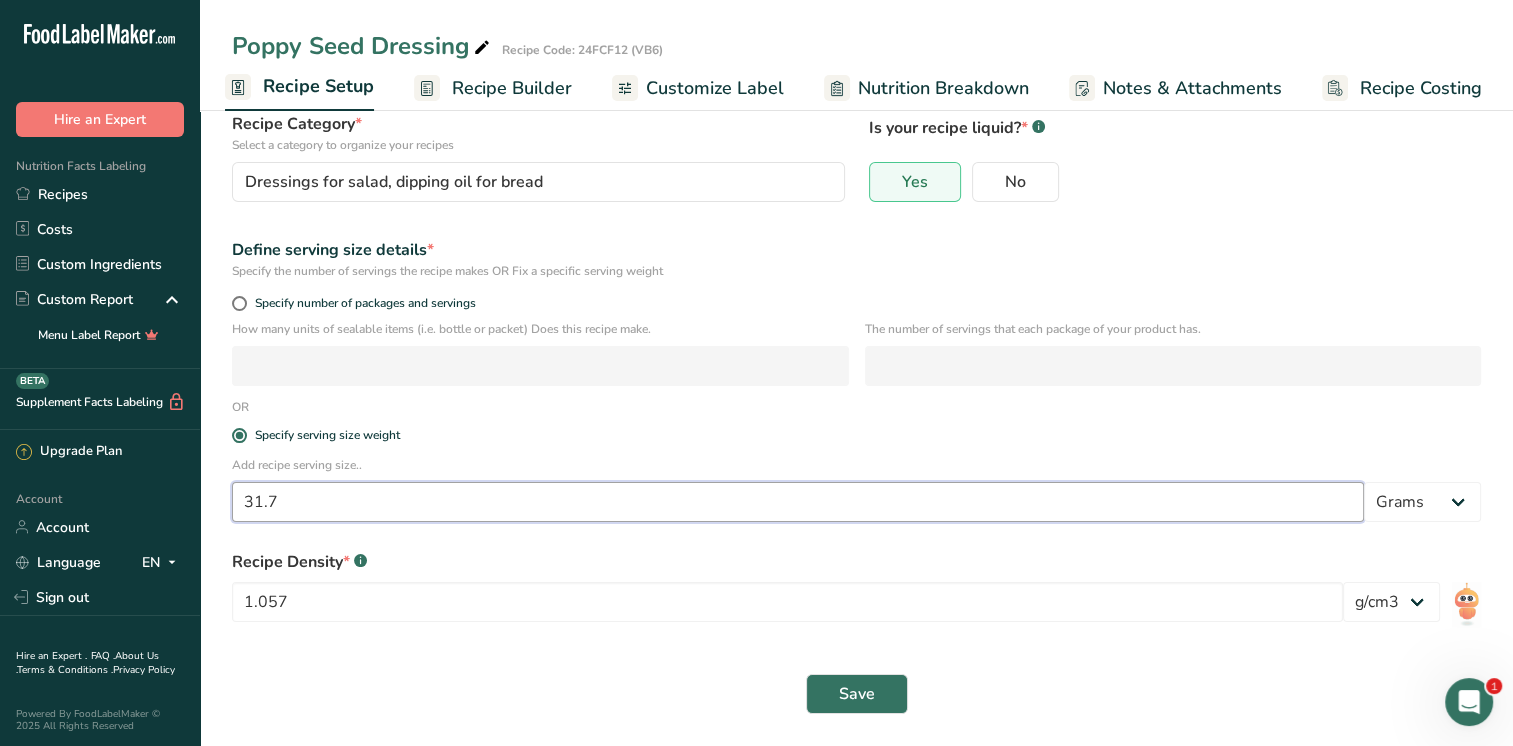click on "31.7" at bounding box center (798, 502) 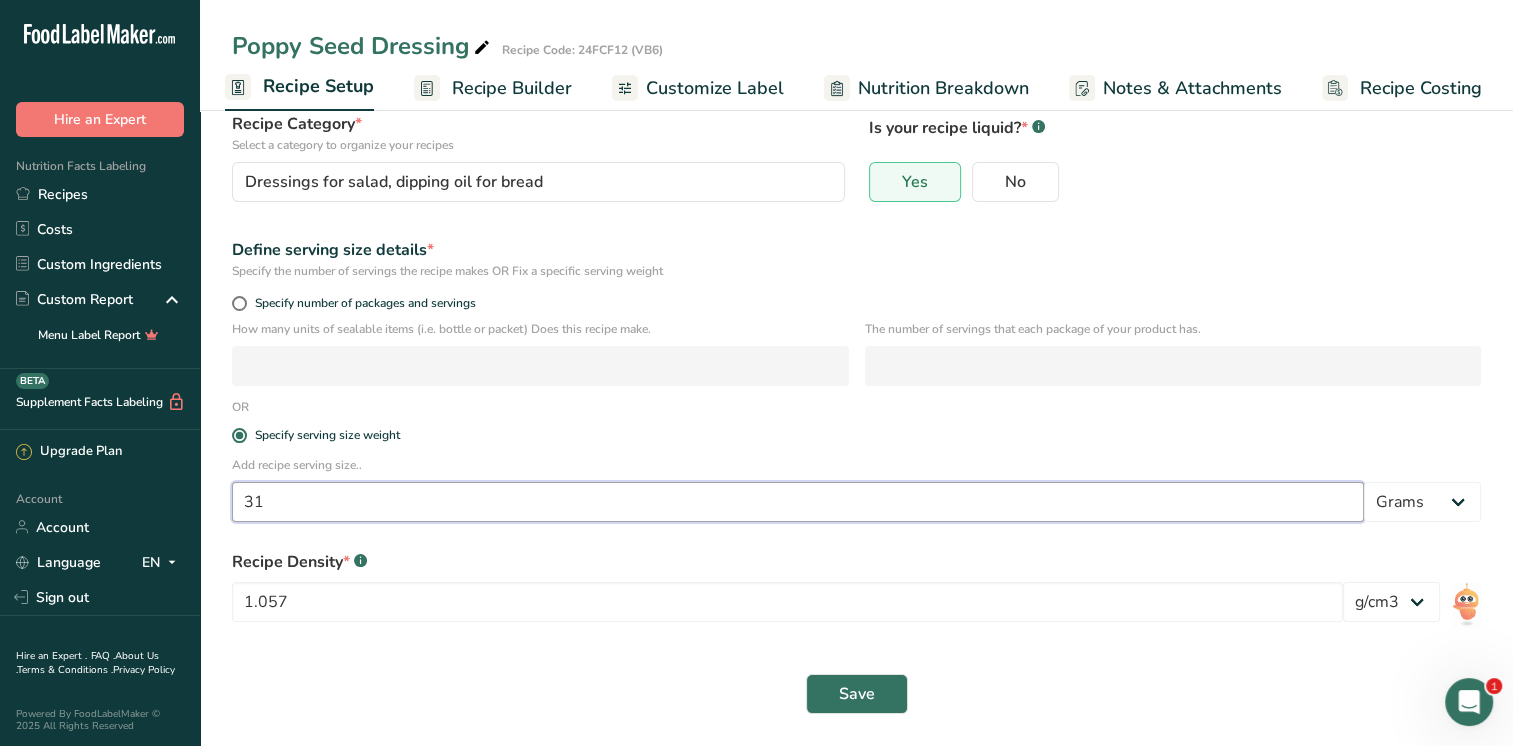 type on "31" 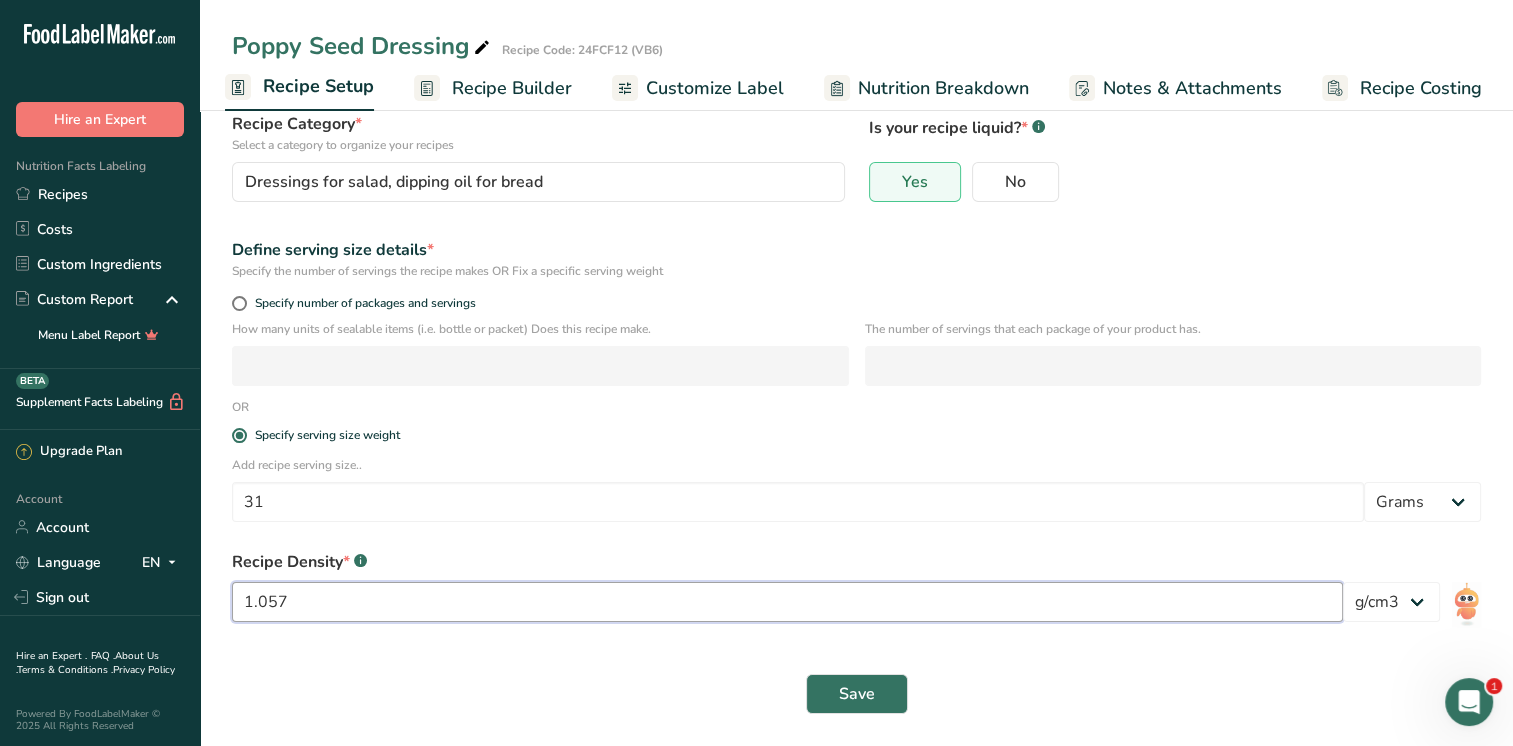 drag, startPoint x: 268, startPoint y: 600, endPoint x: 300, endPoint y: 607, distance: 32.75668 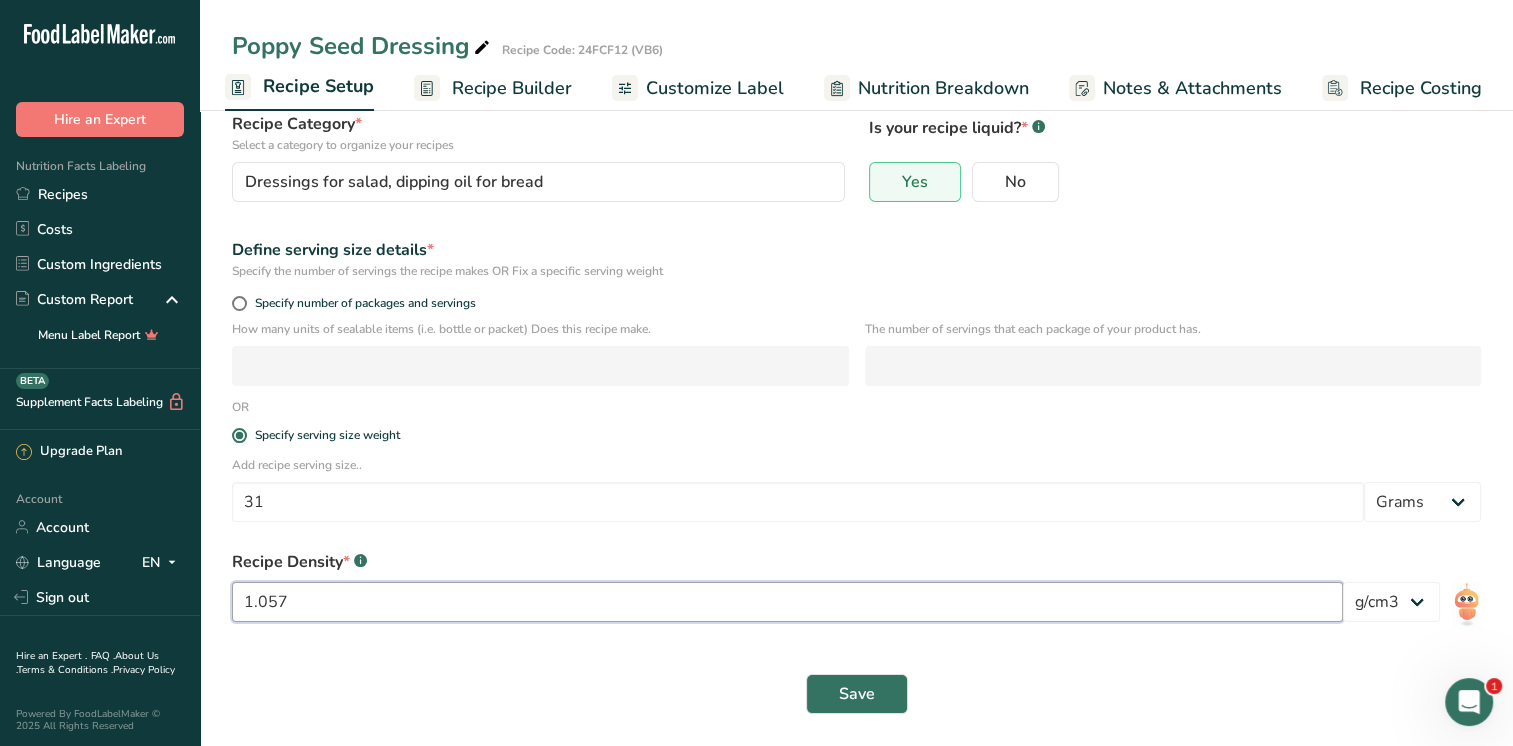 click on "1.057" at bounding box center [787, 602] 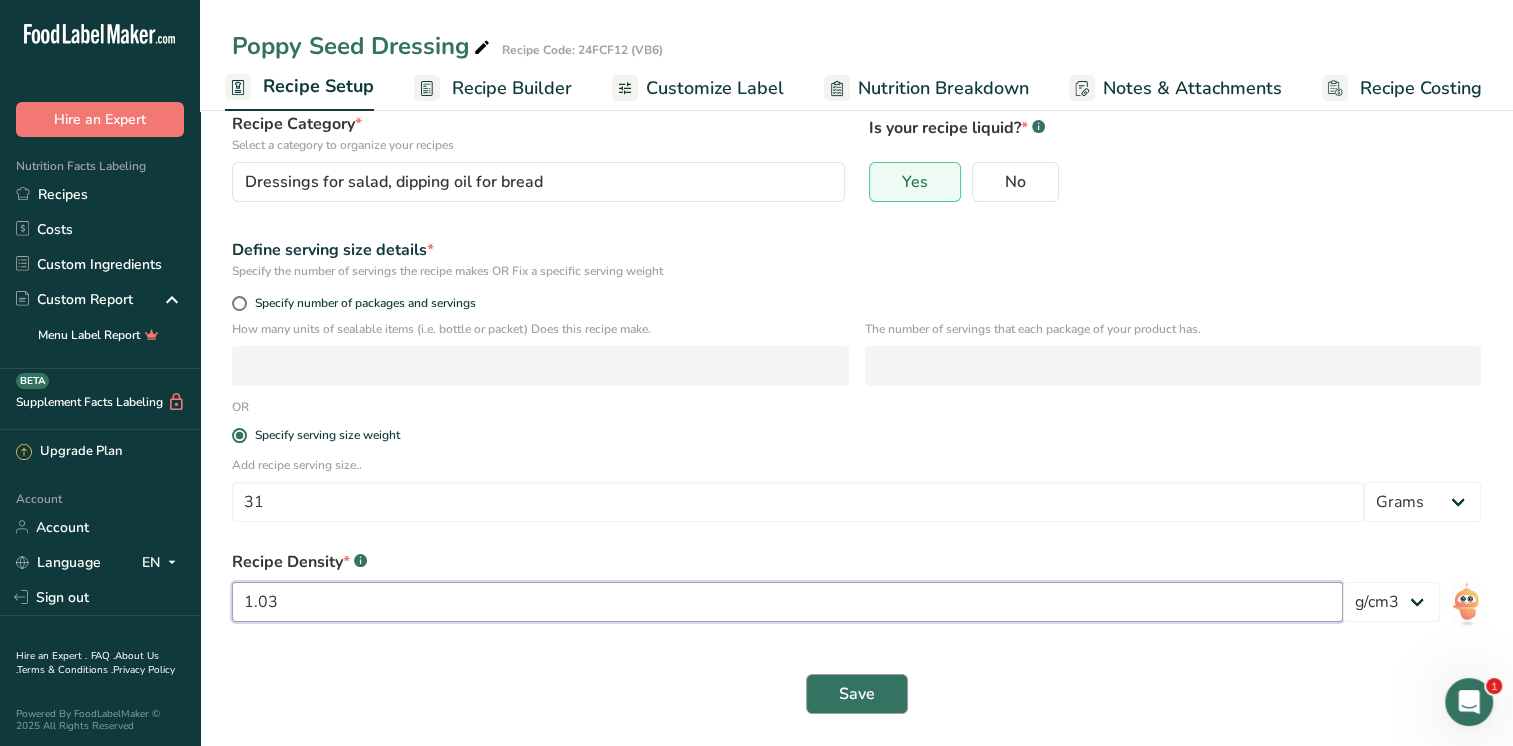 type on "1.03" 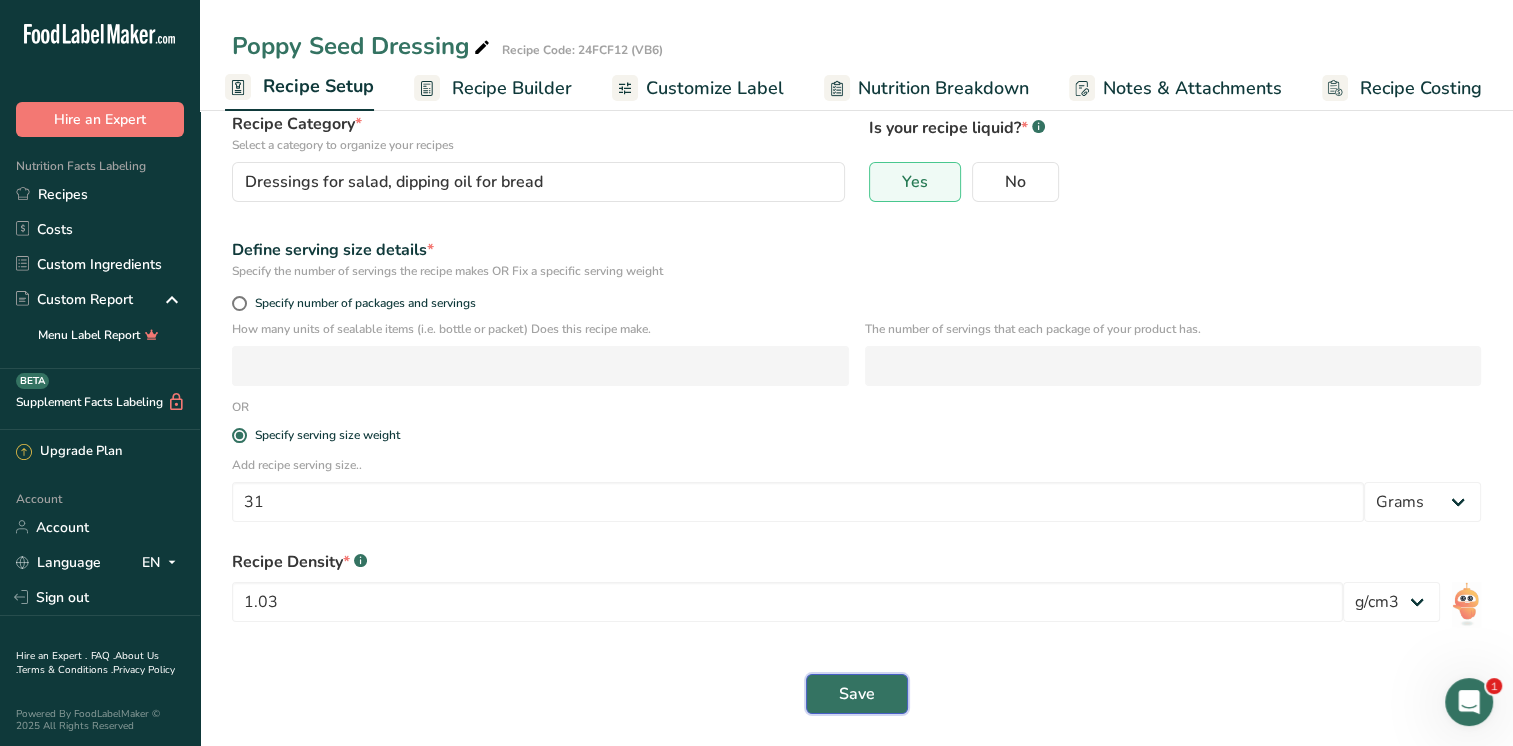 click on "Save" at bounding box center (857, 694) 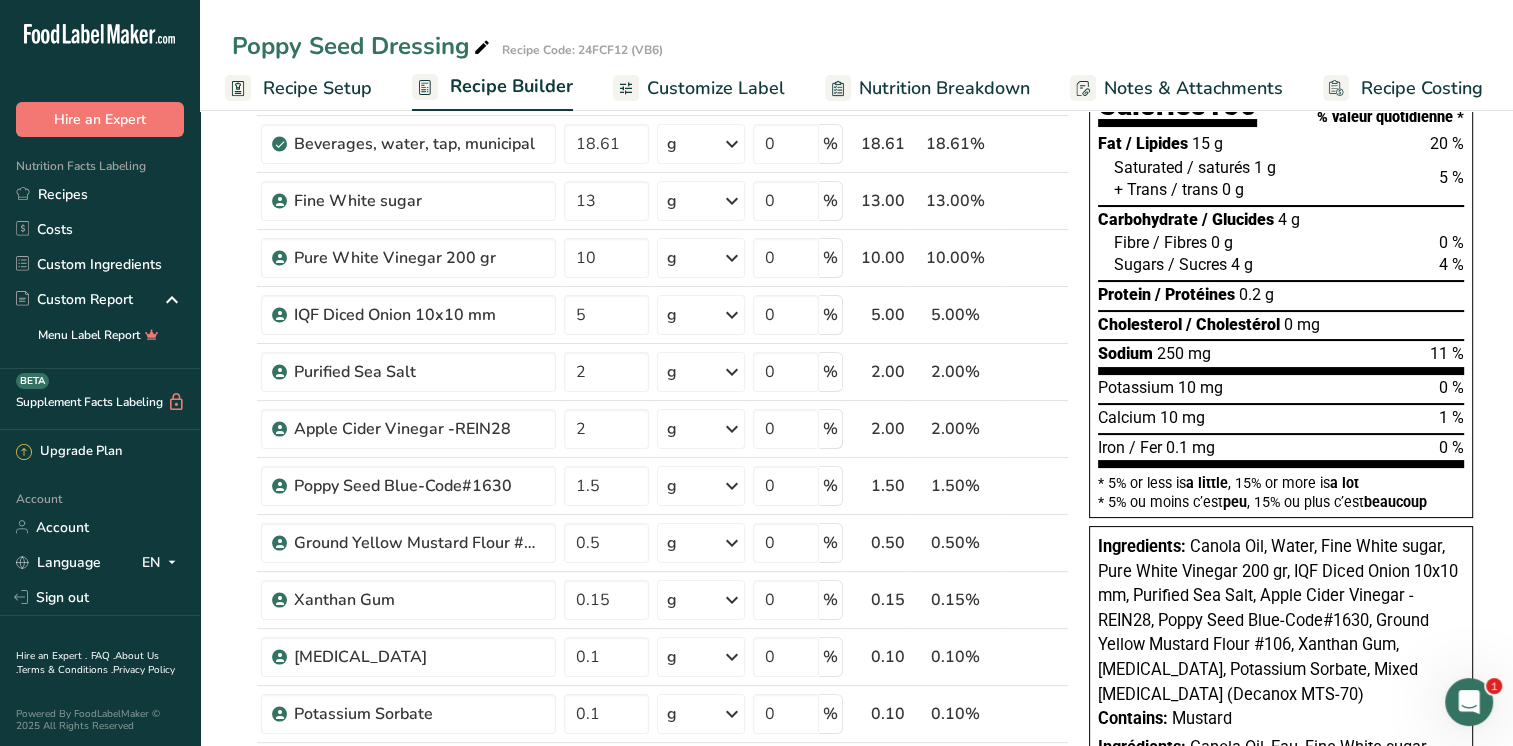 scroll, scrollTop: 0, scrollLeft: 0, axis: both 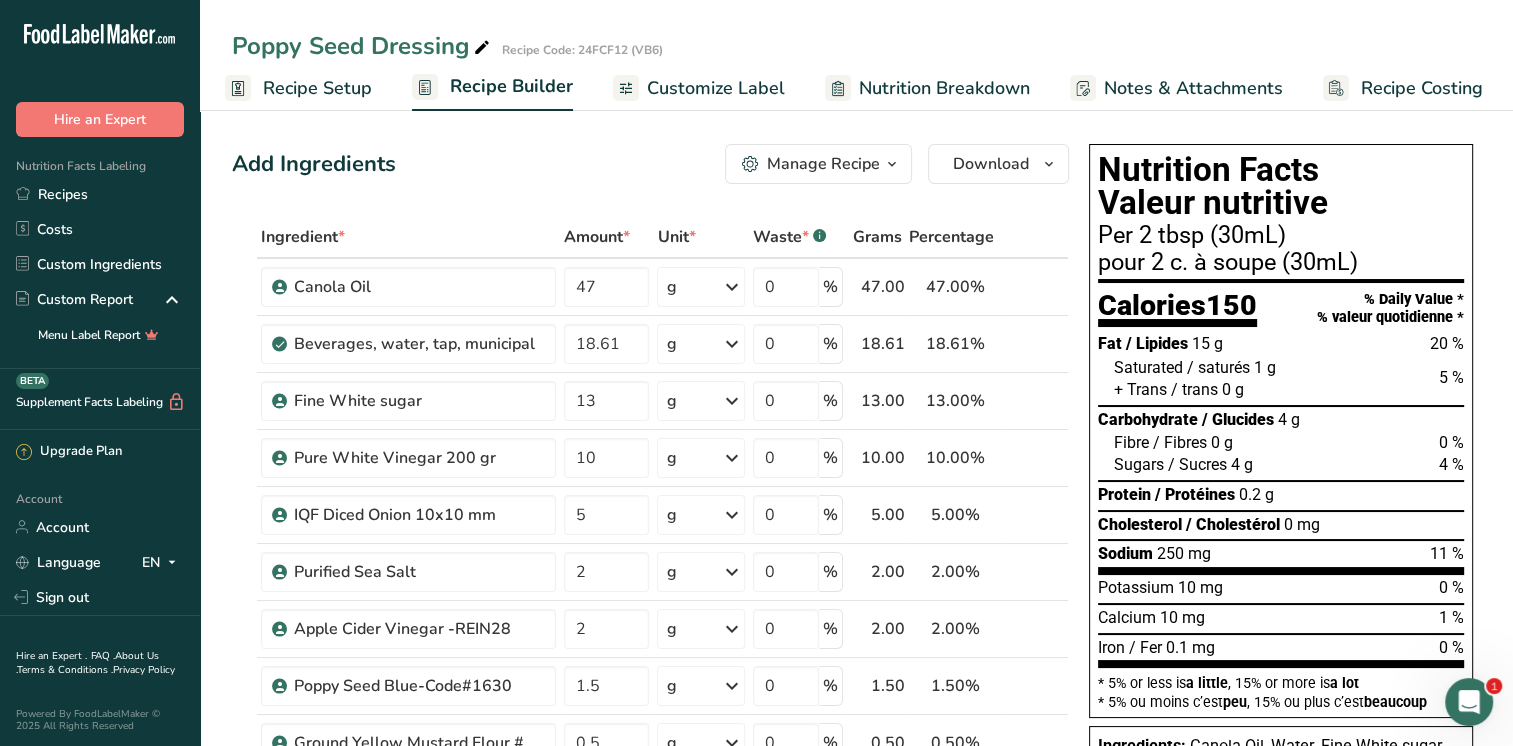 click on "Recipe Setup" at bounding box center (317, 88) 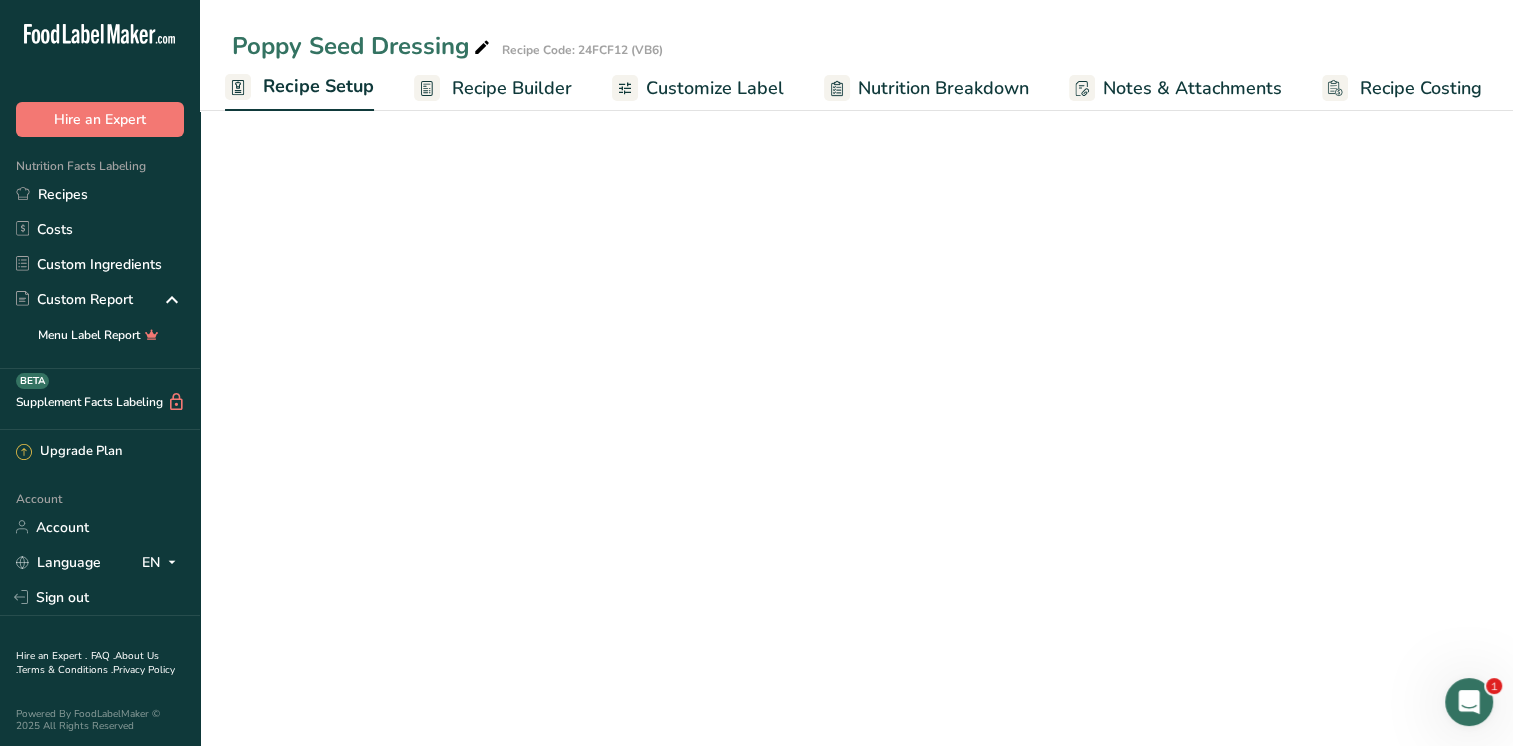 select on "22" 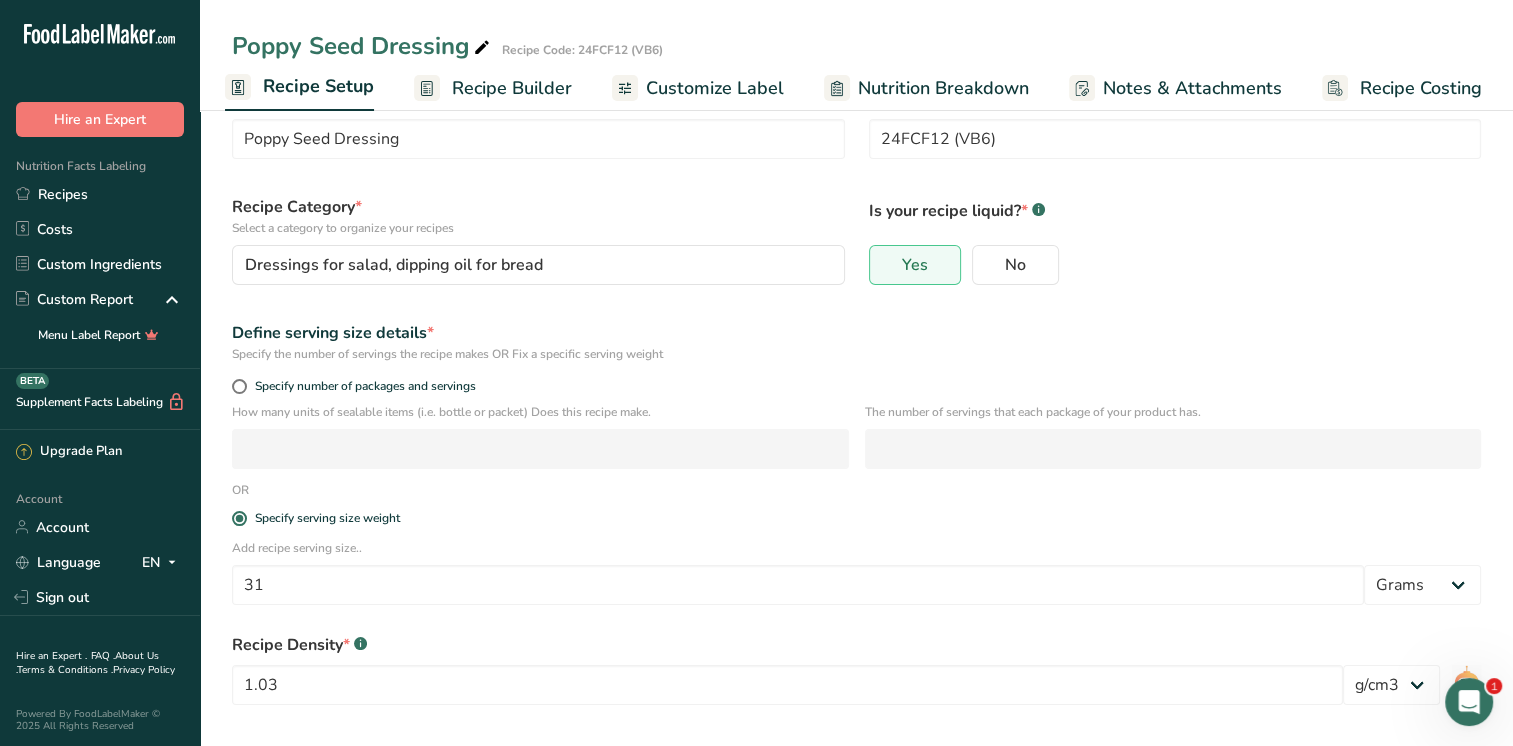 scroll, scrollTop: 152, scrollLeft: 0, axis: vertical 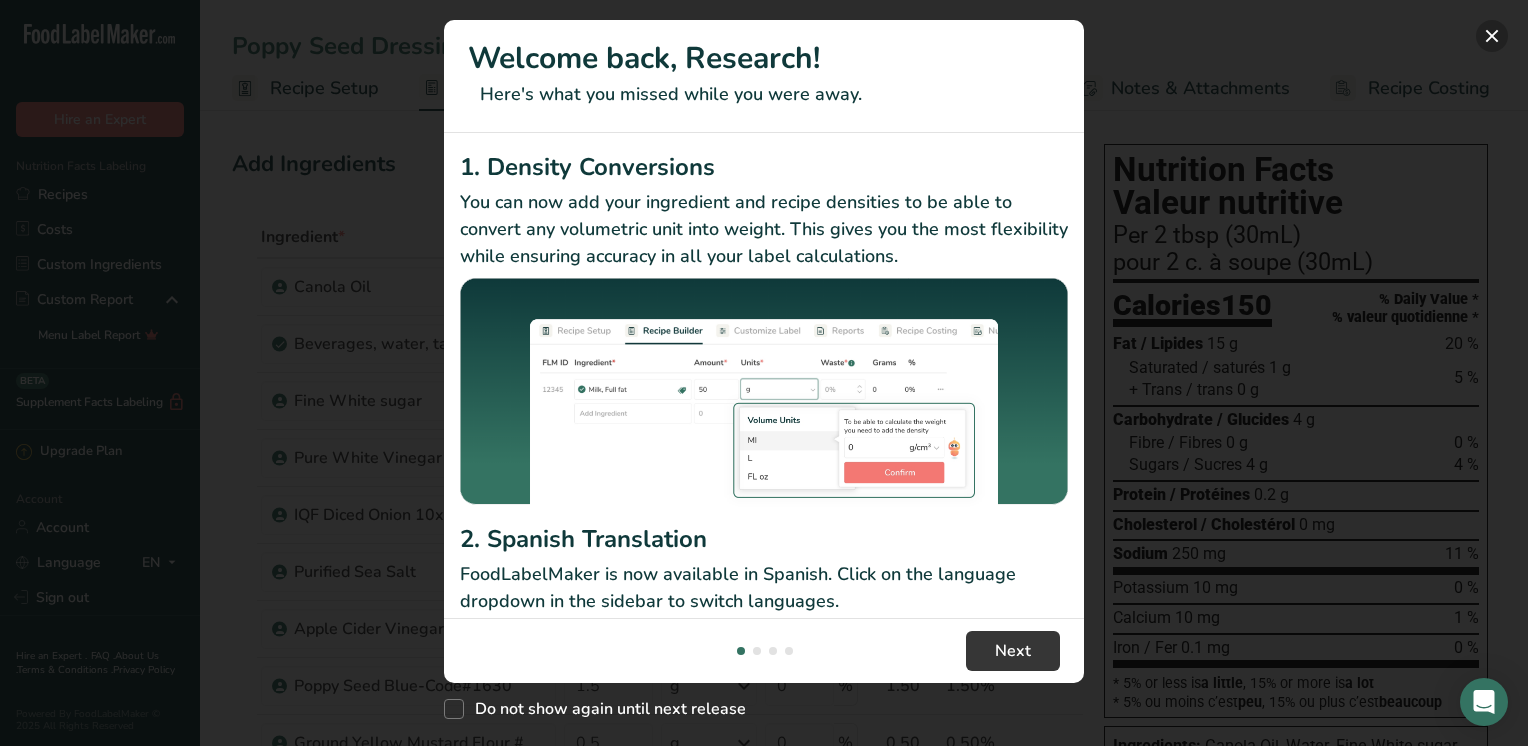 click at bounding box center [1492, 36] 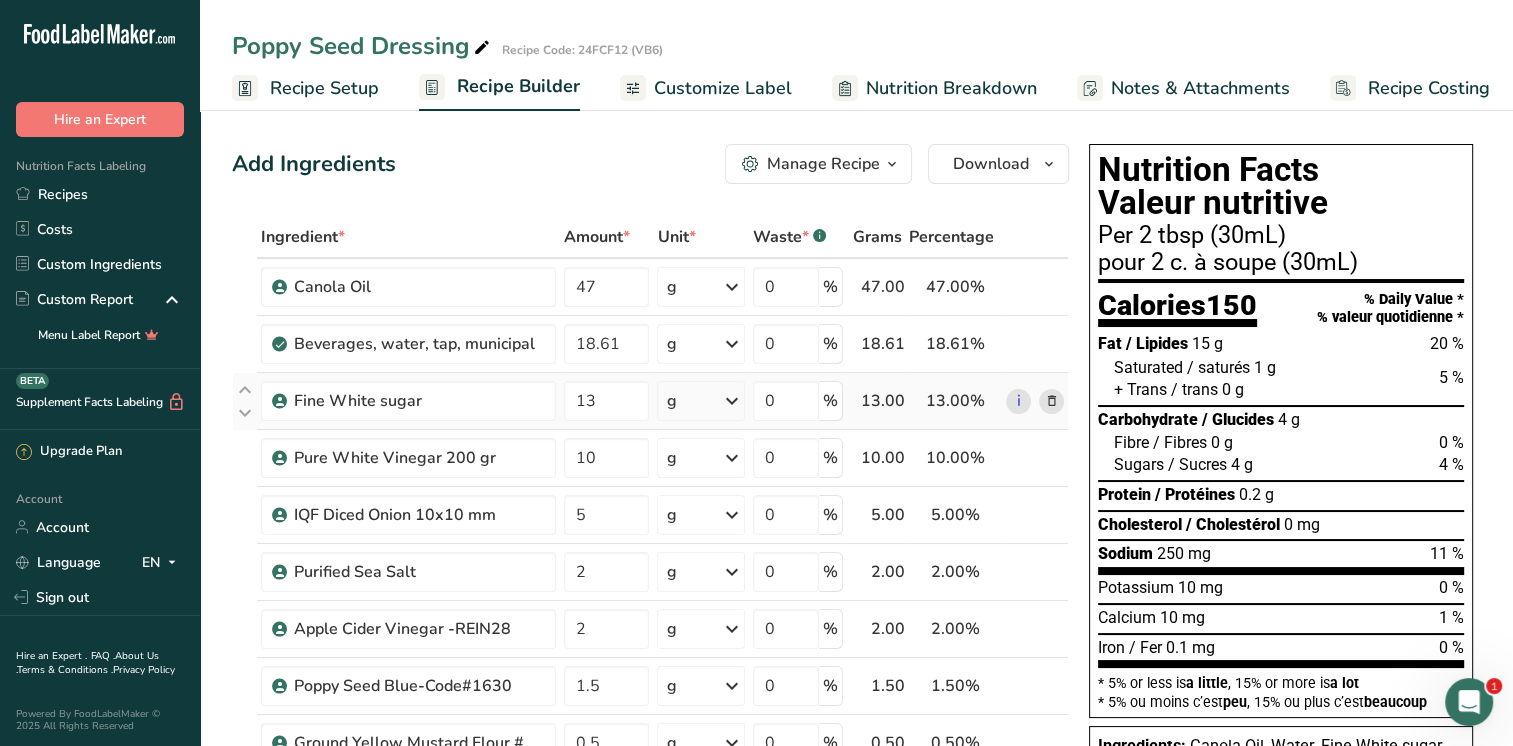 scroll, scrollTop: 0, scrollLeft: 0, axis: both 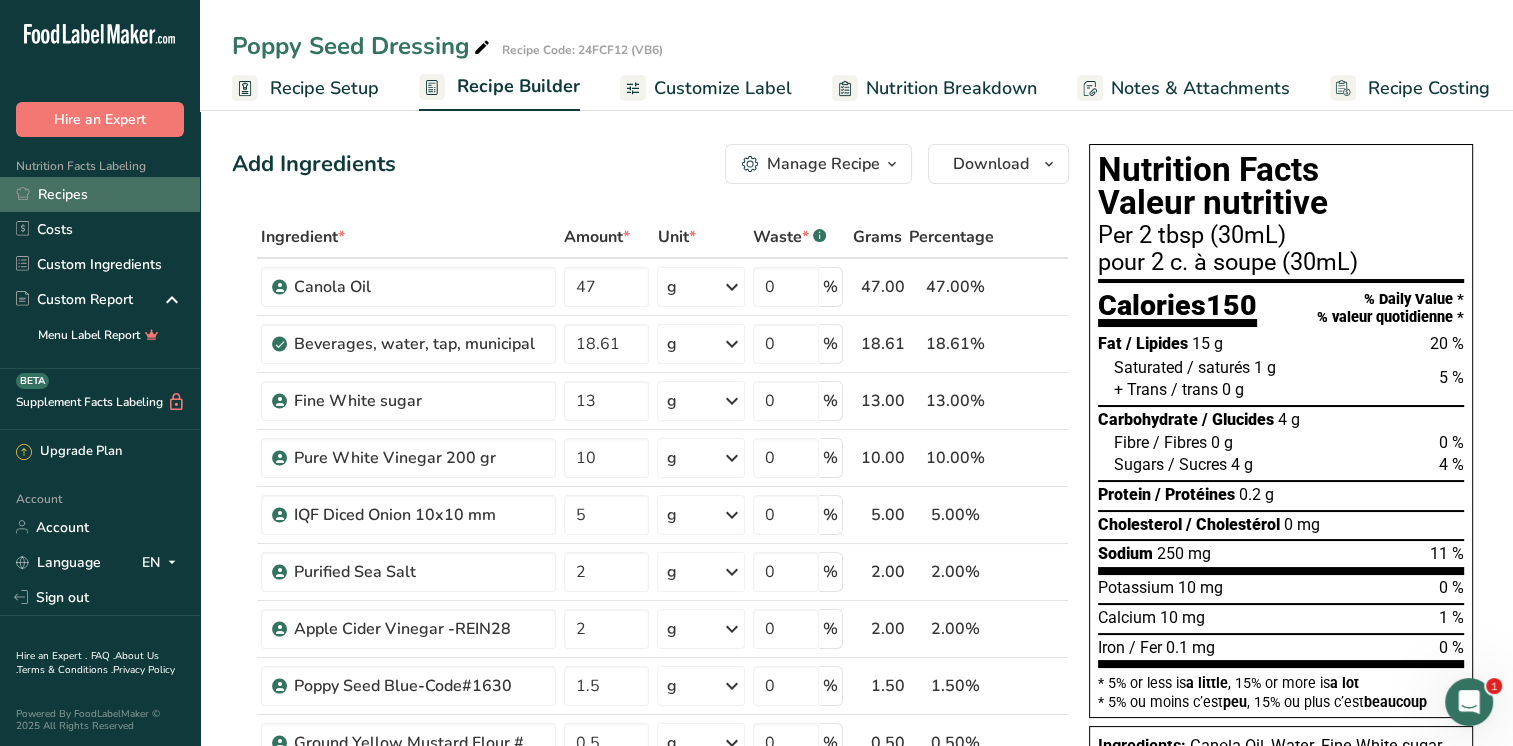 click on "Recipes" at bounding box center [100, 194] 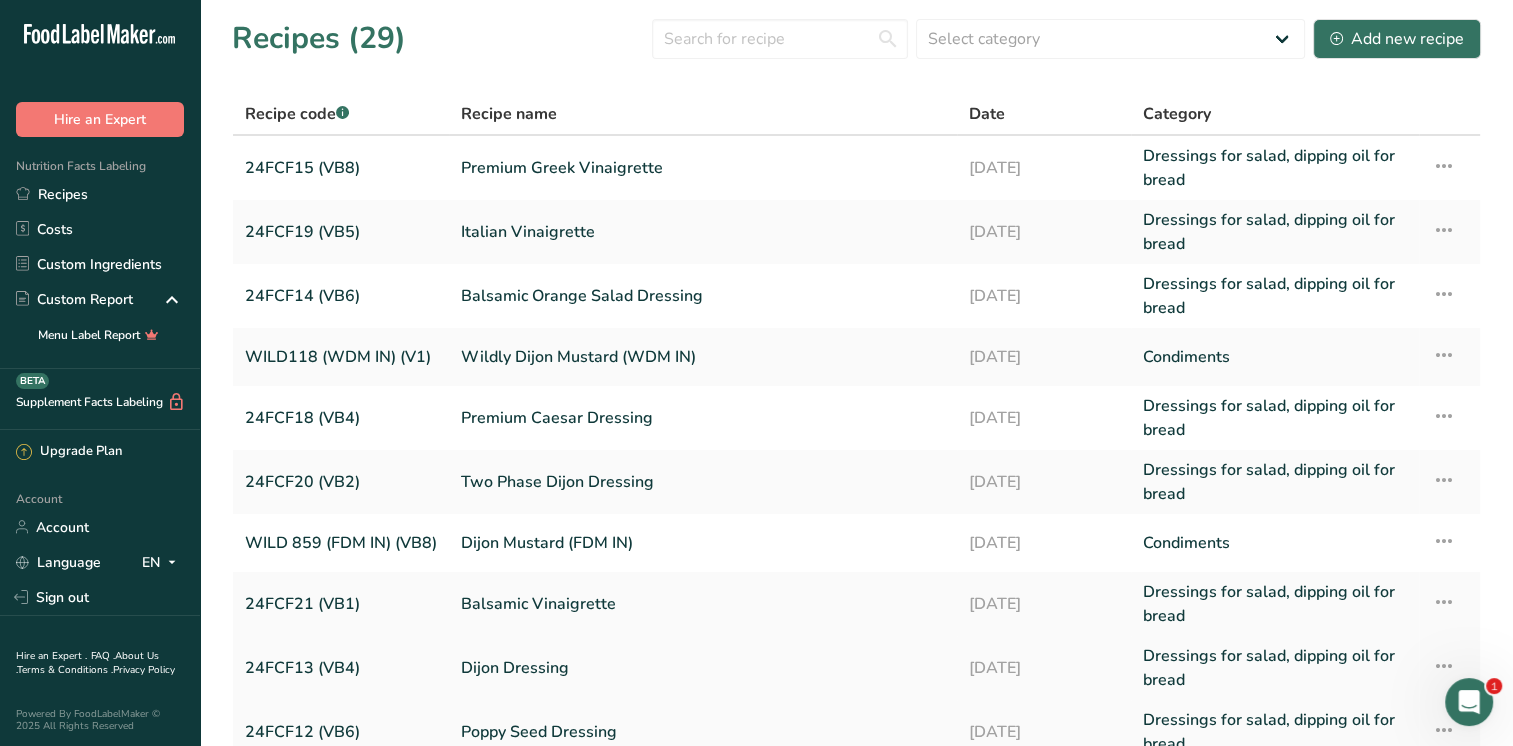 scroll, scrollTop: 177, scrollLeft: 0, axis: vertical 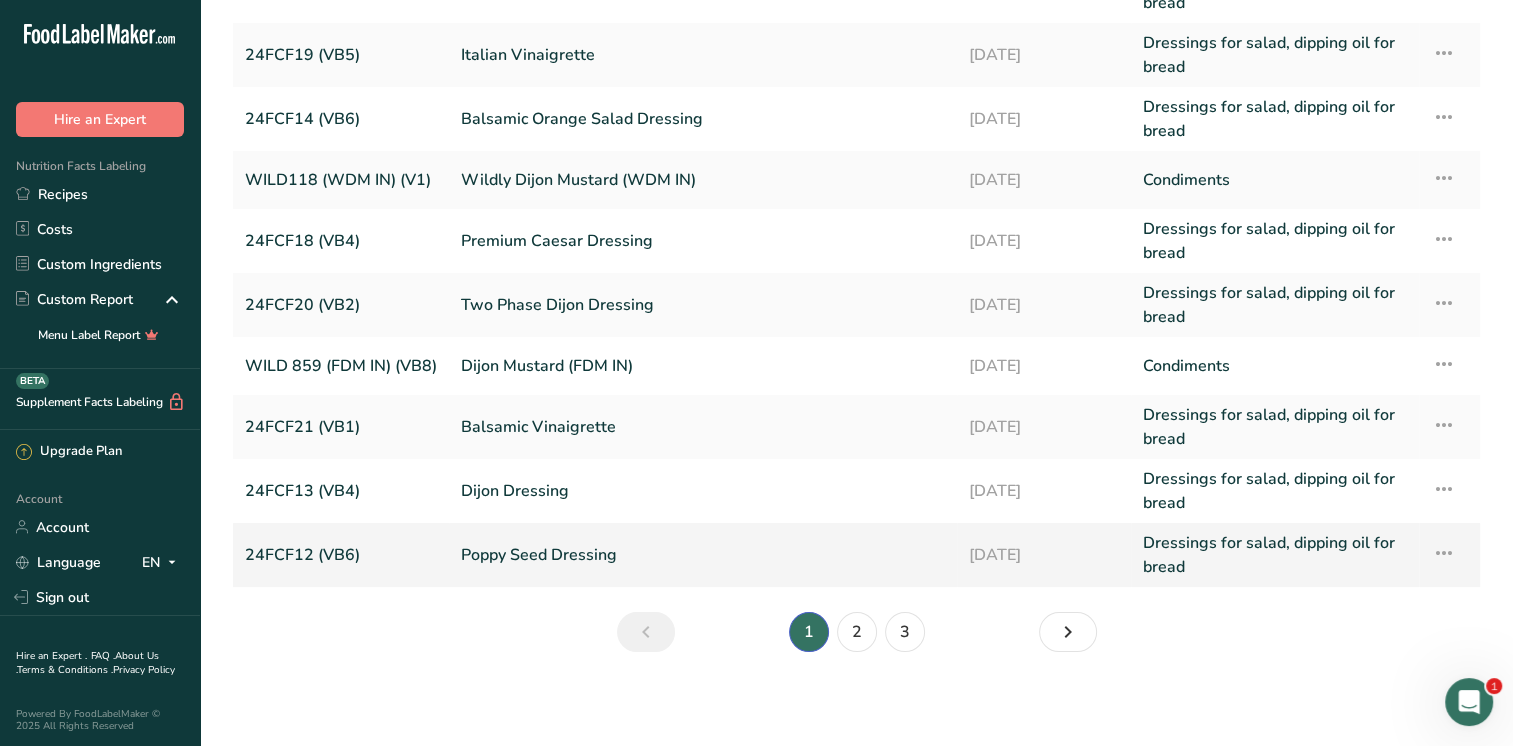 click on "Poppy Seed Dressing" at bounding box center (703, 555) 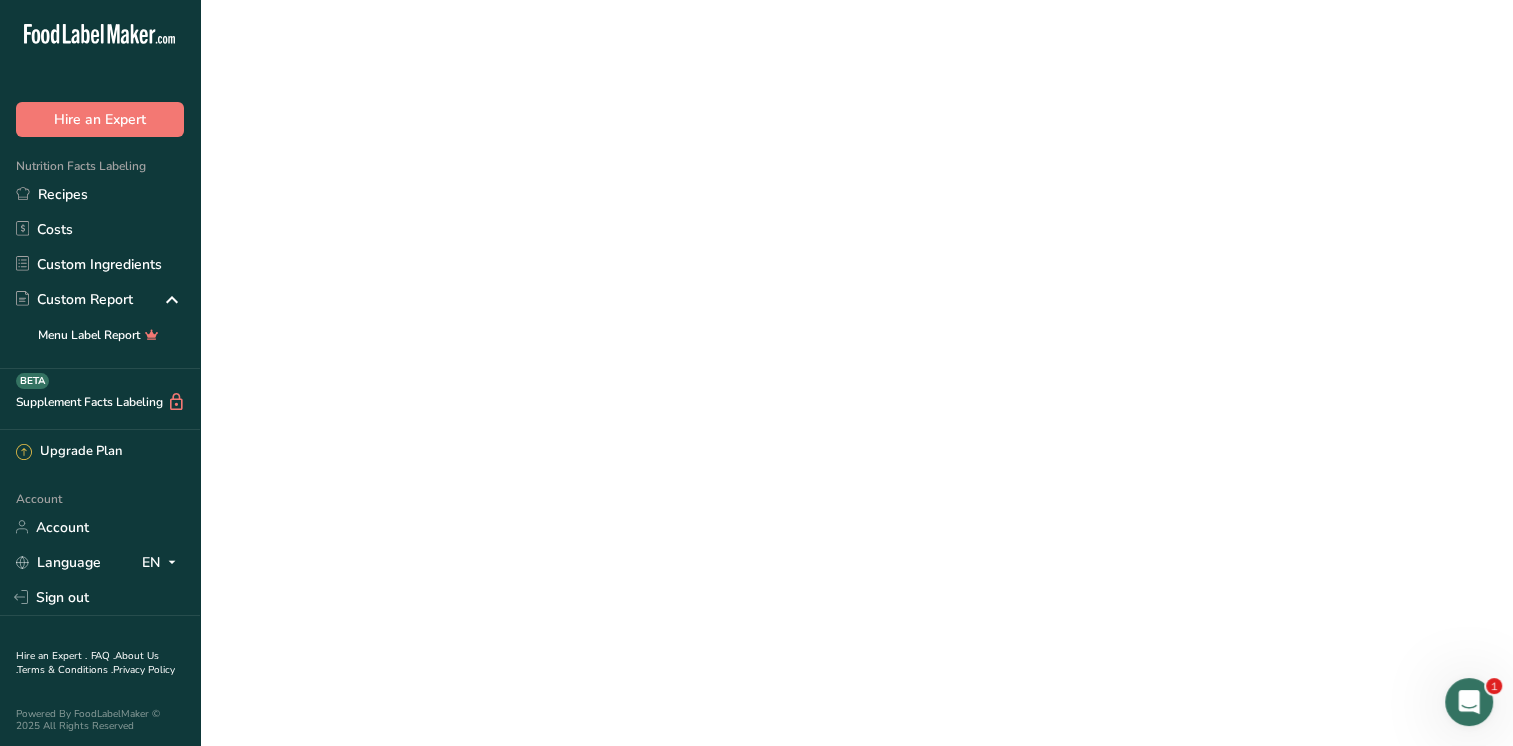 scroll, scrollTop: 0, scrollLeft: 0, axis: both 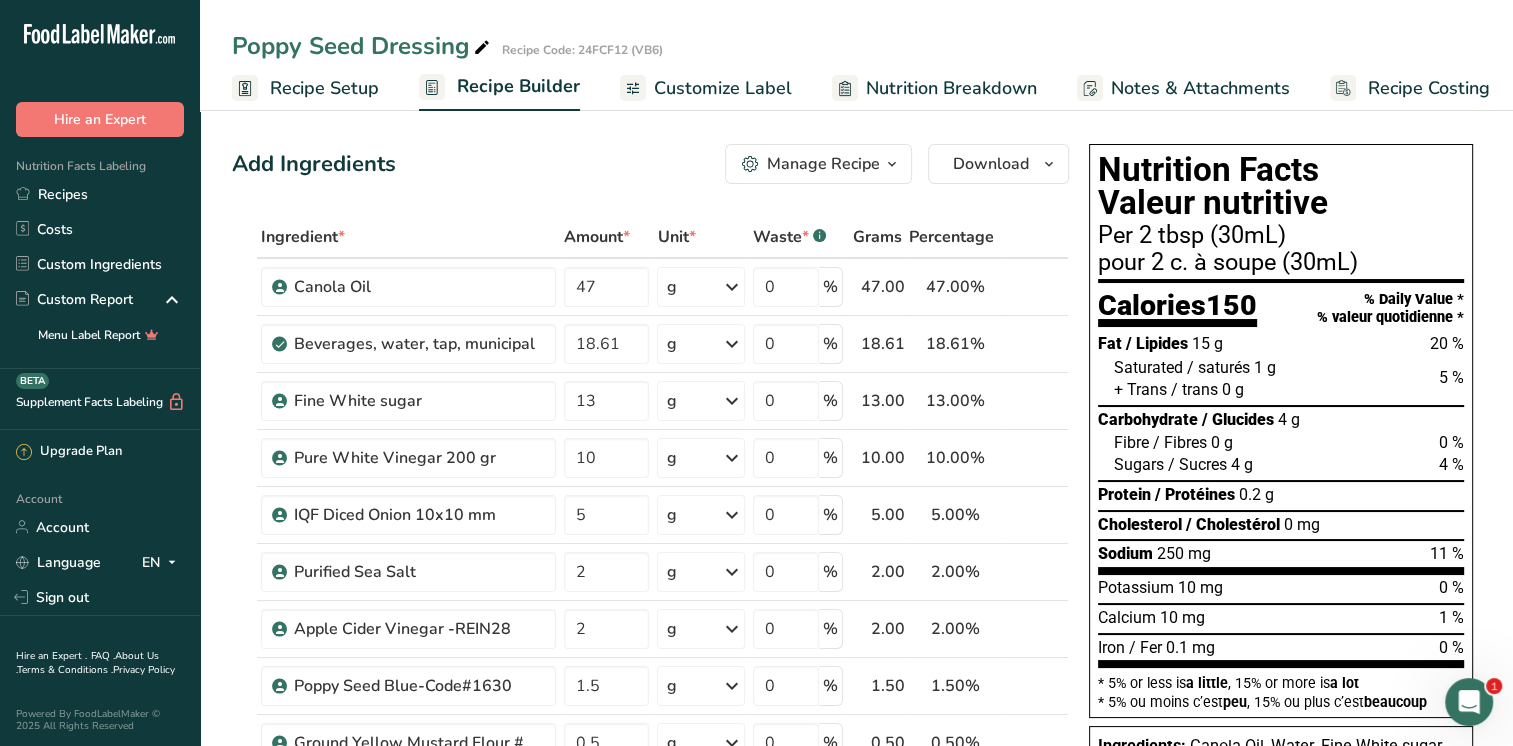click on "Recipe Setup" at bounding box center (324, 88) 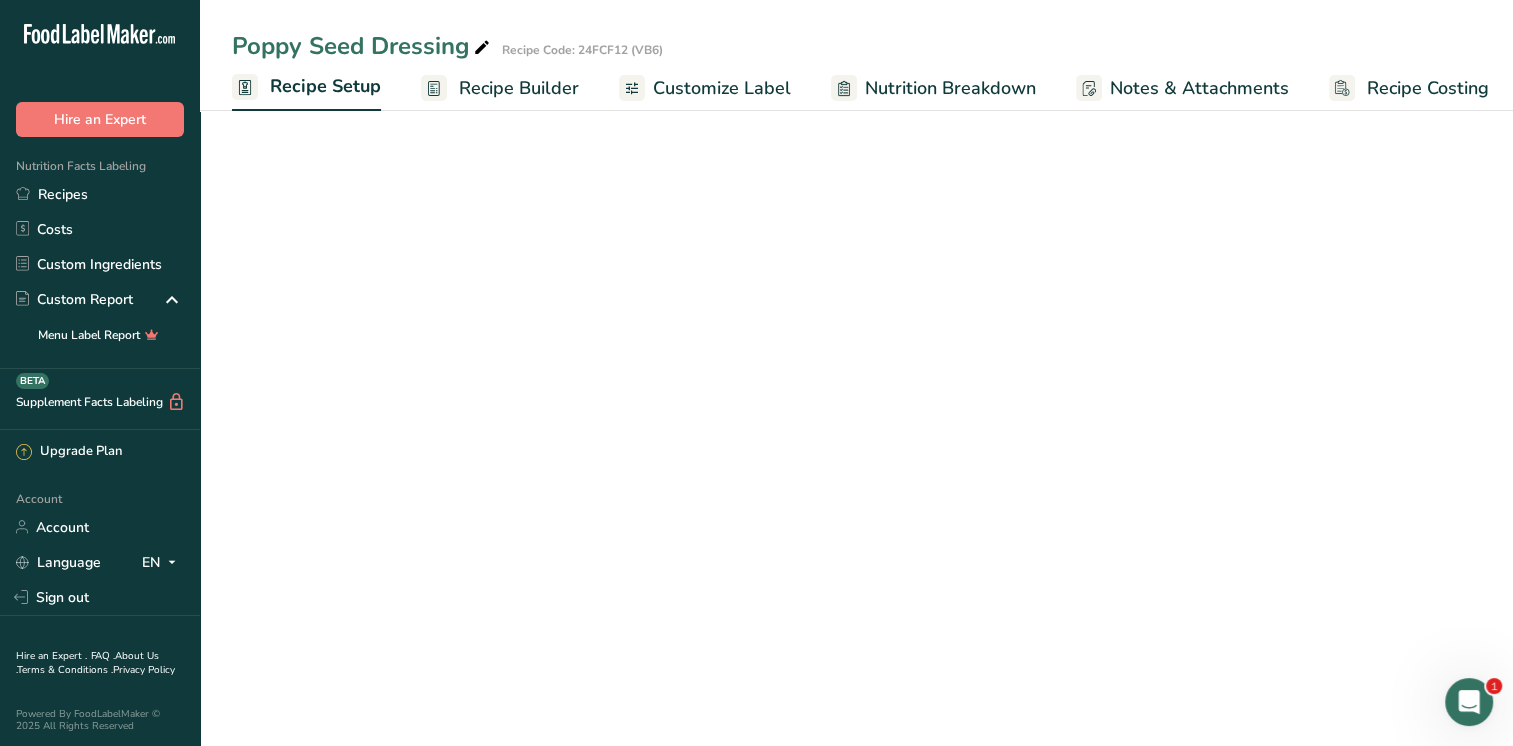 scroll, scrollTop: 0, scrollLeft: 7, axis: horizontal 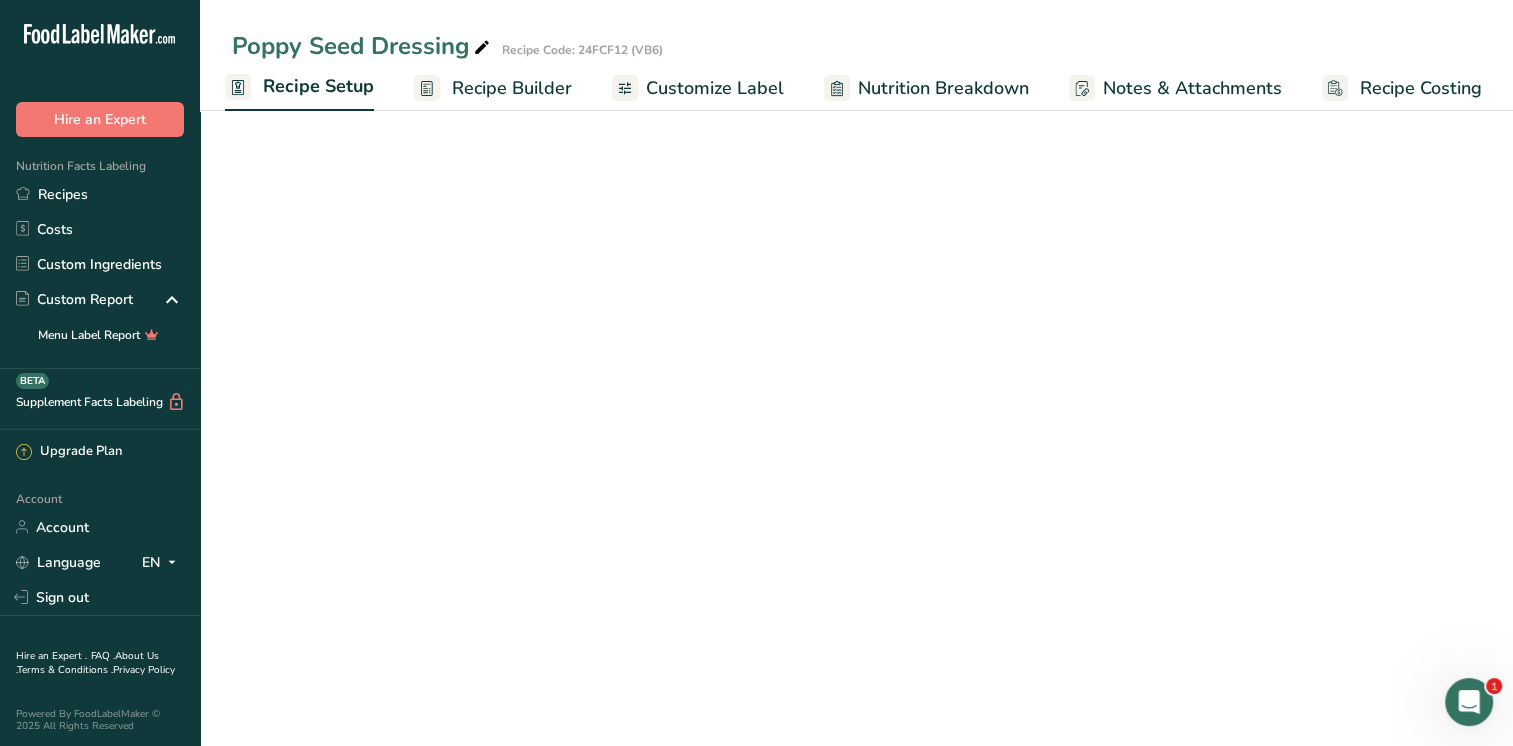 select on "22" 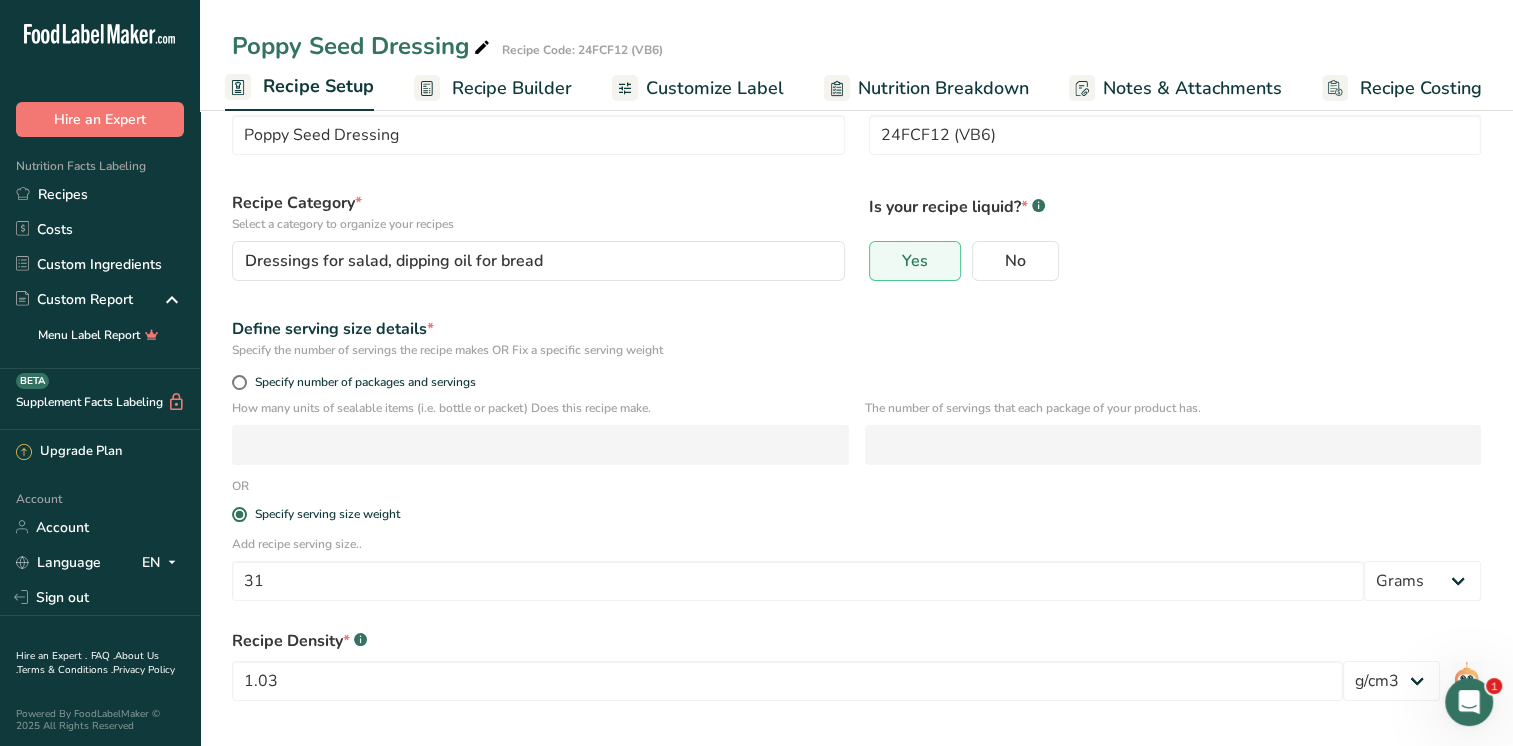 scroll, scrollTop: 152, scrollLeft: 0, axis: vertical 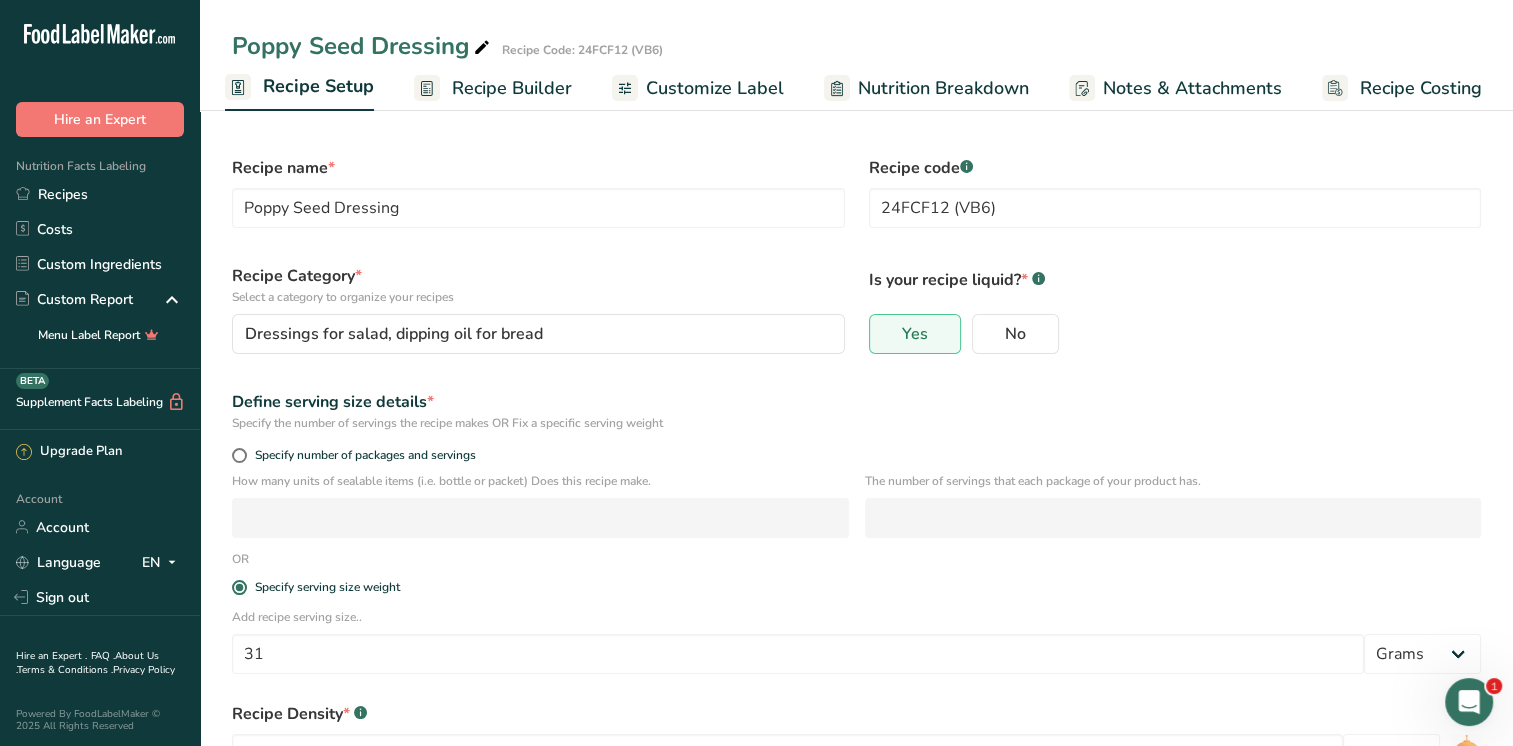 click on "Recipe Builder" at bounding box center [512, 88] 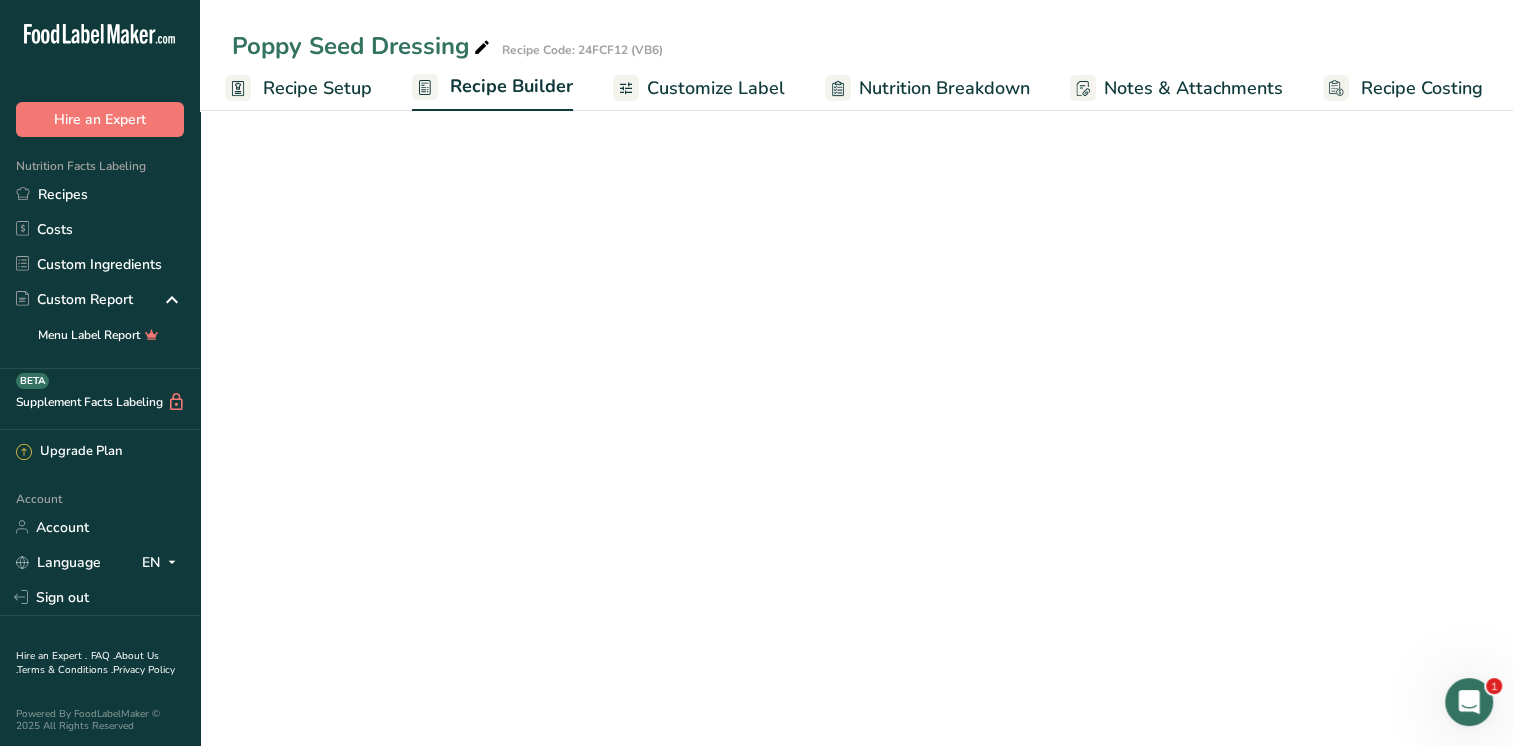 scroll, scrollTop: 0, scrollLeft: 8, axis: horizontal 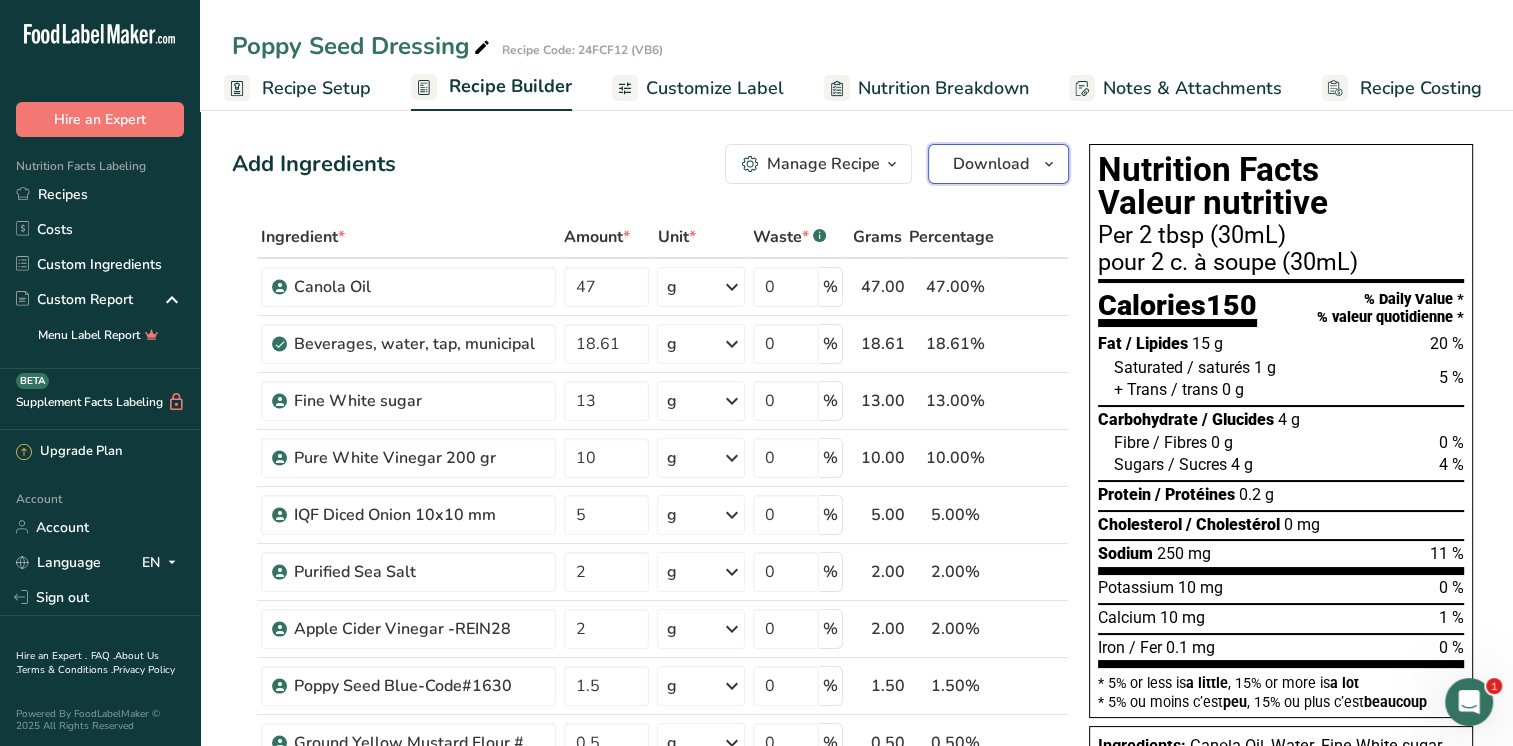 click at bounding box center (1049, 164) 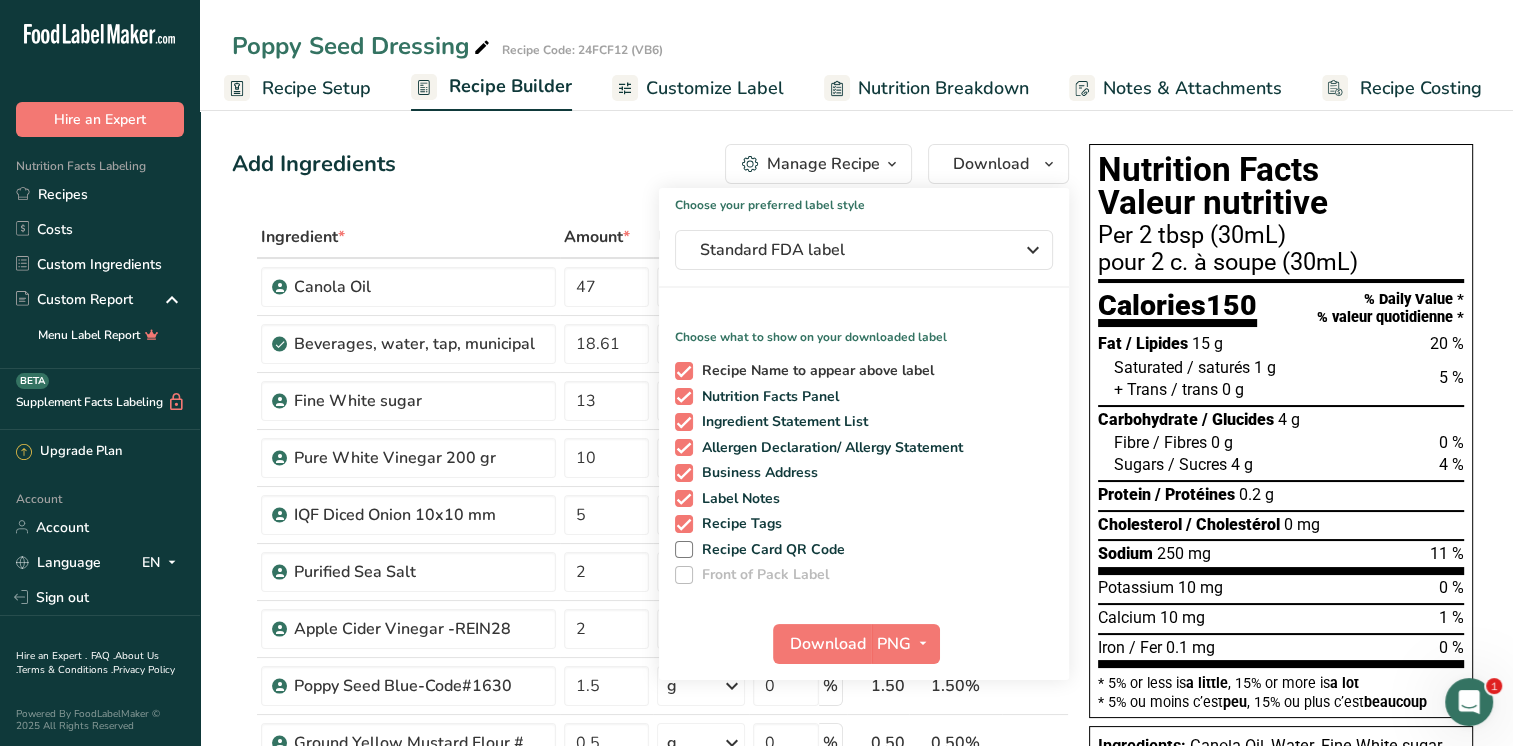 click on "Recipe Name to appear above label" at bounding box center (814, 371) 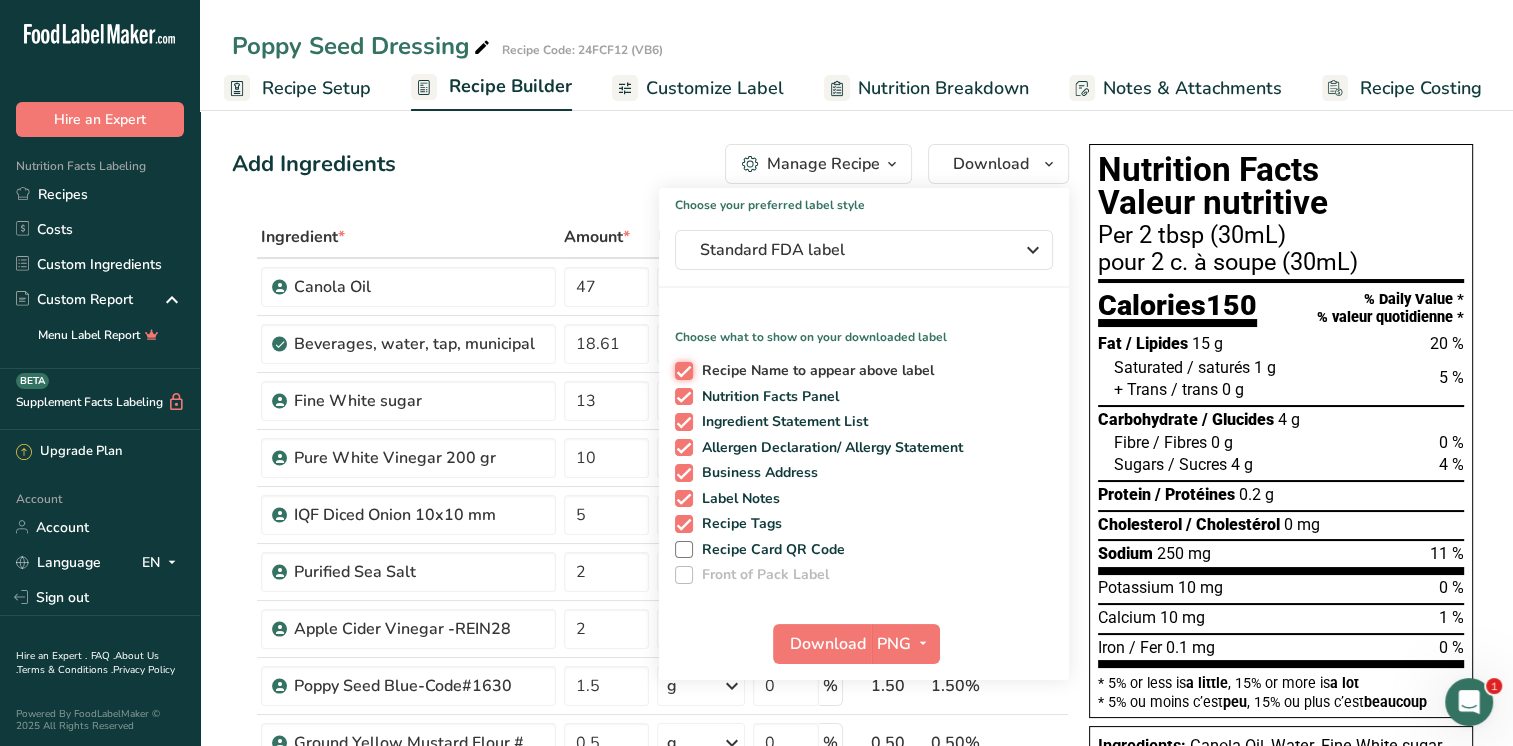 click on "Recipe Name to appear above label" at bounding box center [681, 370] 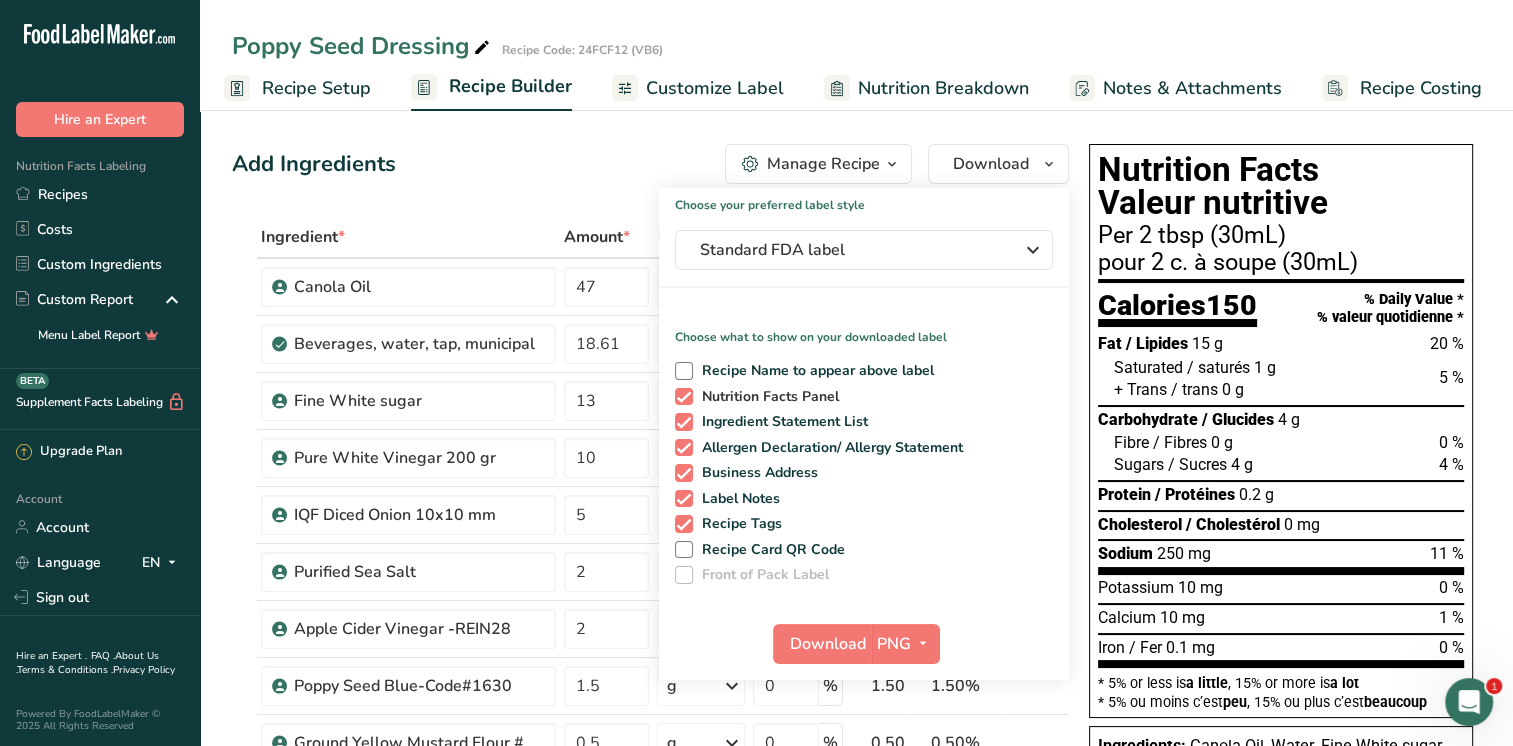 click at bounding box center (684, 397) 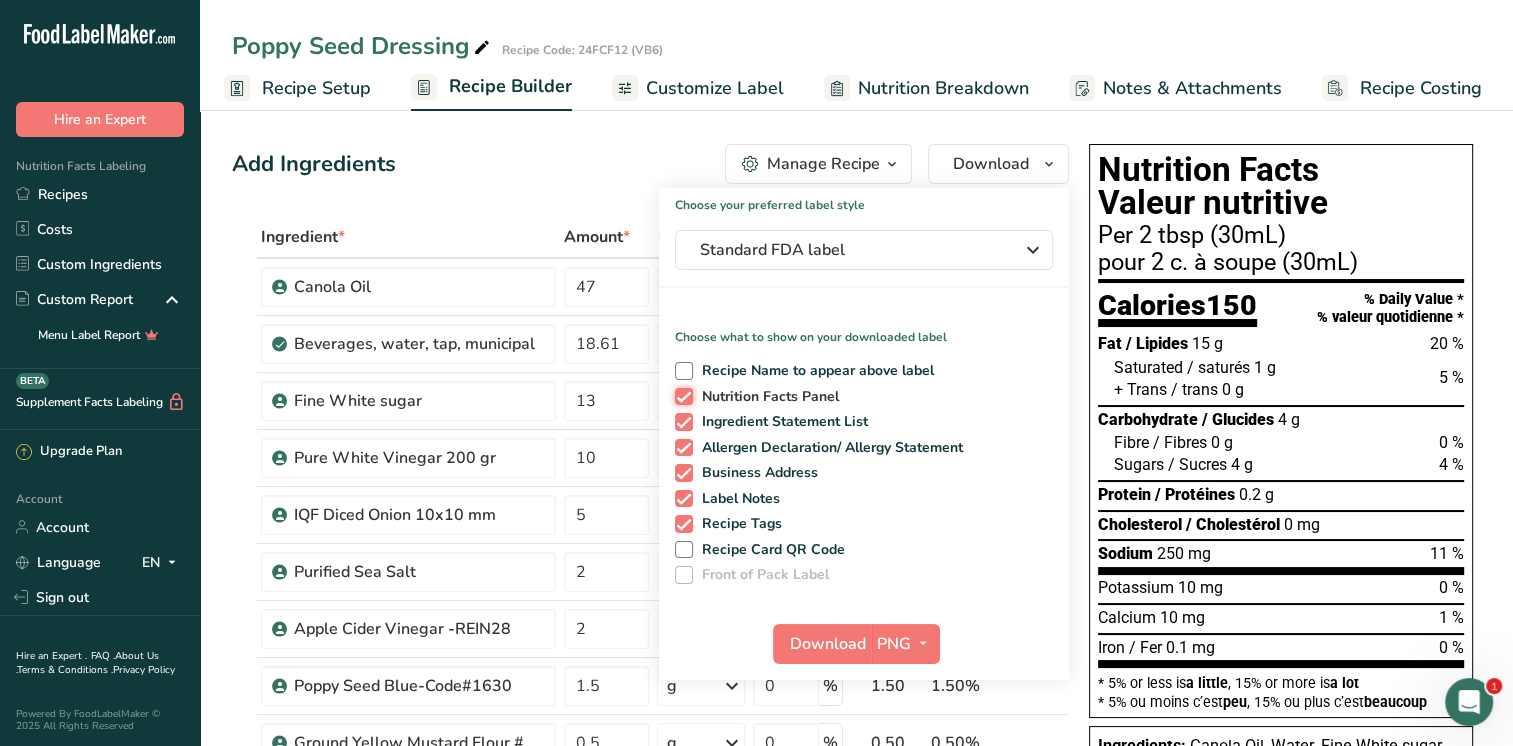 click on "Nutrition Facts Panel" at bounding box center (681, 396) 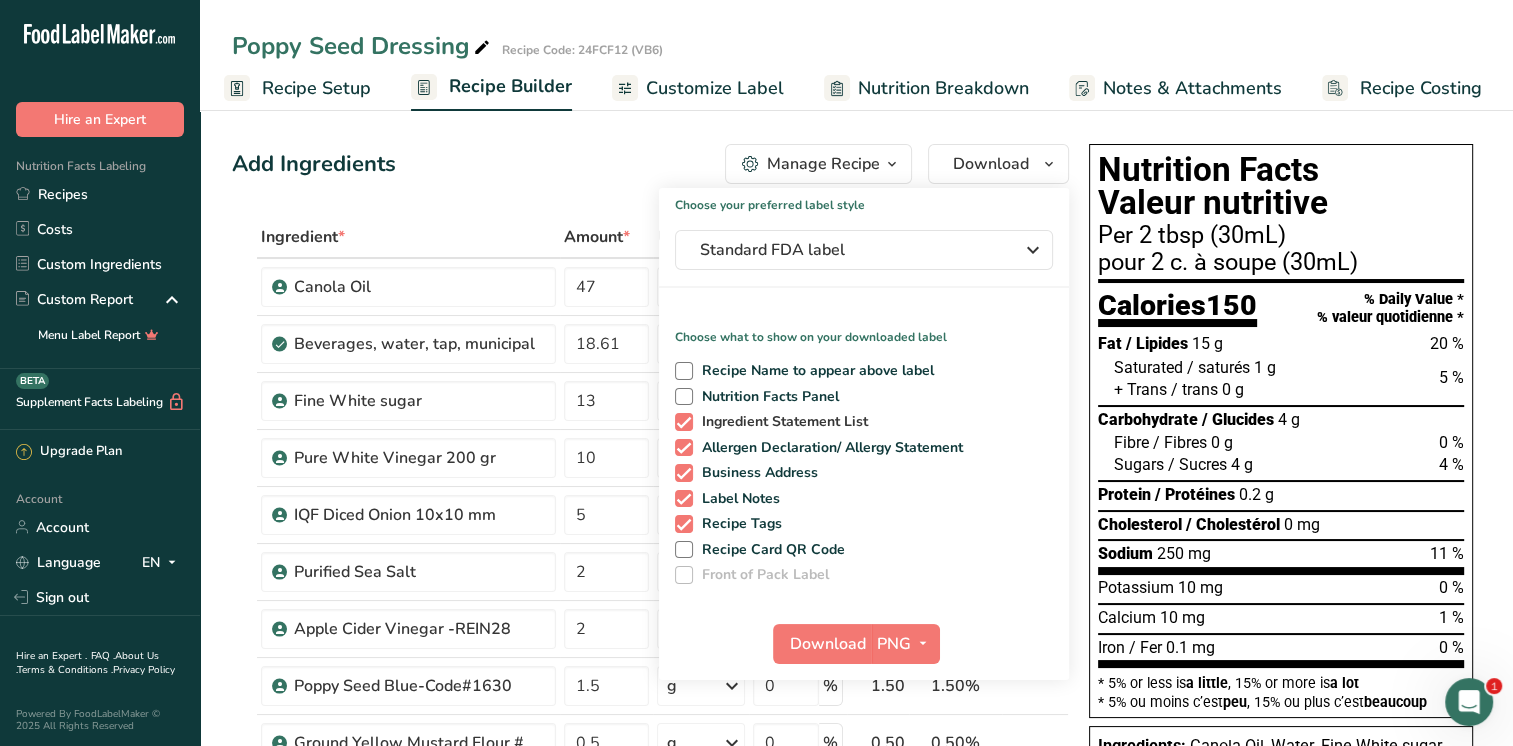 click at bounding box center (684, 422) 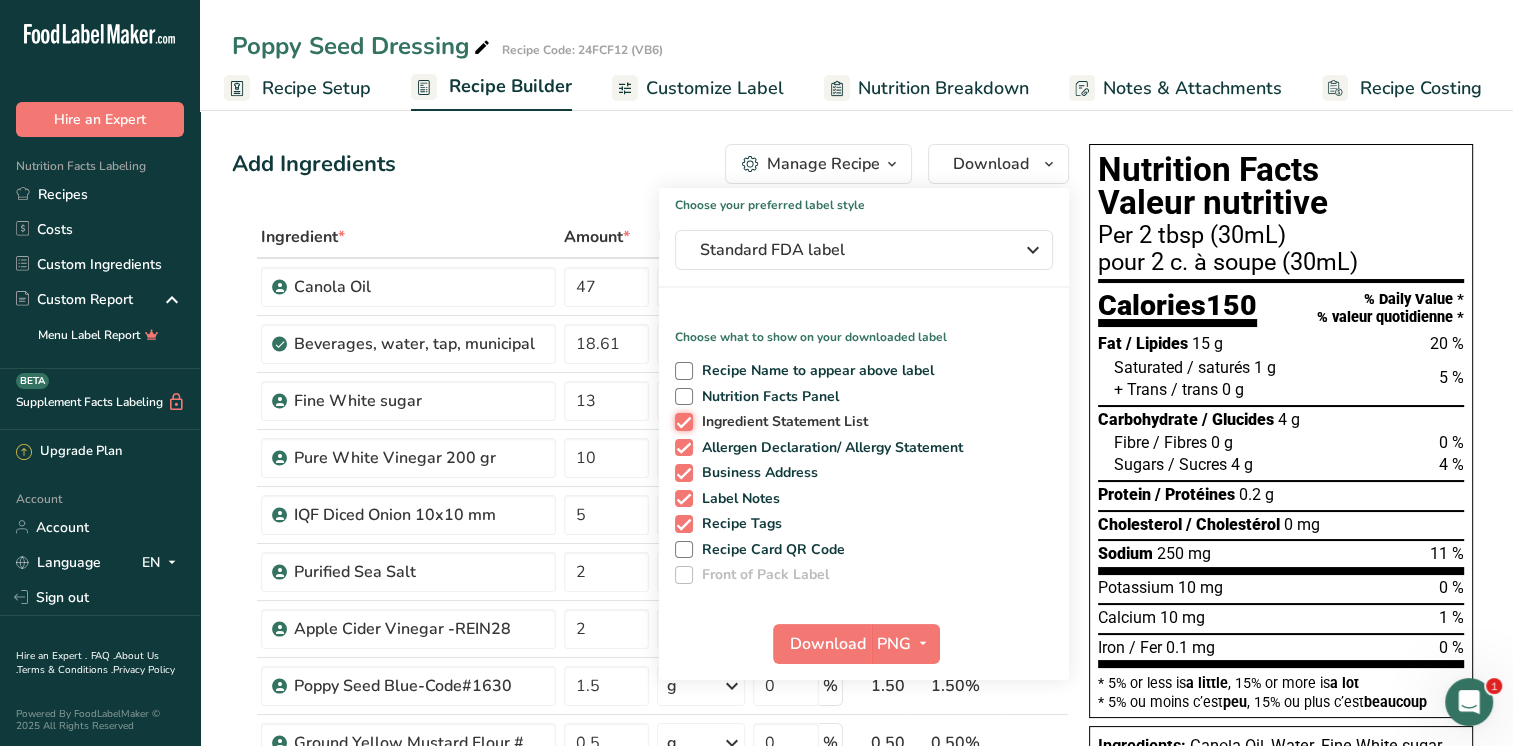 click on "Ingredient Statement List" at bounding box center [681, 421] 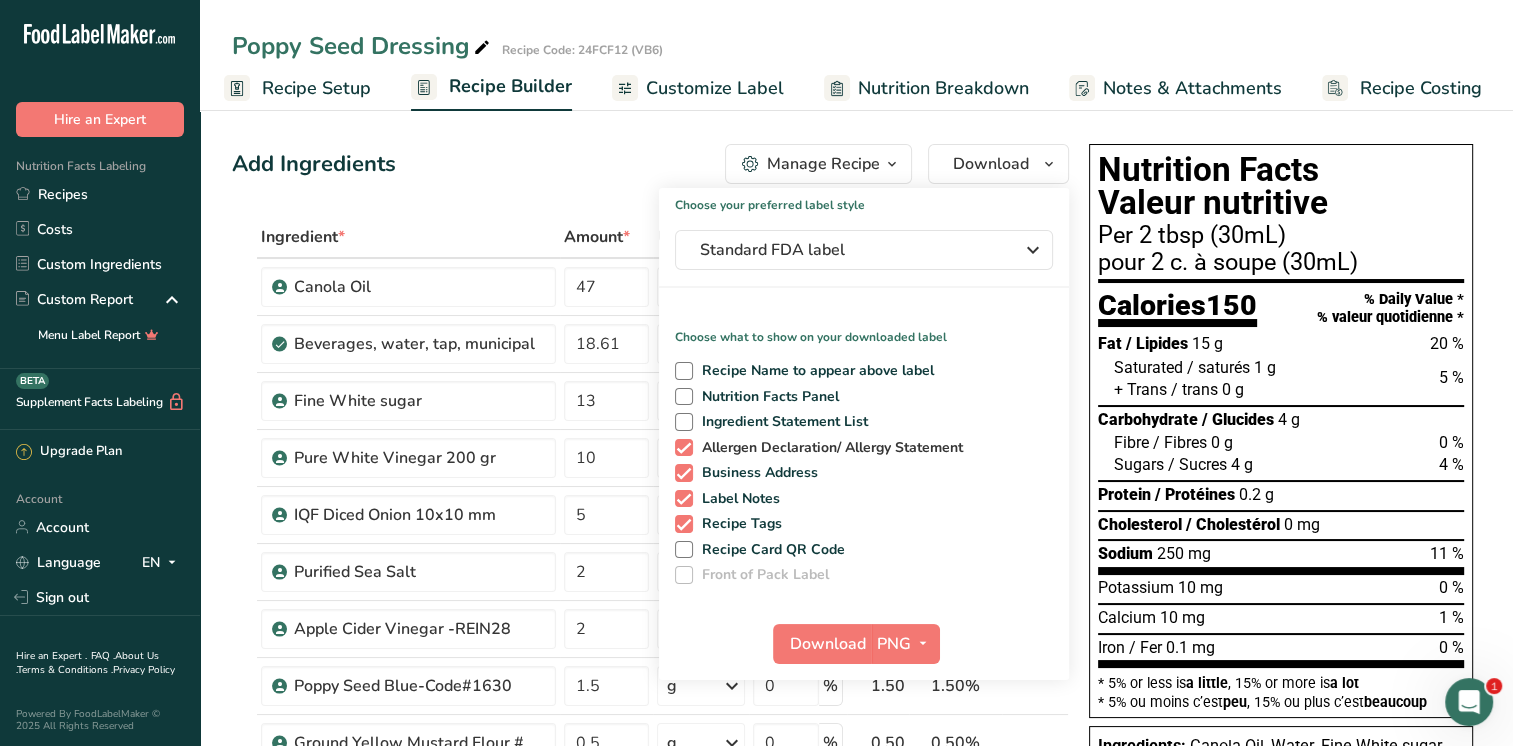 click at bounding box center (684, 448) 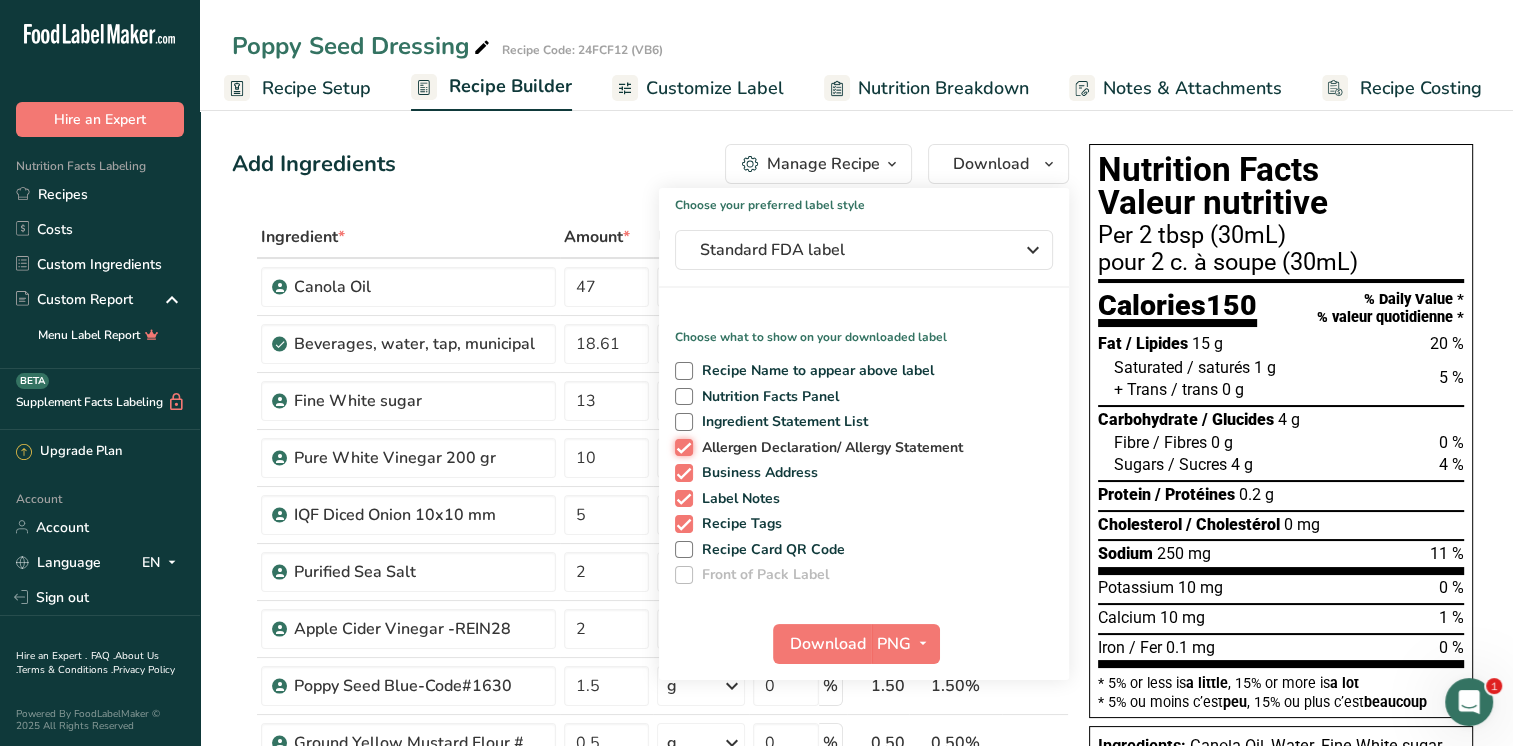 click on "Allergen Declaration/ Allergy Statement" at bounding box center [681, 447] 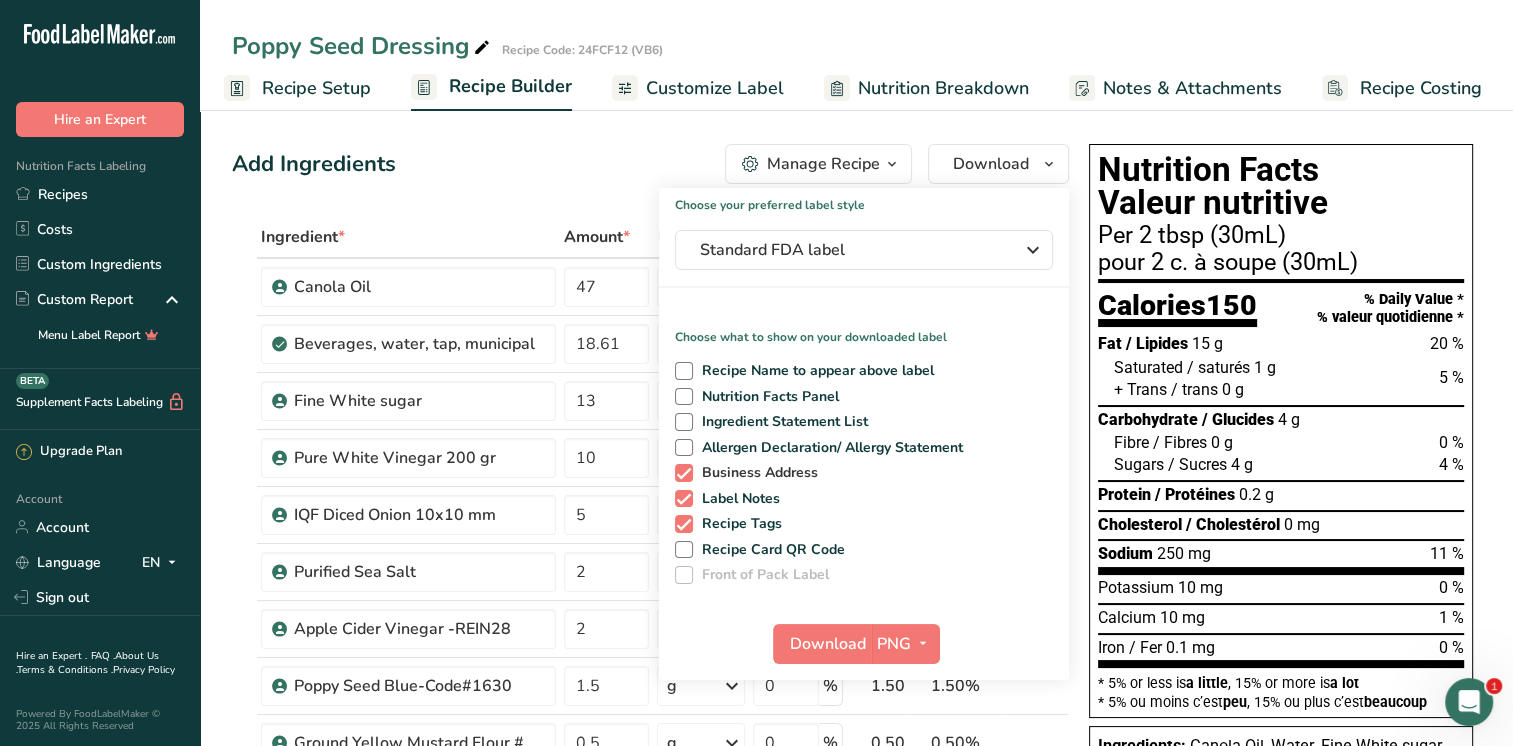 click at bounding box center (684, 473) 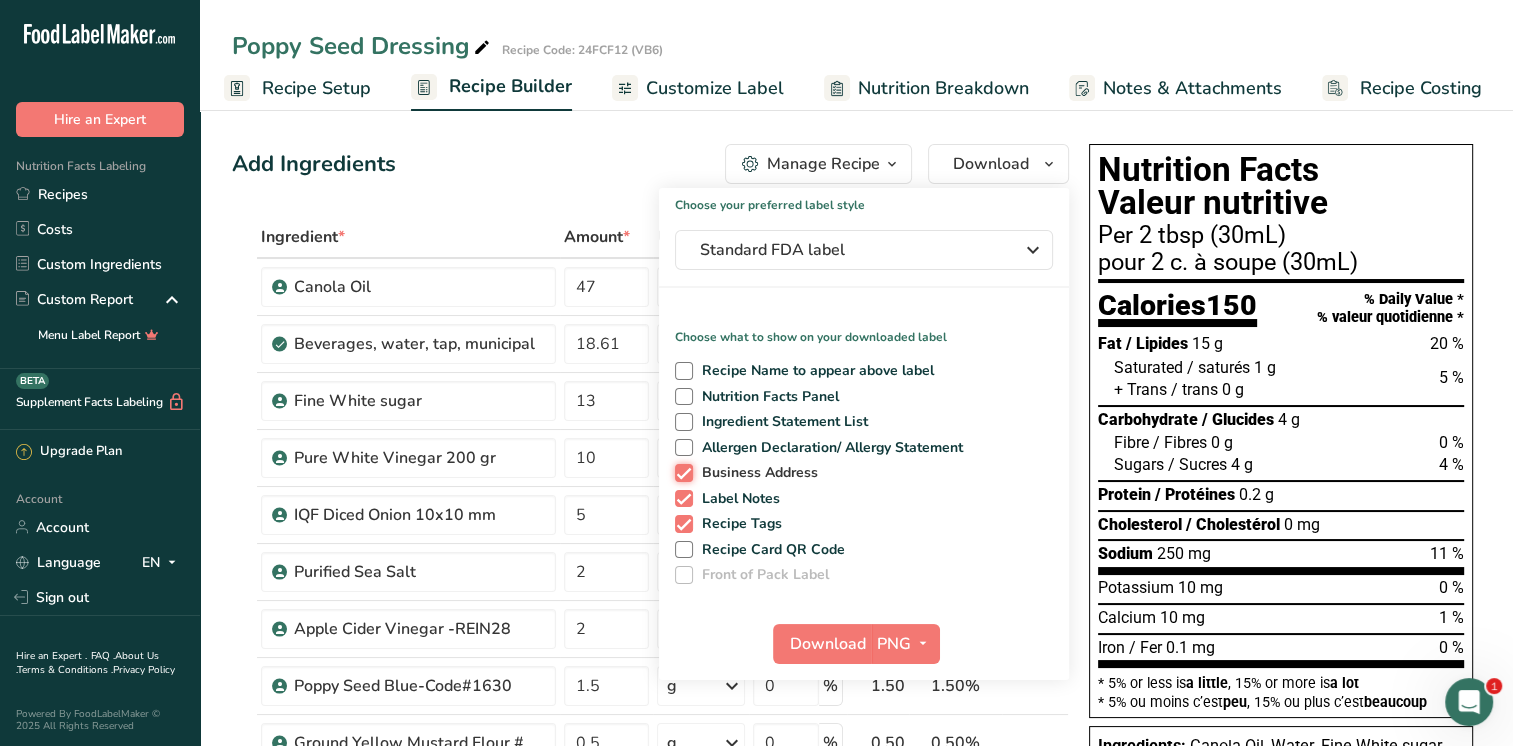 click on "Business Address" at bounding box center [681, 472] 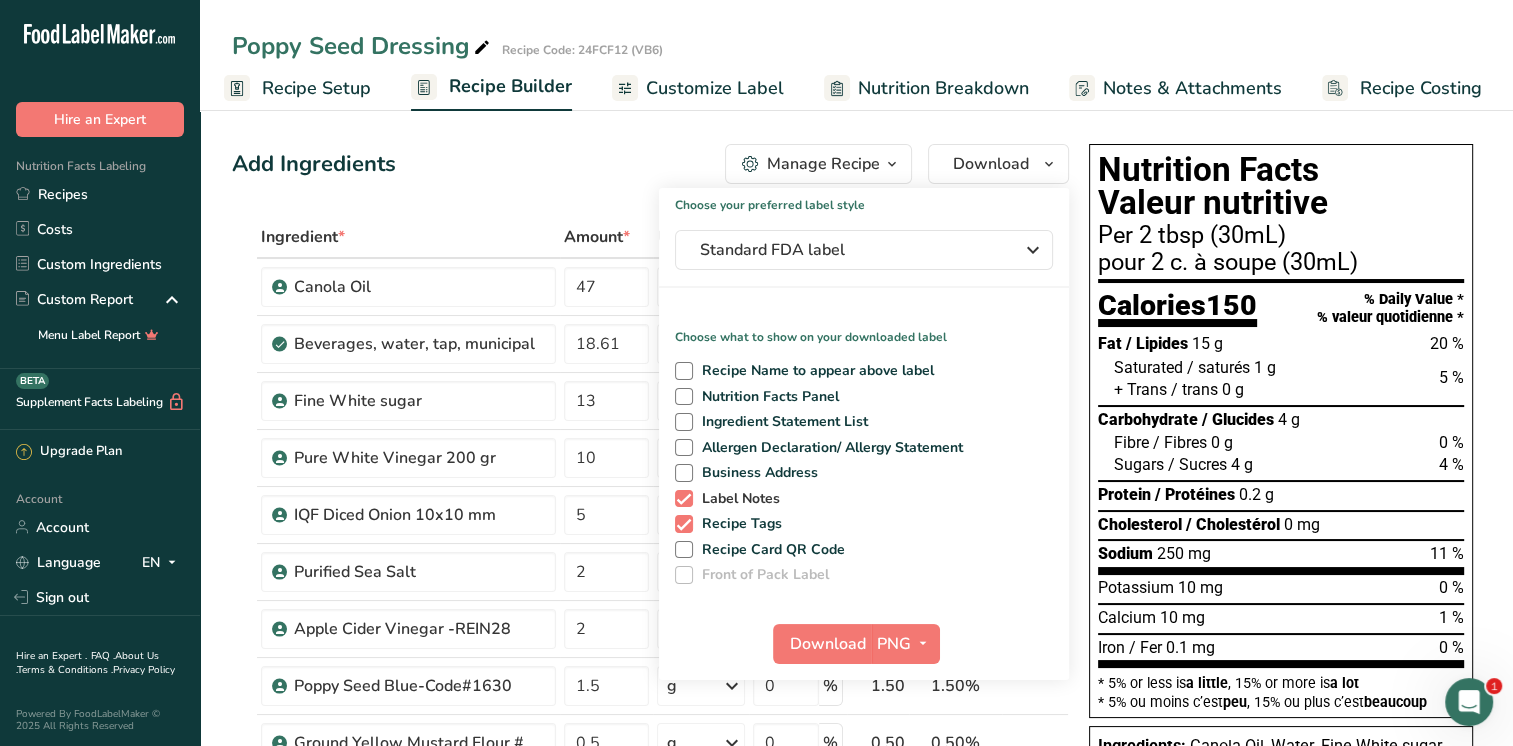 click at bounding box center (684, 499) 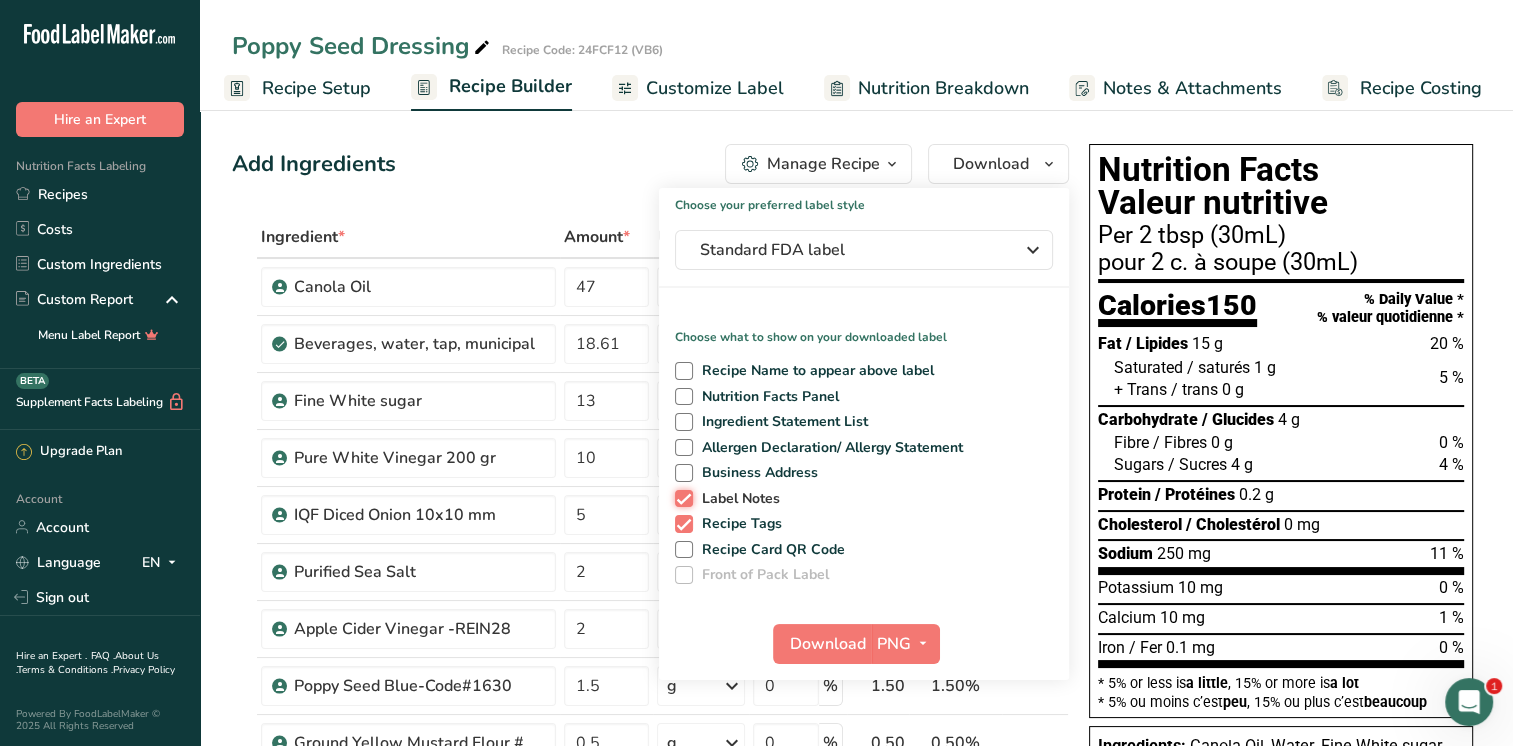 click on "Label Notes" at bounding box center (681, 498) 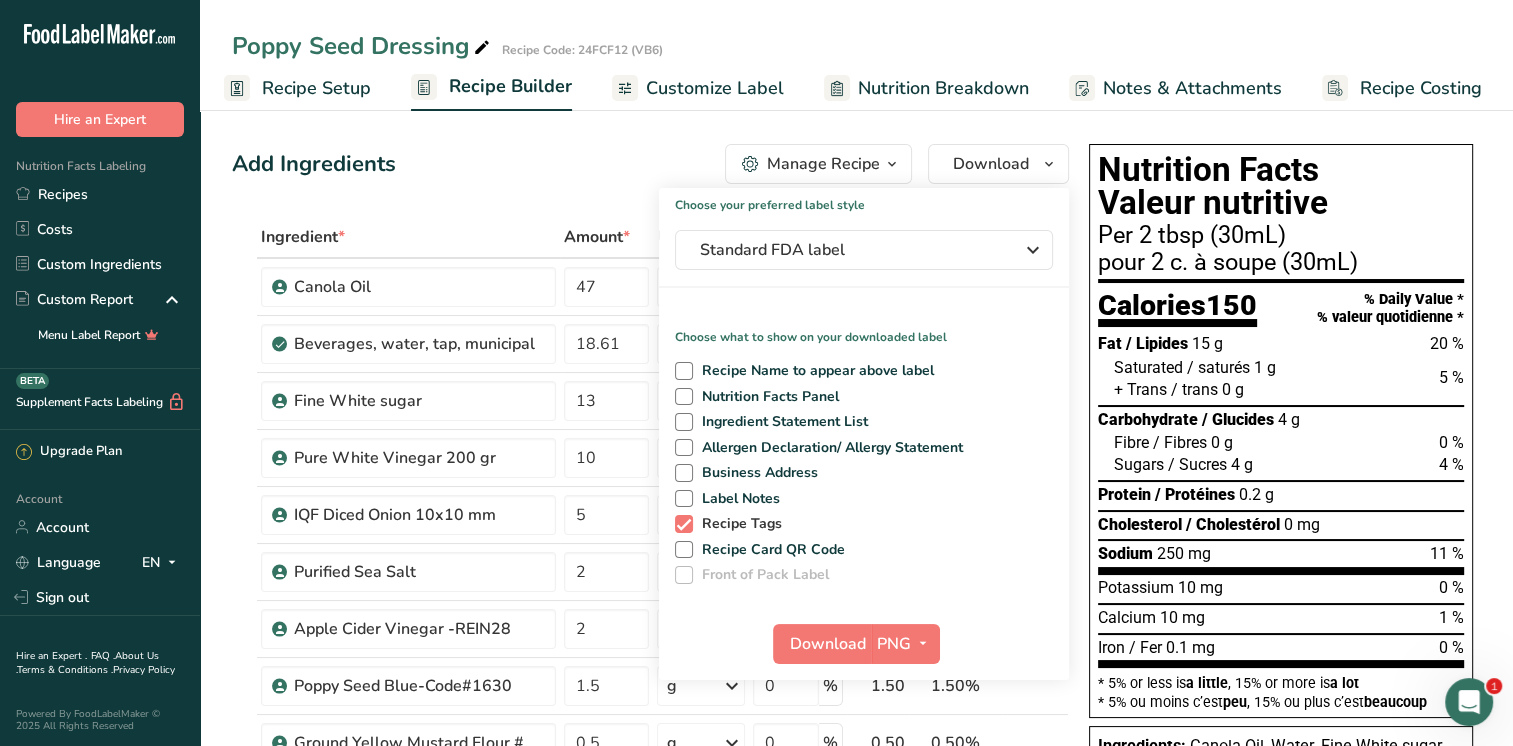 click at bounding box center [684, 524] 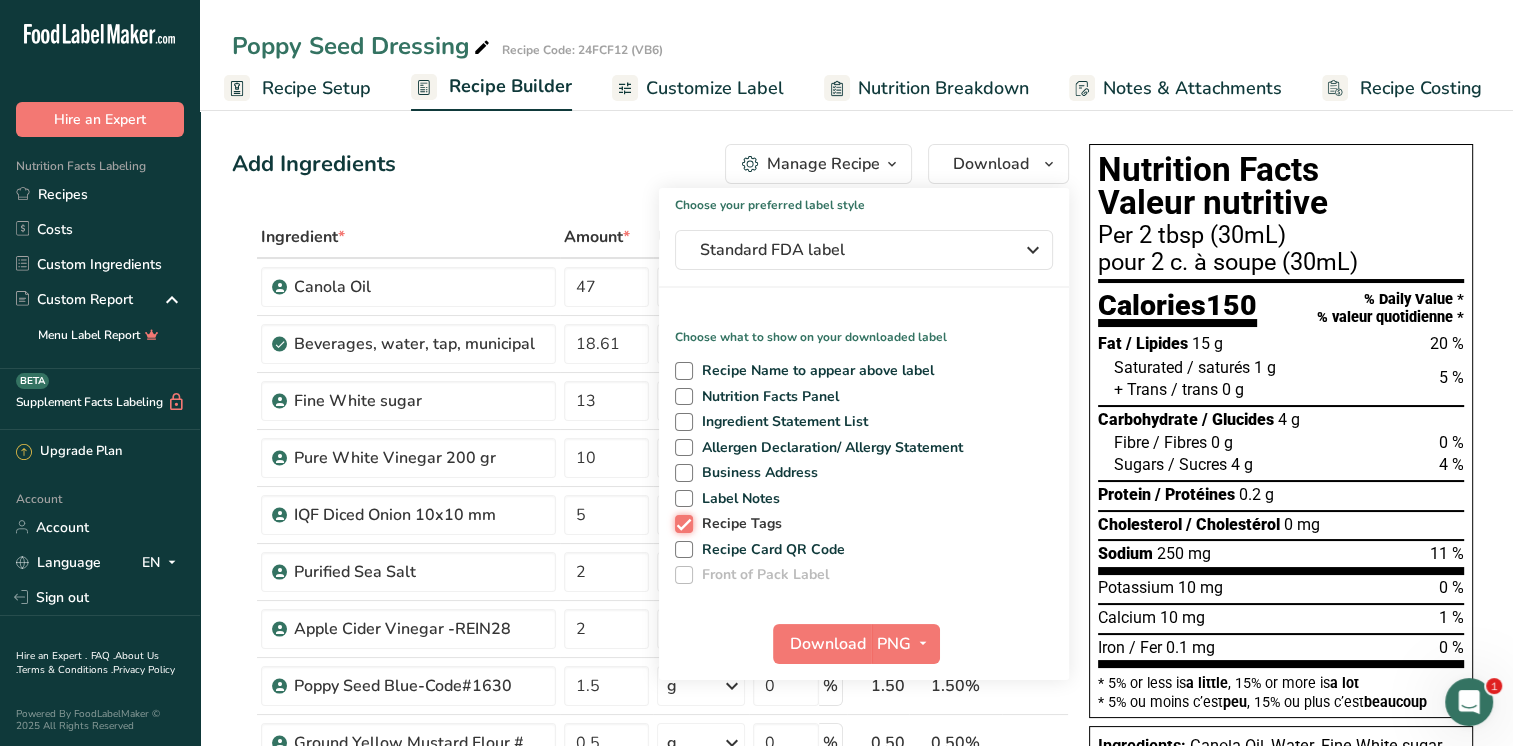 click on "Recipe Tags" at bounding box center (681, 523) 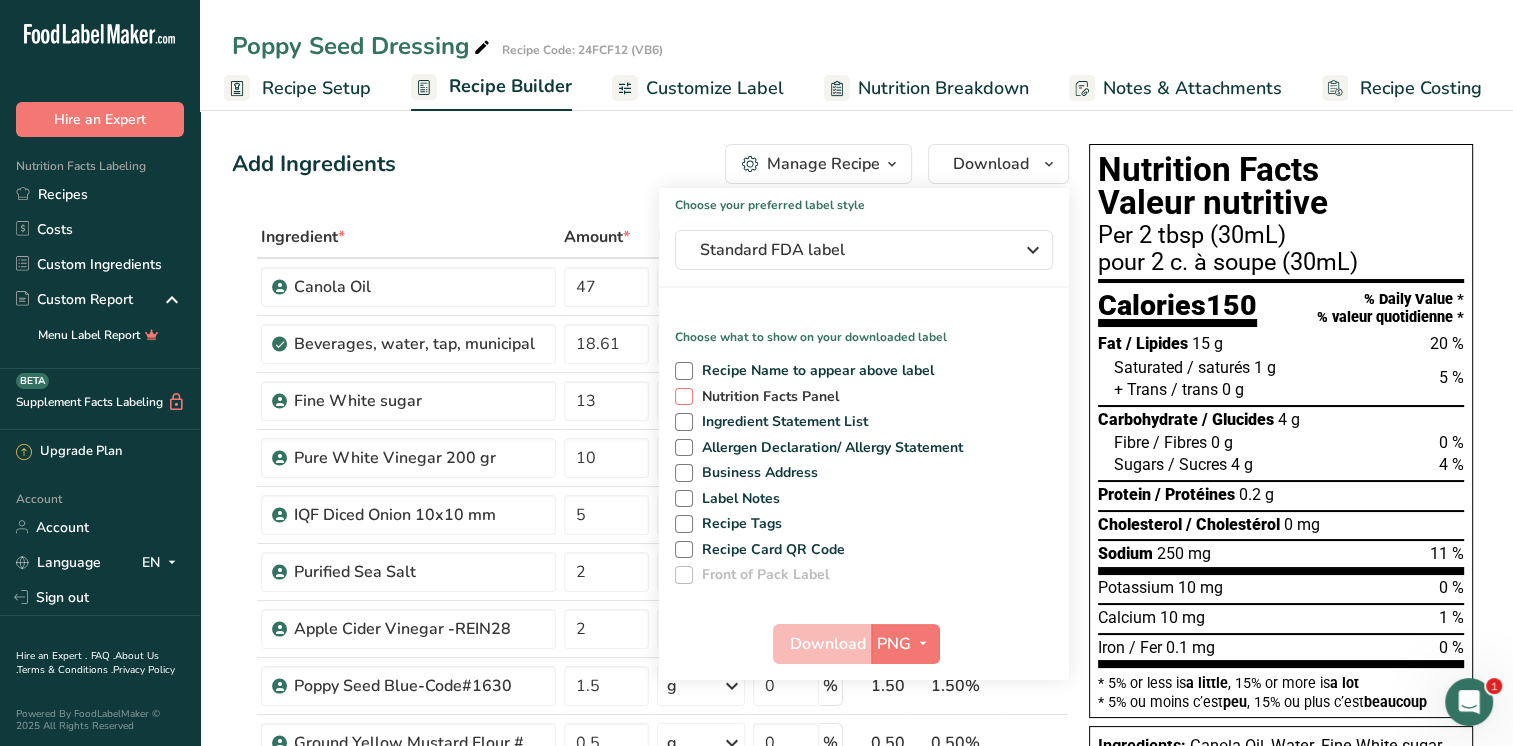 click at bounding box center [684, 397] 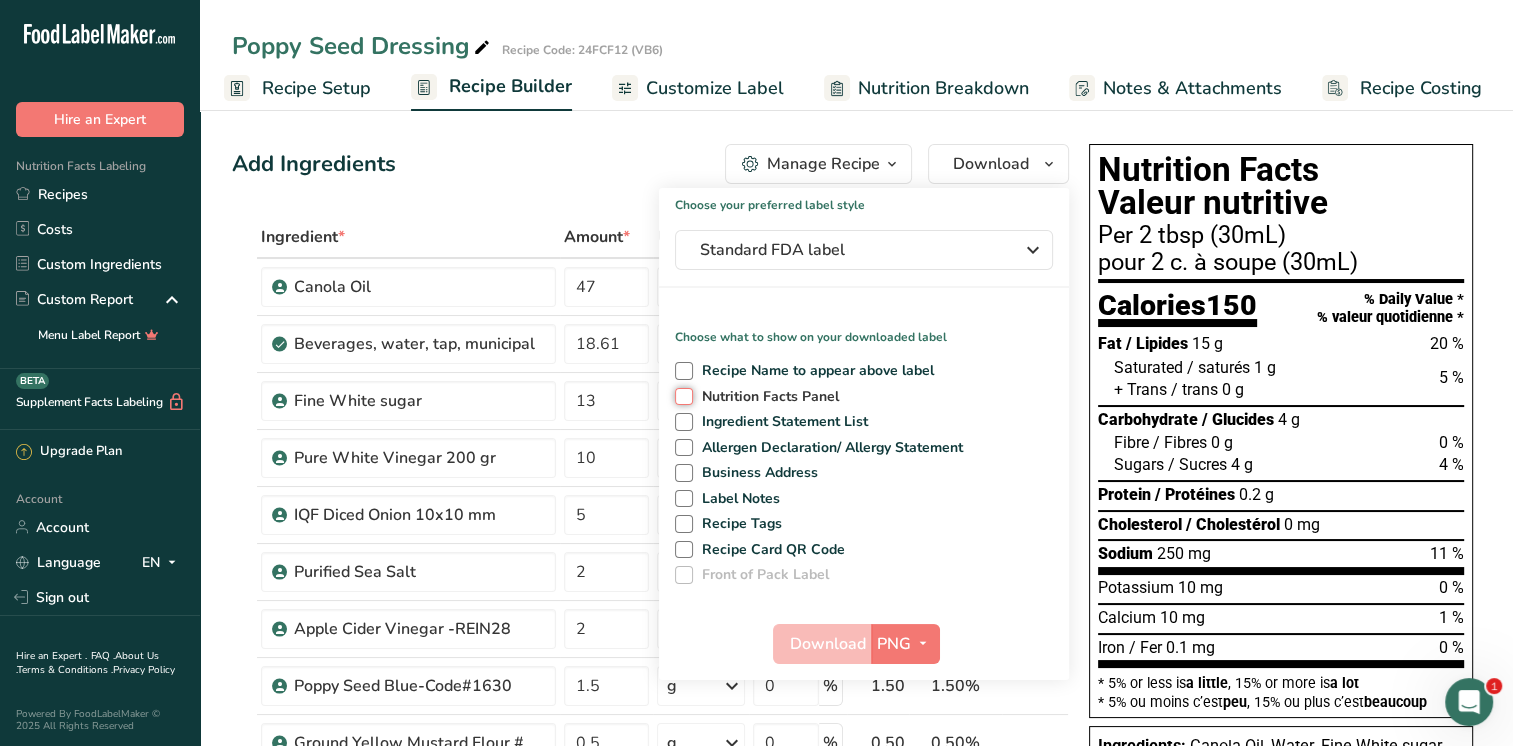 click on "Nutrition Facts Panel" at bounding box center [681, 396] 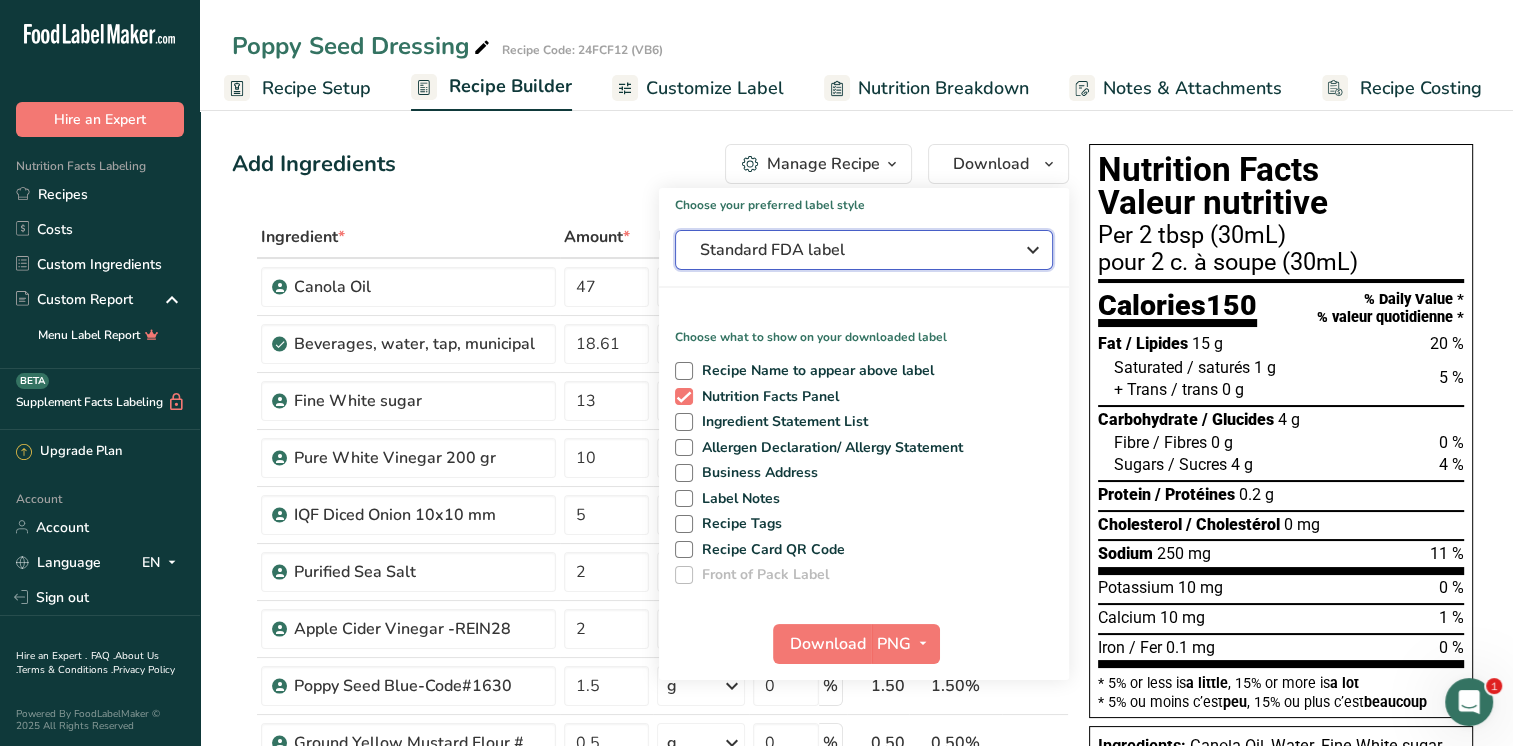 click on "Standard FDA label" at bounding box center (864, 250) 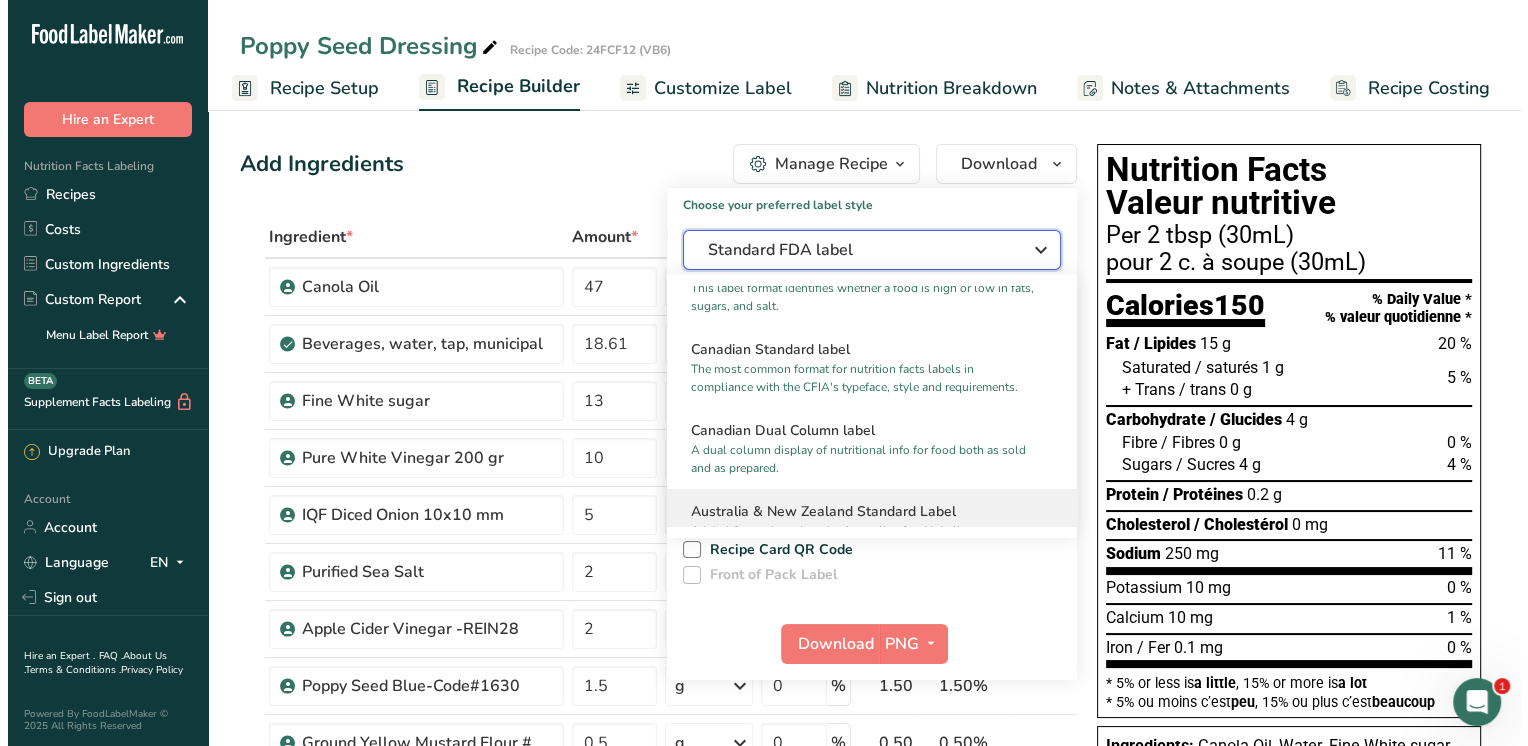 scroll, scrollTop: 800, scrollLeft: 0, axis: vertical 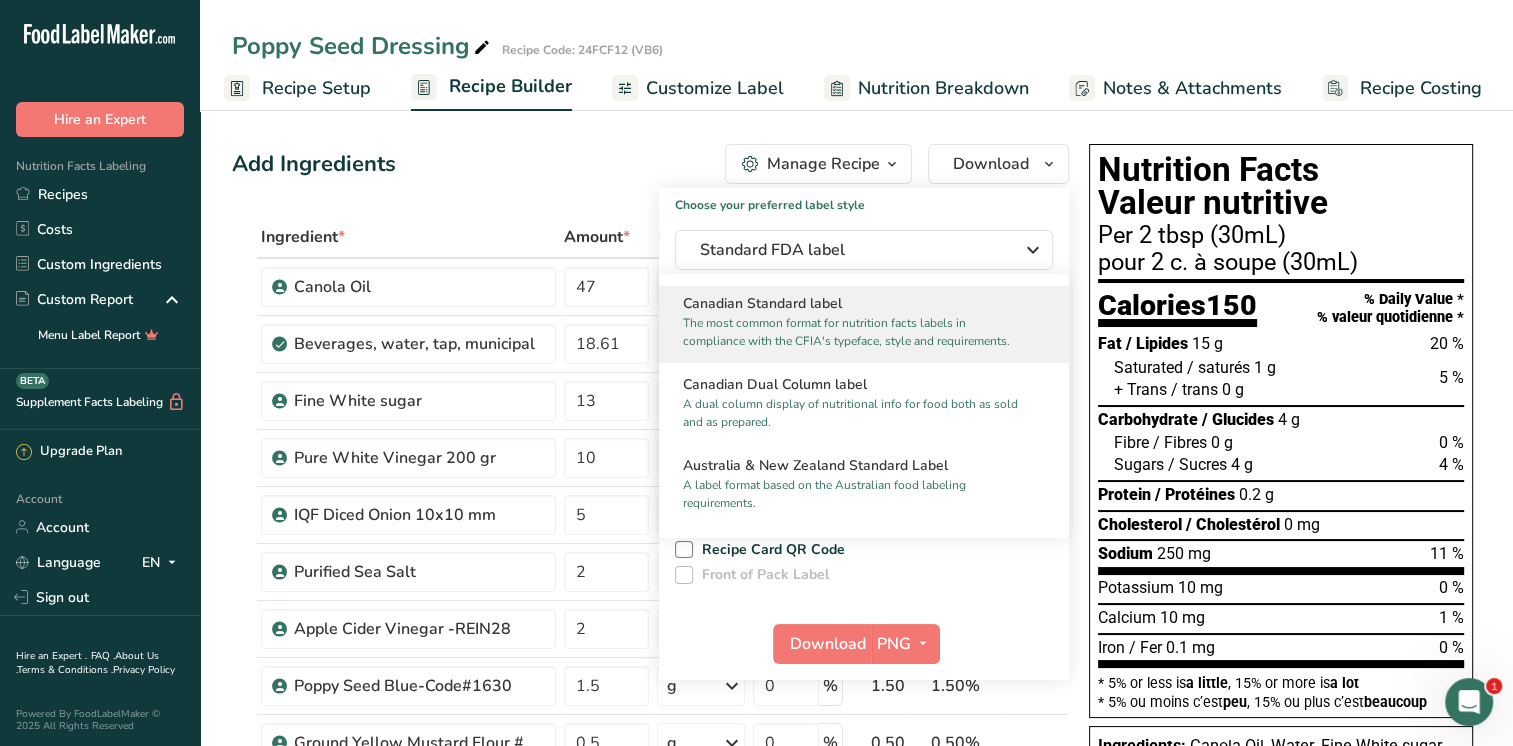 click on "The most common format for nutrition facts labels in compliance with the CFIA's typeface, style and requirements." at bounding box center (855, 332) 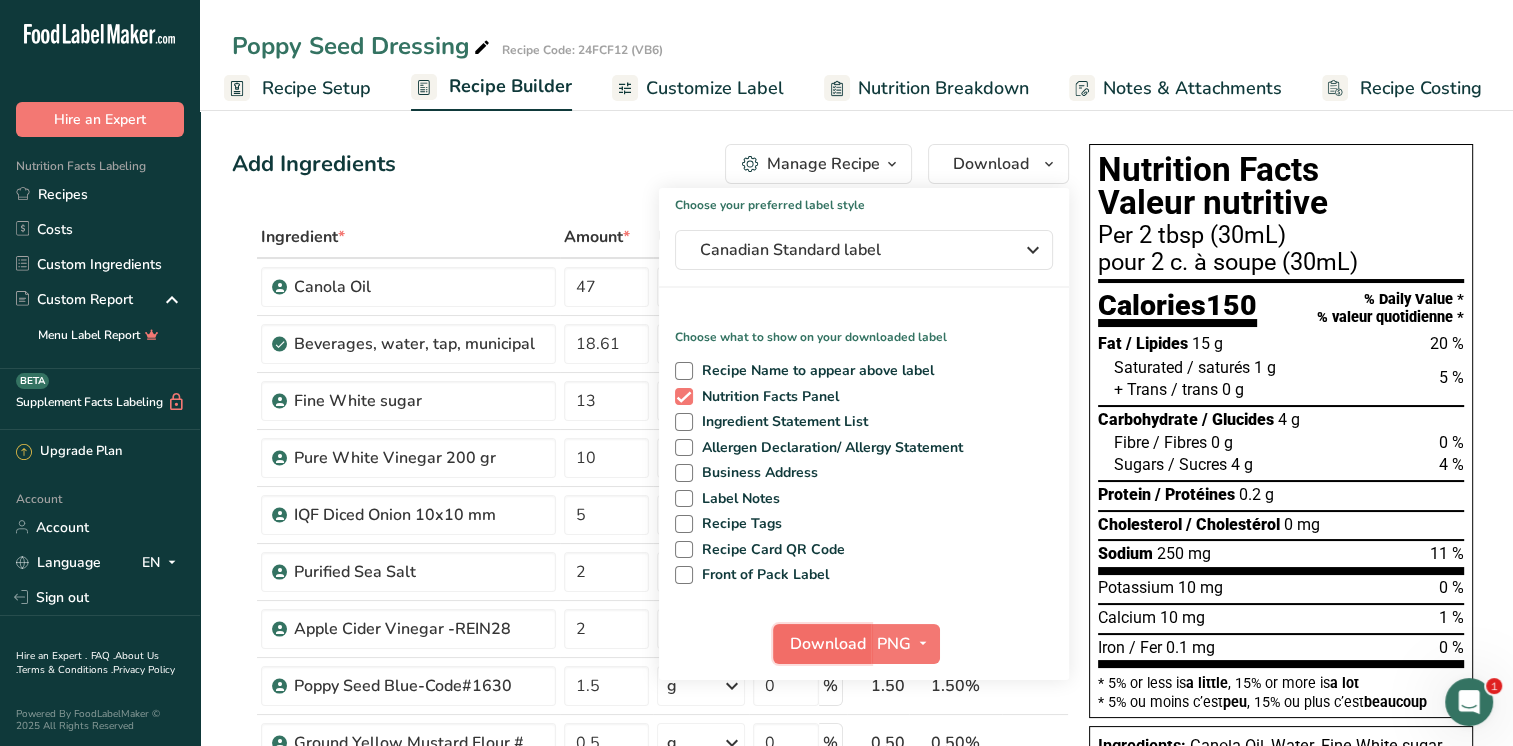 click on "Download" at bounding box center [828, 644] 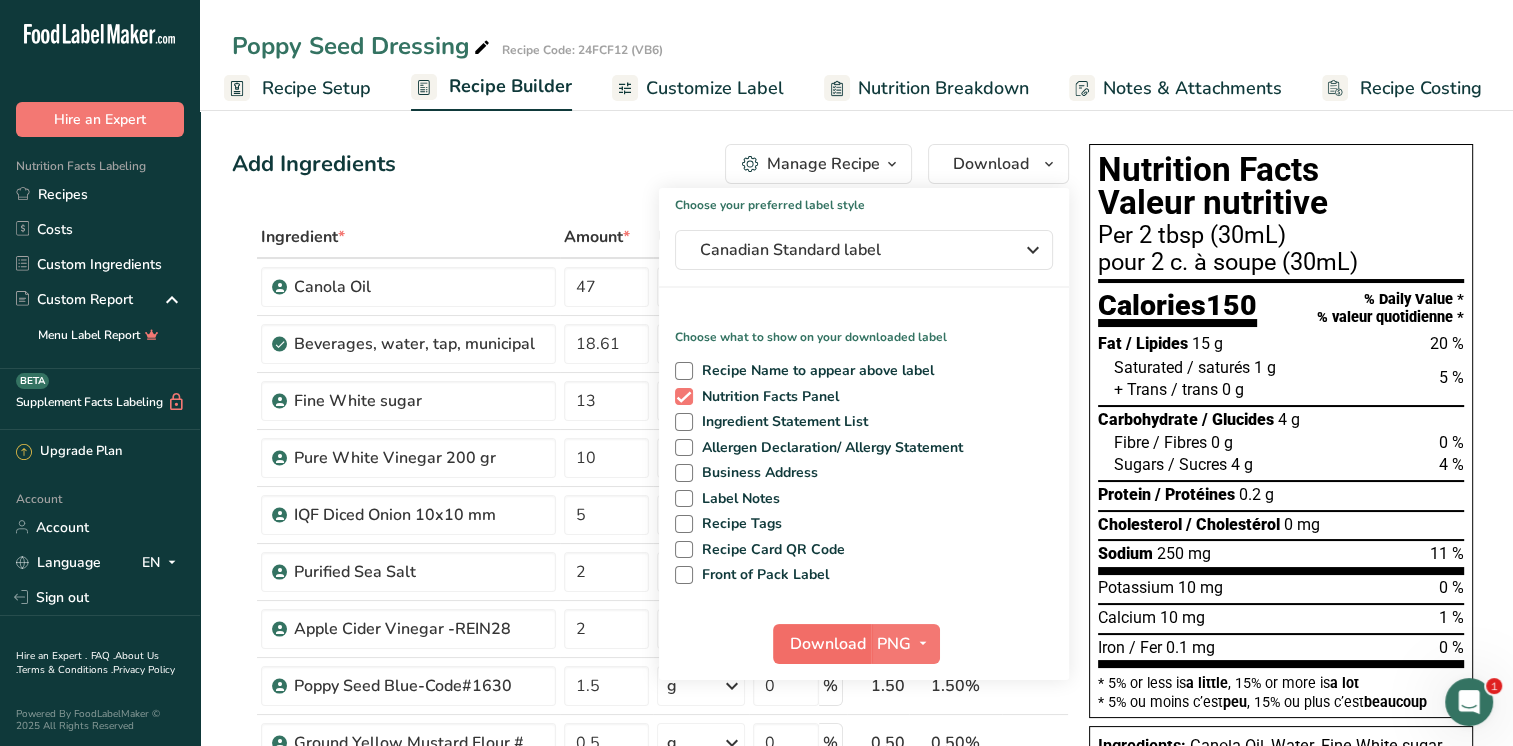 scroll, scrollTop: 0, scrollLeft: 0, axis: both 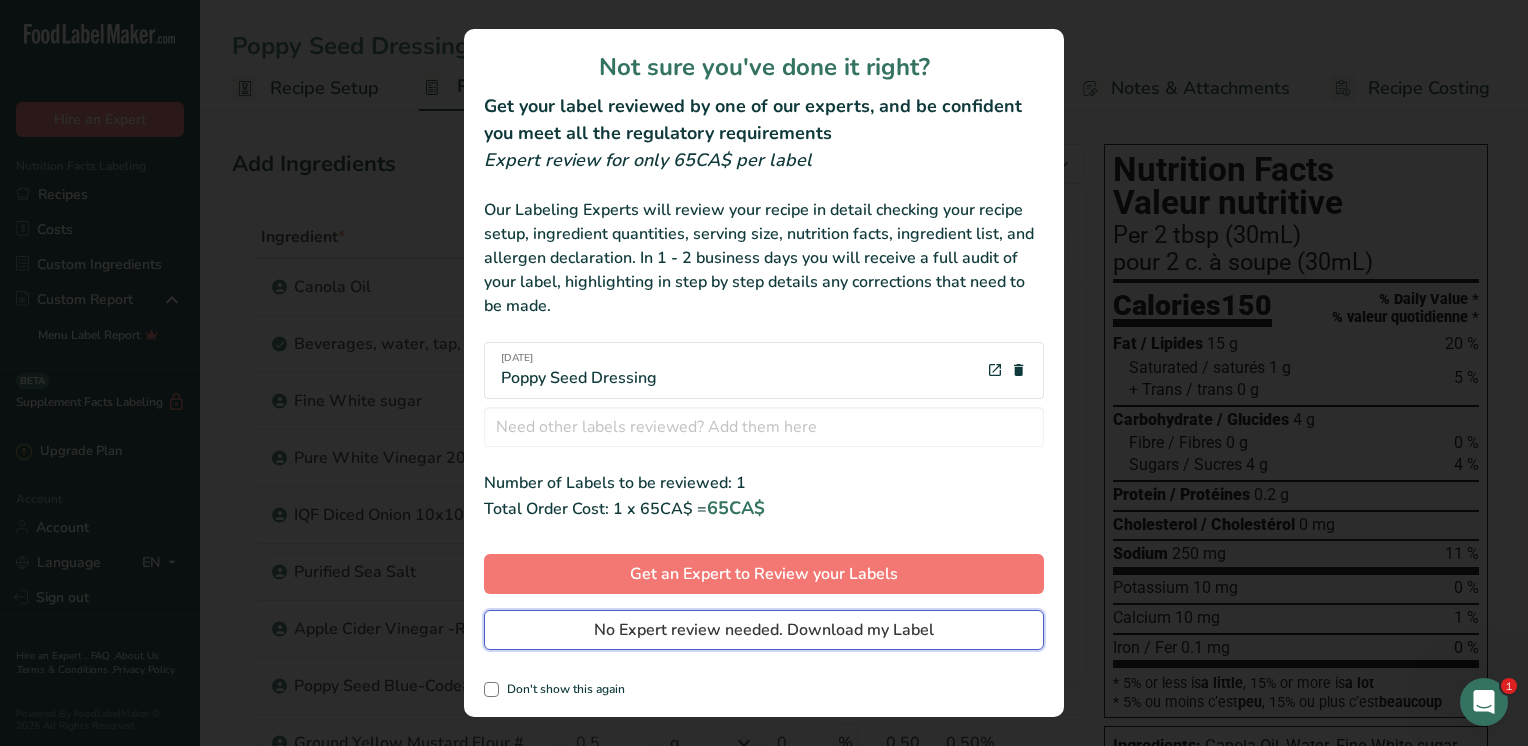 click on "No Expert review needed. Download my Label" at bounding box center (764, 630) 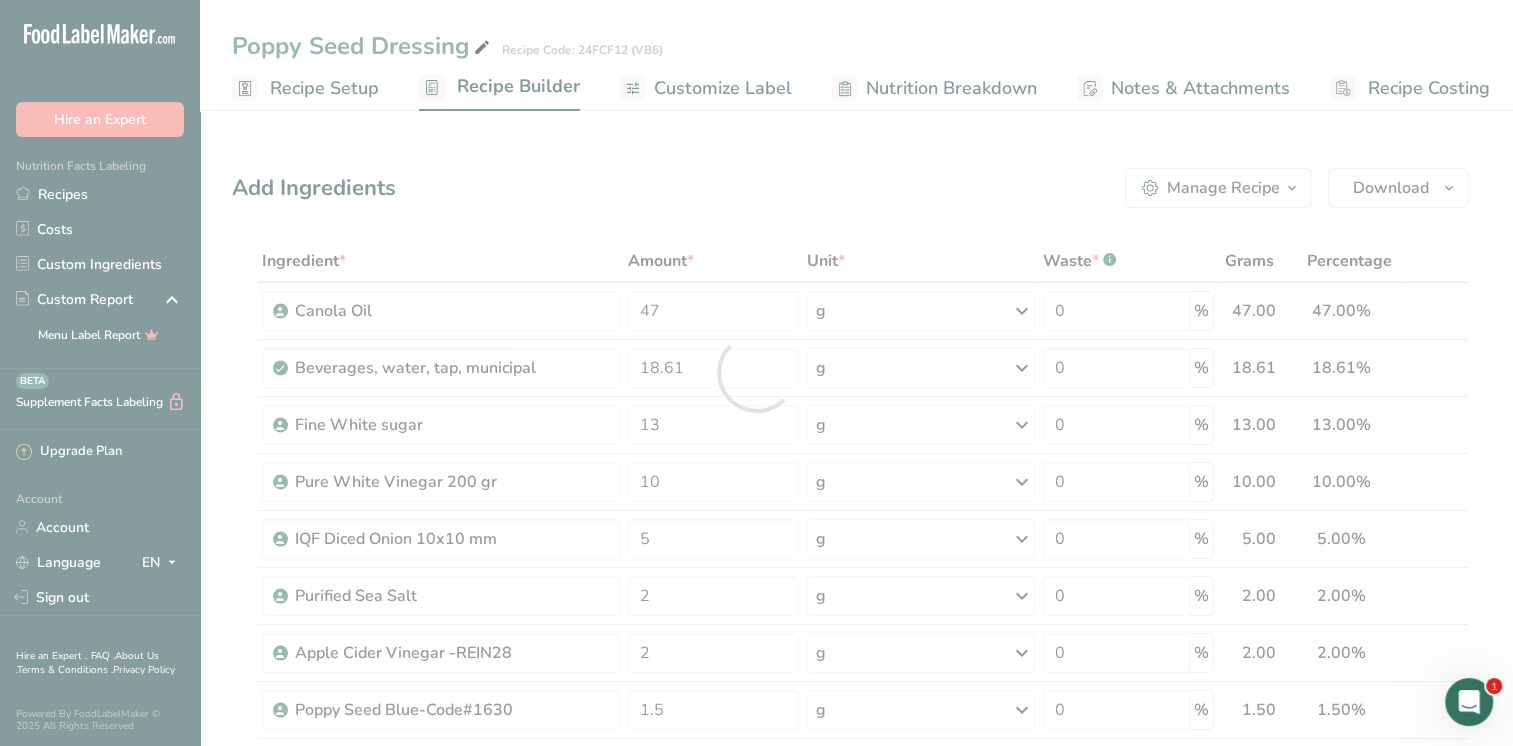 scroll, scrollTop: 0, scrollLeft: 0, axis: both 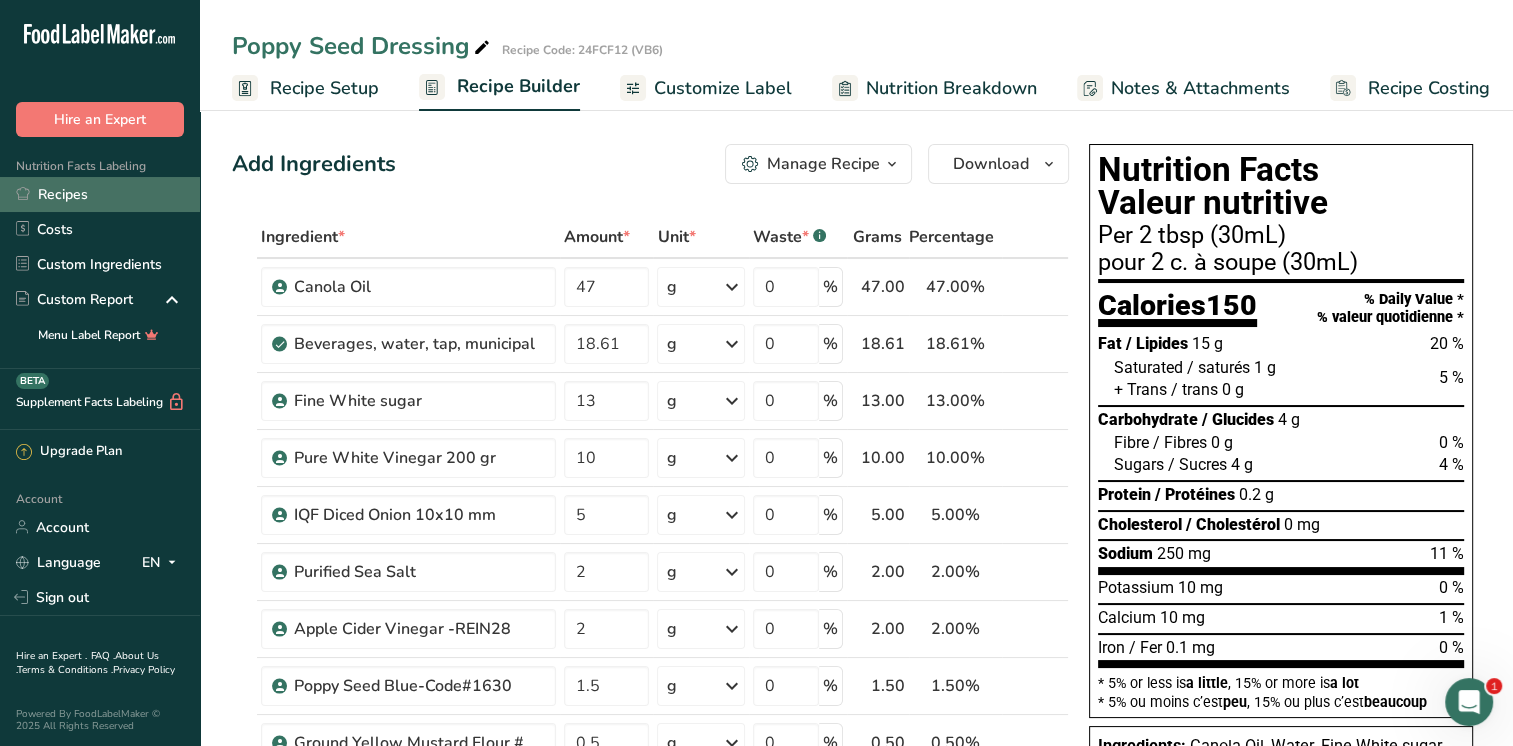 click on "Recipes" at bounding box center [100, 194] 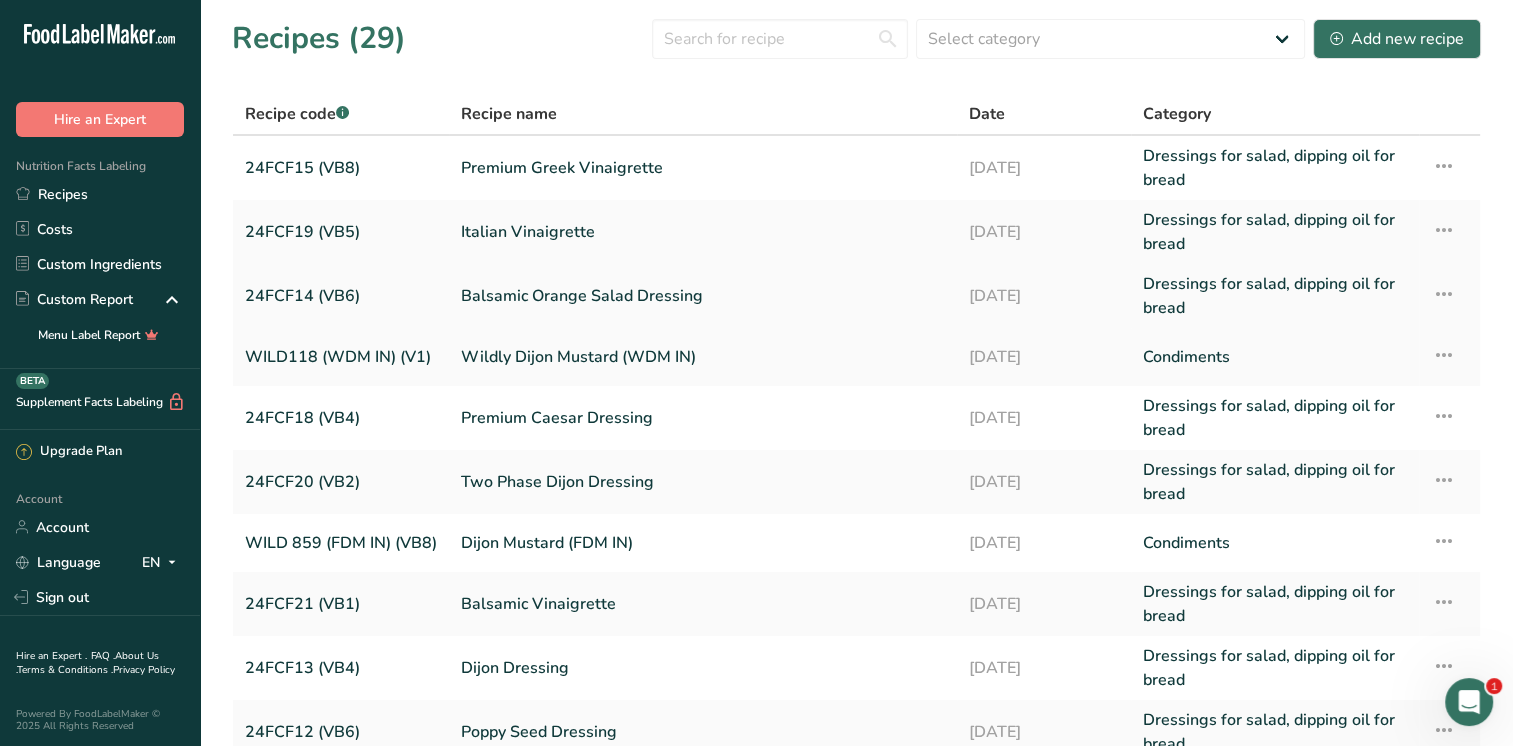 click on "Balsamic Orange Salad Dressing" at bounding box center [703, 296] 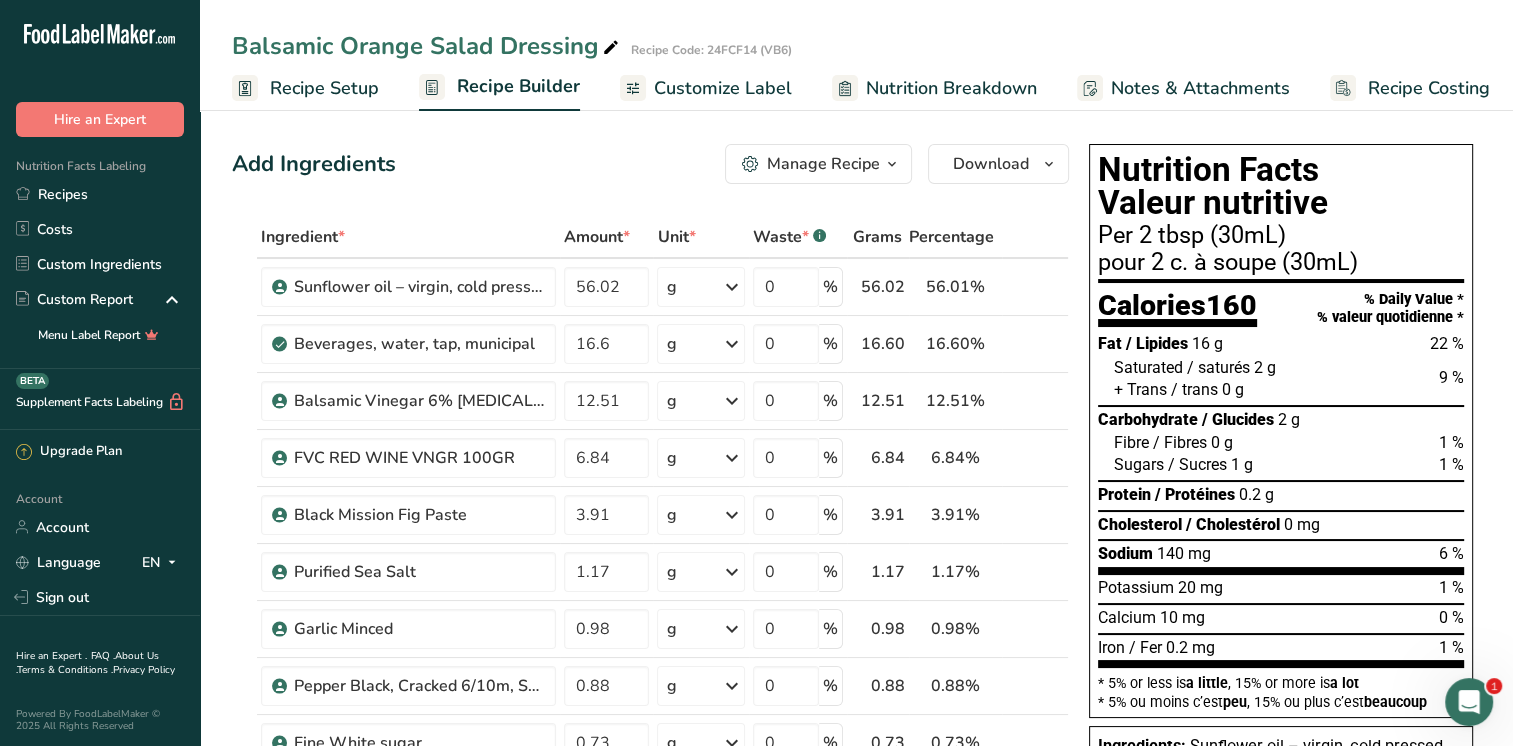 click on "Recipe Setup" at bounding box center [324, 88] 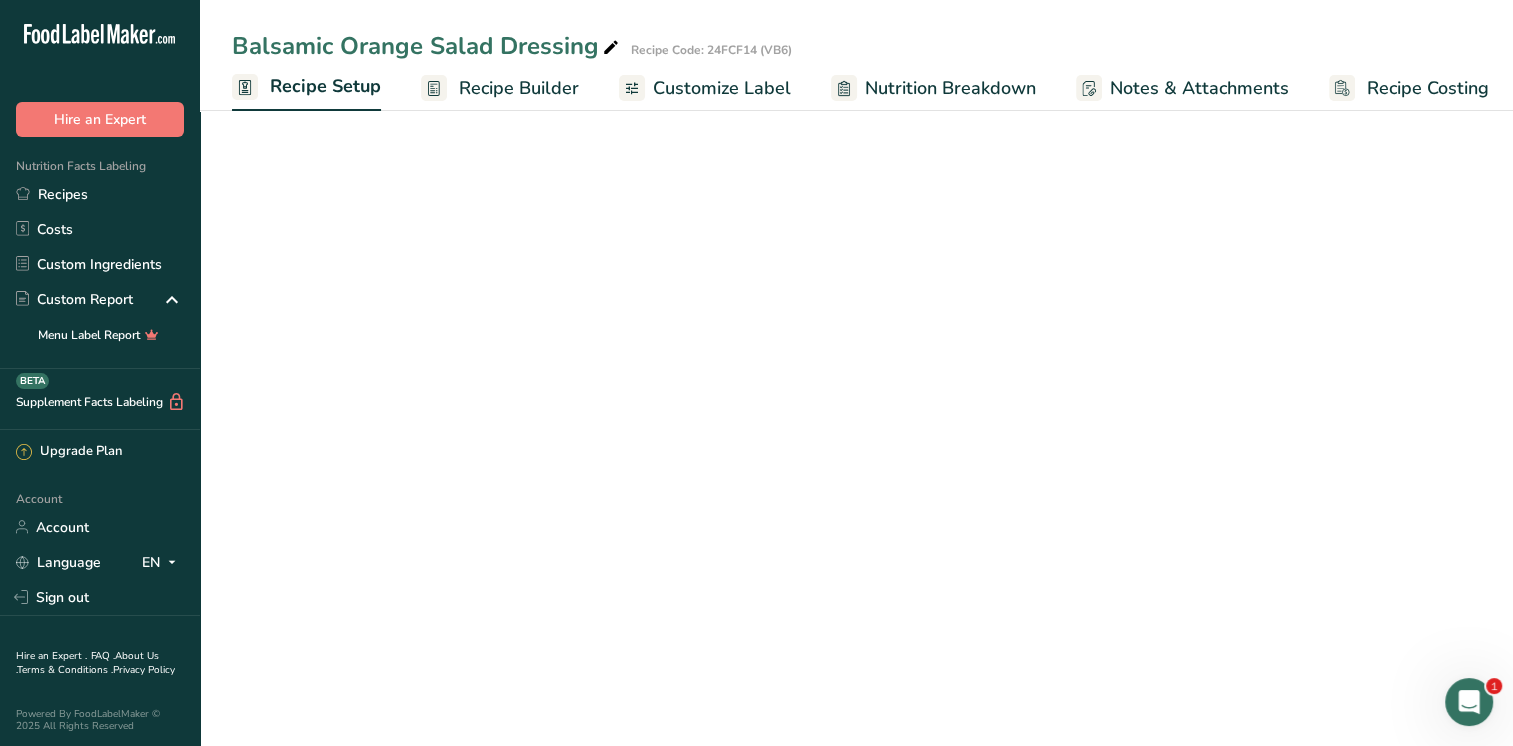 scroll, scrollTop: 0, scrollLeft: 7, axis: horizontal 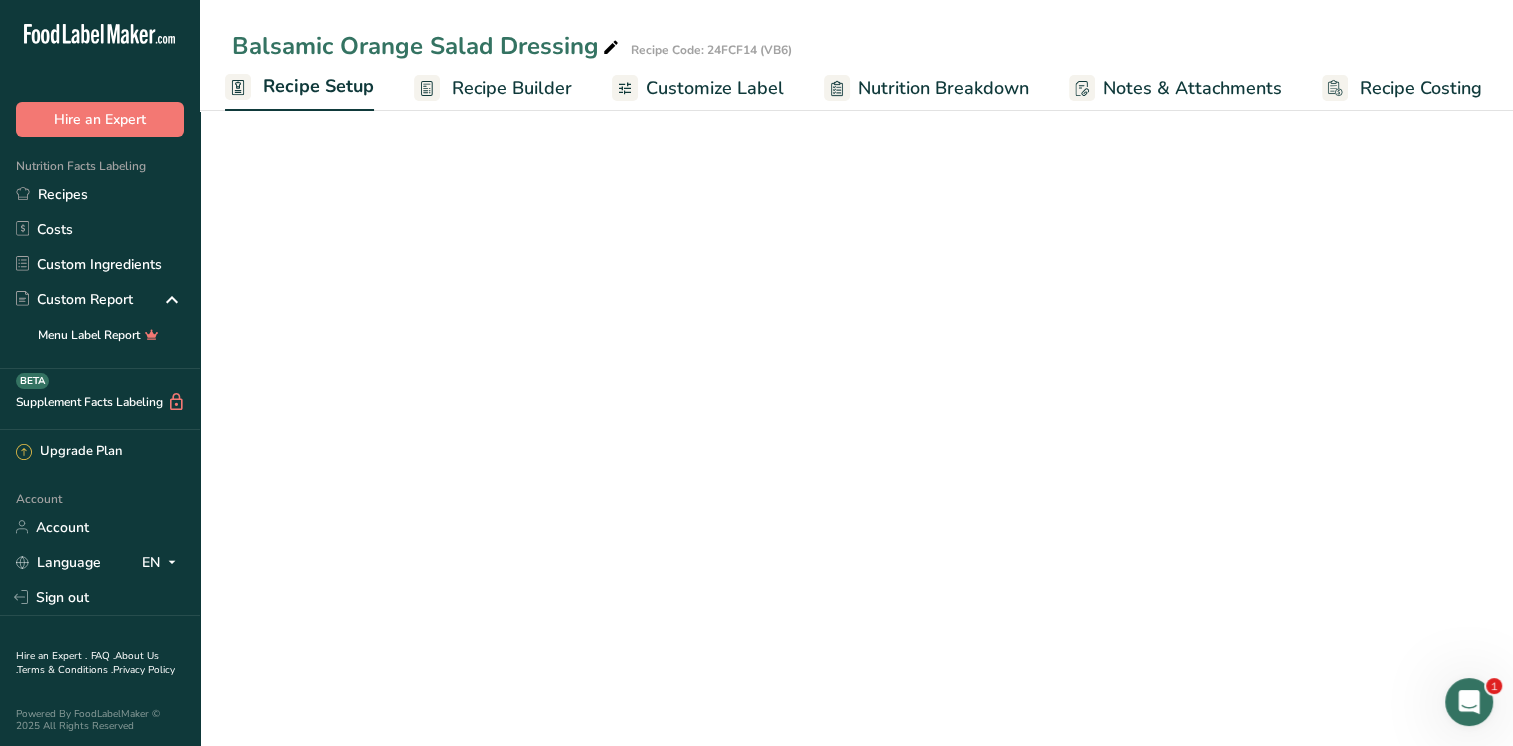 select on "22" 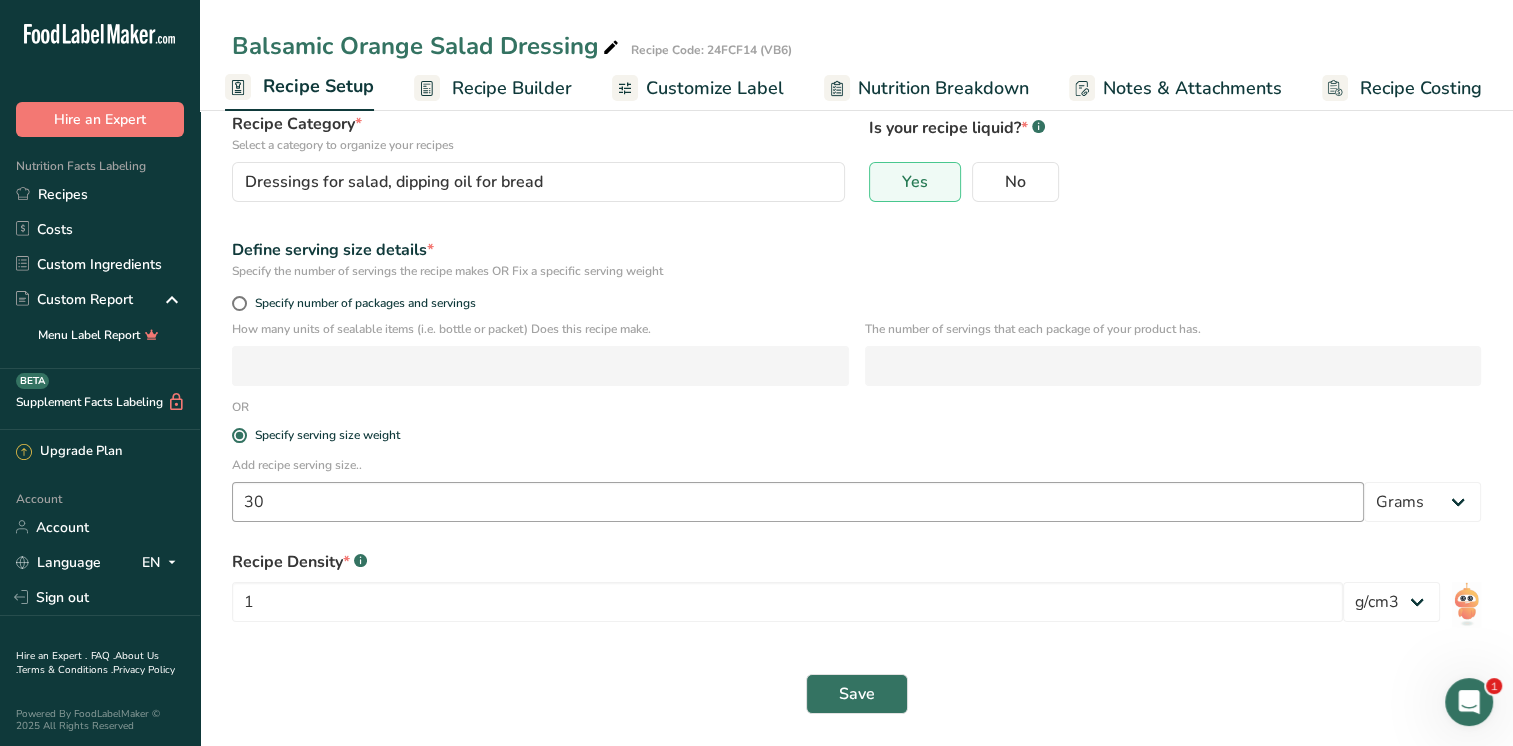 scroll, scrollTop: 0, scrollLeft: 0, axis: both 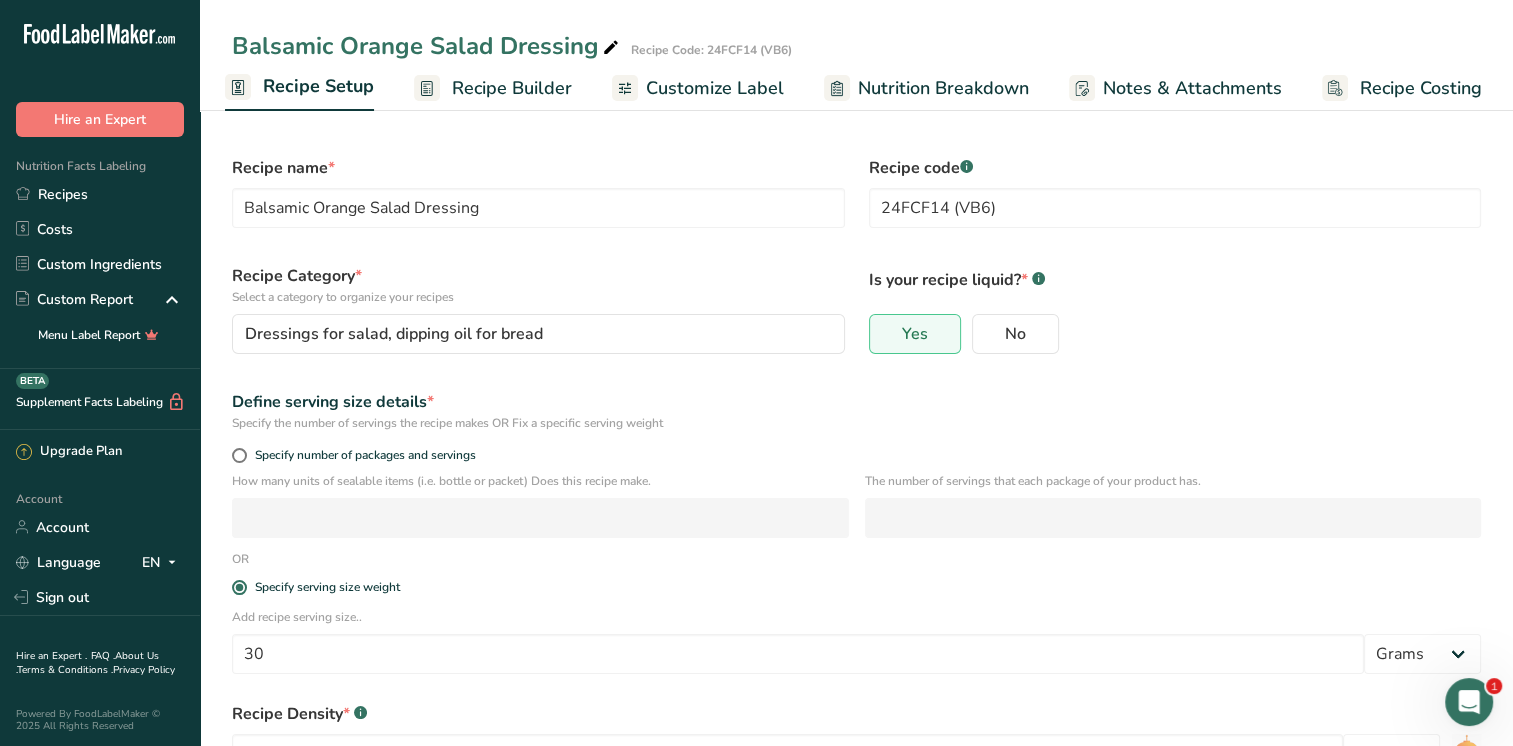 click on "Recipe Builder" at bounding box center [512, 88] 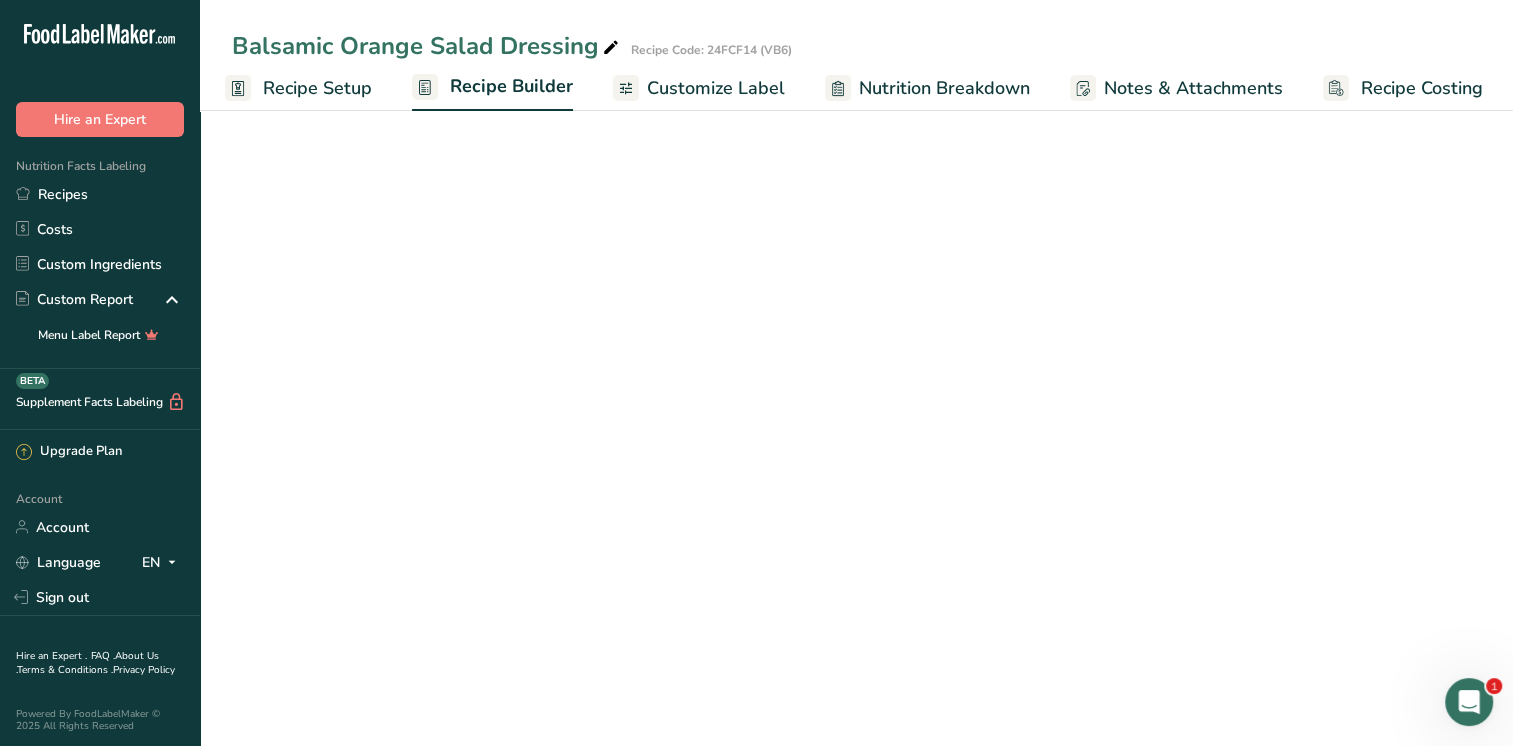 scroll, scrollTop: 0, scrollLeft: 8, axis: horizontal 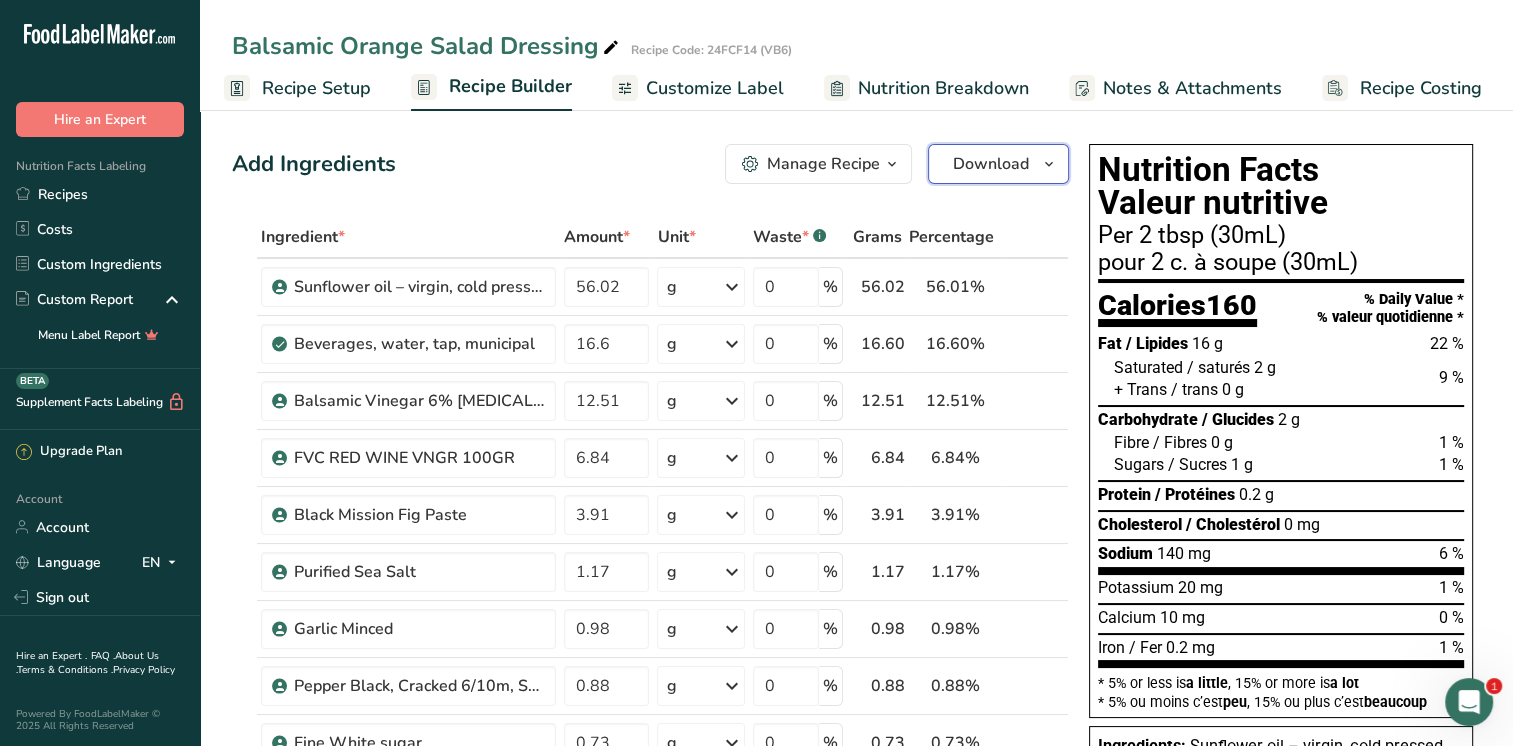 click at bounding box center (1049, 164) 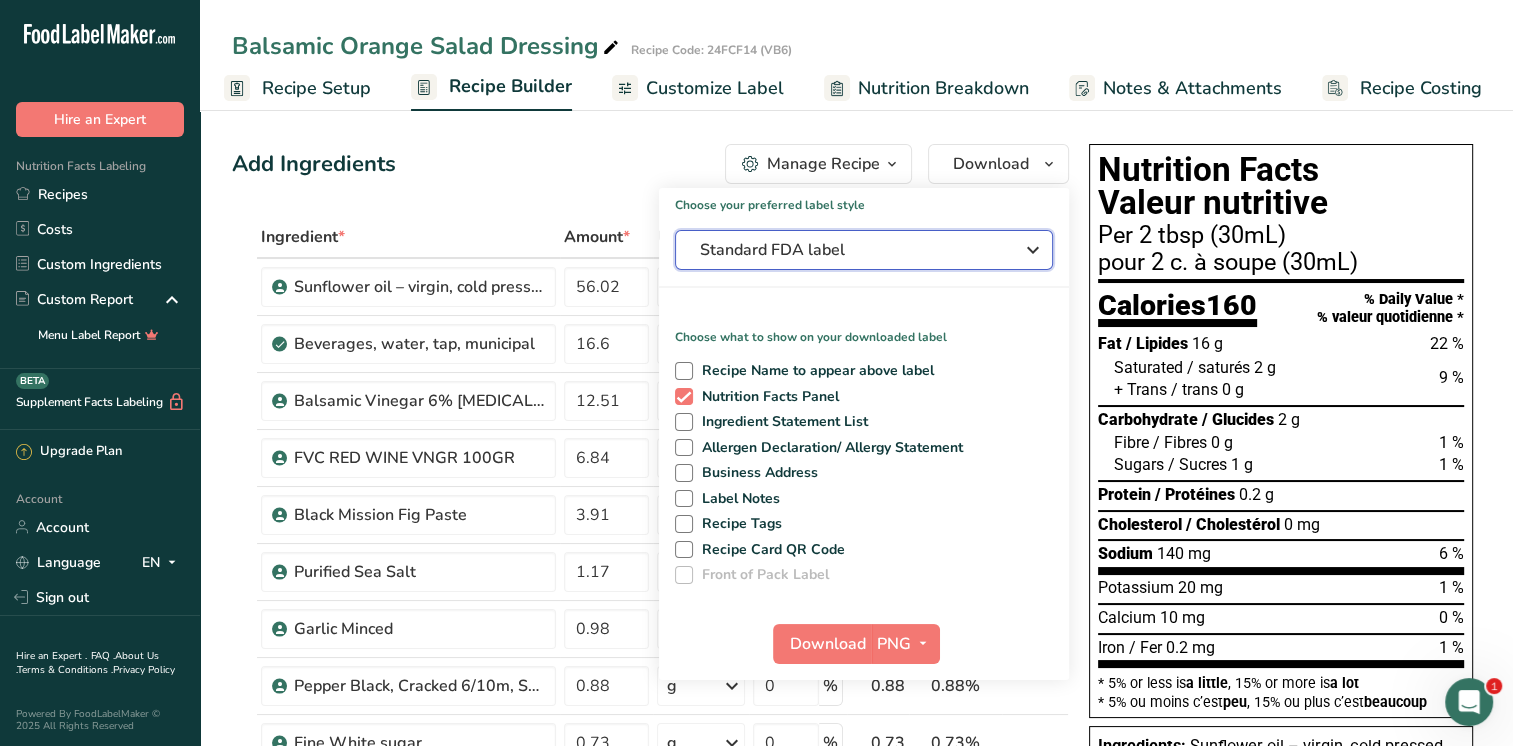 click on "Standard FDA label" at bounding box center (850, 250) 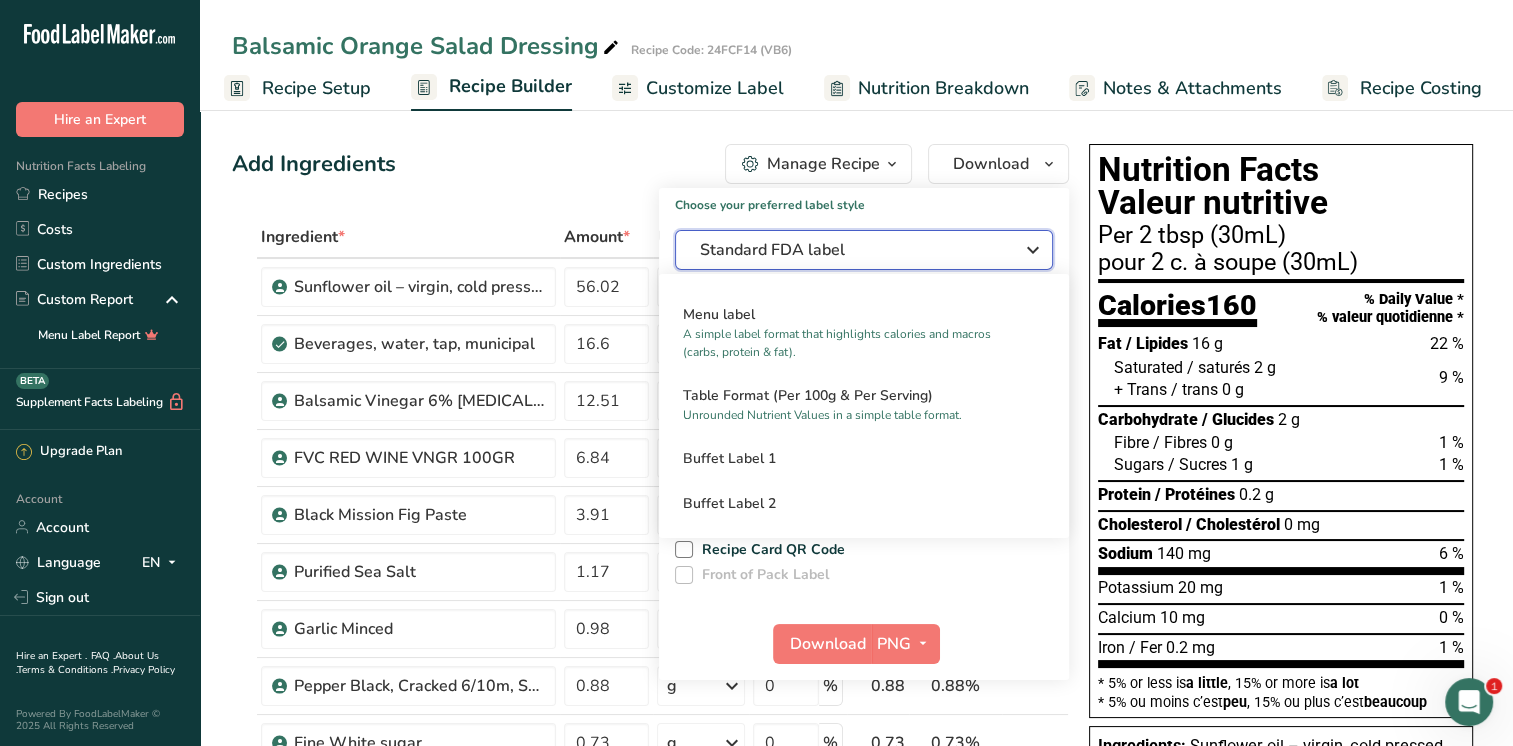 scroll, scrollTop: 1502, scrollLeft: 0, axis: vertical 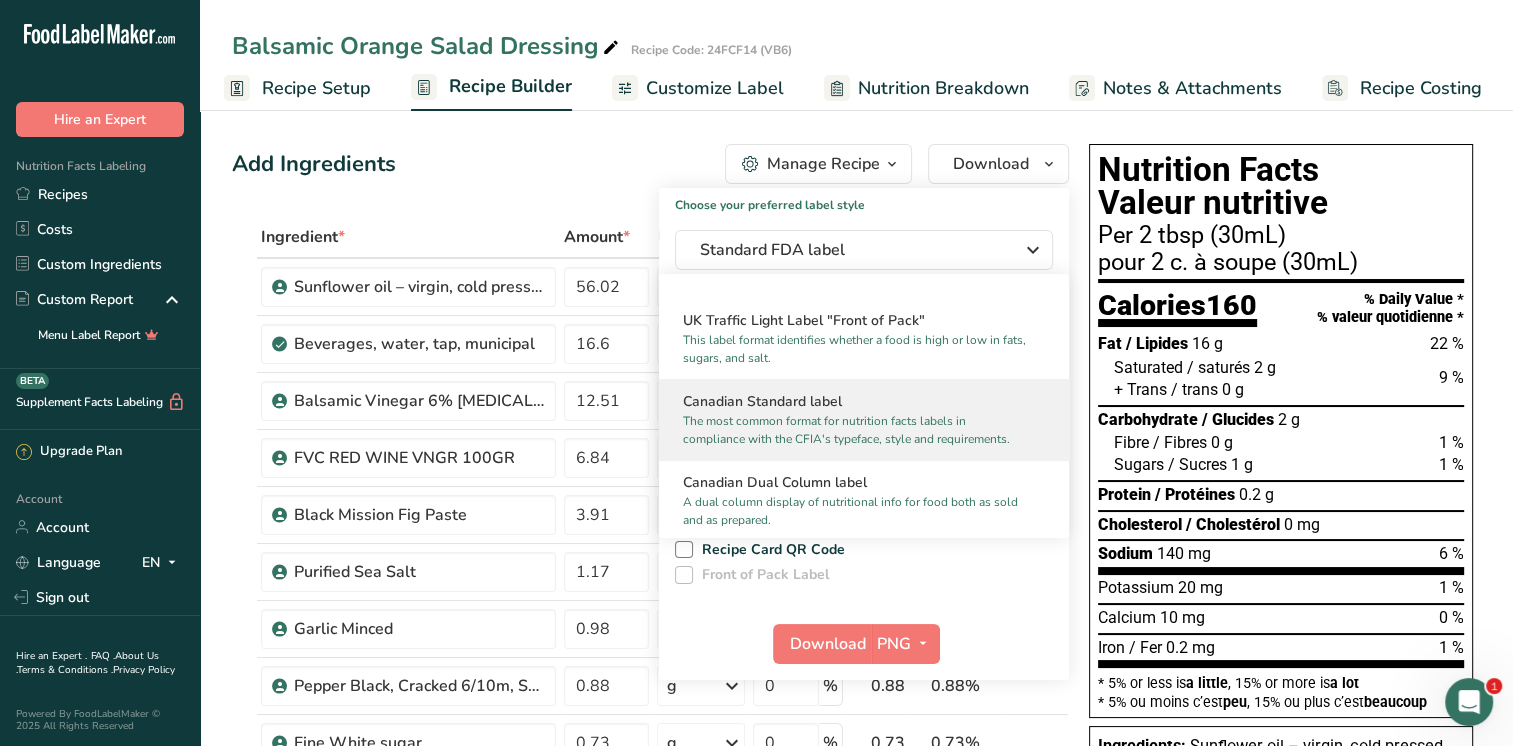 click on "The most common format for nutrition facts labels in compliance with the CFIA's typeface, style and requirements." at bounding box center [855, 430] 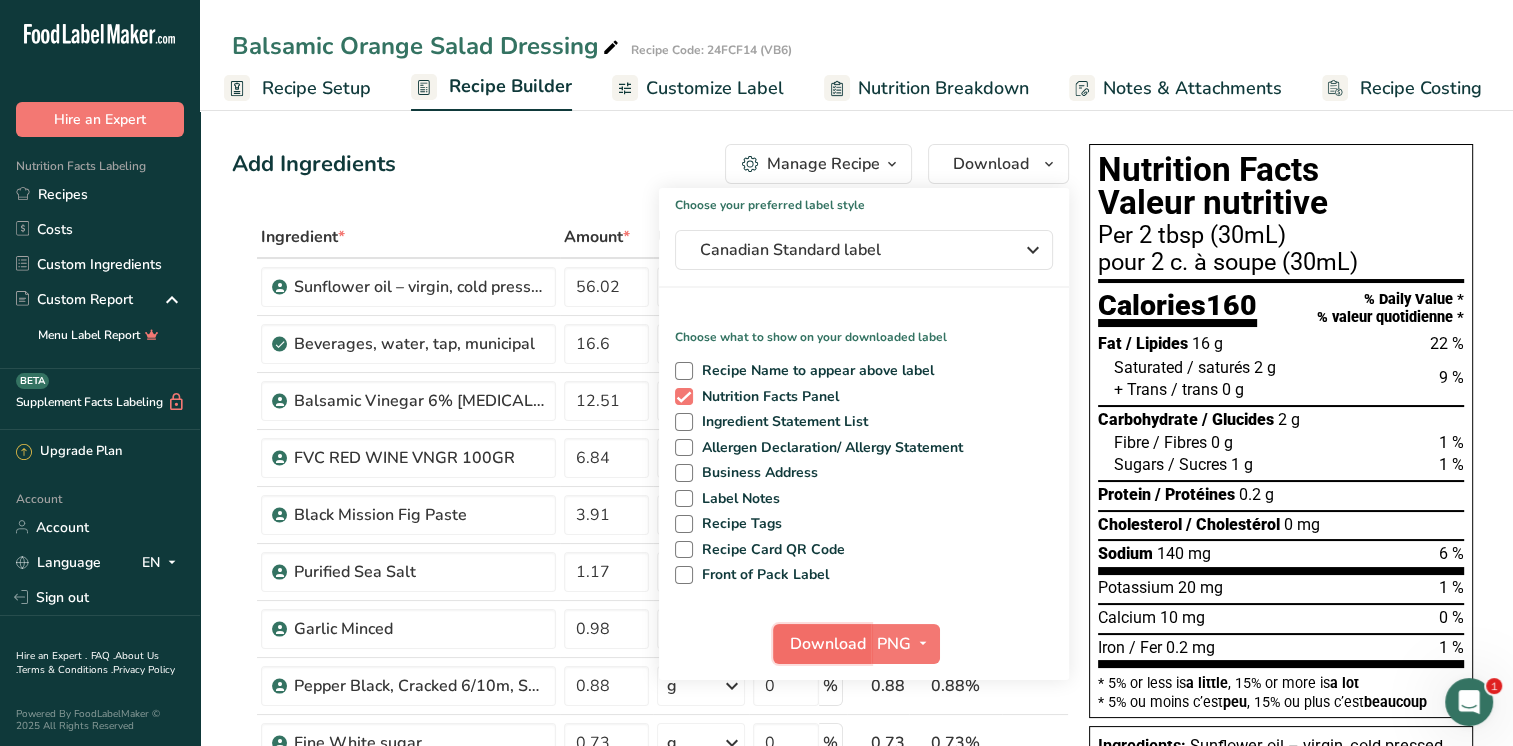 click on "Download" at bounding box center (828, 644) 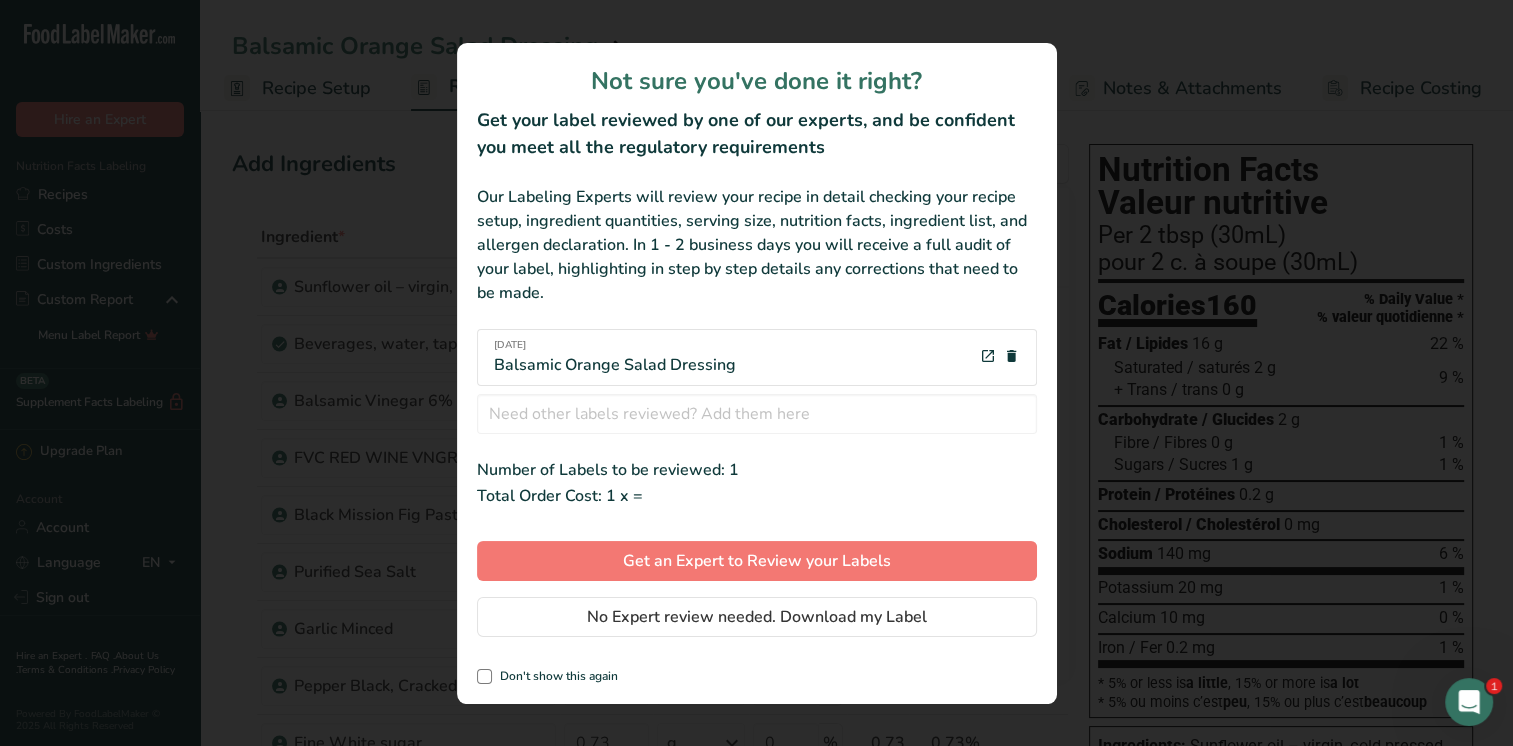 scroll, scrollTop: 0, scrollLeft: 0, axis: both 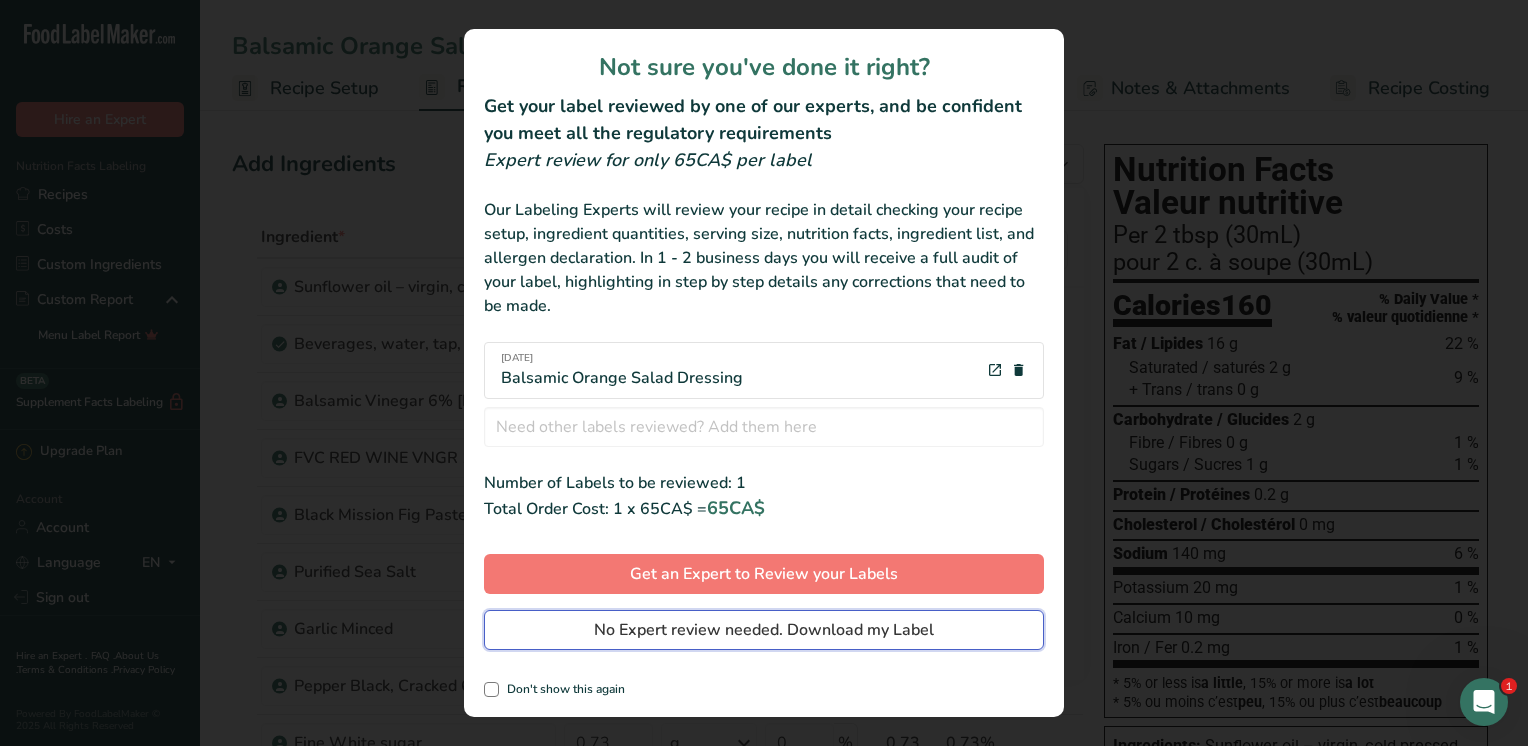 click on "No Expert review needed. Download my Label" at bounding box center [764, 630] 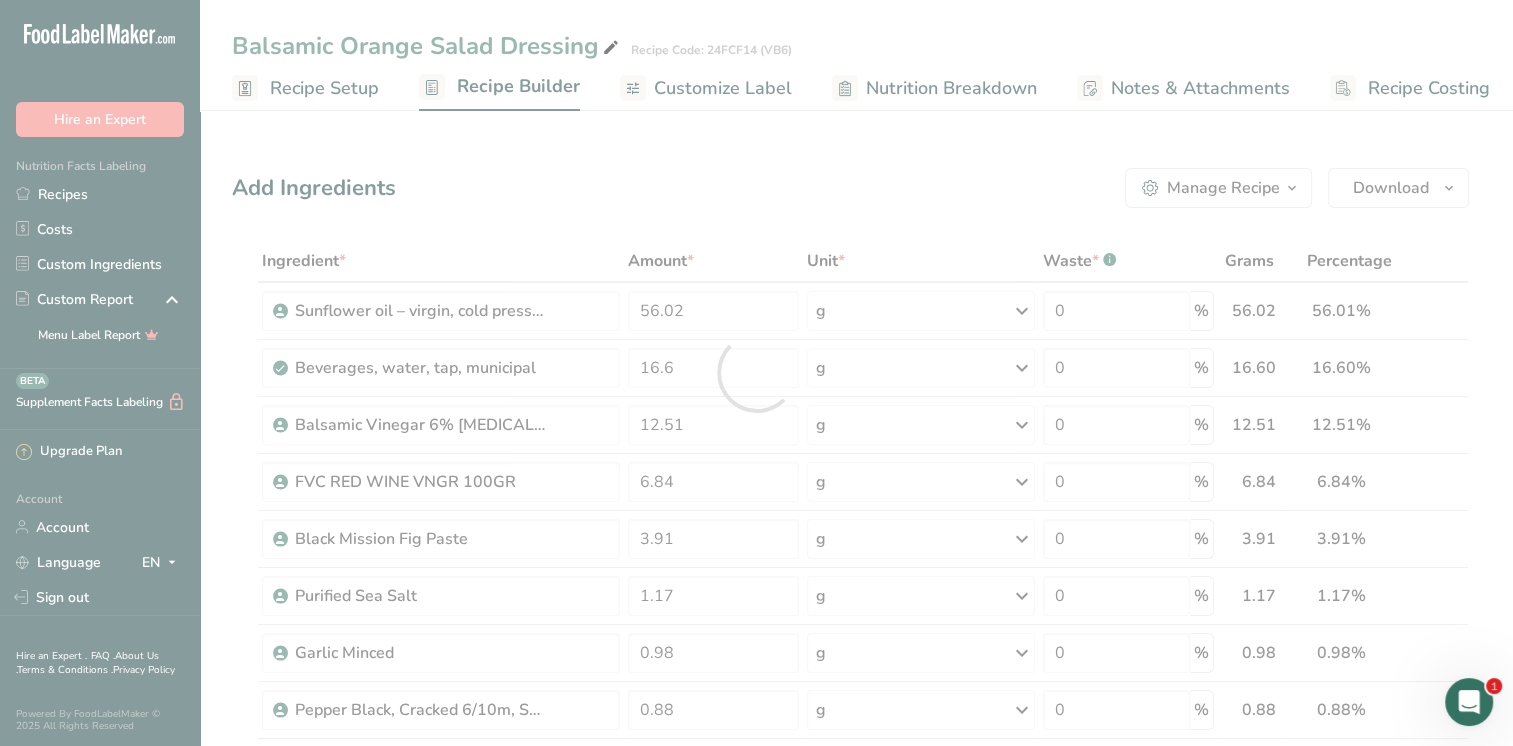 scroll, scrollTop: 0, scrollLeft: 0, axis: both 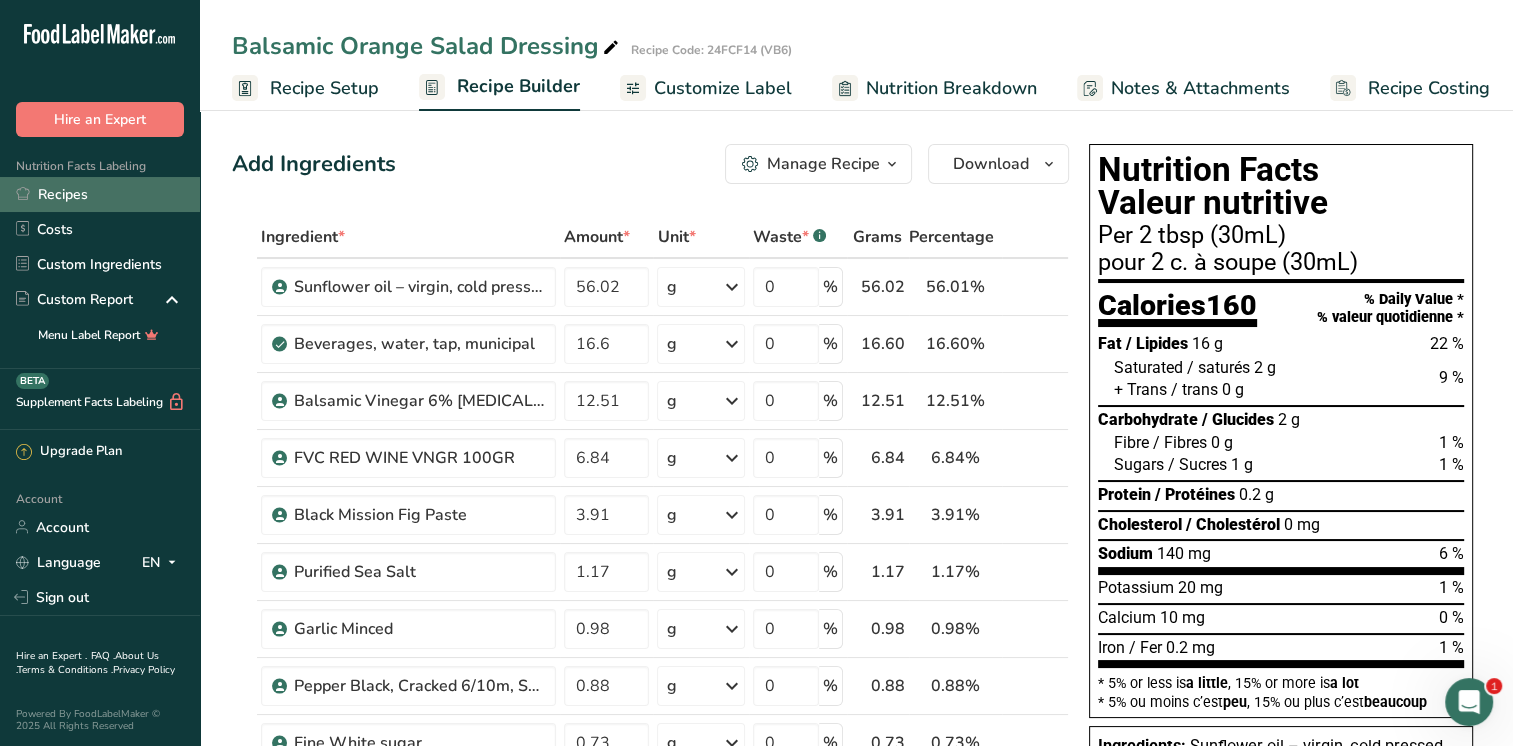 click on "Recipes" at bounding box center [100, 194] 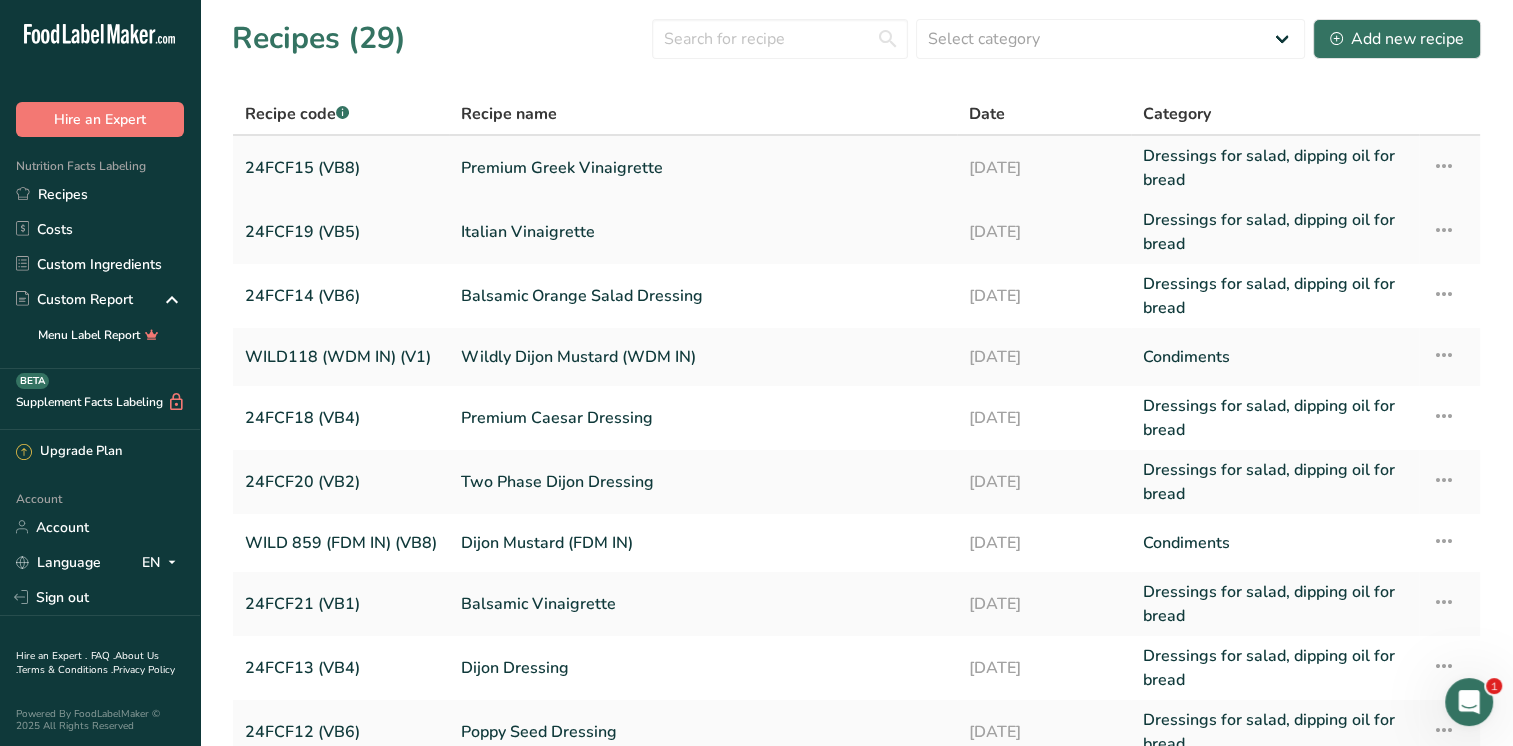 click on "Premium Greek Vinaigrette" at bounding box center (703, 168) 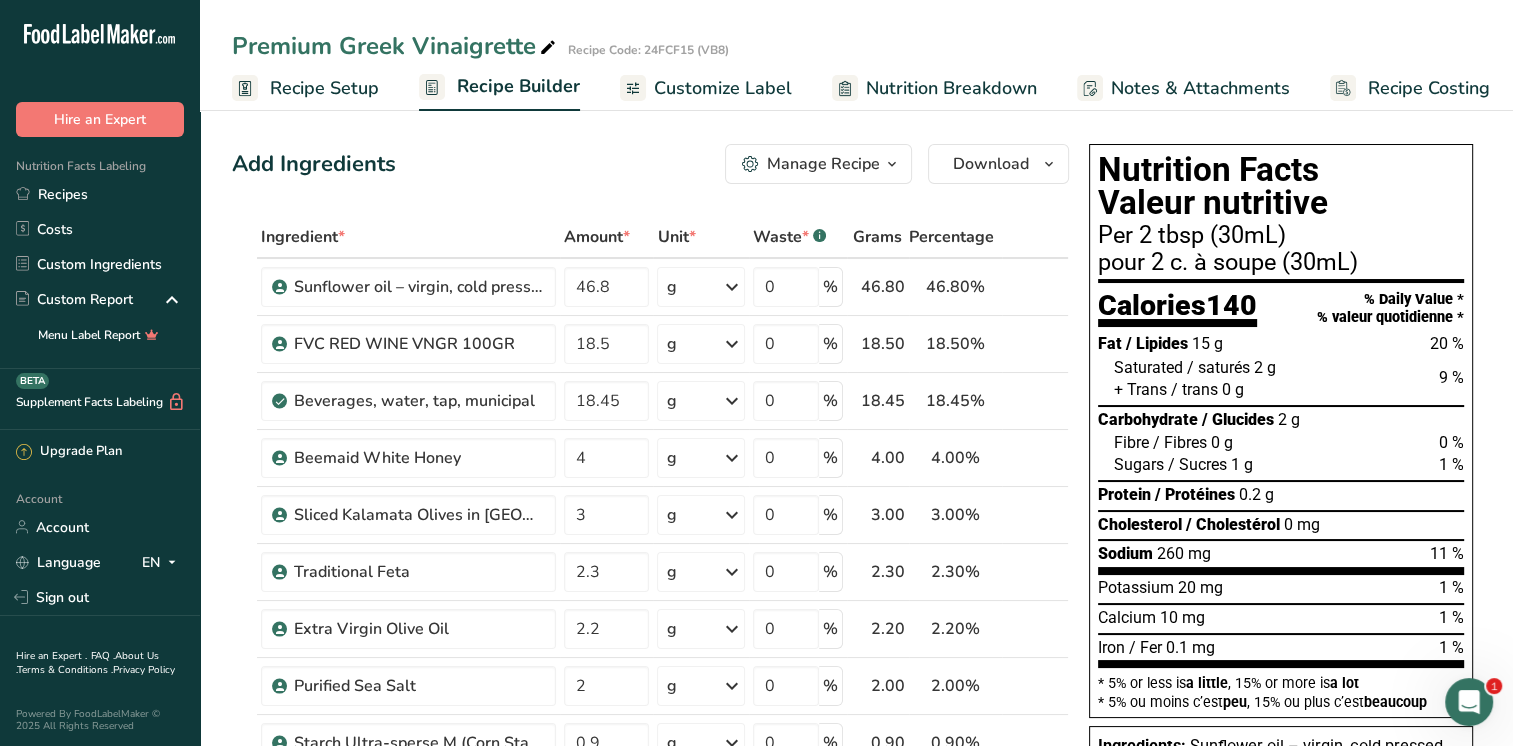 click on "Recipe Setup" at bounding box center (324, 88) 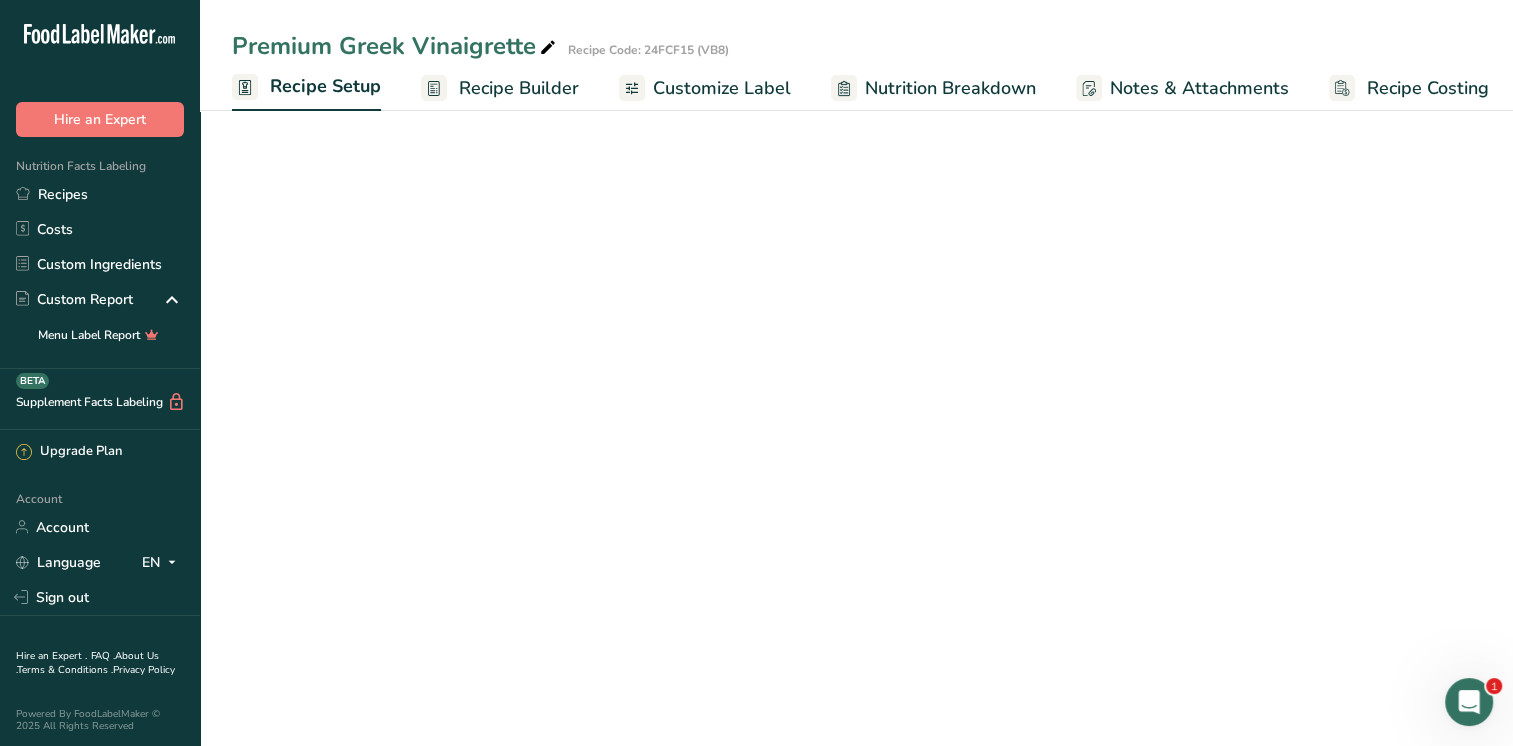 scroll, scrollTop: 0, scrollLeft: 7, axis: horizontal 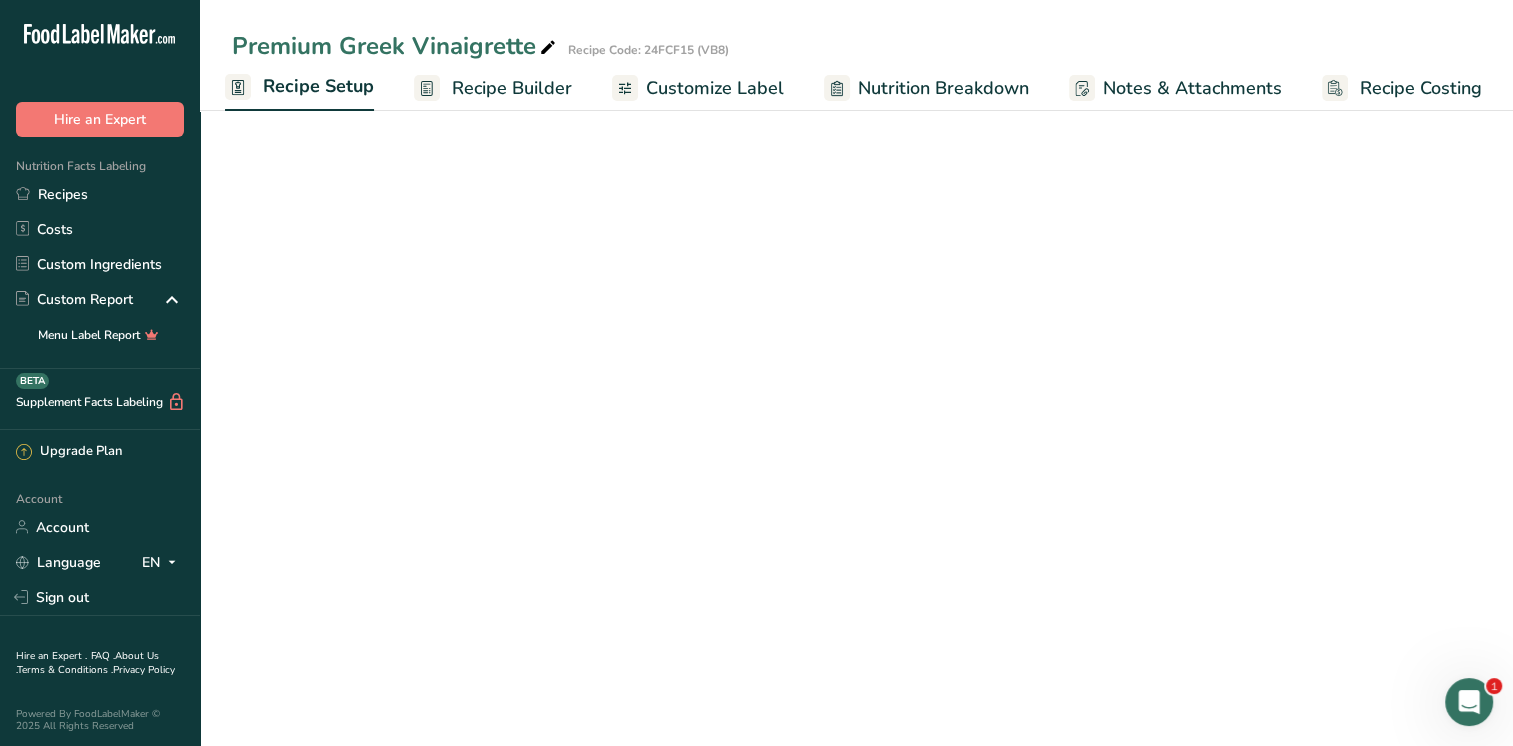 select on "22" 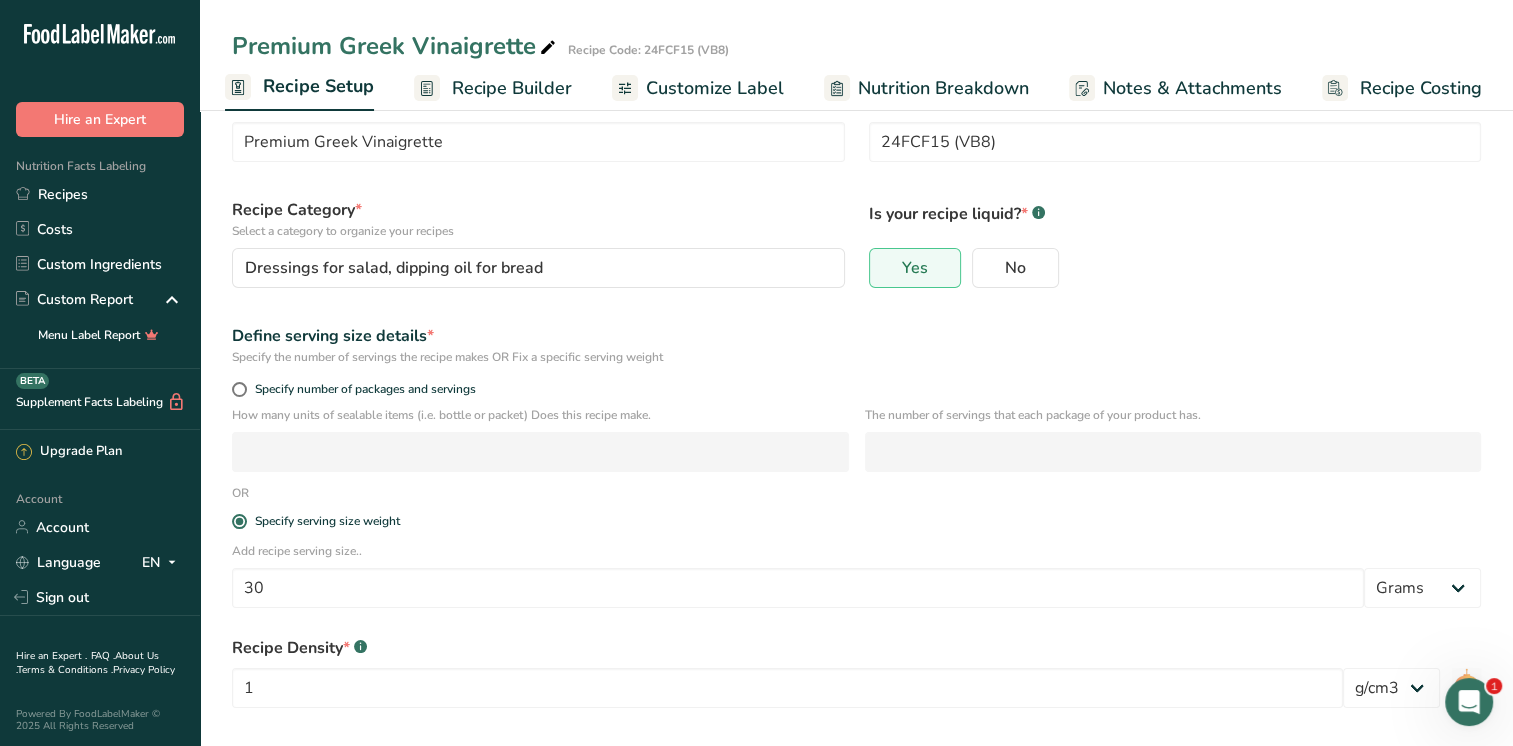 scroll, scrollTop: 0, scrollLeft: 0, axis: both 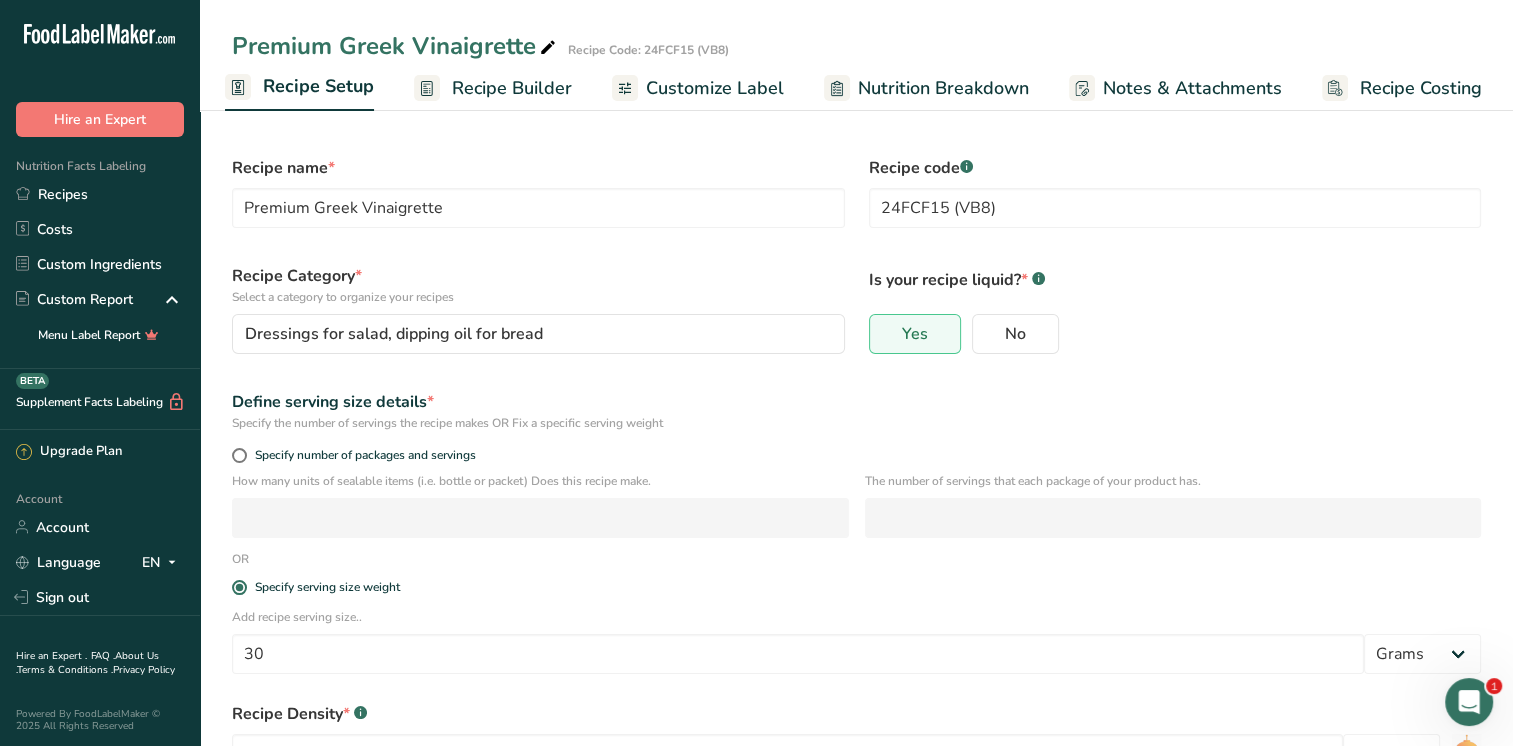 click on "Recipe Builder" at bounding box center [512, 88] 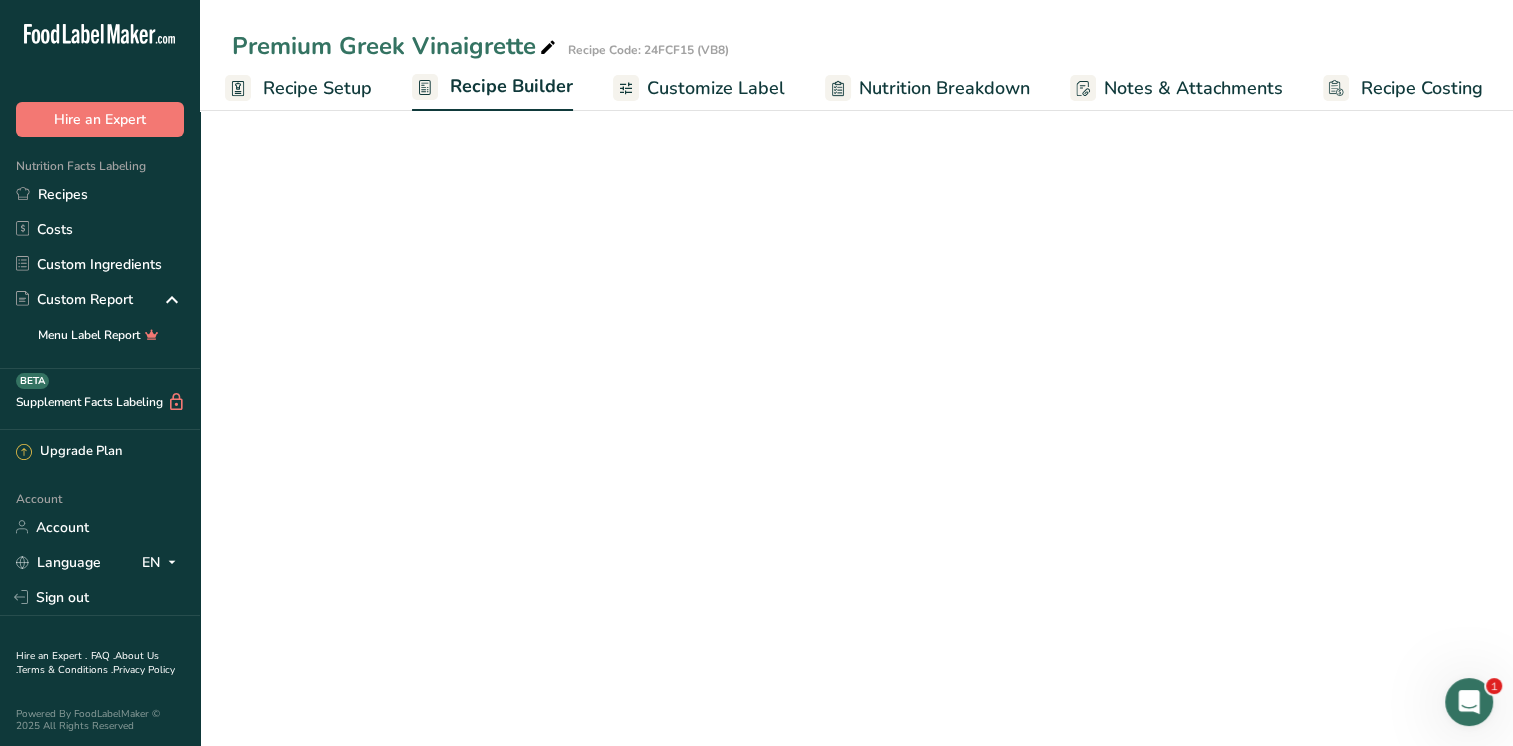 scroll, scrollTop: 0, scrollLeft: 8, axis: horizontal 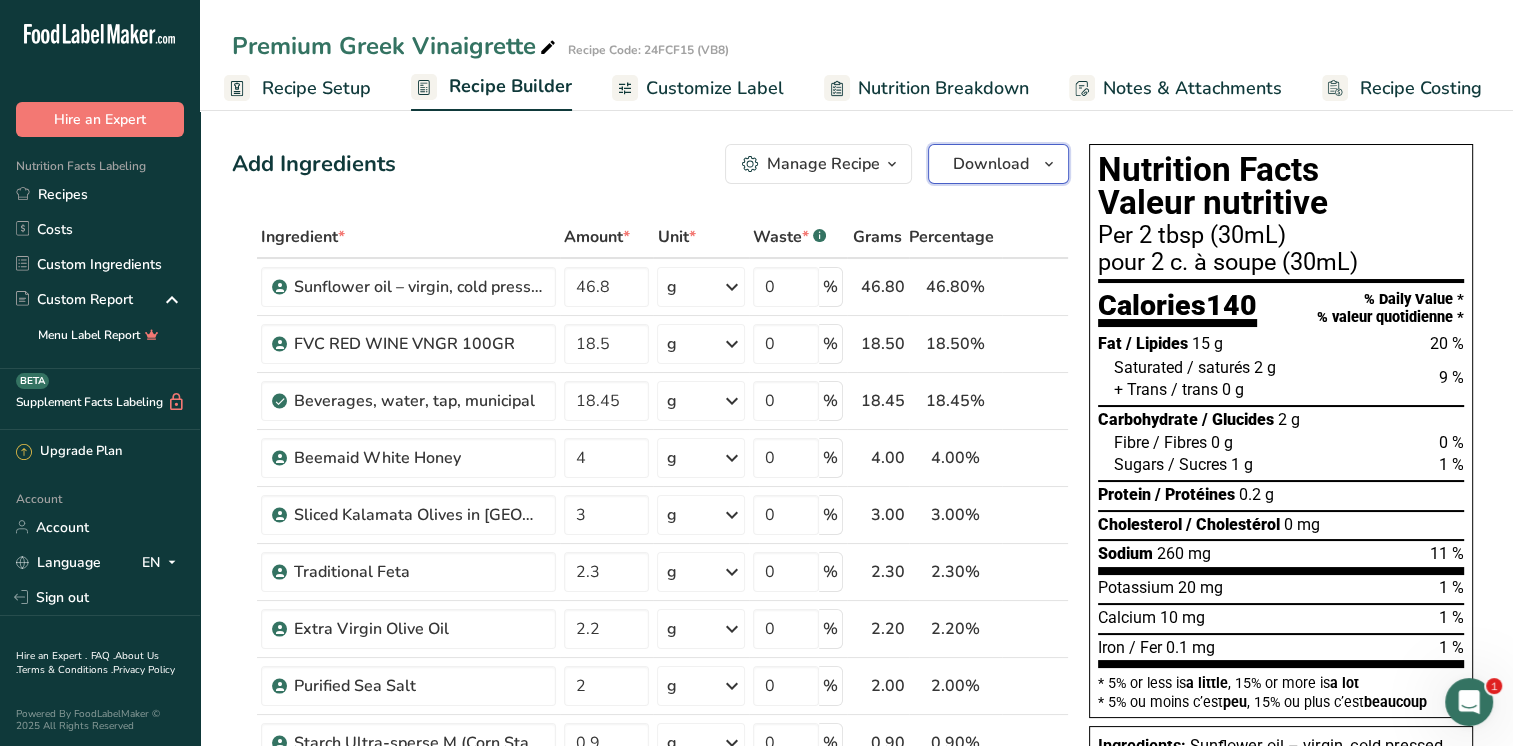 click at bounding box center [1049, 164] 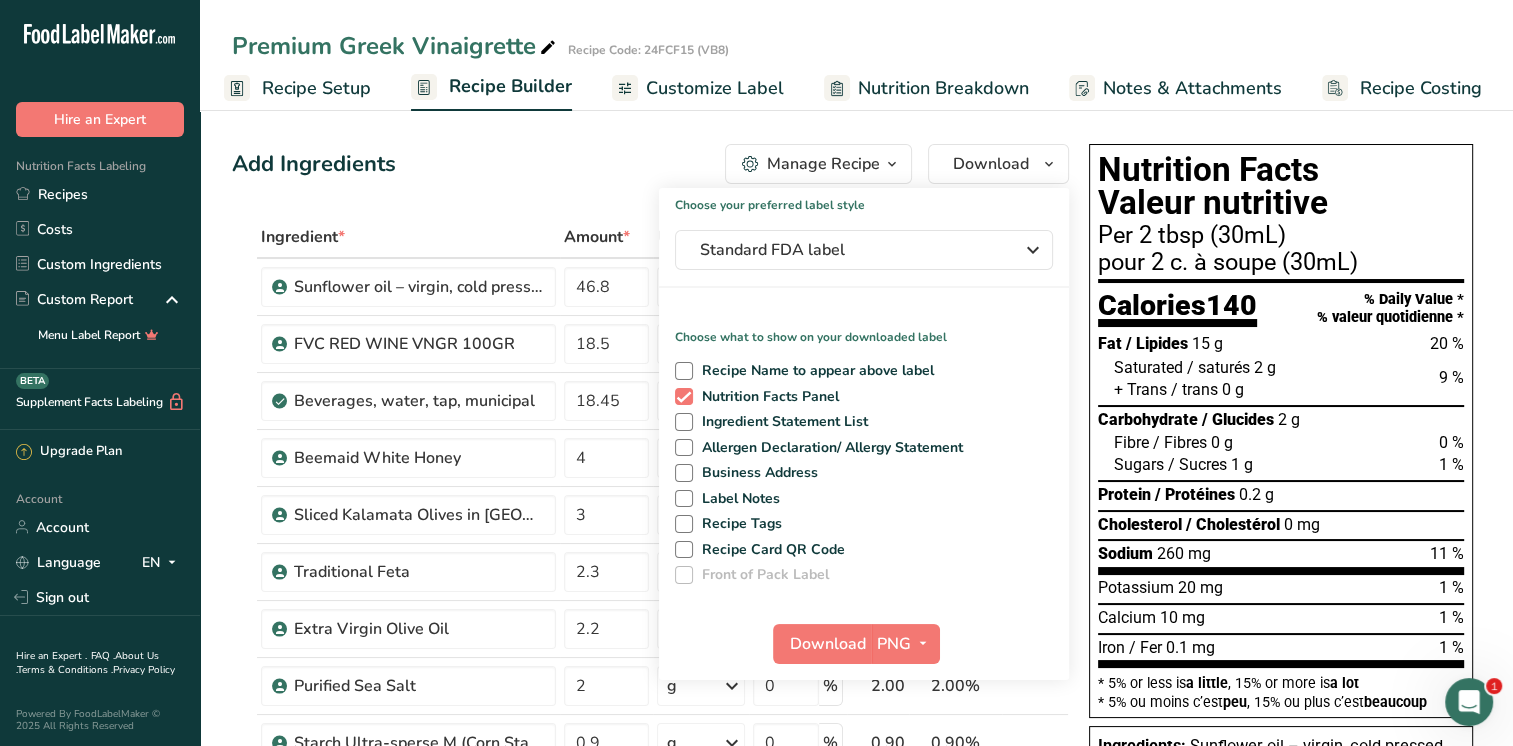 click on "Manage Recipe" at bounding box center [823, 164] 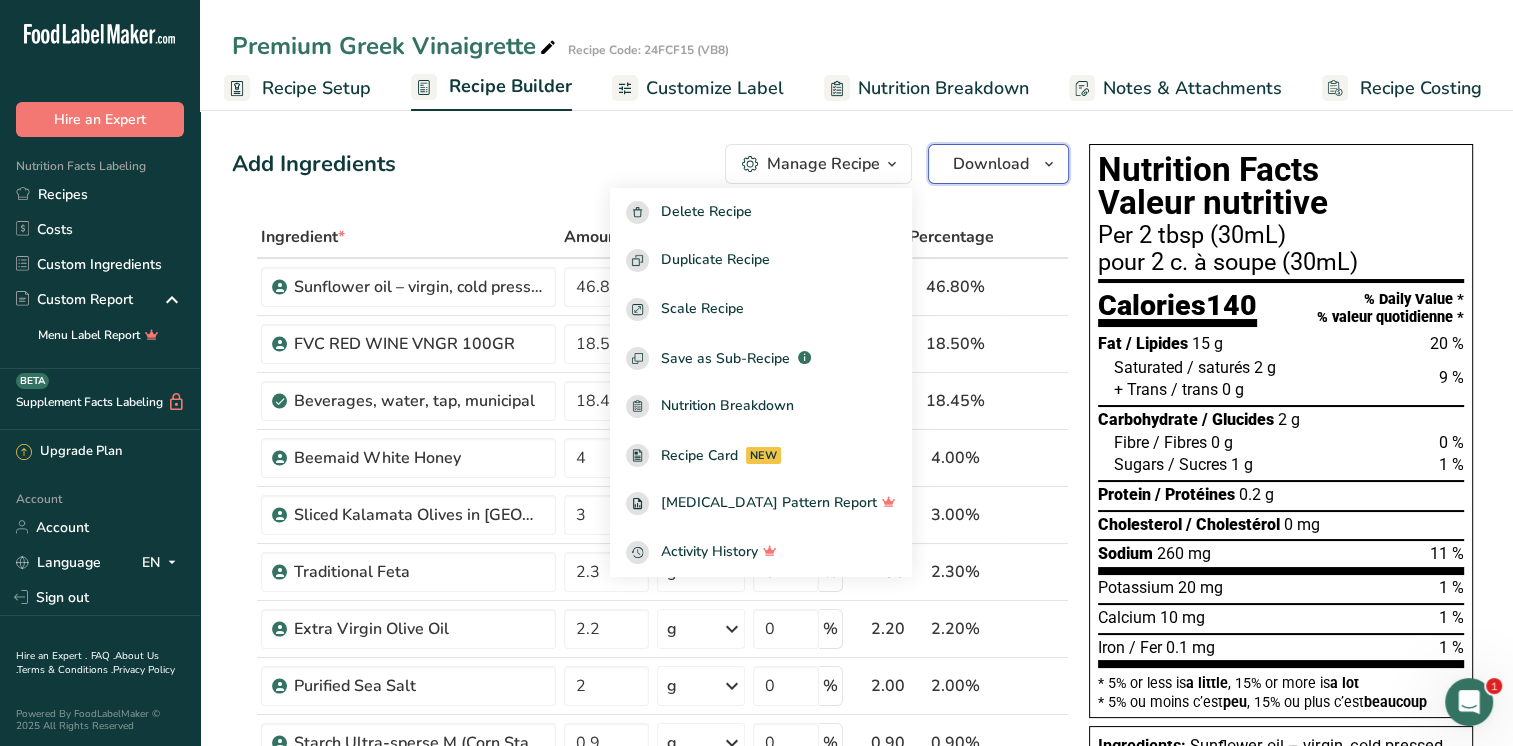 click at bounding box center (1049, 164) 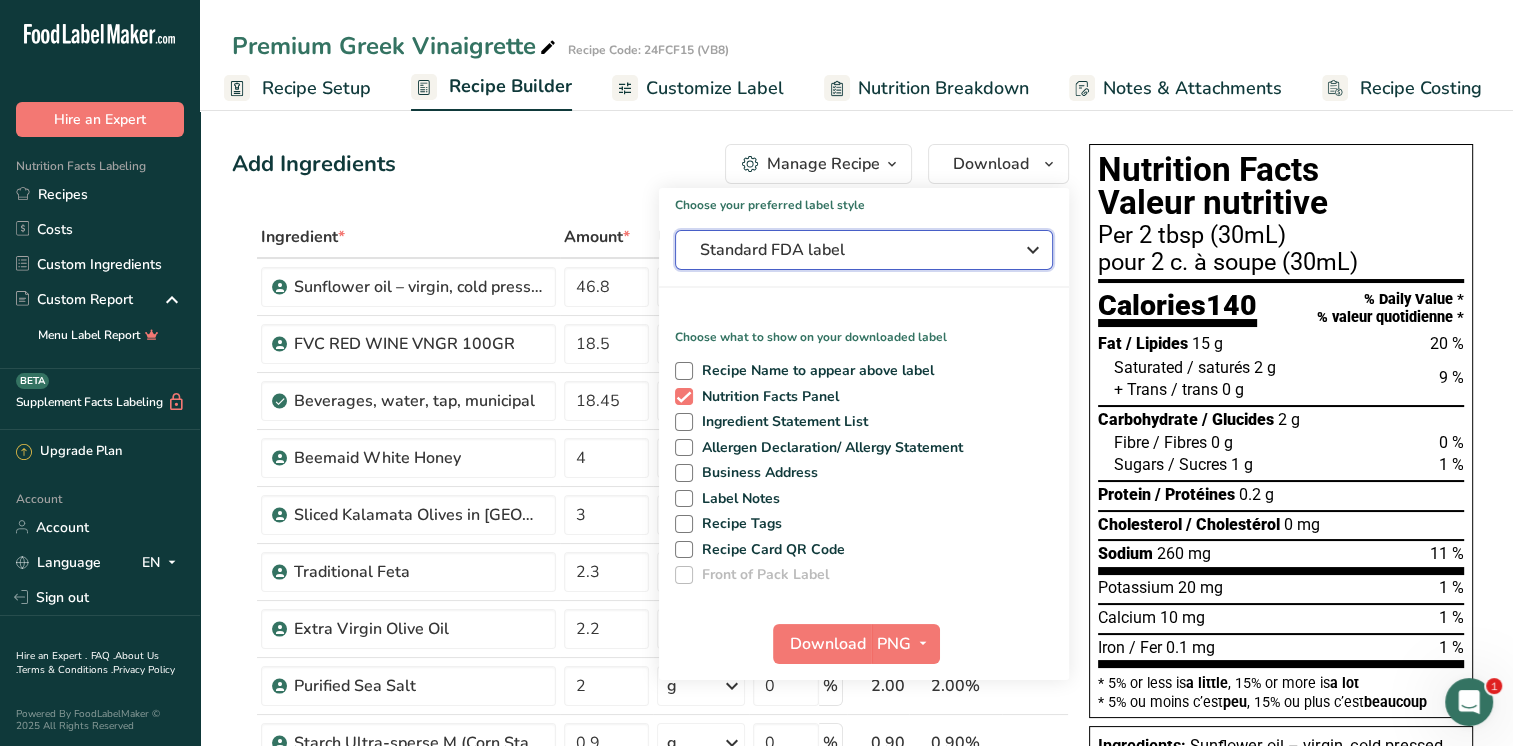 click on "Standard FDA label" at bounding box center [850, 250] 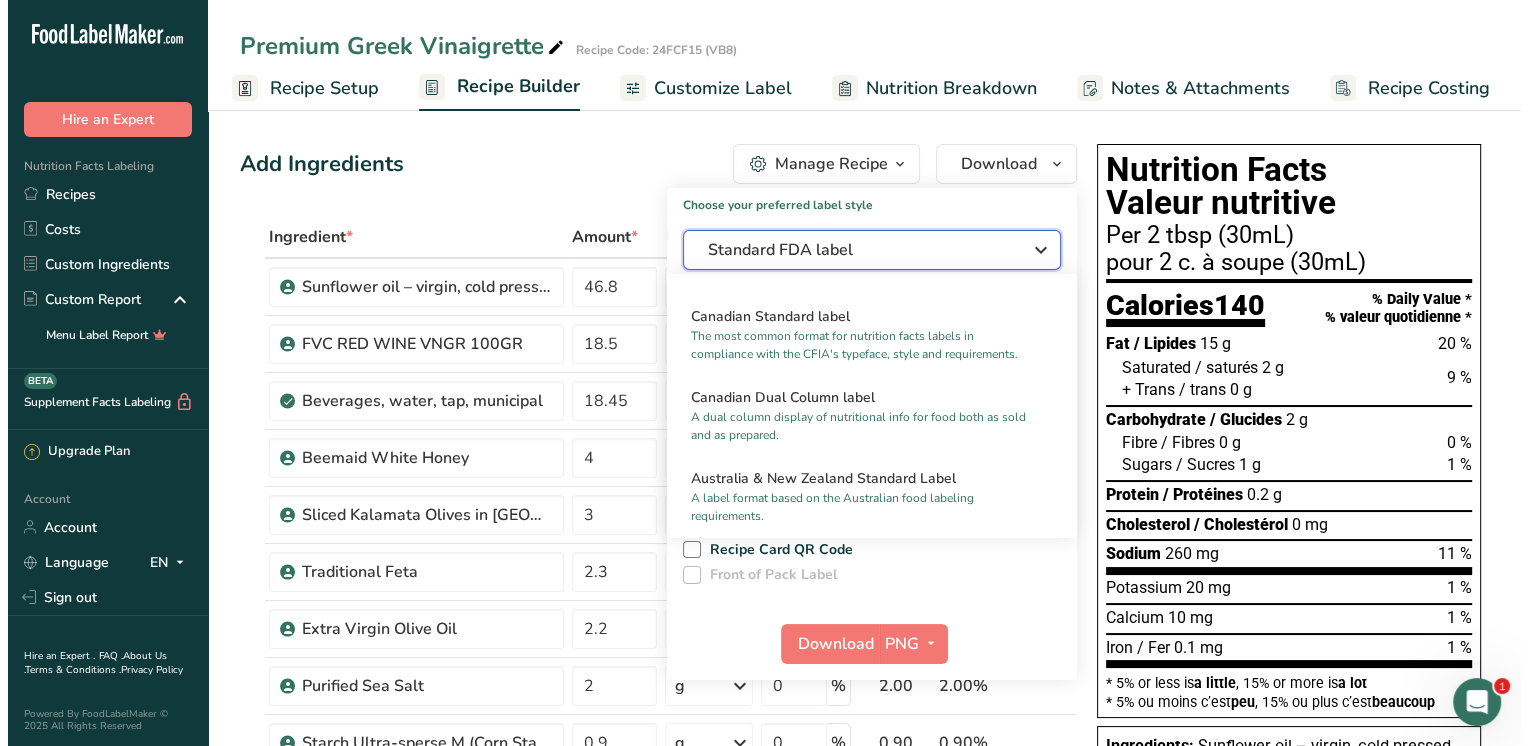 scroll, scrollTop: 800, scrollLeft: 0, axis: vertical 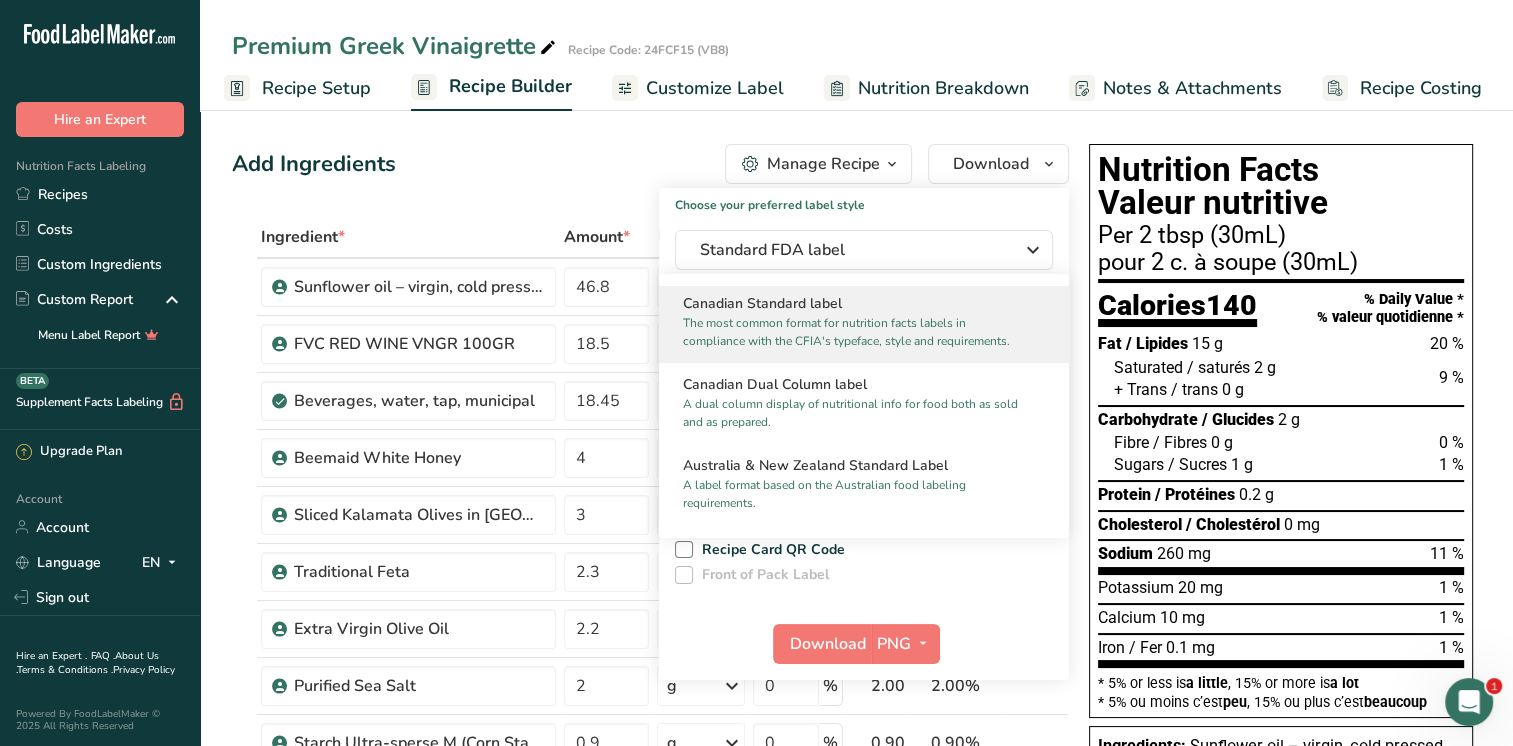 click on "The most common format for nutrition facts labels in compliance with the CFIA's typeface, style and requirements." at bounding box center [855, 332] 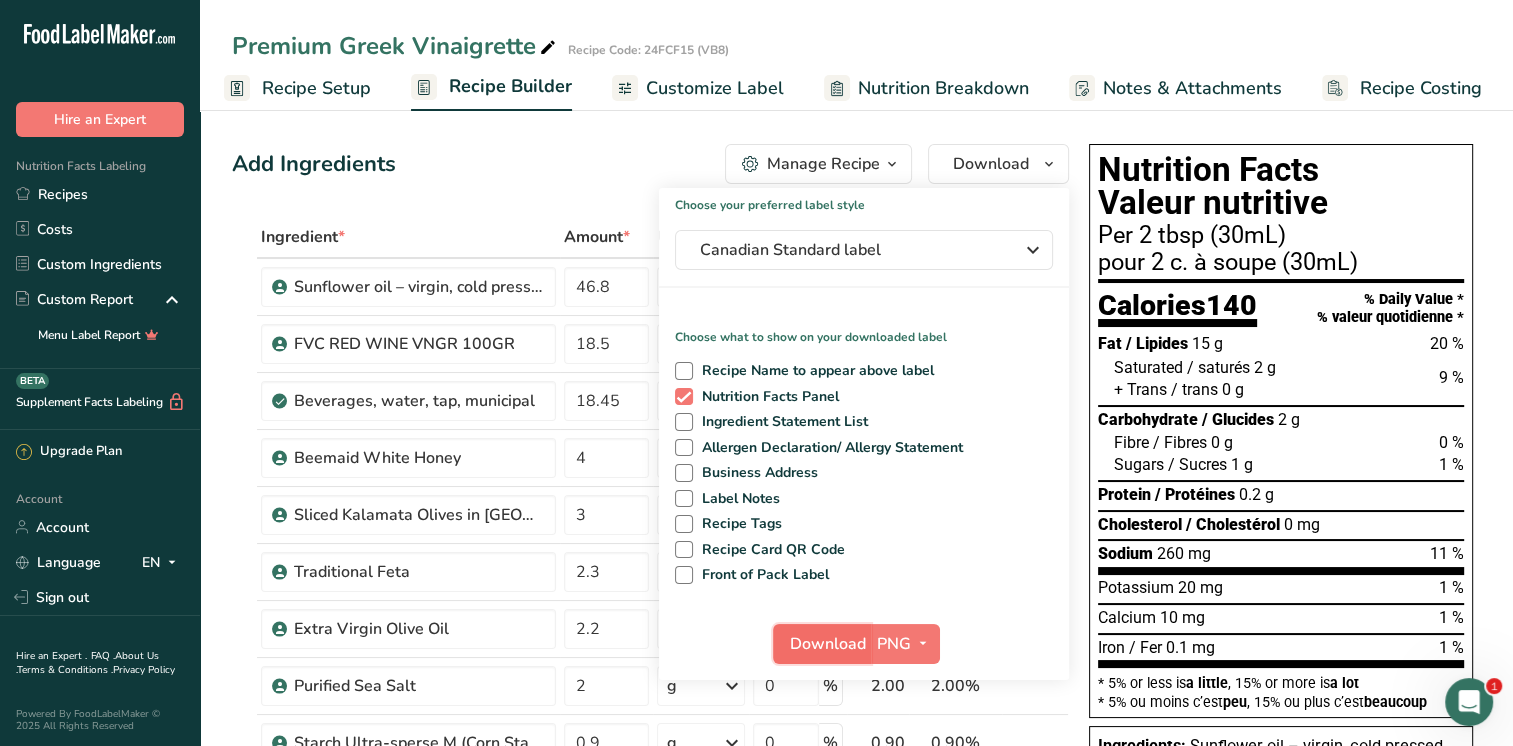 click on "Download" at bounding box center [828, 644] 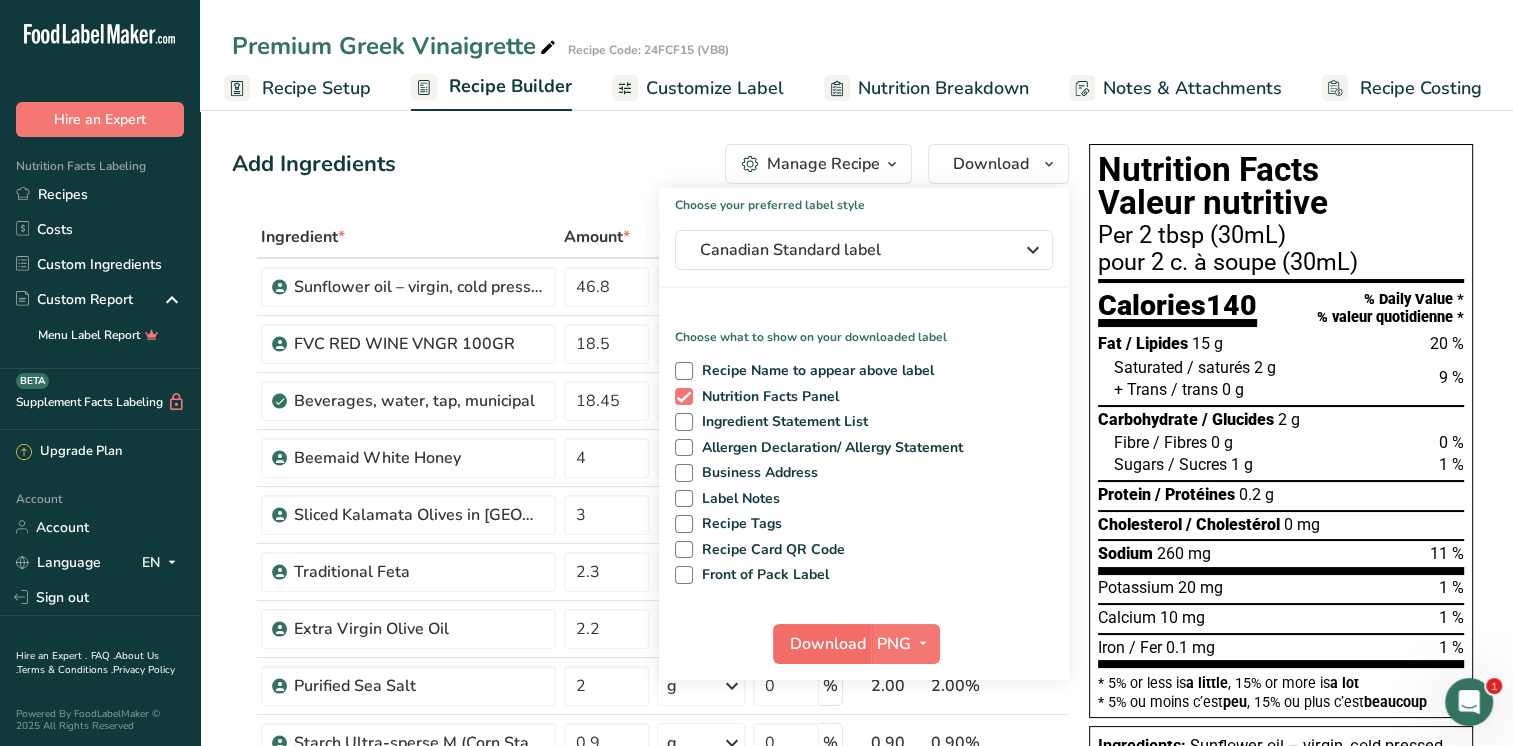 scroll, scrollTop: 0, scrollLeft: 0, axis: both 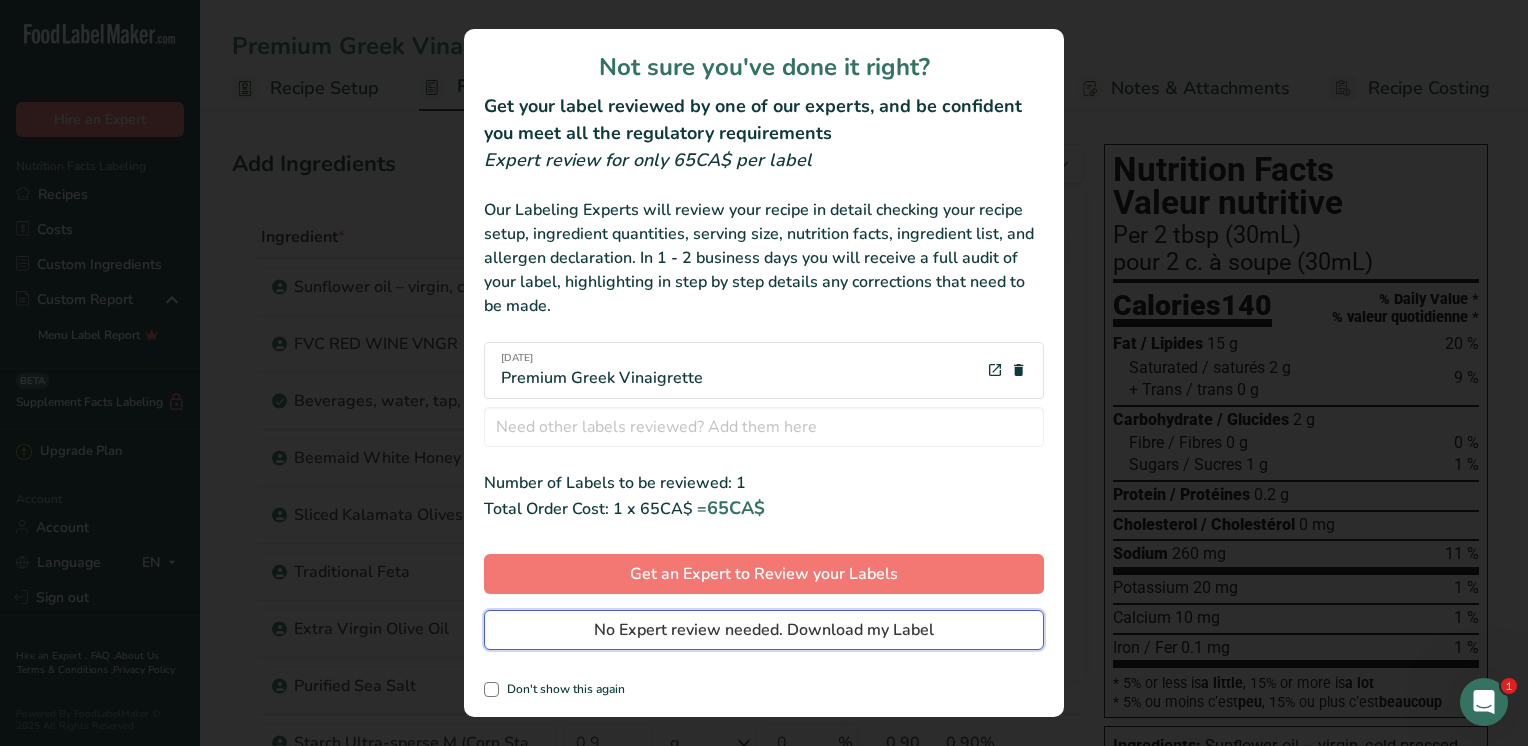 click on "No Expert review needed. Download my Label" at bounding box center (764, 630) 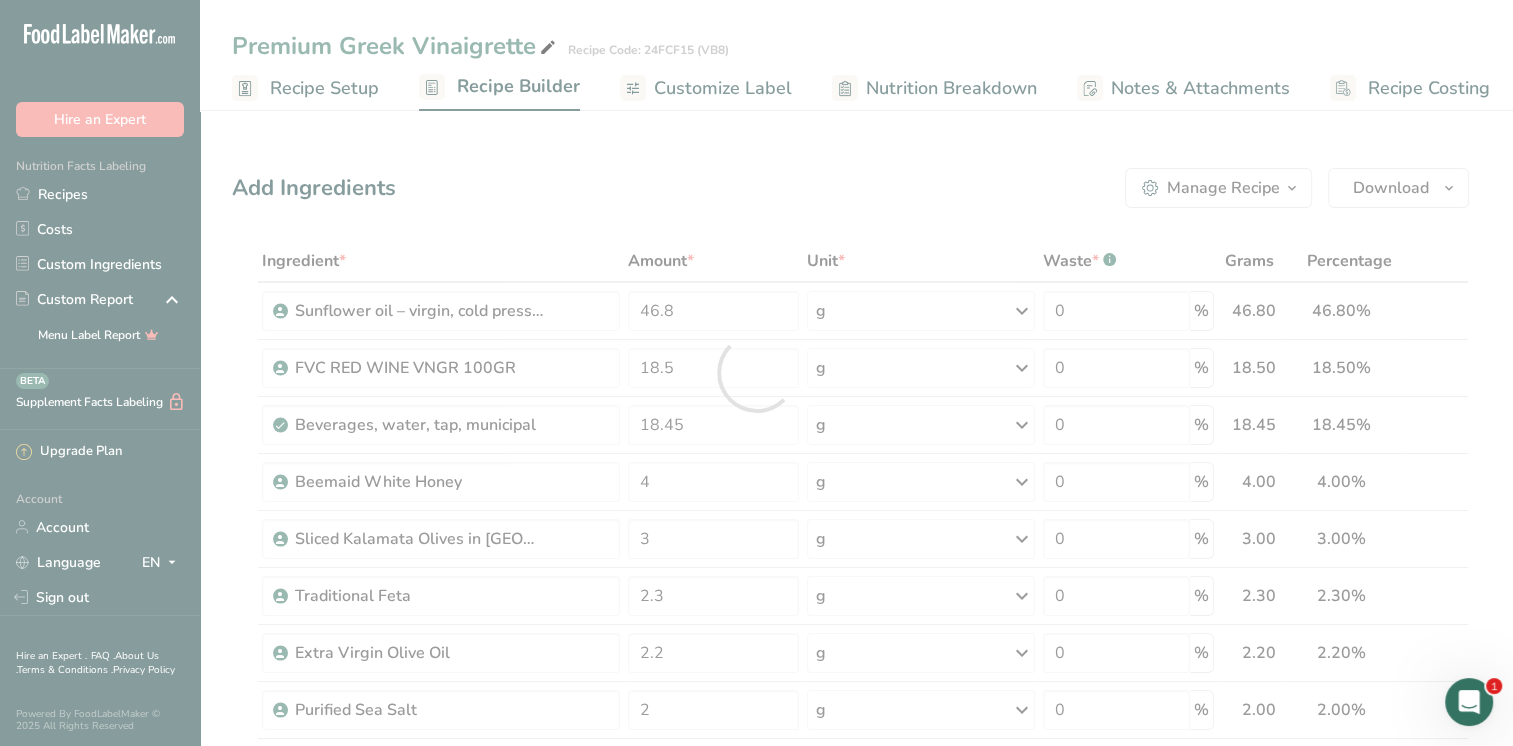 scroll, scrollTop: 0, scrollLeft: 0, axis: both 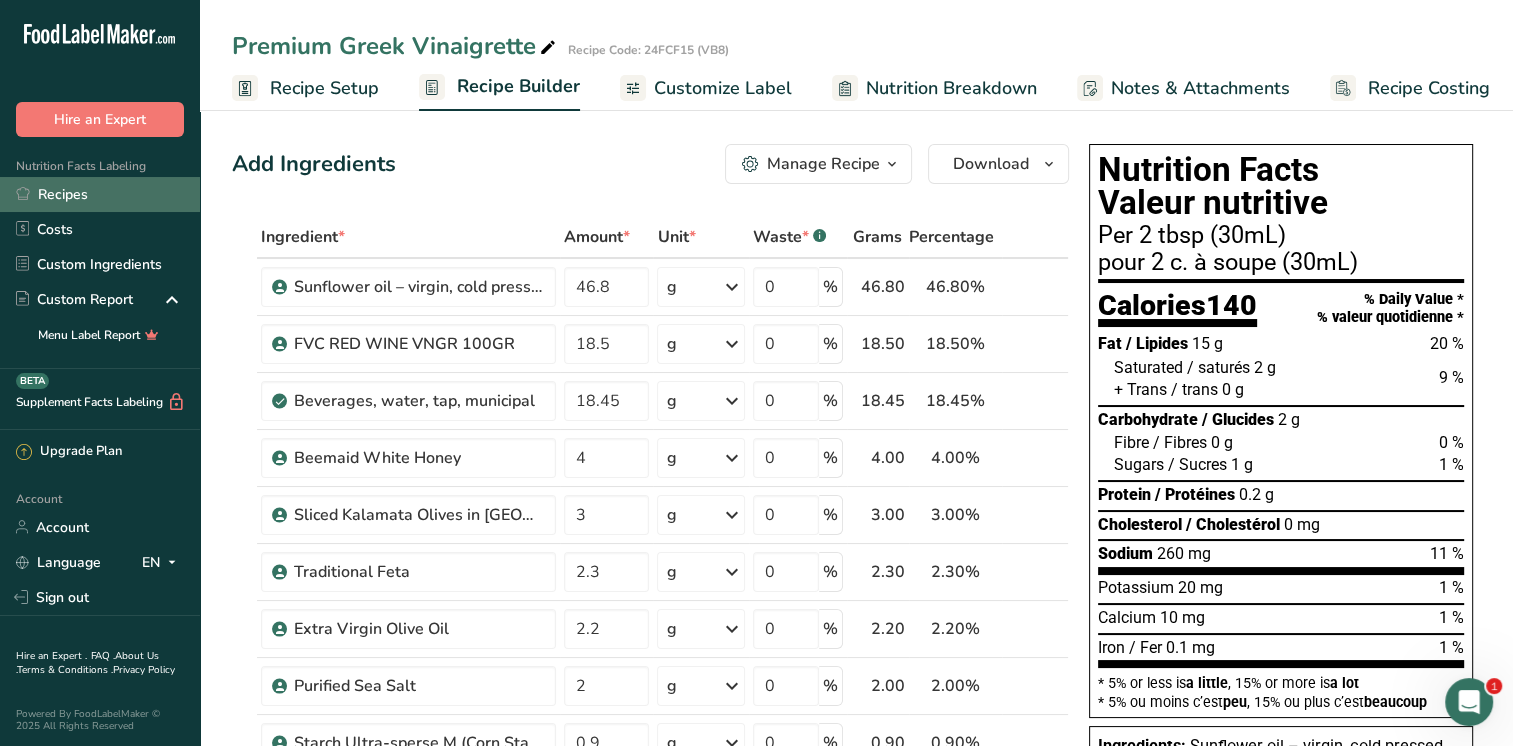 click on "Recipes" at bounding box center (100, 194) 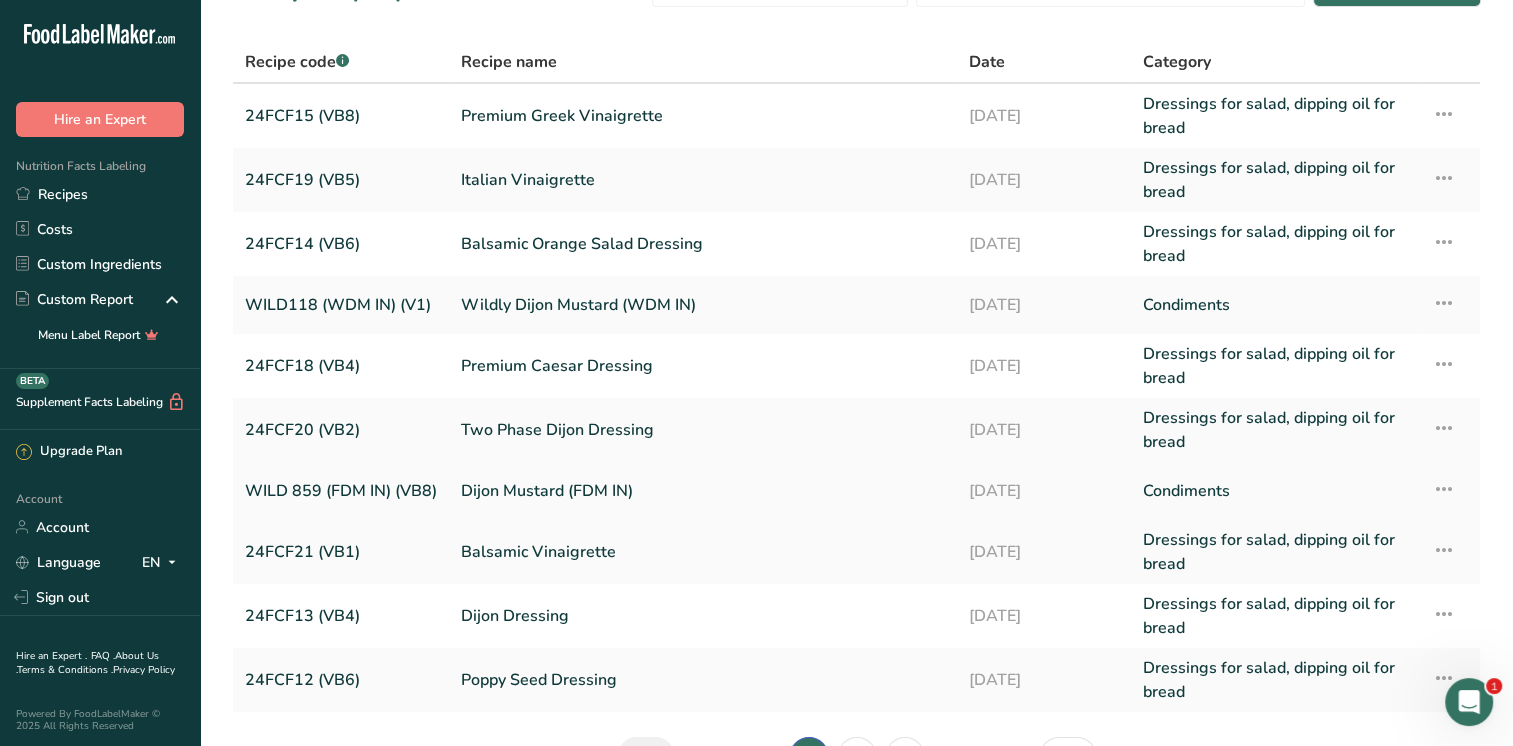 scroll, scrollTop: 100, scrollLeft: 0, axis: vertical 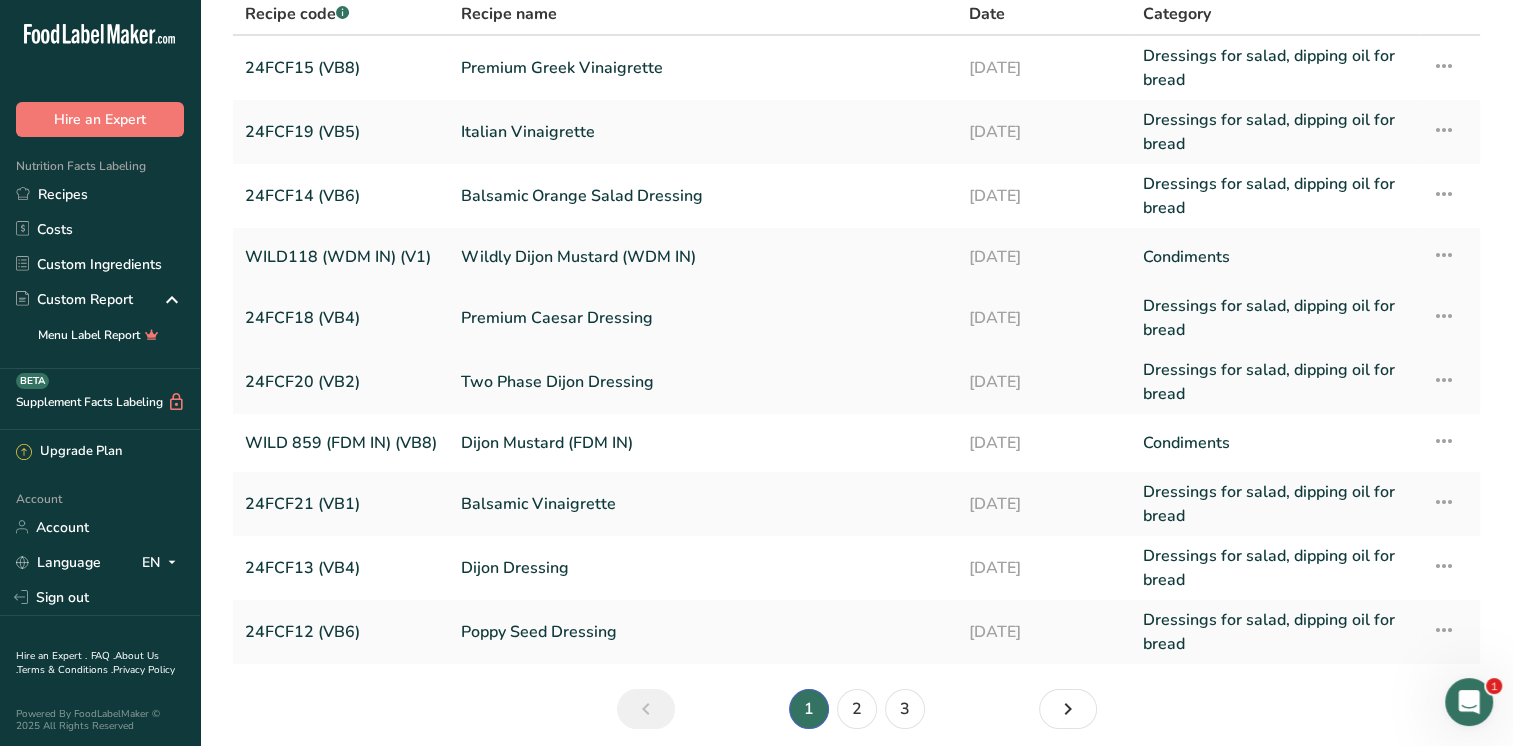click on "Premium Caesar Dressing" at bounding box center [703, 318] 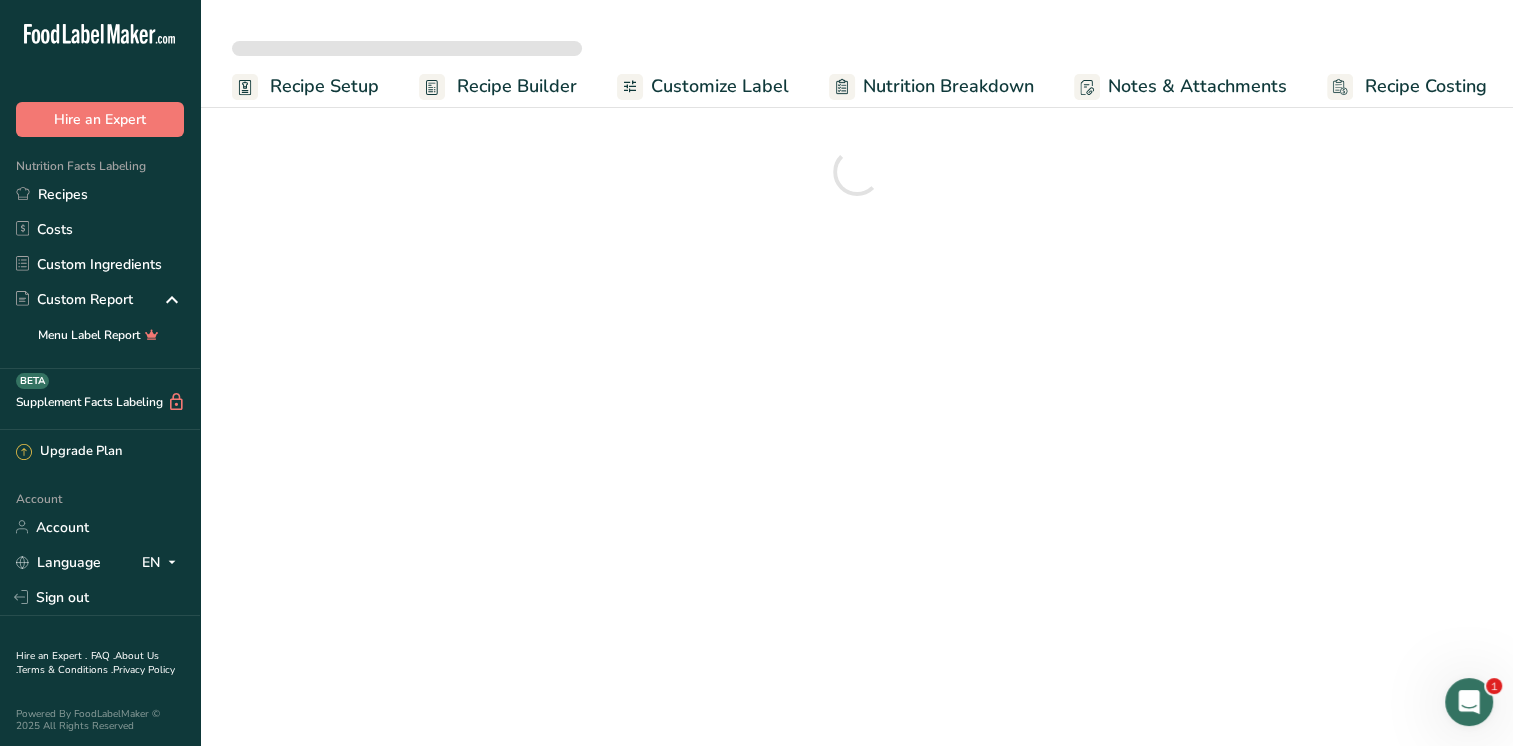 scroll, scrollTop: 0, scrollLeft: 0, axis: both 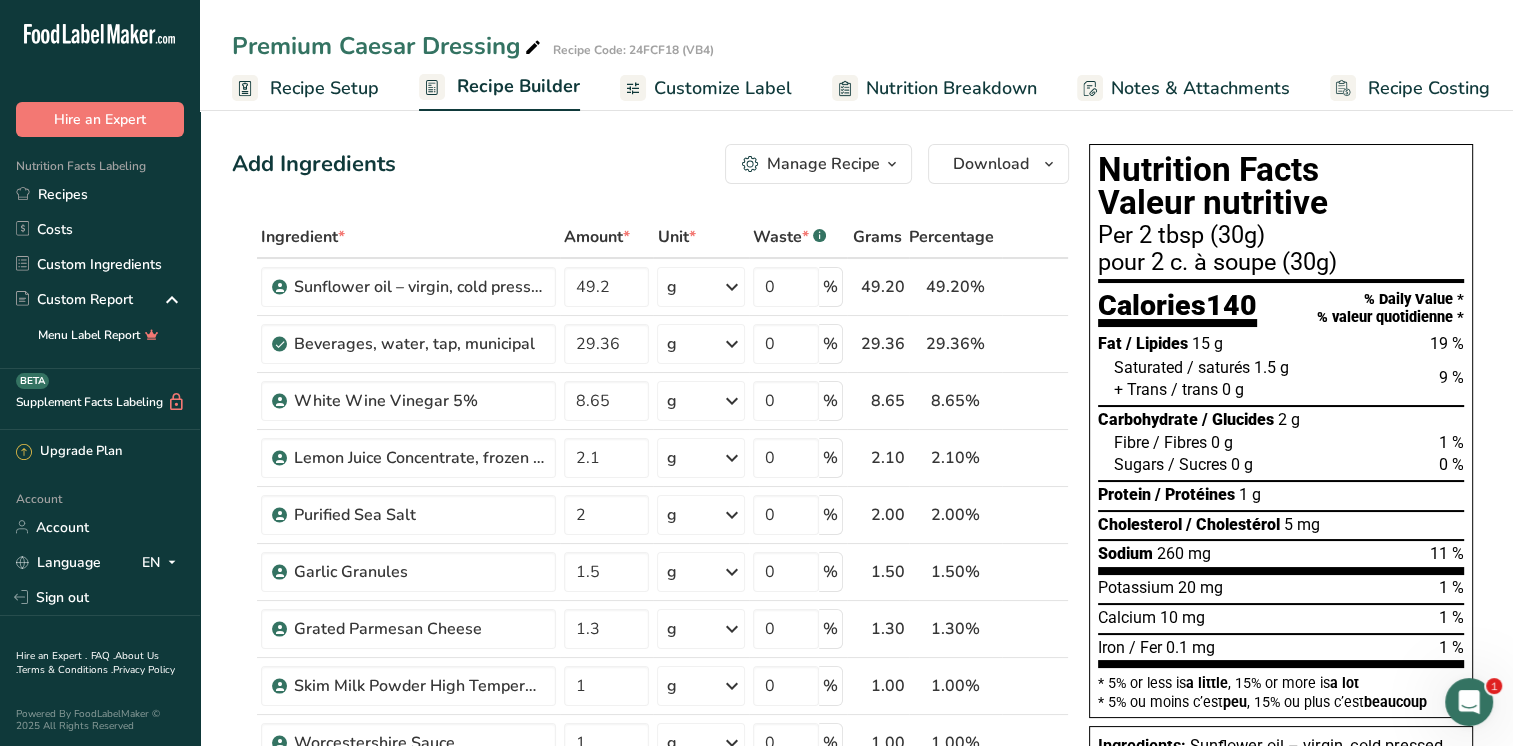 click on "Recipe Setup" at bounding box center (324, 88) 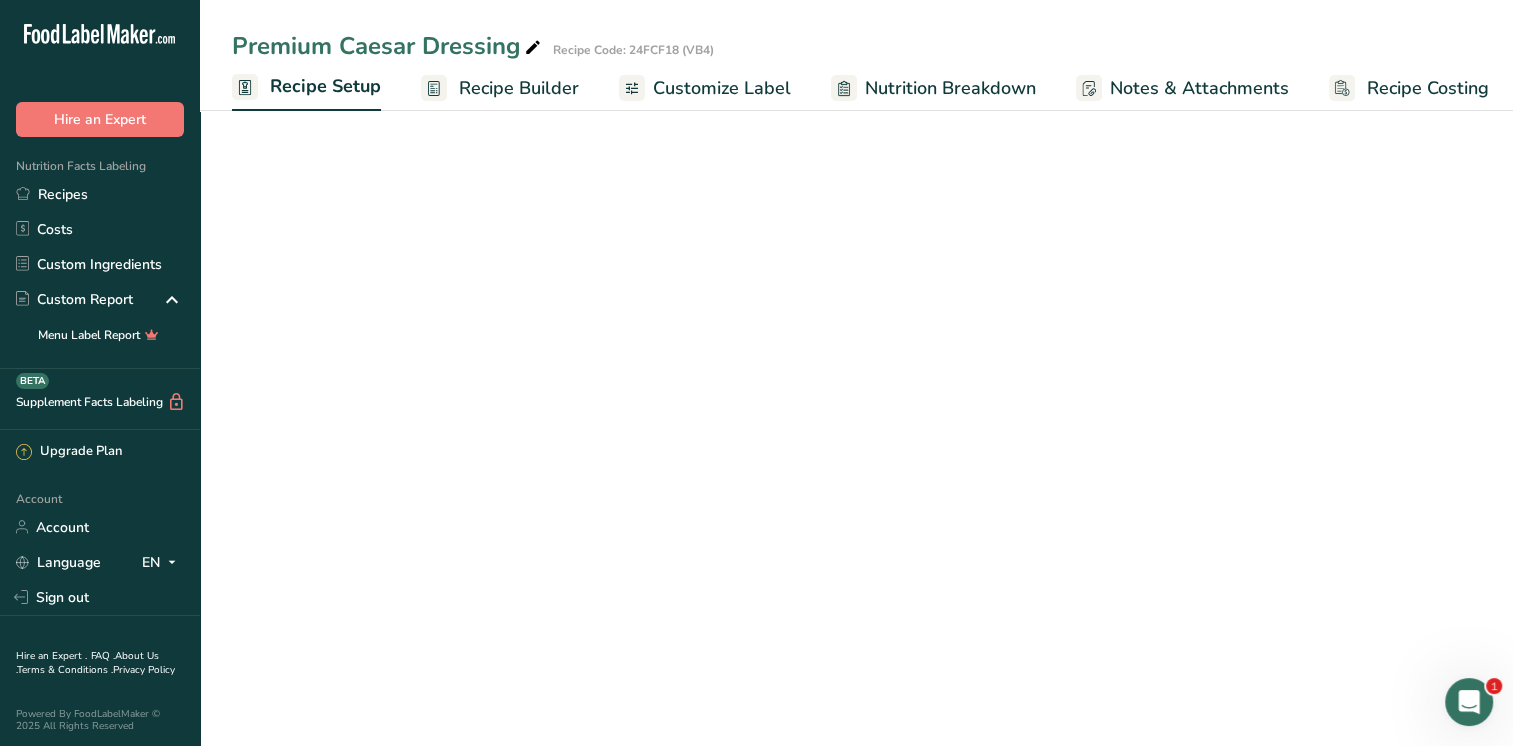 scroll, scrollTop: 0, scrollLeft: 7, axis: horizontal 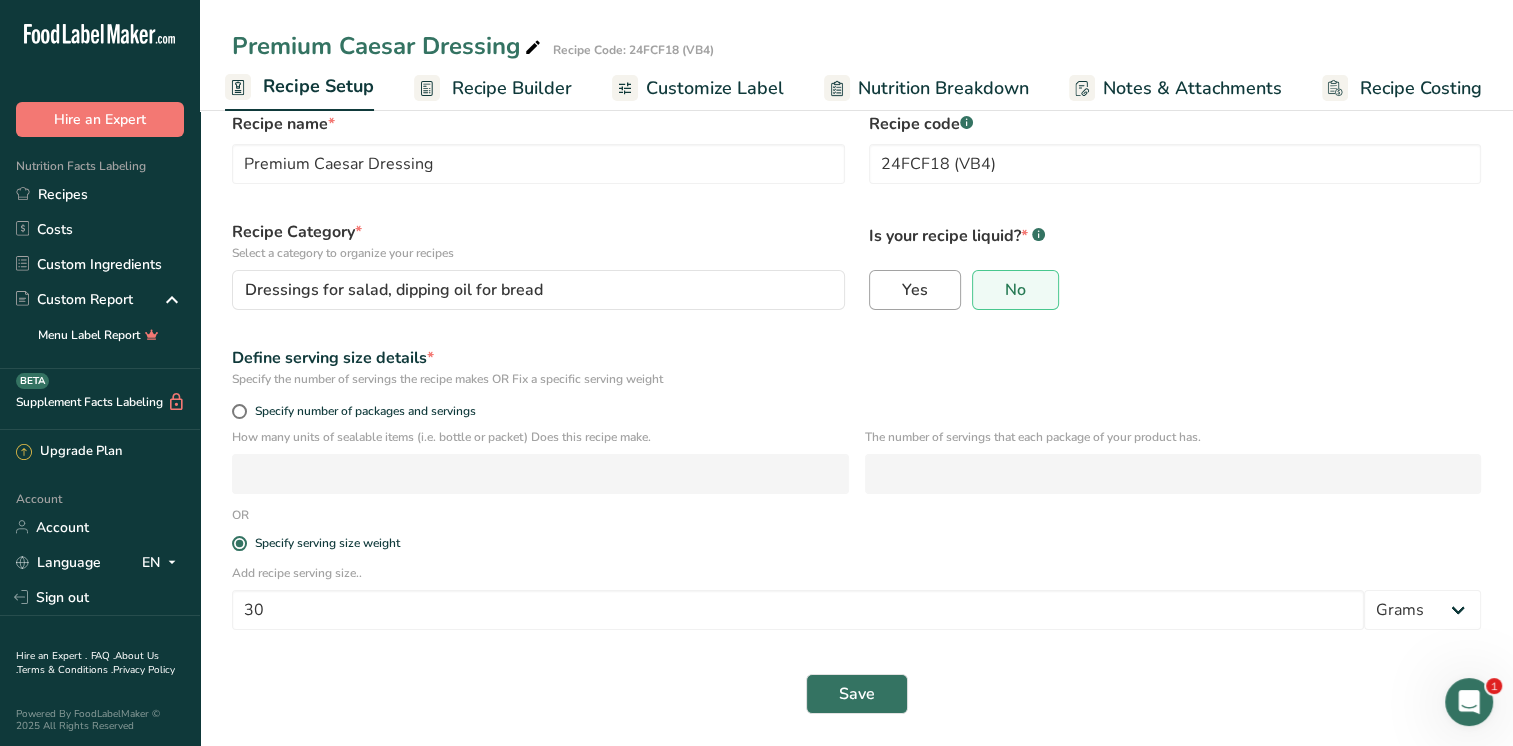 click on "Yes" at bounding box center (915, 290) 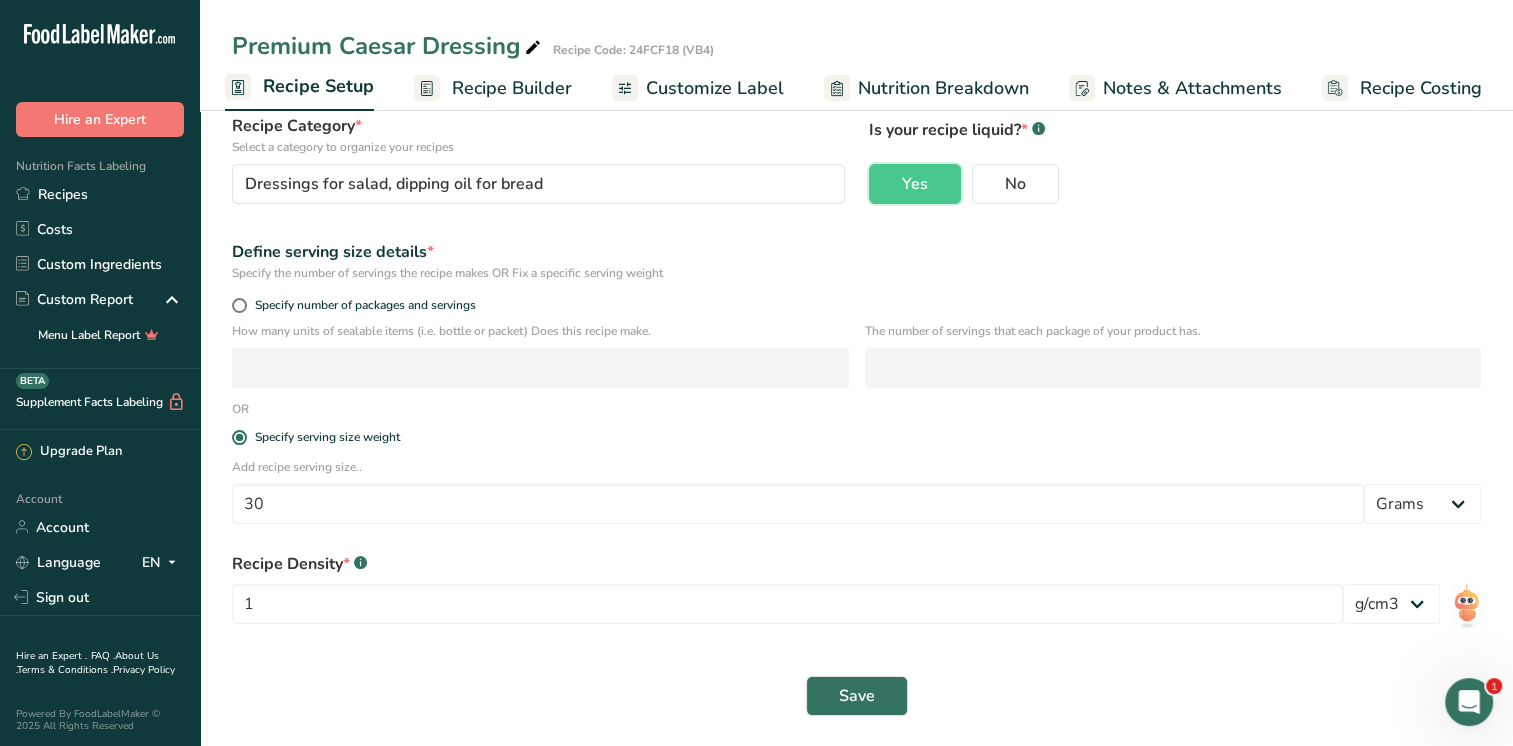 scroll, scrollTop: 152, scrollLeft: 0, axis: vertical 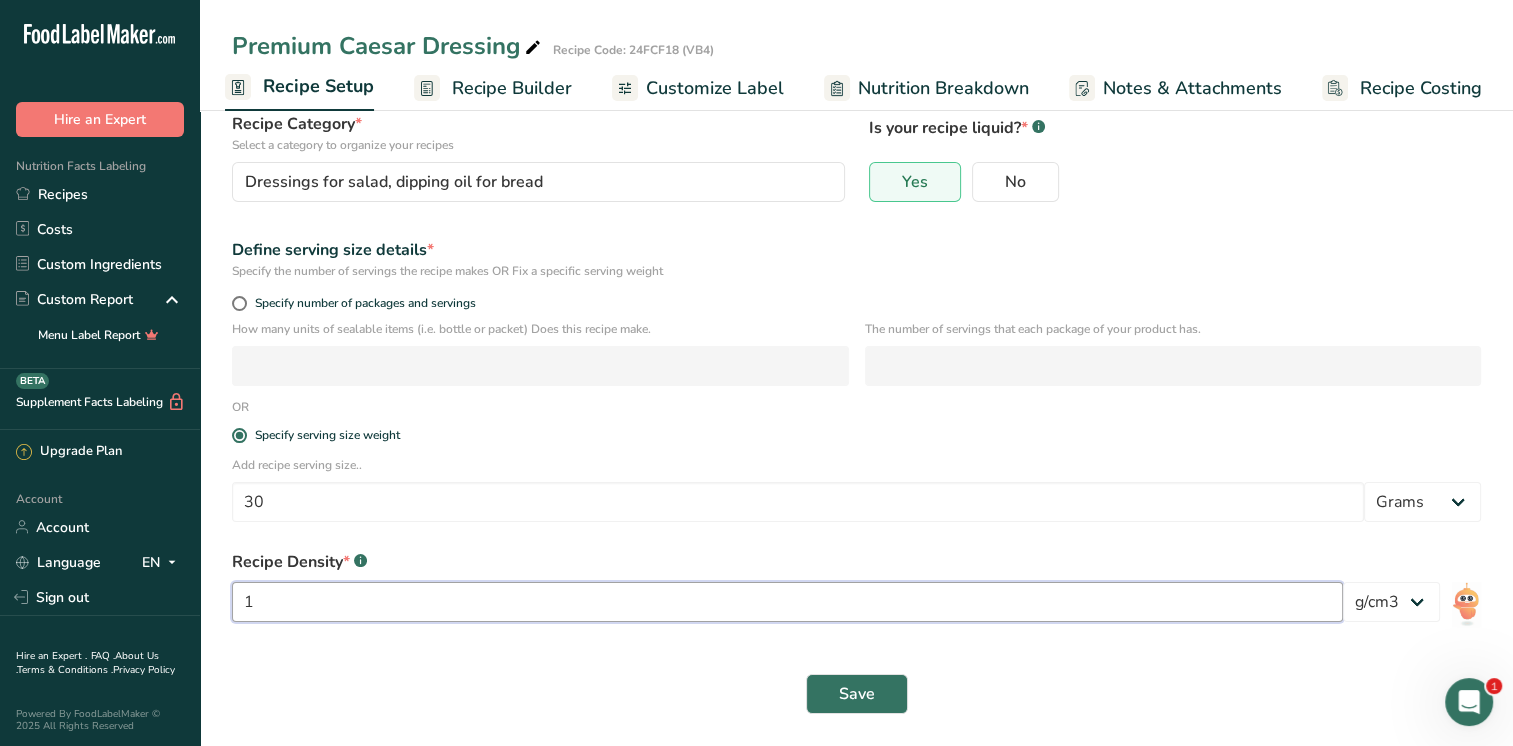 click on "1" at bounding box center (787, 602) 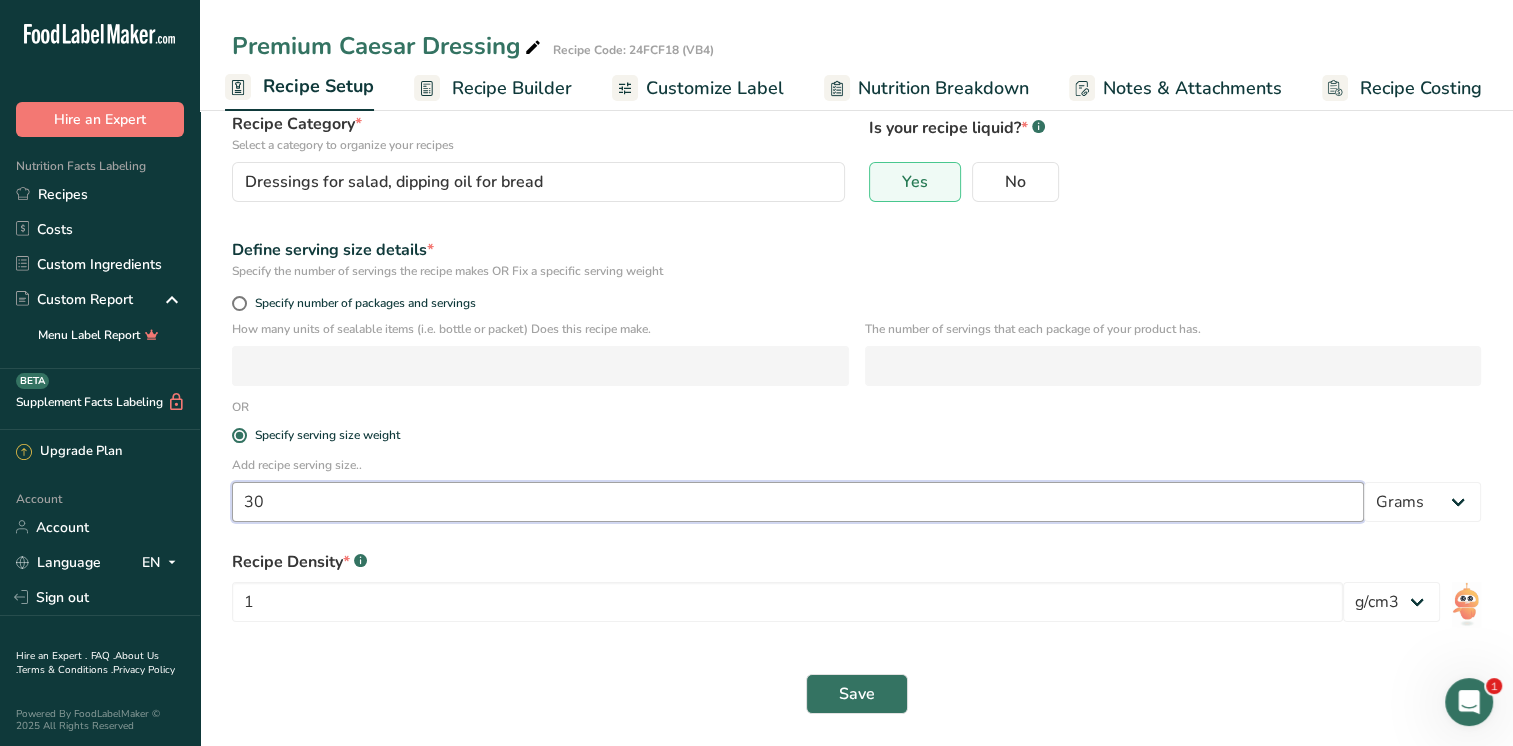 click on "30" at bounding box center (798, 502) 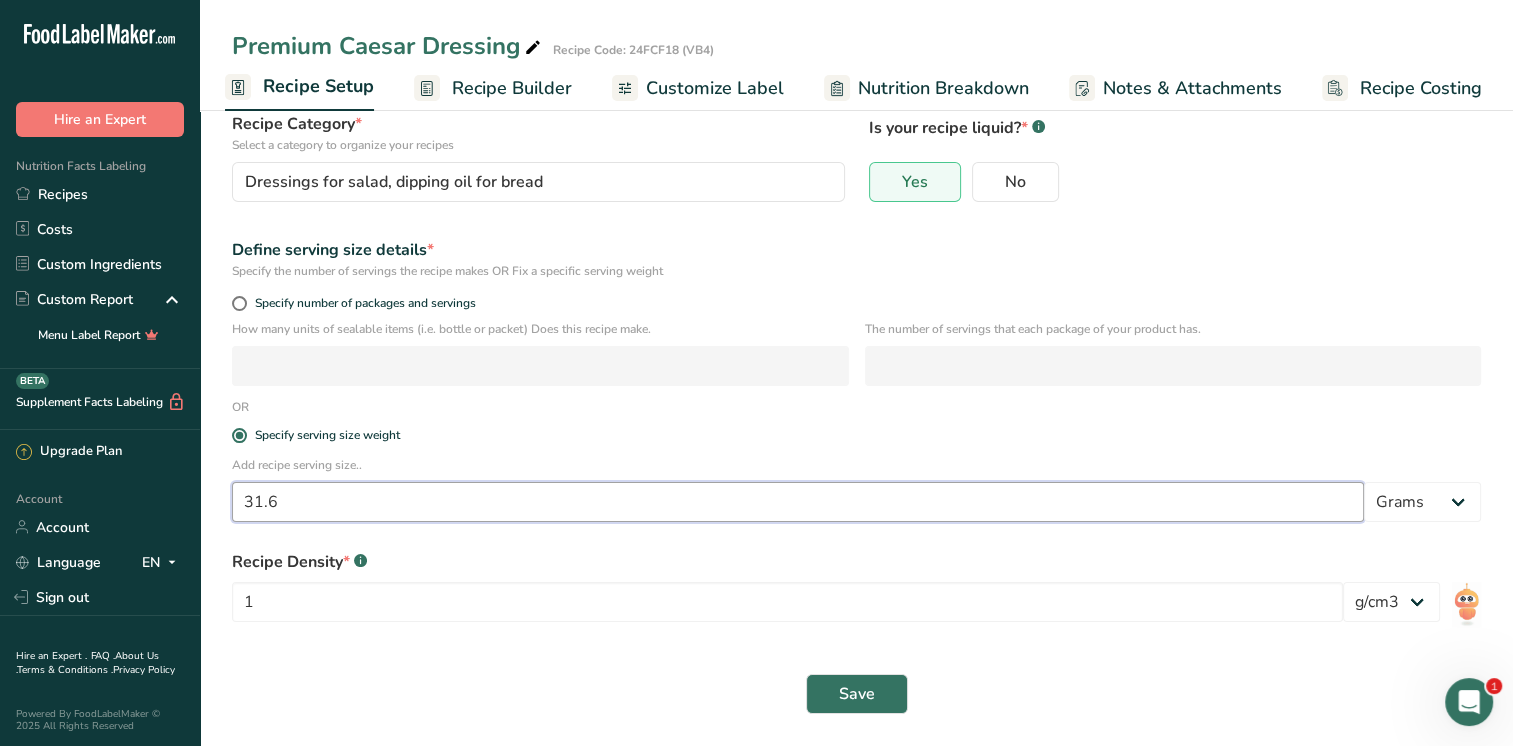 type on "31.6" 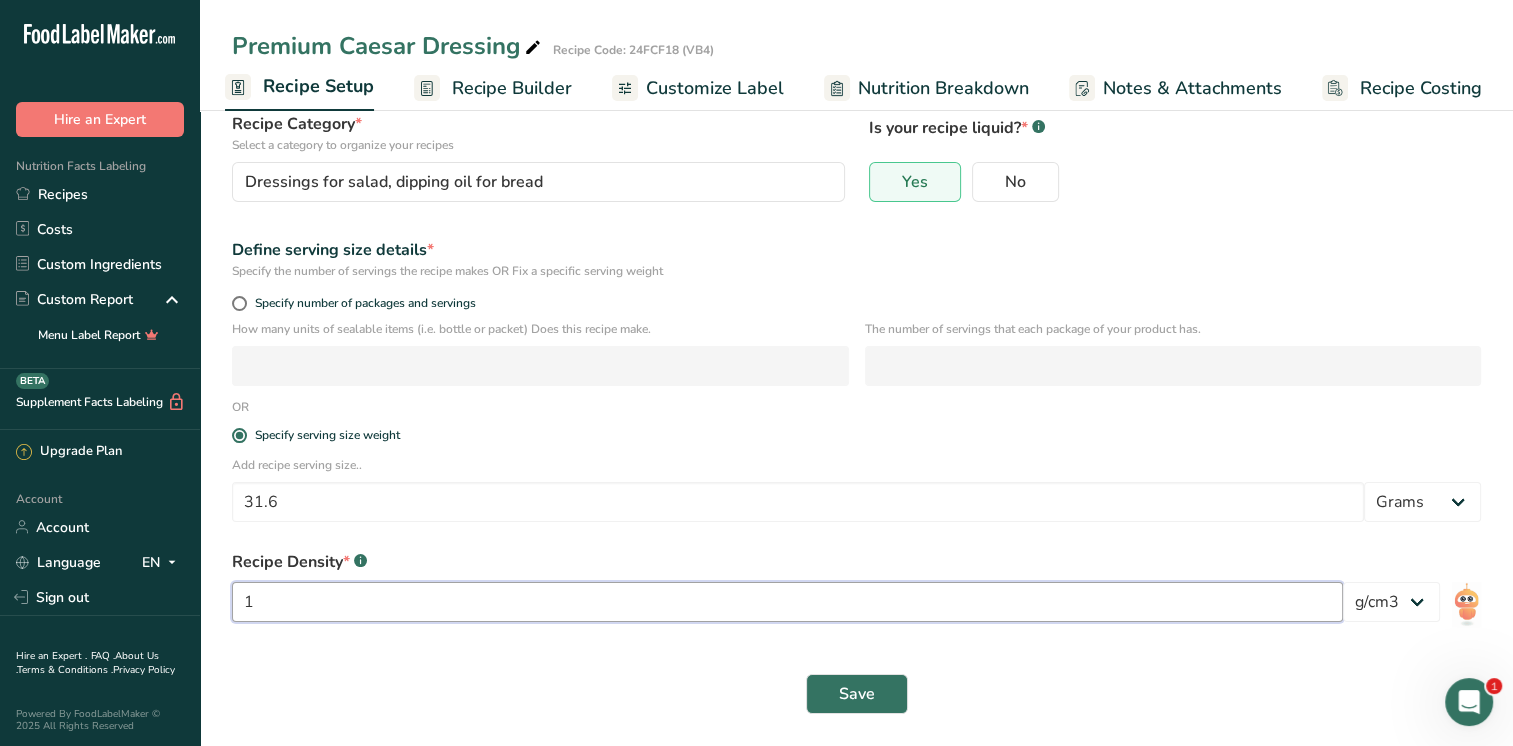 click on "1" at bounding box center [787, 602] 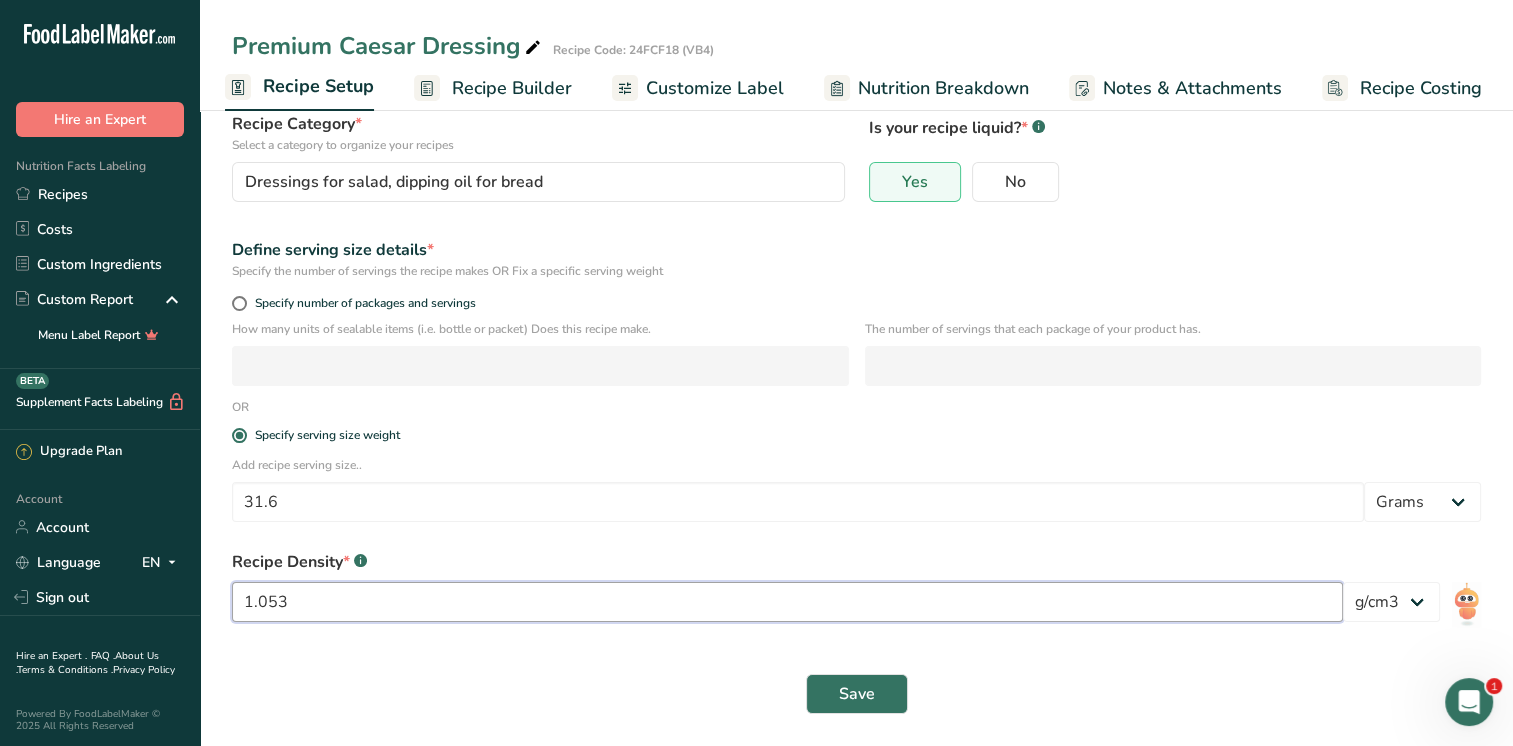 type on "1.053" 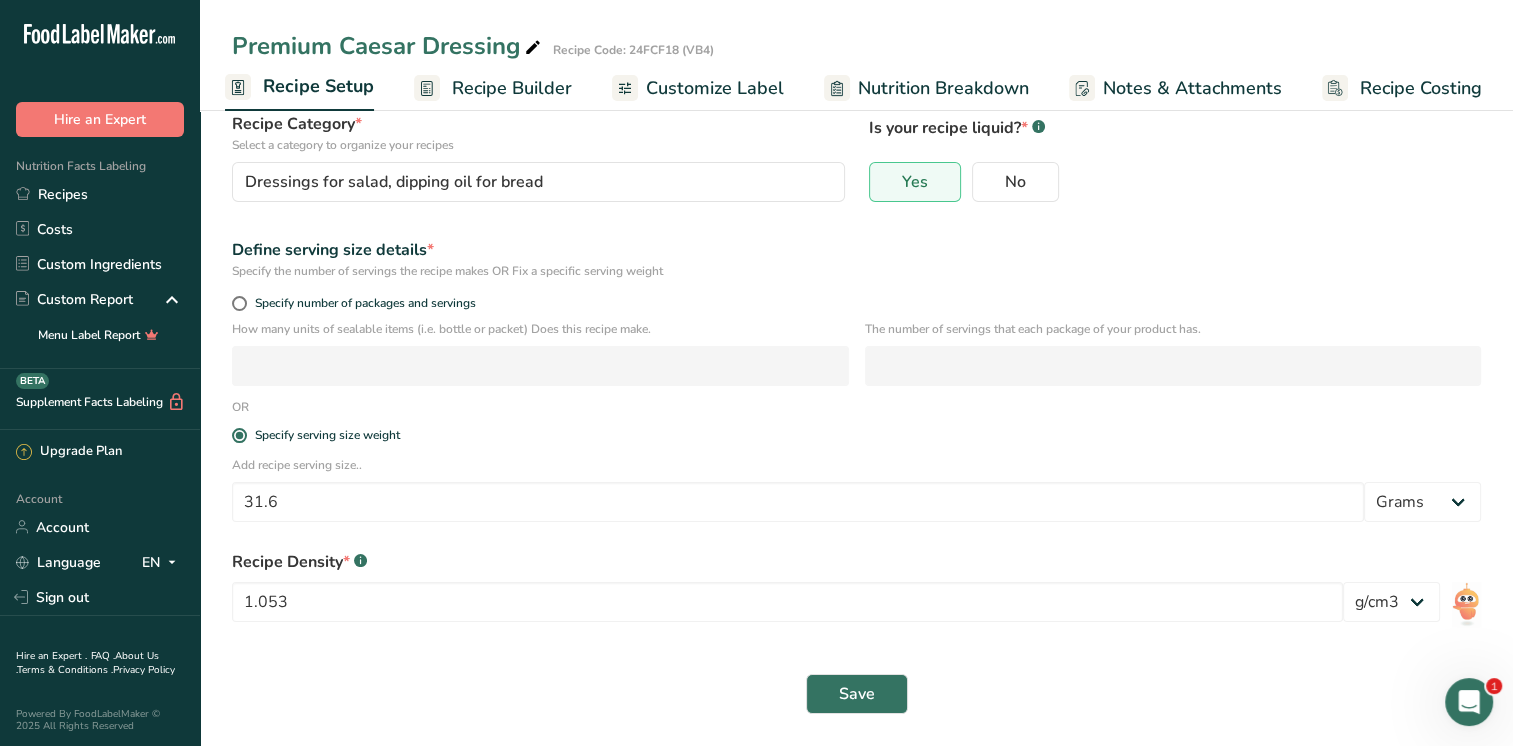 click on "Save" at bounding box center [856, 694] 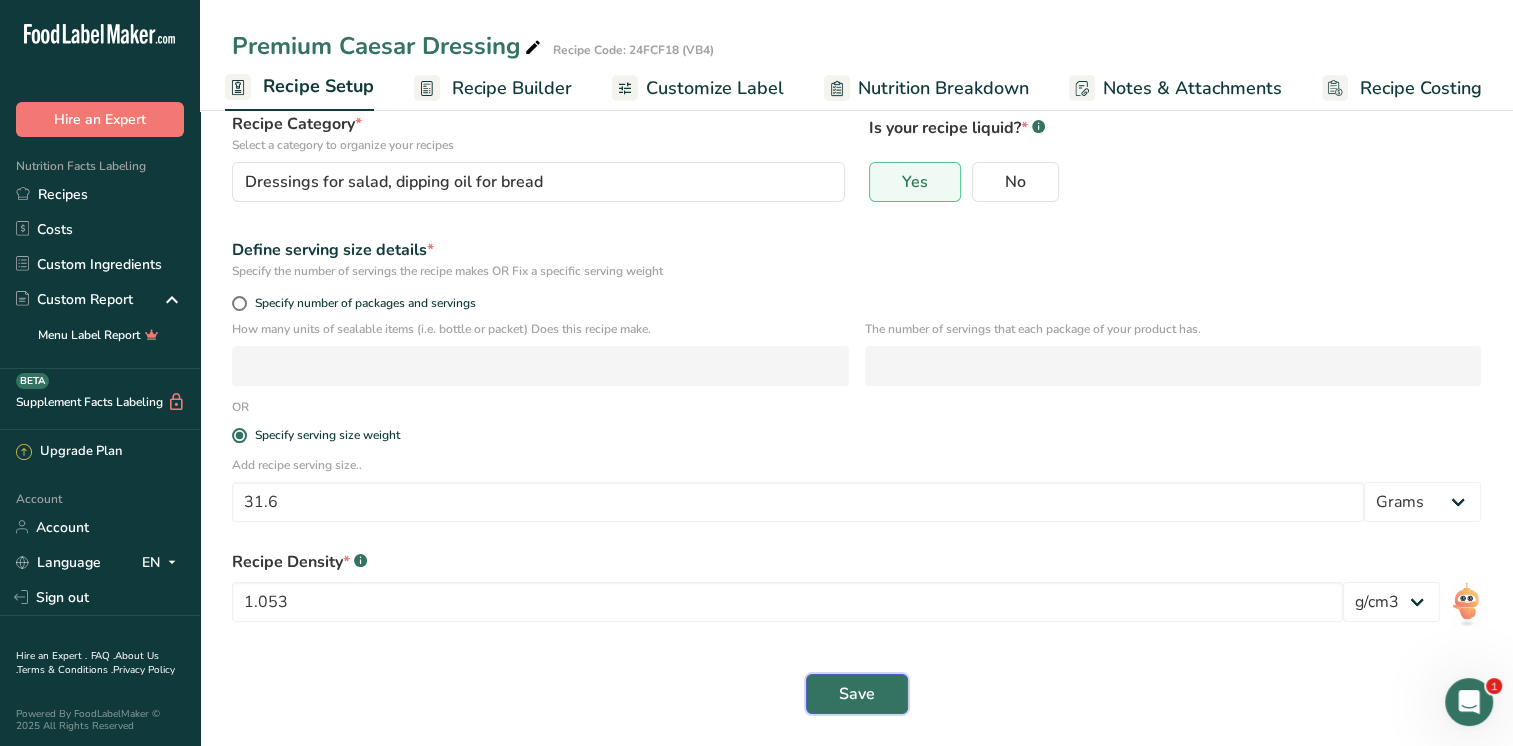 drag, startPoint x: 841, startPoint y: 697, endPoint x: 728, endPoint y: 680, distance: 114.27161 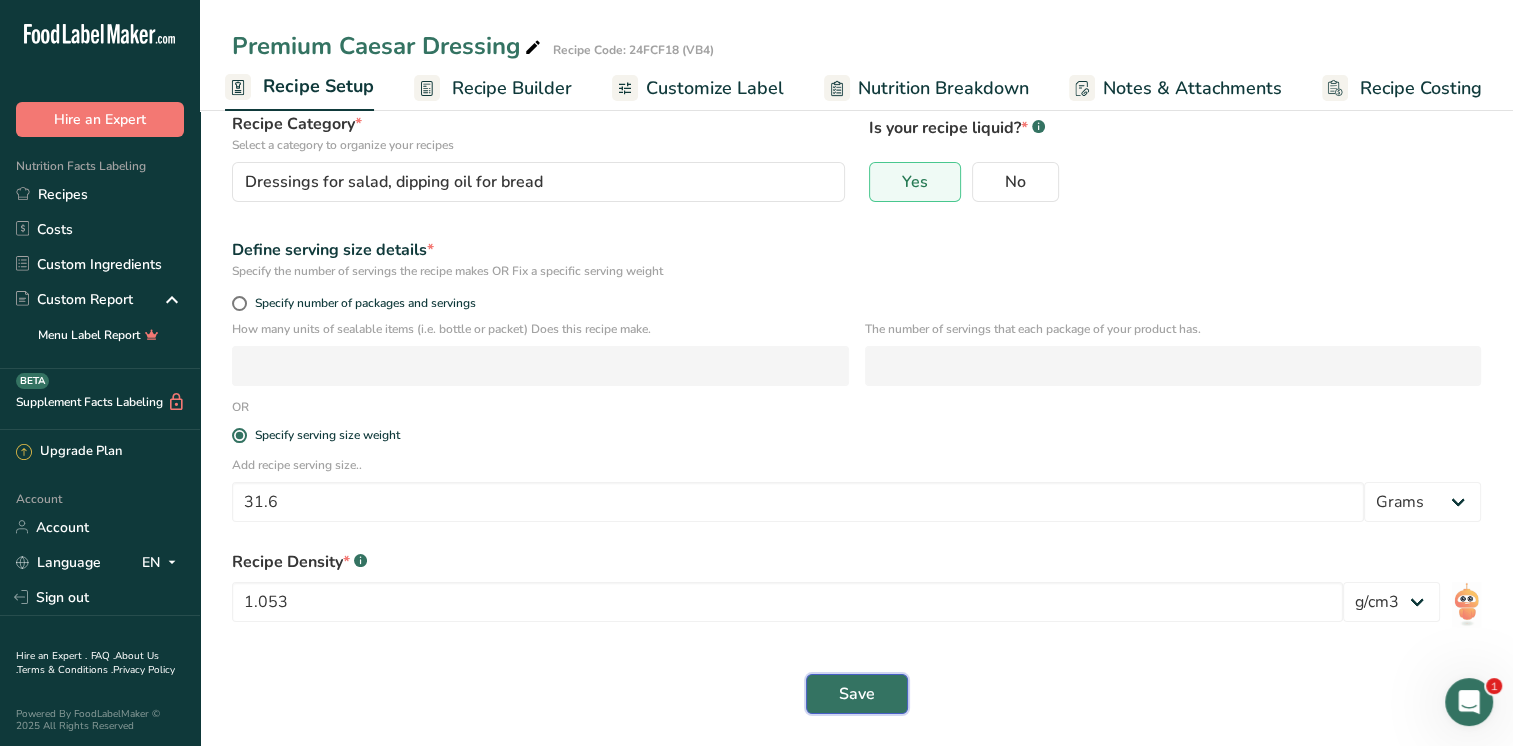 click on "Save" at bounding box center (857, 694) 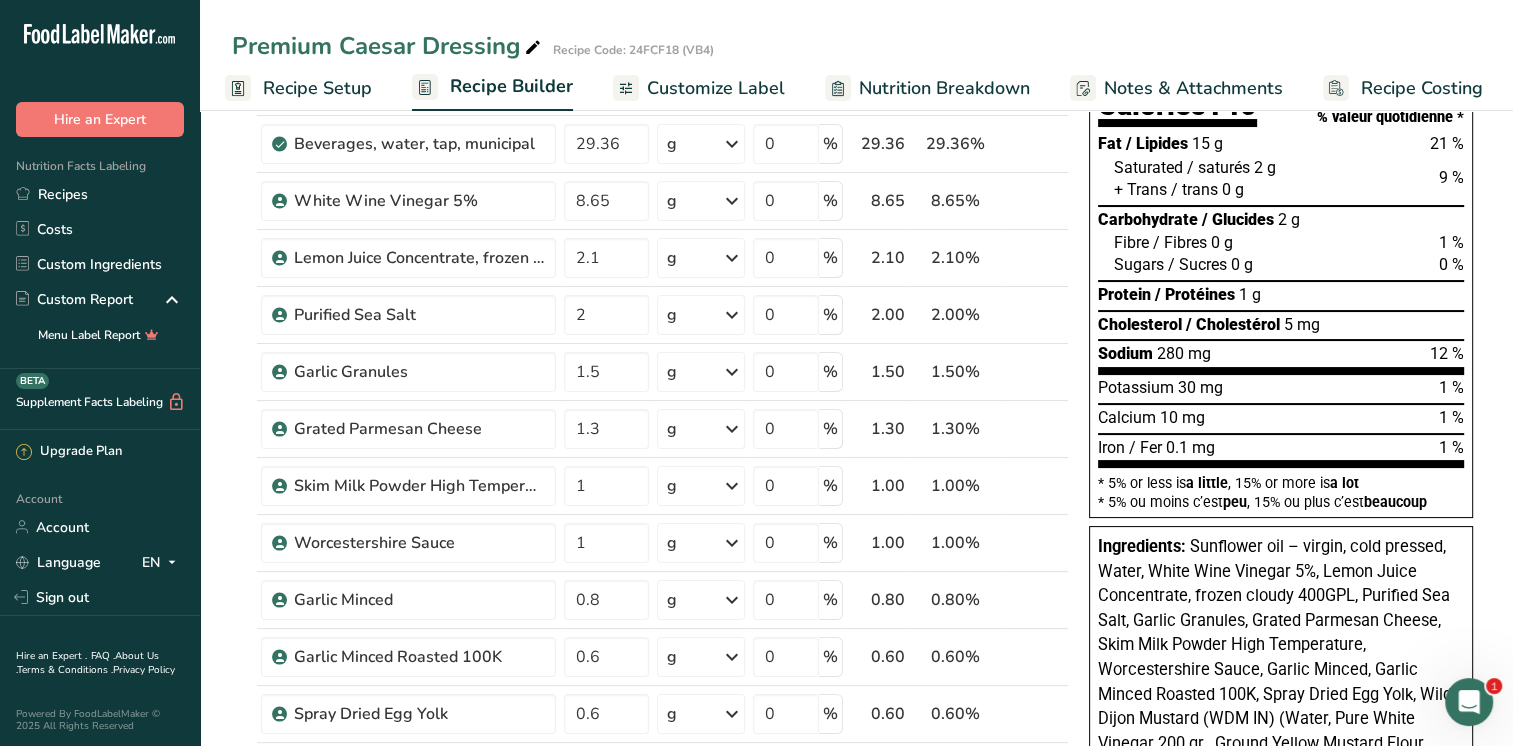 scroll, scrollTop: 0, scrollLeft: 0, axis: both 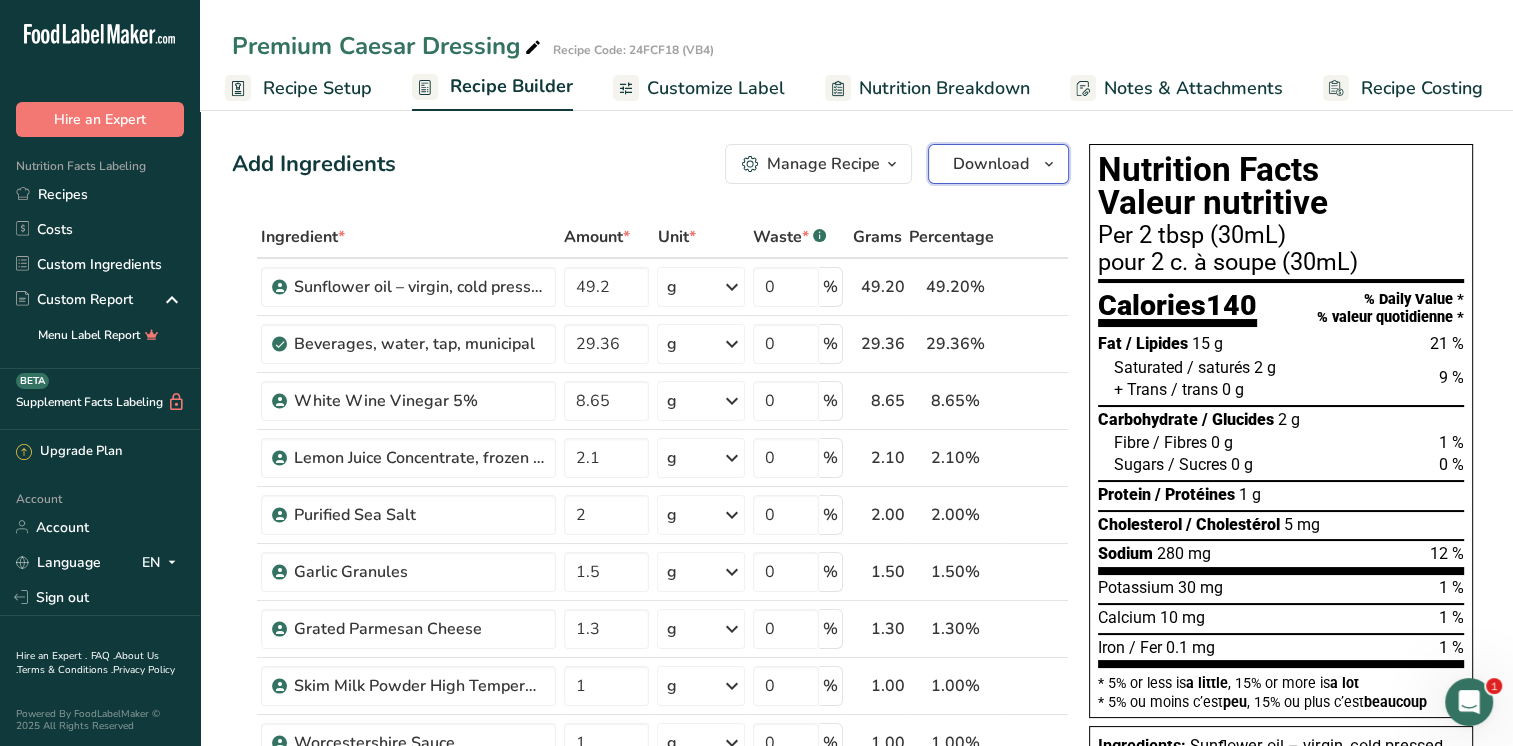 click at bounding box center [1049, 164] 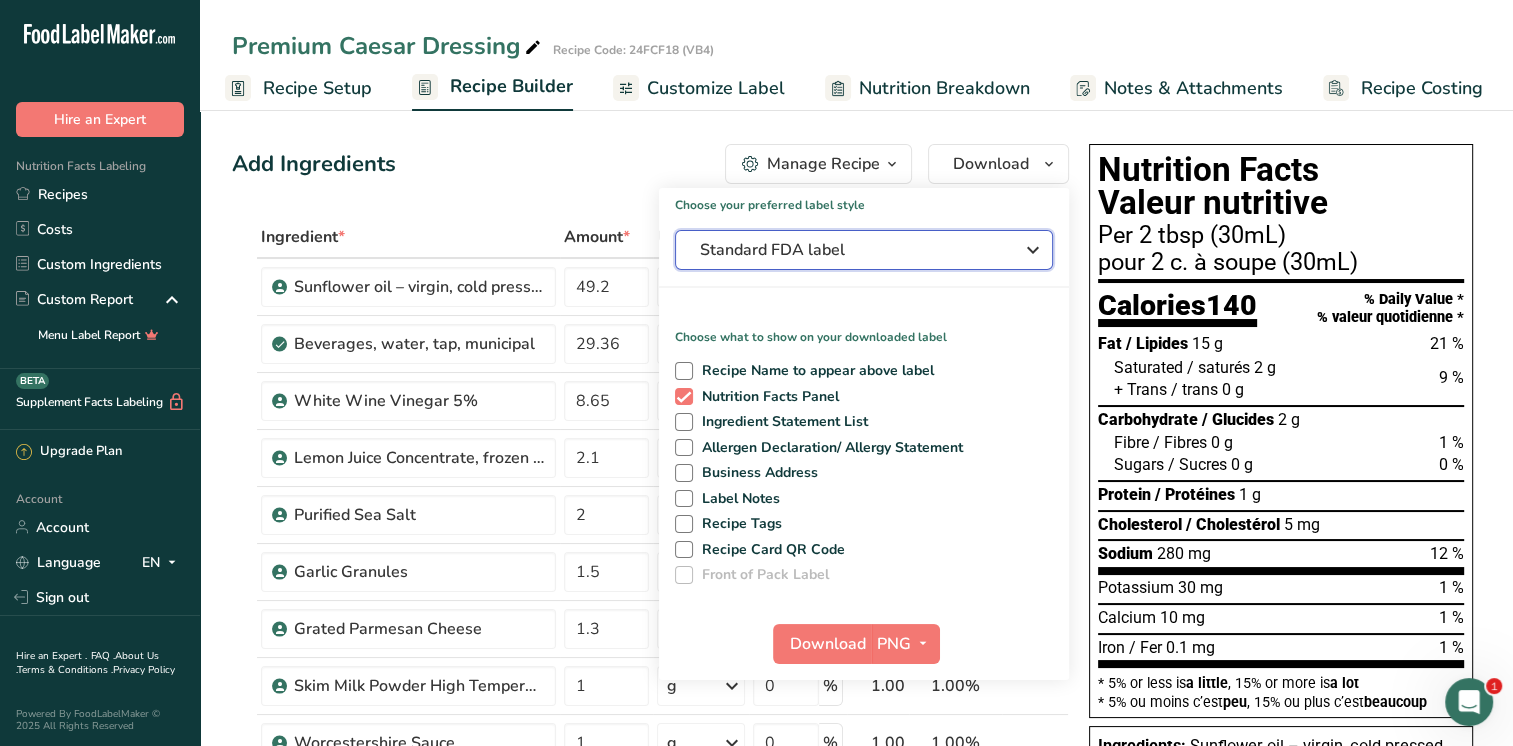 click on "Standard FDA label" at bounding box center (850, 250) 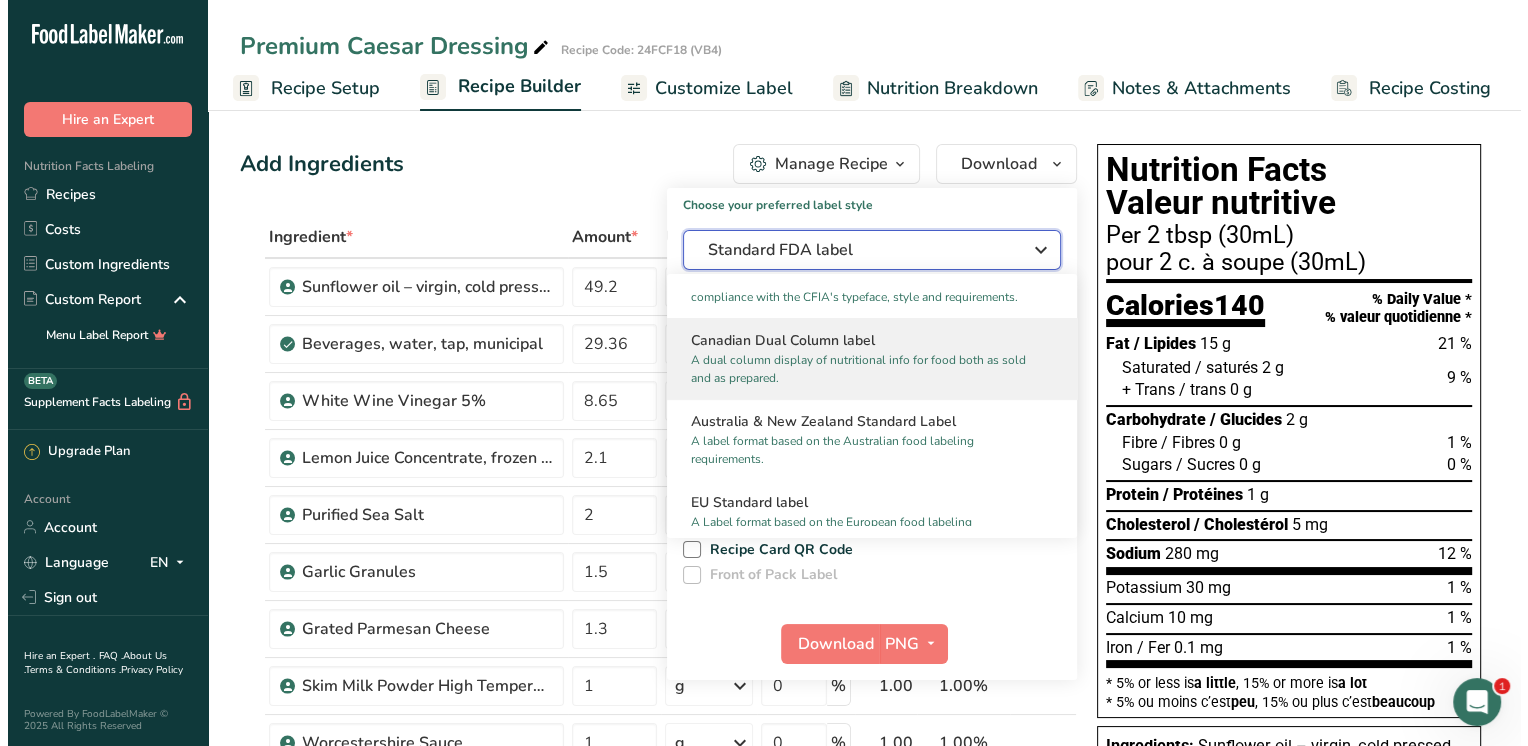 scroll, scrollTop: 800, scrollLeft: 0, axis: vertical 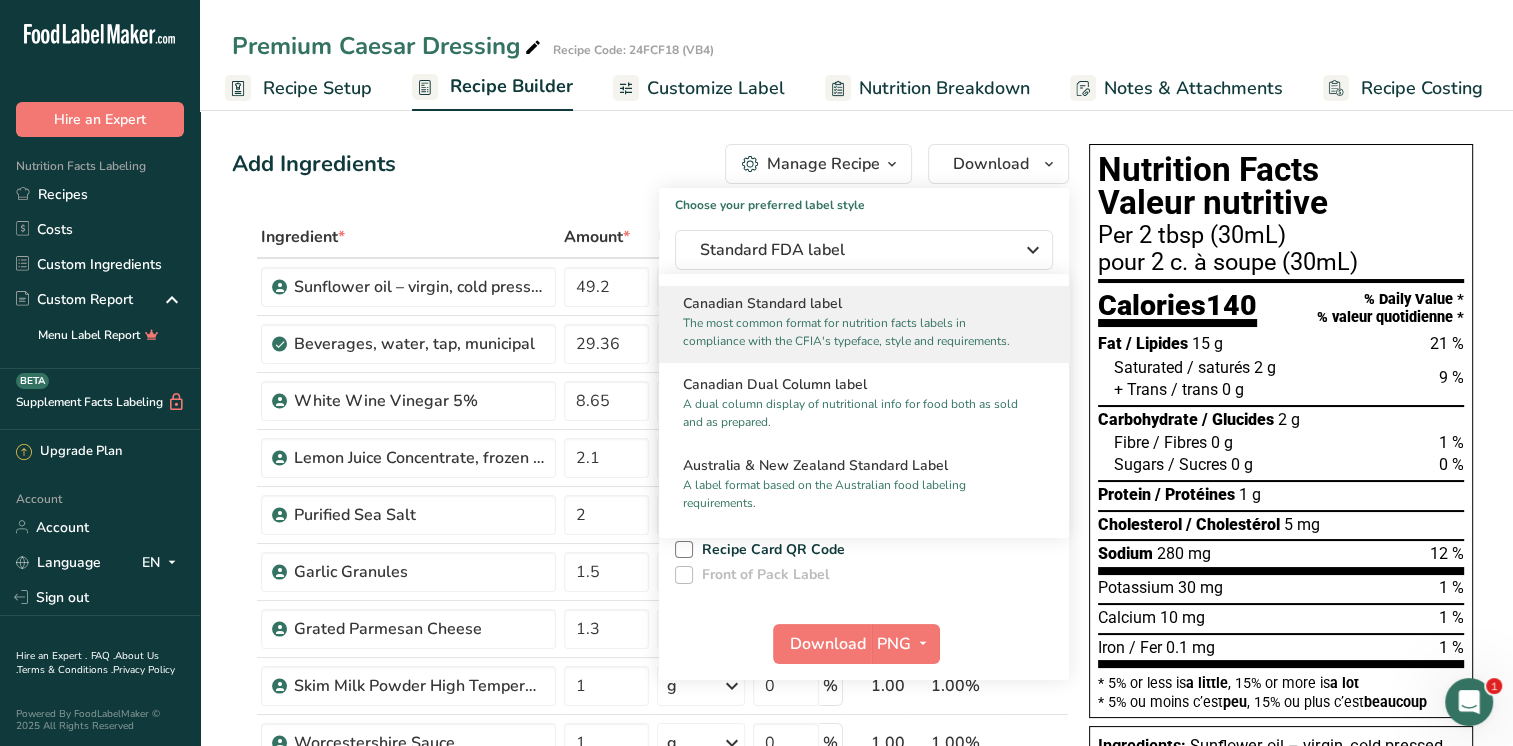 click on "The most common format for nutrition facts labels in compliance with the CFIA's typeface, style and requirements." at bounding box center (855, 332) 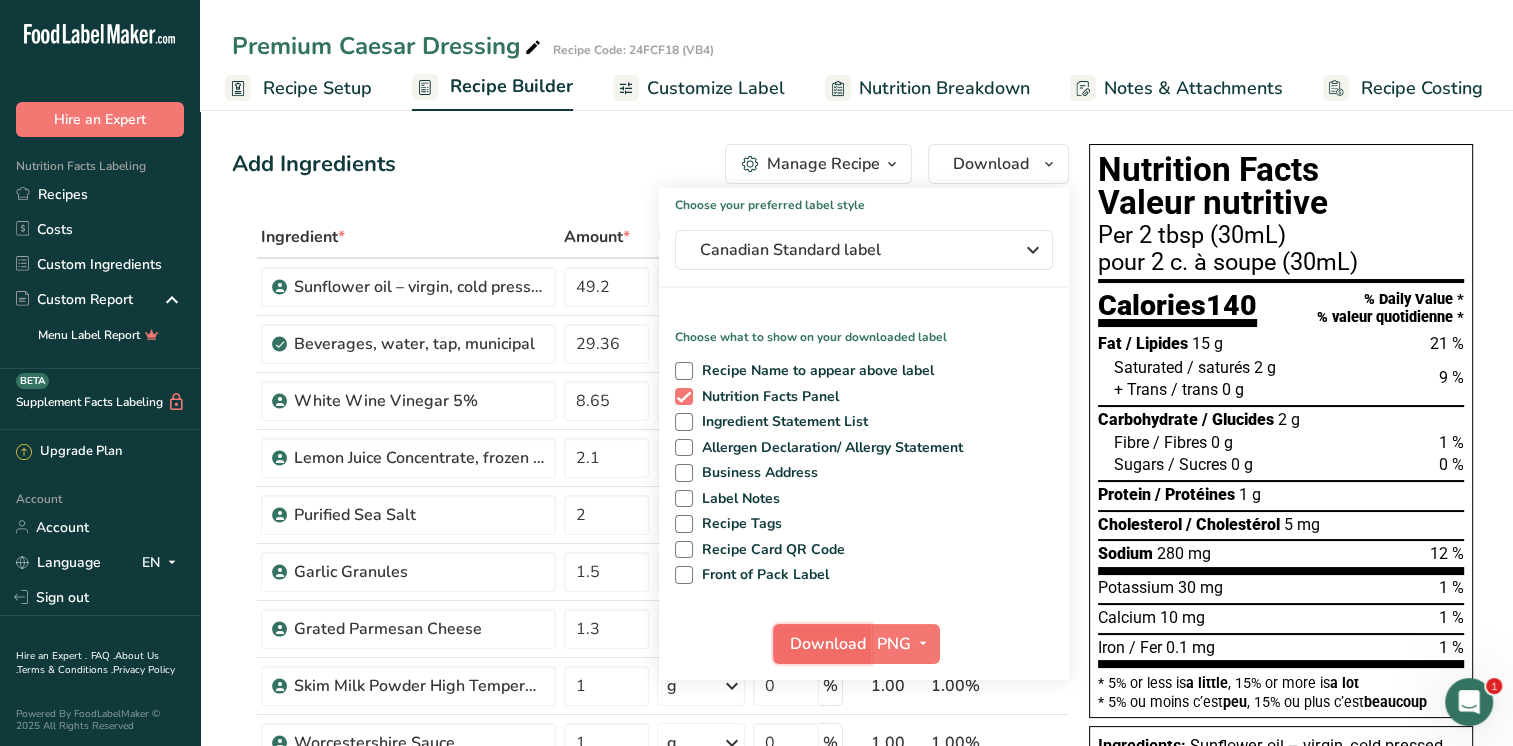 click on "Download" at bounding box center [828, 644] 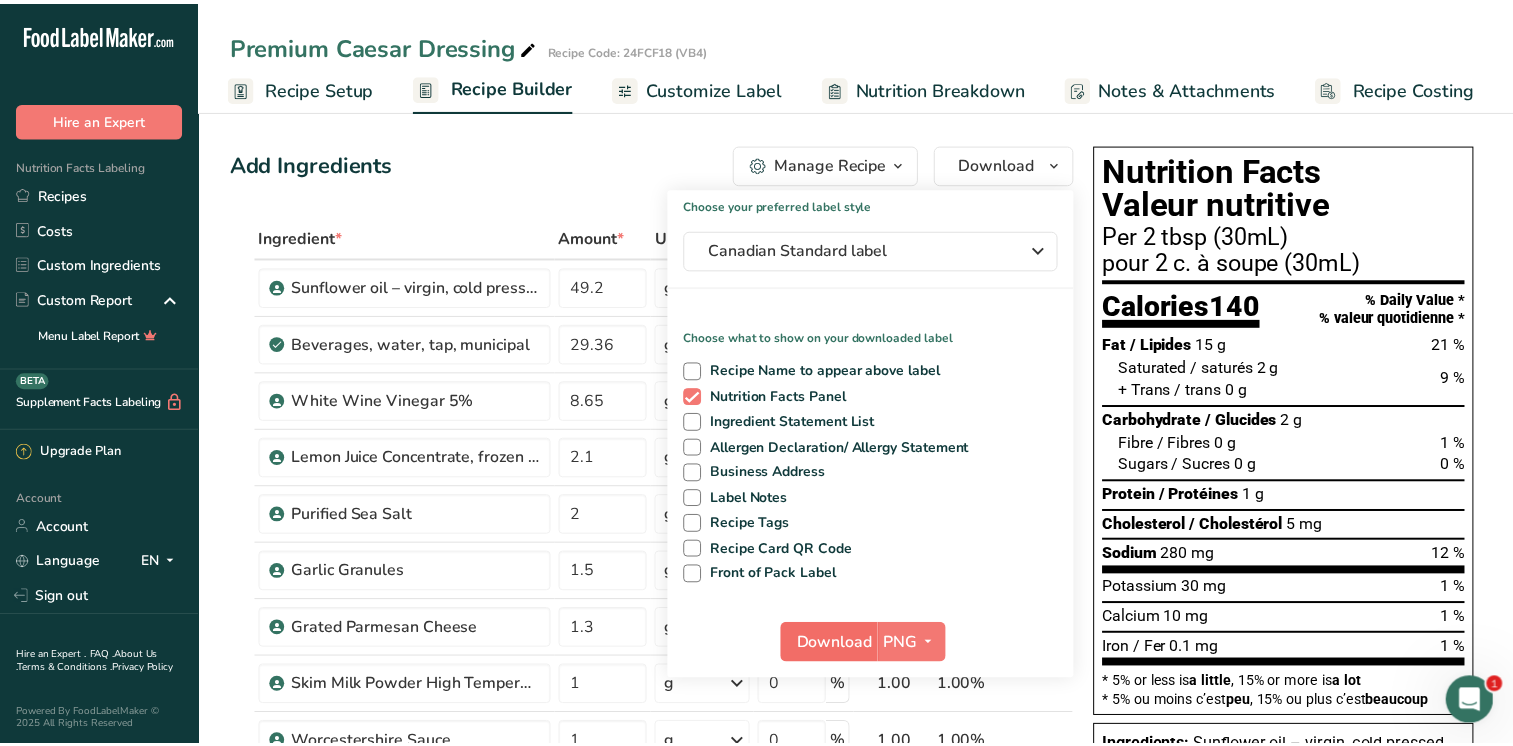 scroll, scrollTop: 0, scrollLeft: 0, axis: both 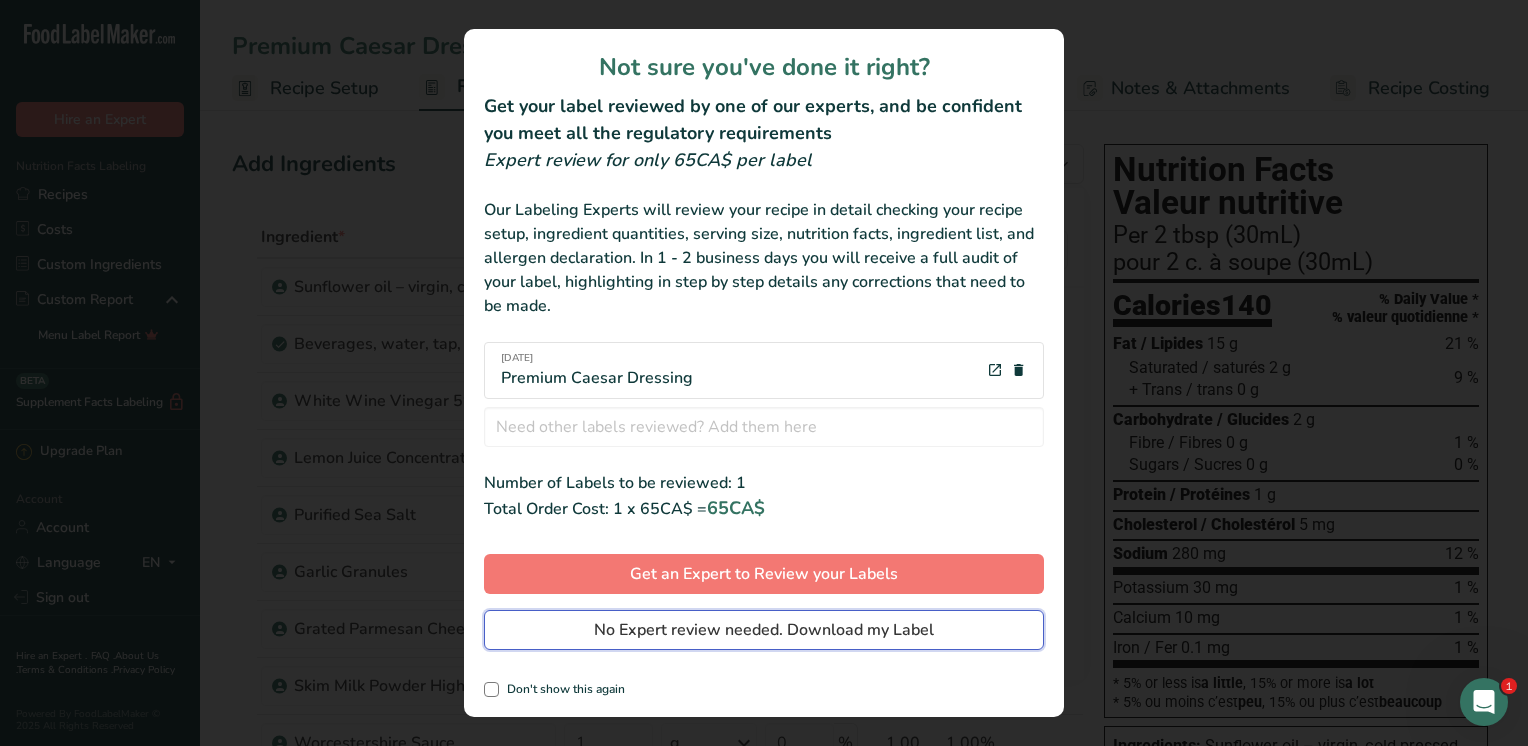 click on "No Expert review needed. Download my Label" at bounding box center [764, 630] 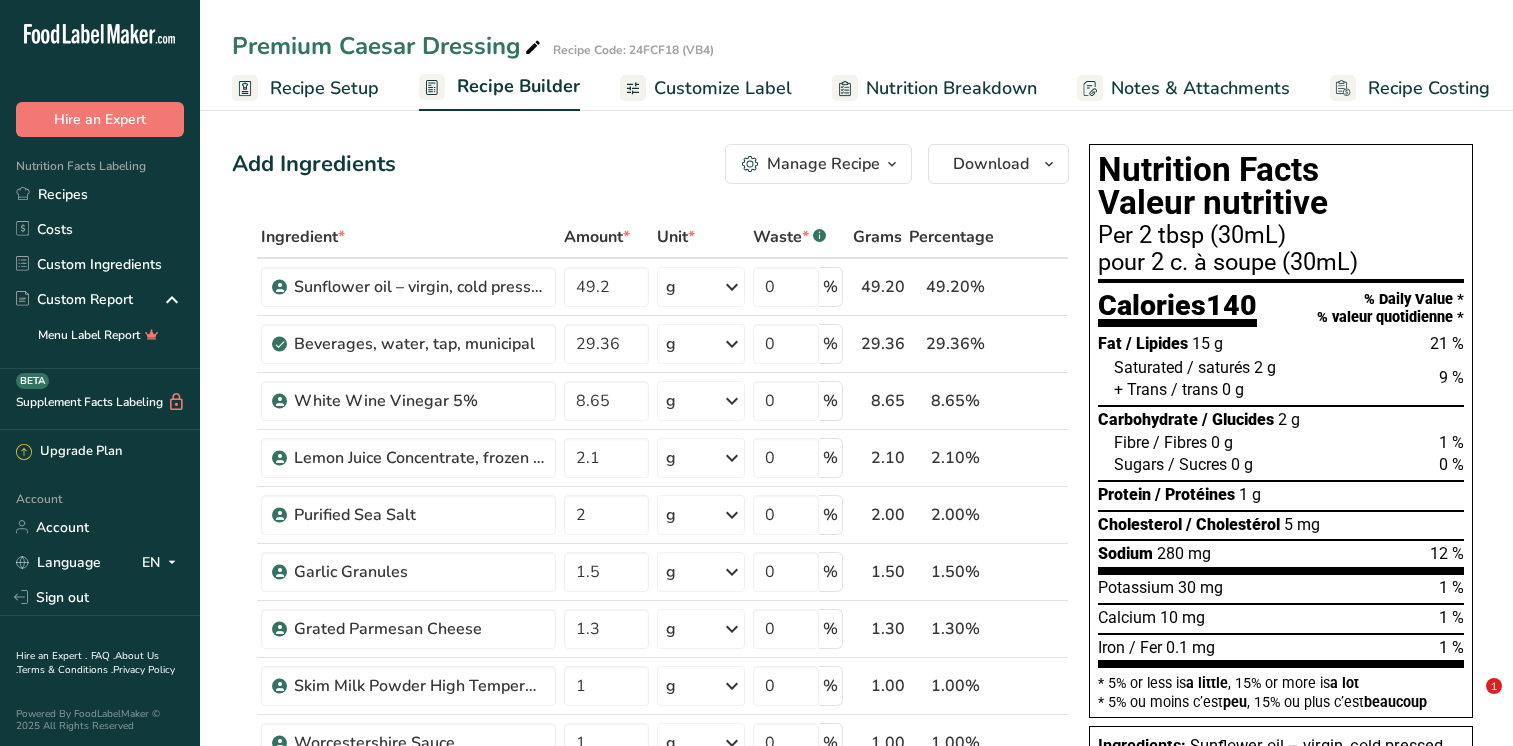 scroll, scrollTop: 0, scrollLeft: 0, axis: both 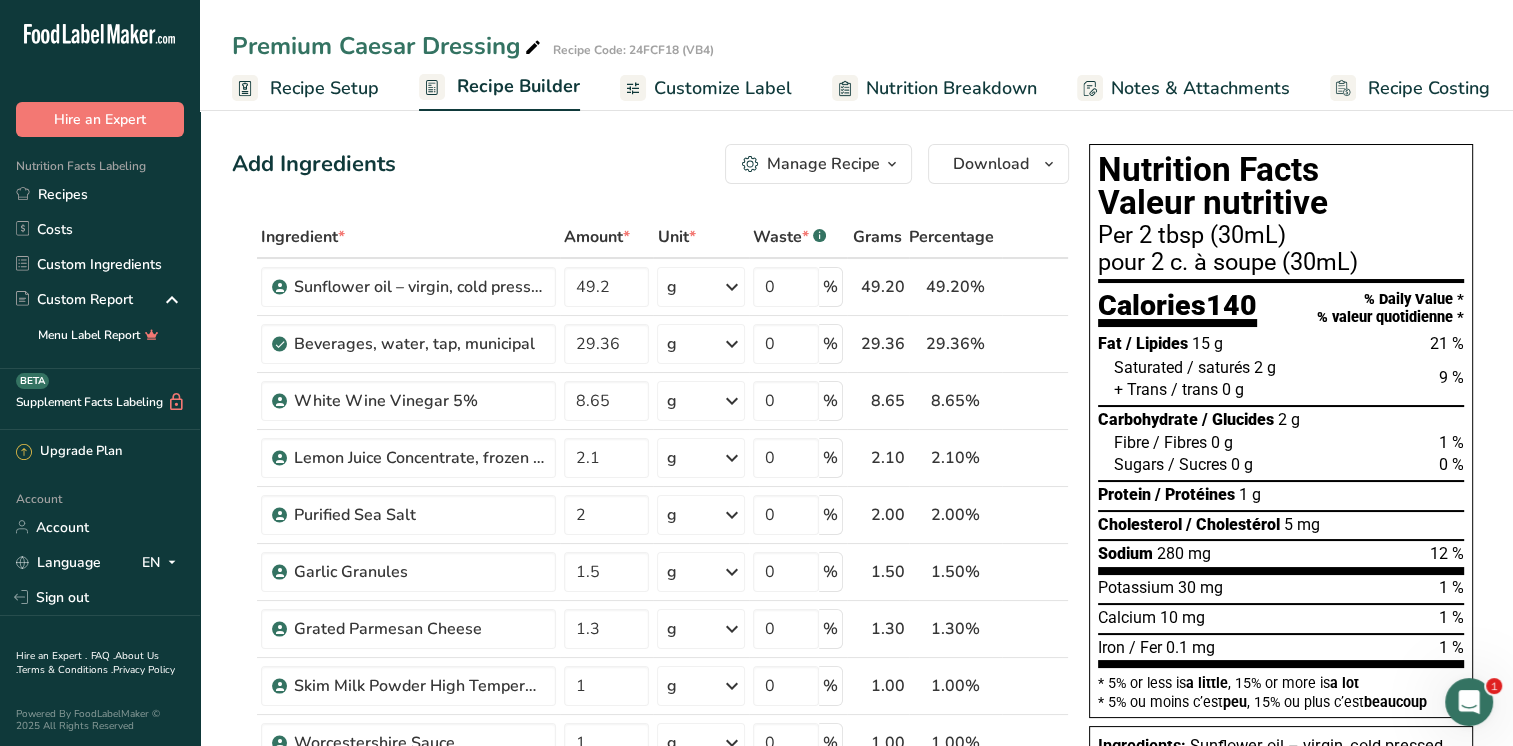 click on "Recipe Setup" at bounding box center (324, 88) 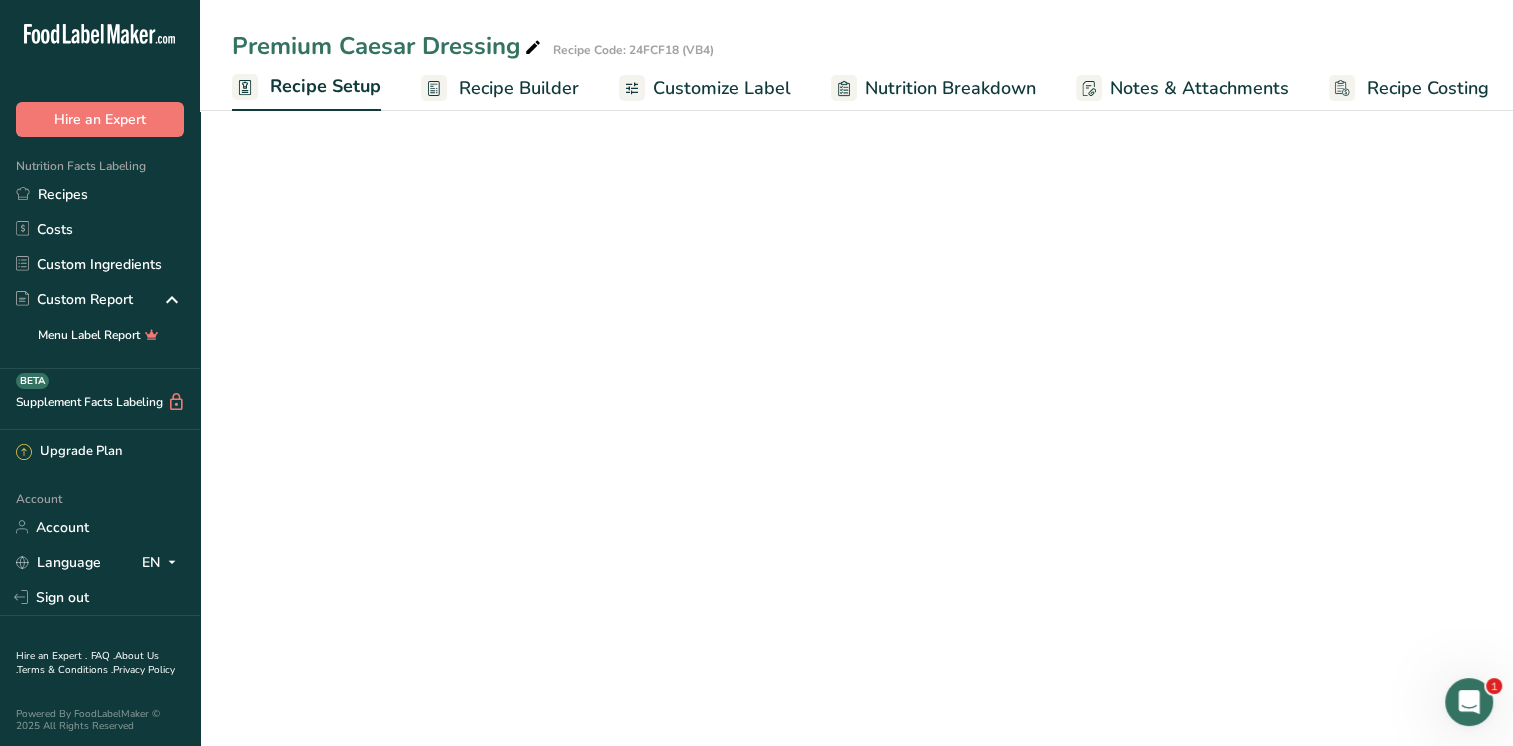 scroll, scrollTop: 0, scrollLeft: 7, axis: horizontal 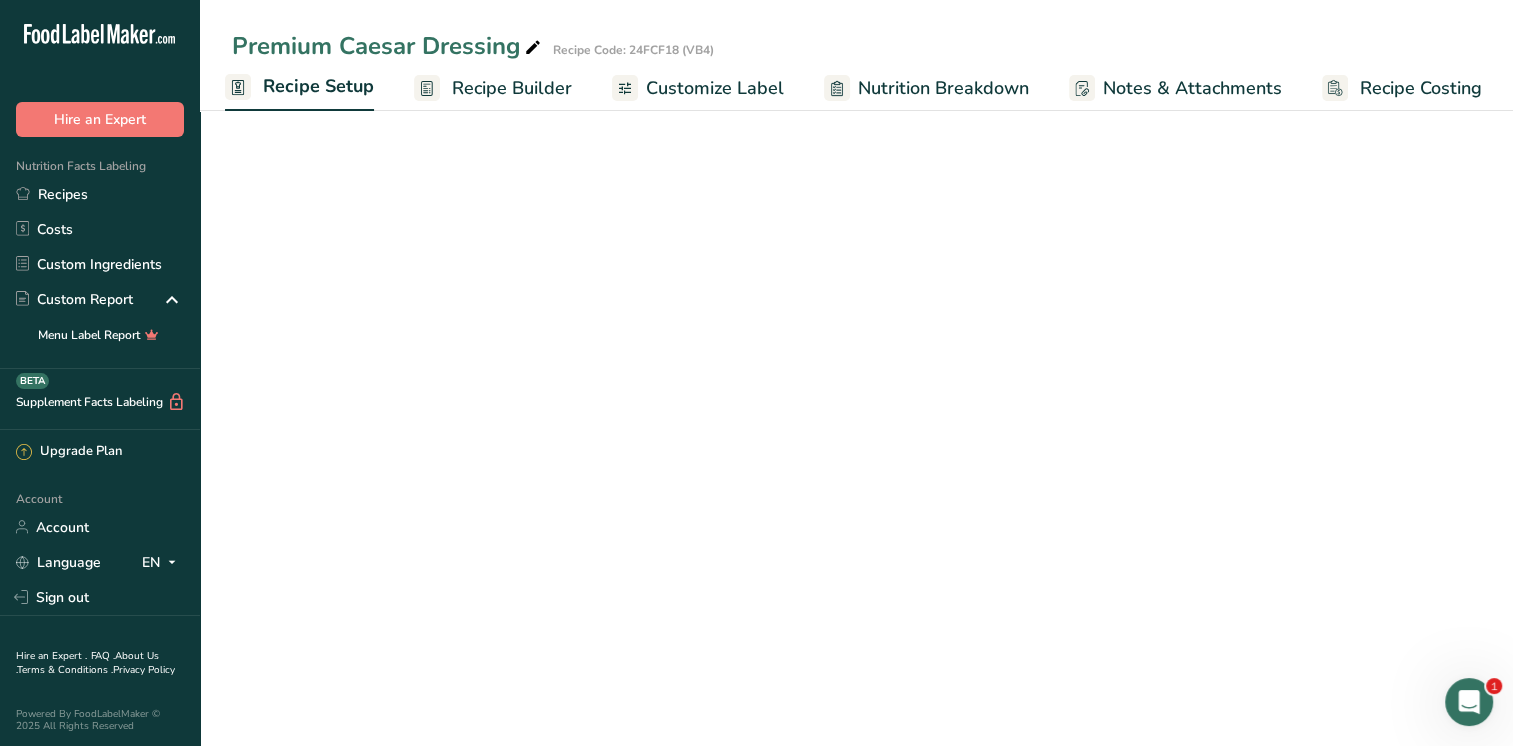 select on "22" 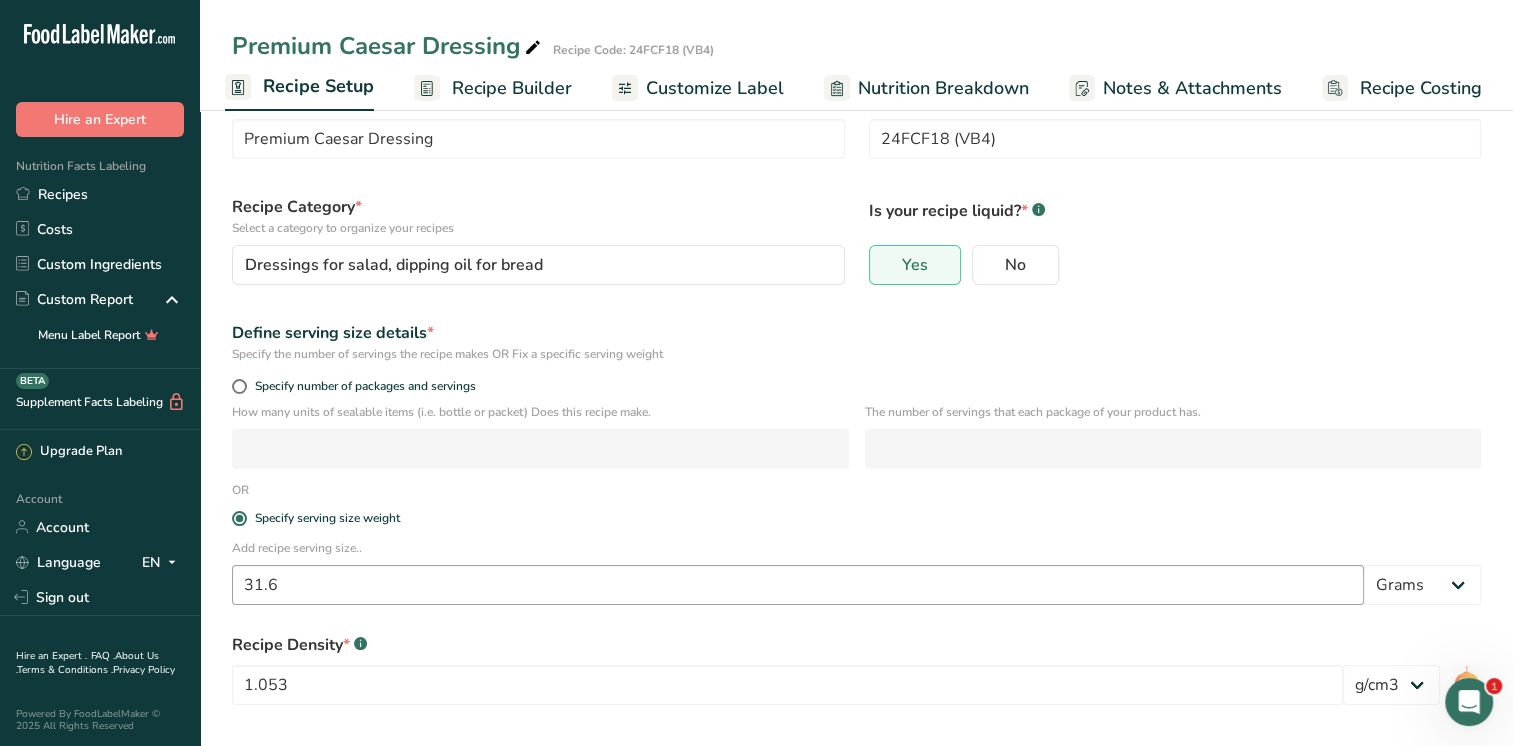 scroll, scrollTop: 152, scrollLeft: 0, axis: vertical 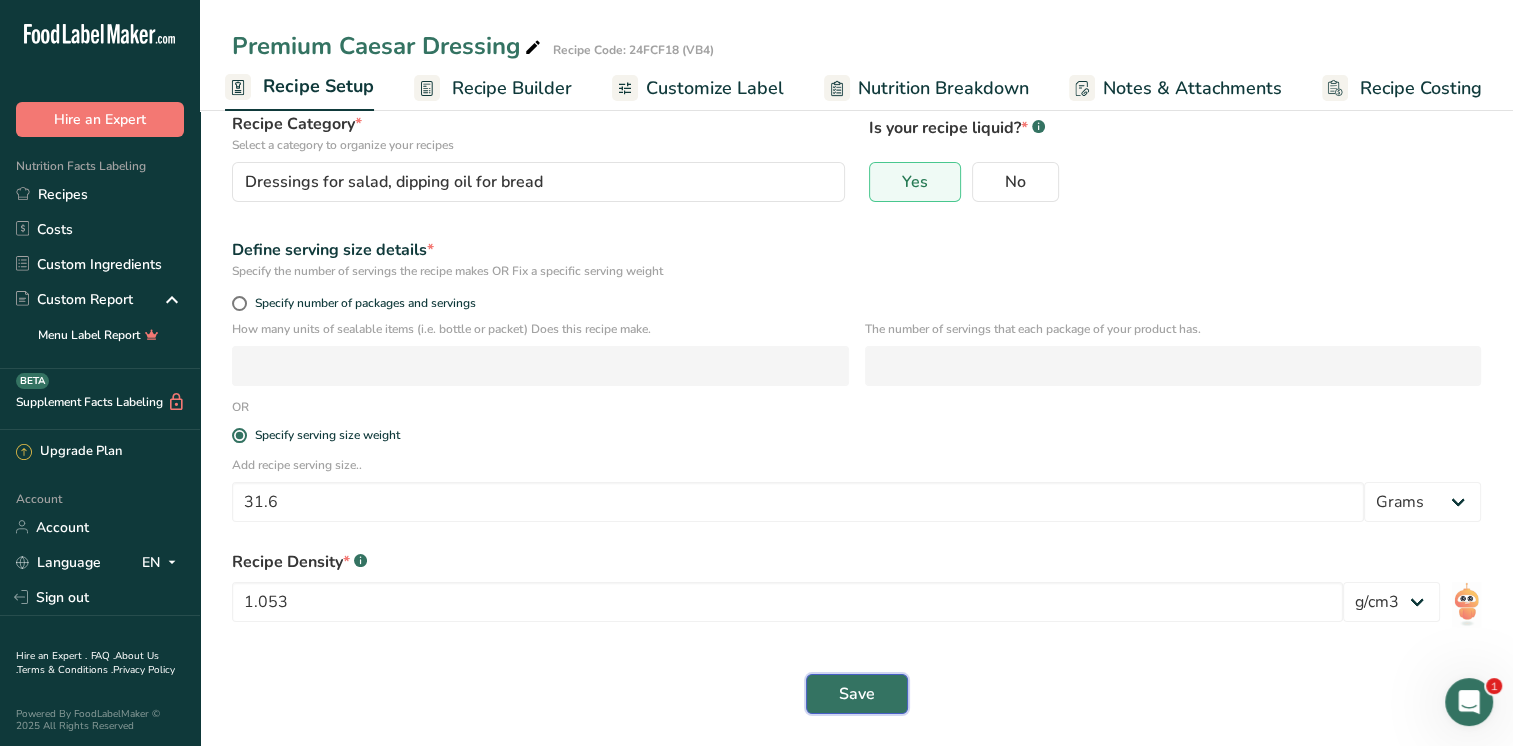 click on "Save" at bounding box center (857, 694) 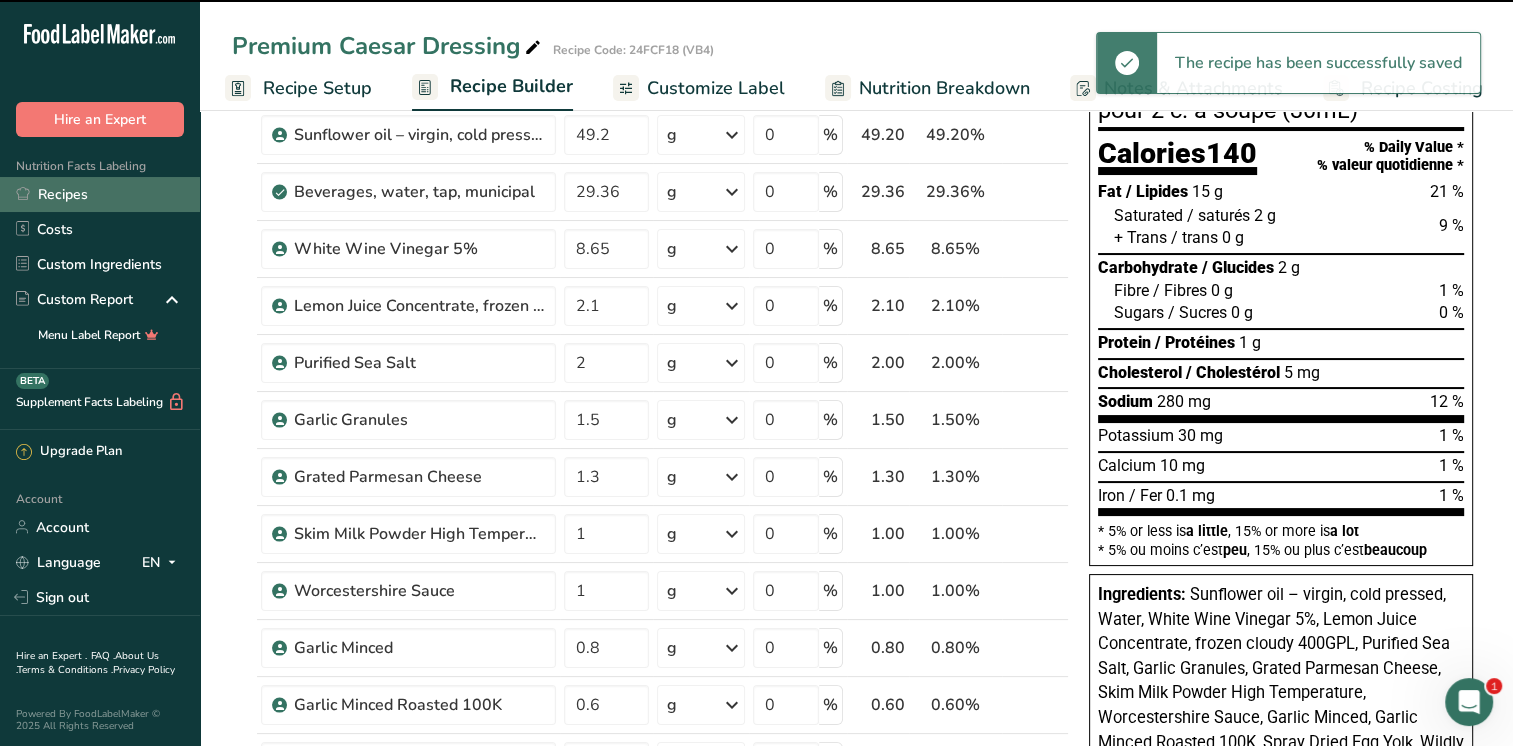 scroll, scrollTop: 0, scrollLeft: 0, axis: both 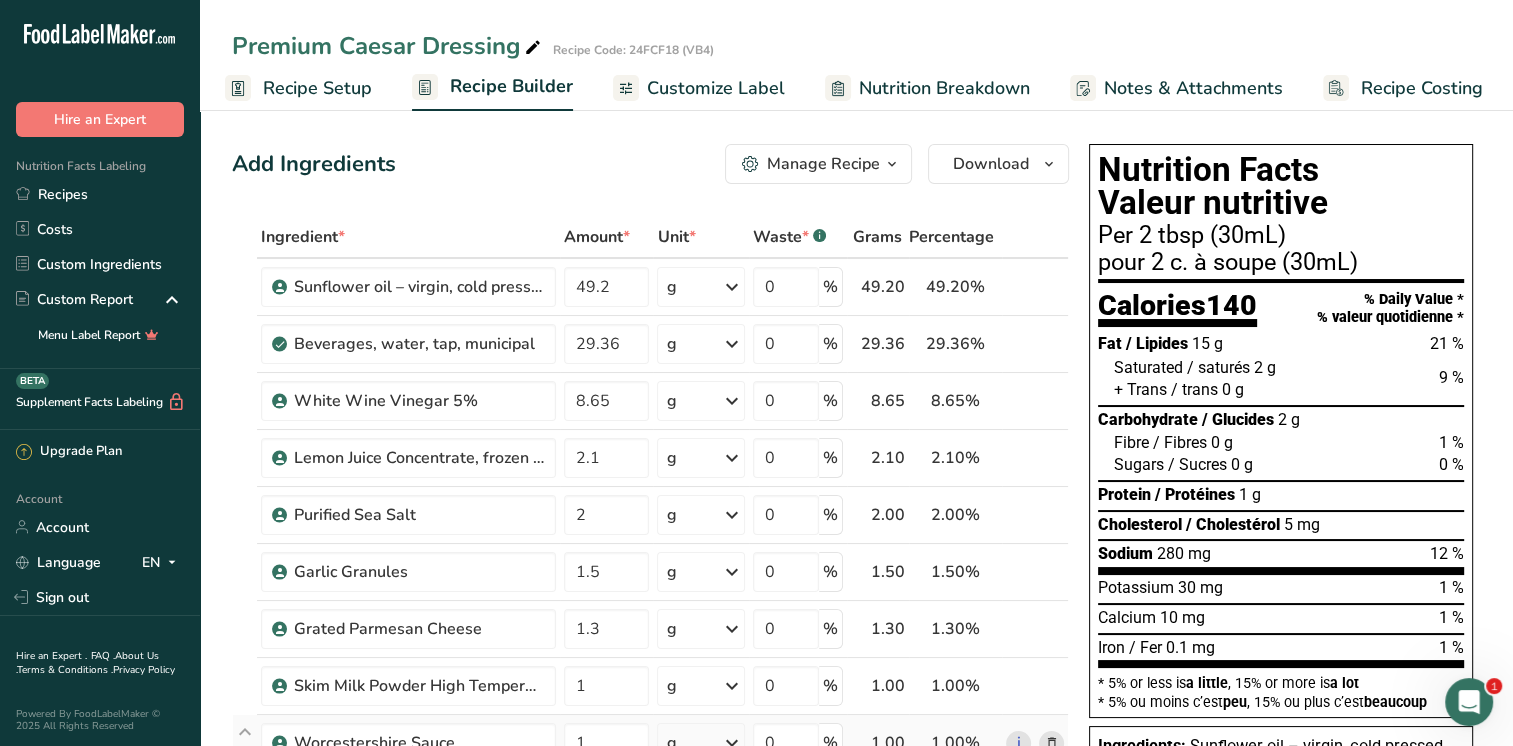 drag, startPoint x: 78, startPoint y: 202, endPoint x: 720, endPoint y: 722, distance: 826.1743 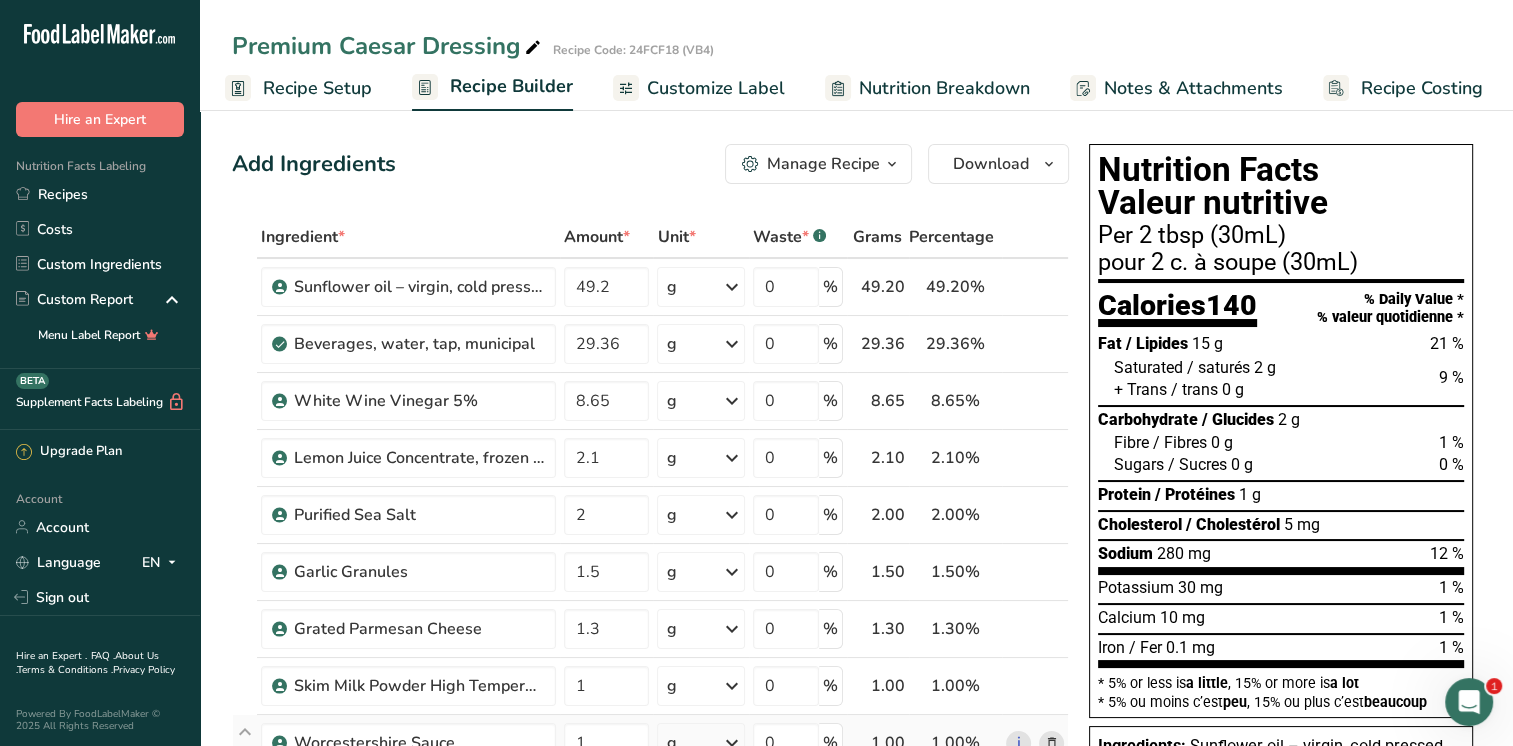 click on "Recipes" at bounding box center (100, 194) 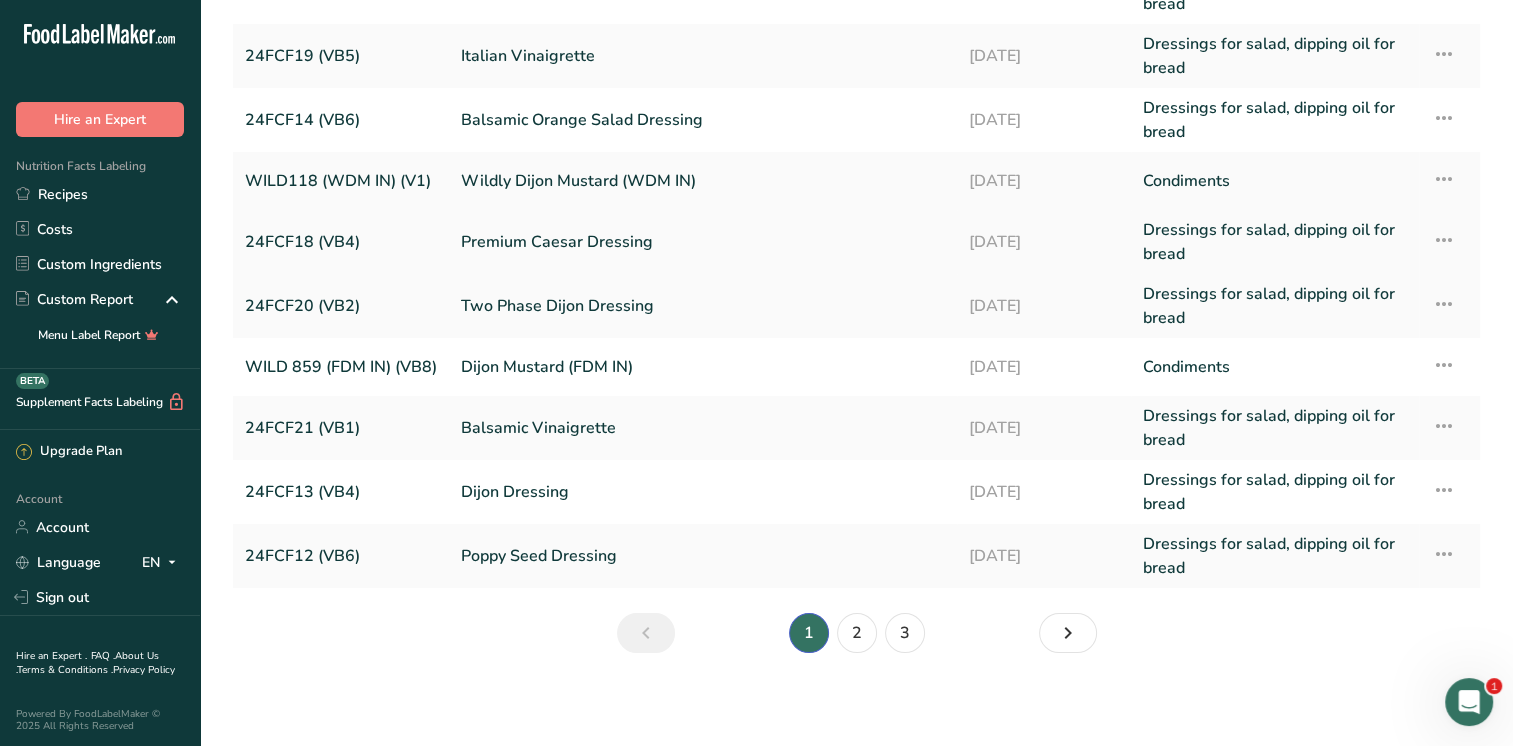 scroll, scrollTop: 177, scrollLeft: 0, axis: vertical 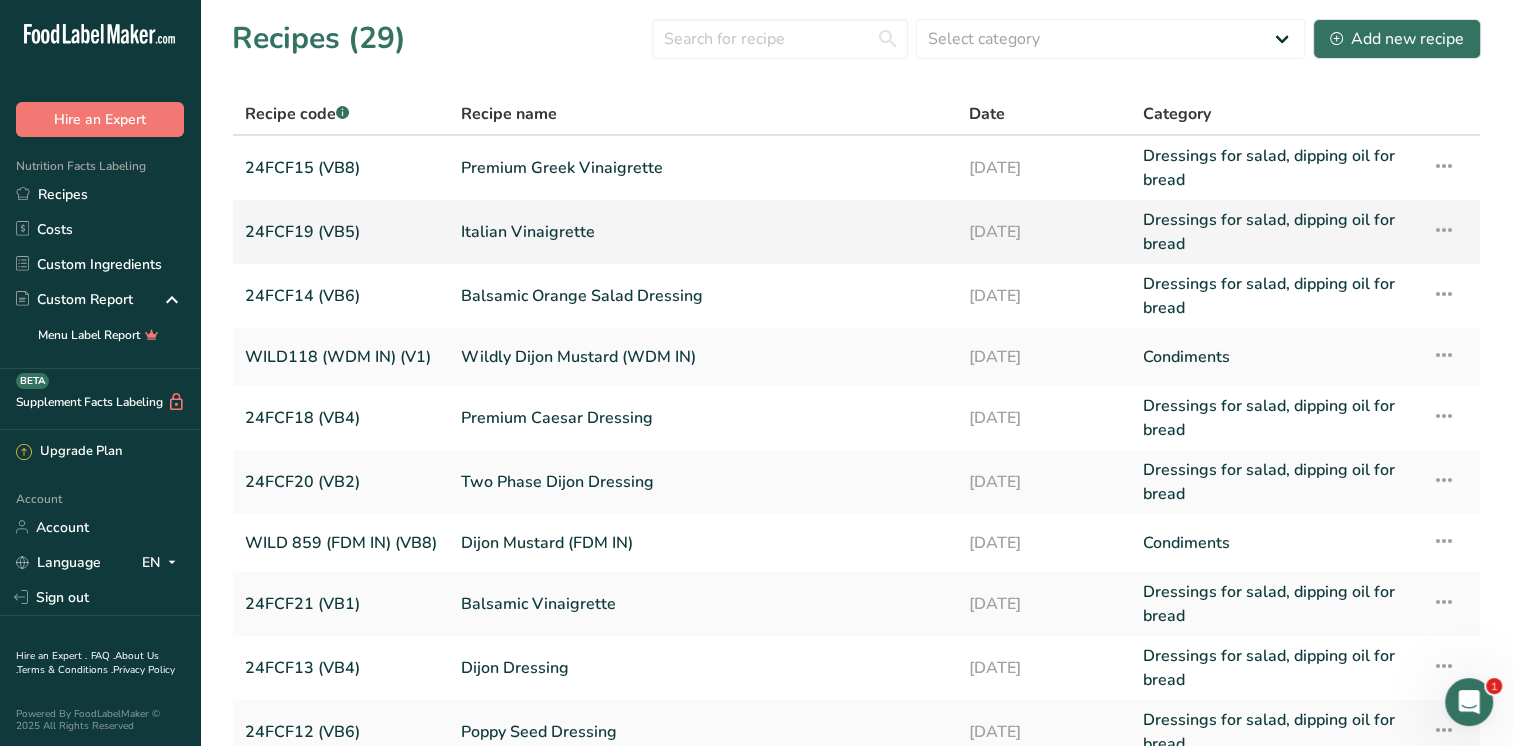 click on "Italian Vinaigrette" at bounding box center (703, 232) 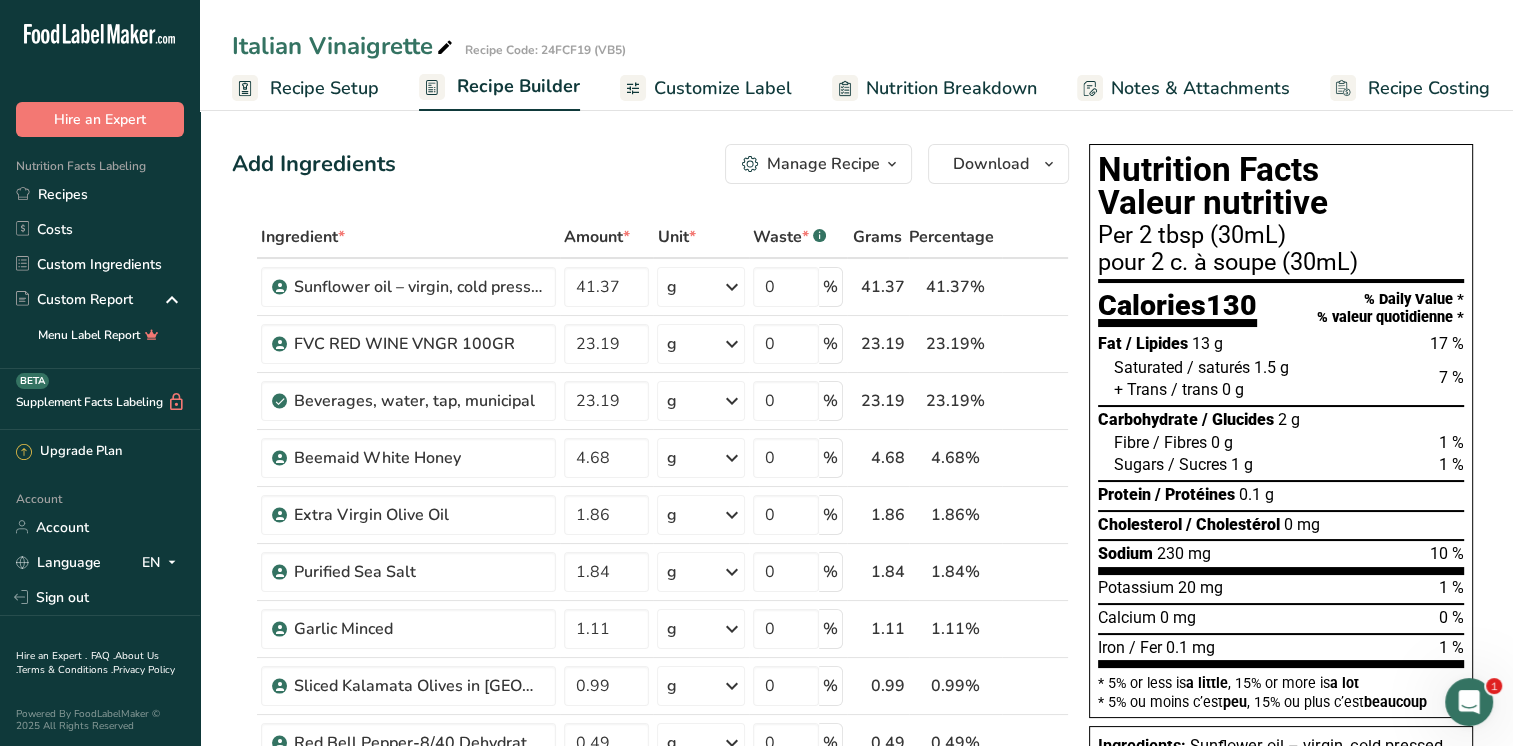 click on "Recipe Setup" at bounding box center (324, 88) 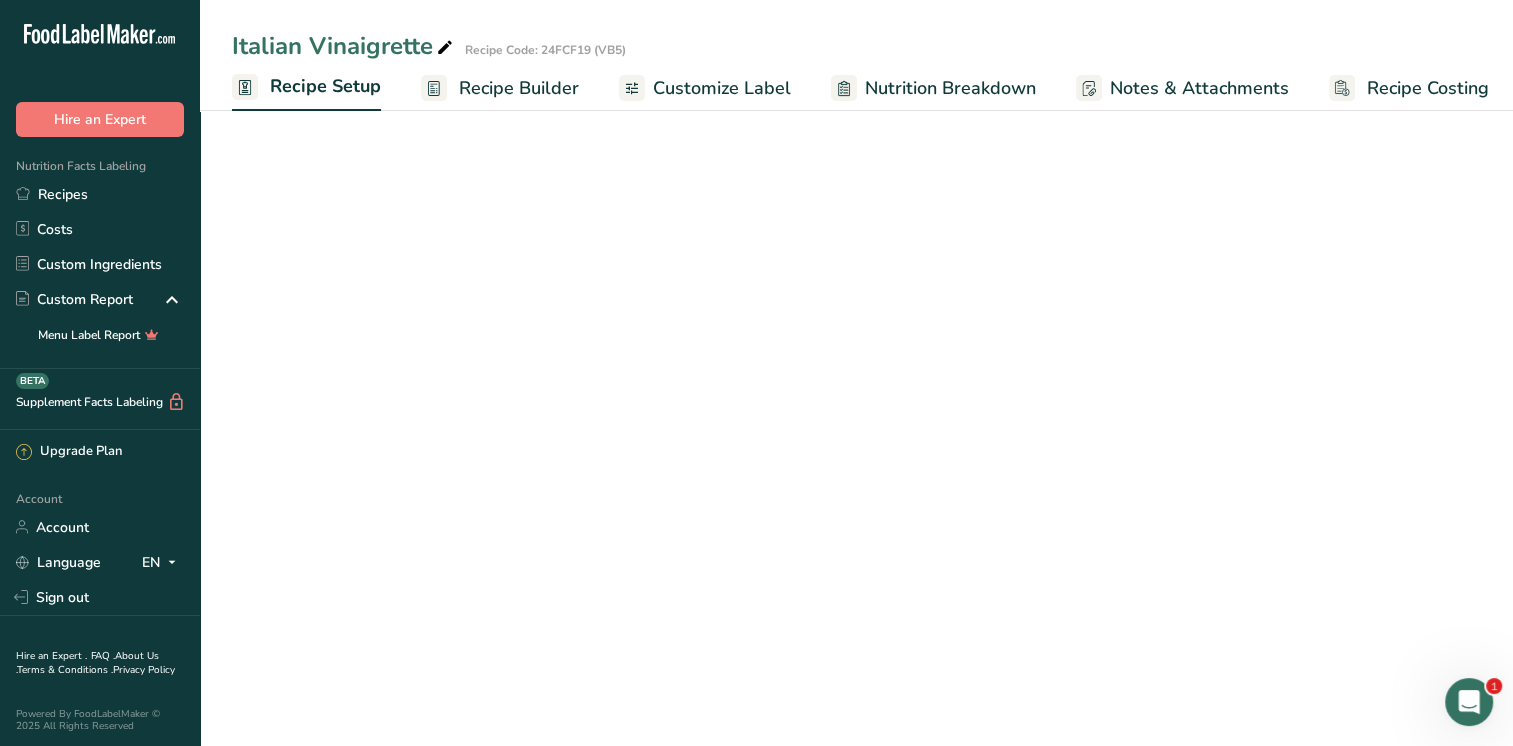 scroll, scrollTop: 0, scrollLeft: 7, axis: horizontal 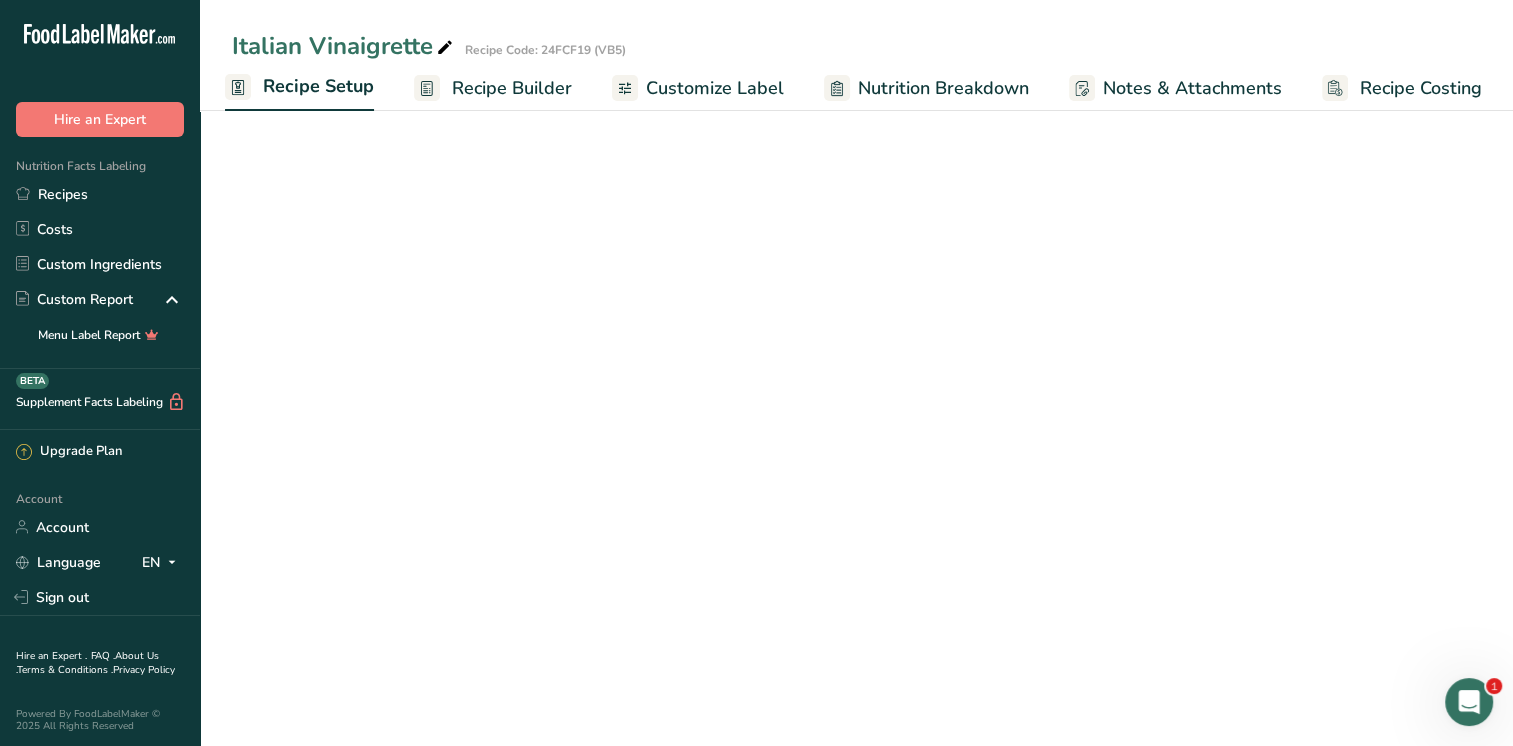 select on "22" 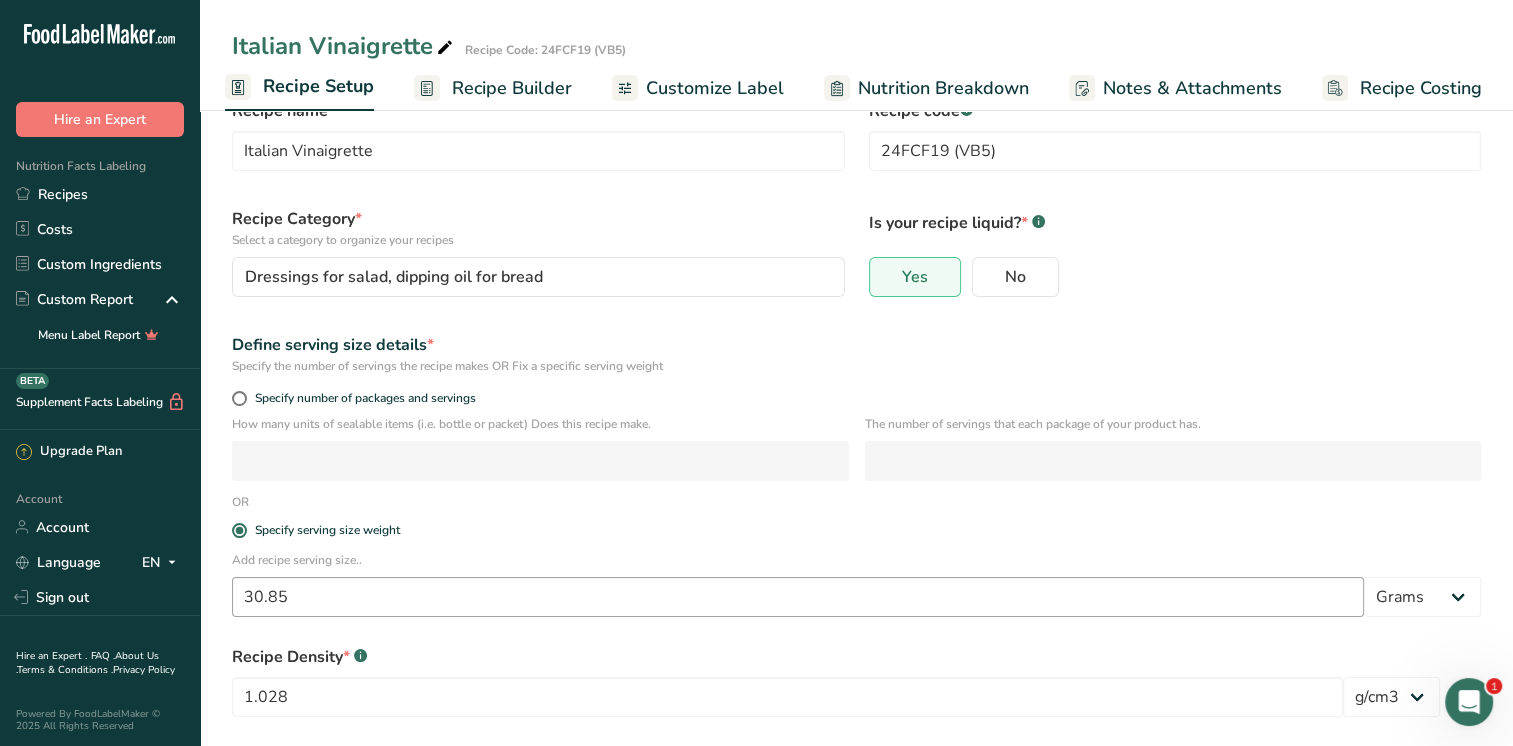 scroll, scrollTop: 152, scrollLeft: 0, axis: vertical 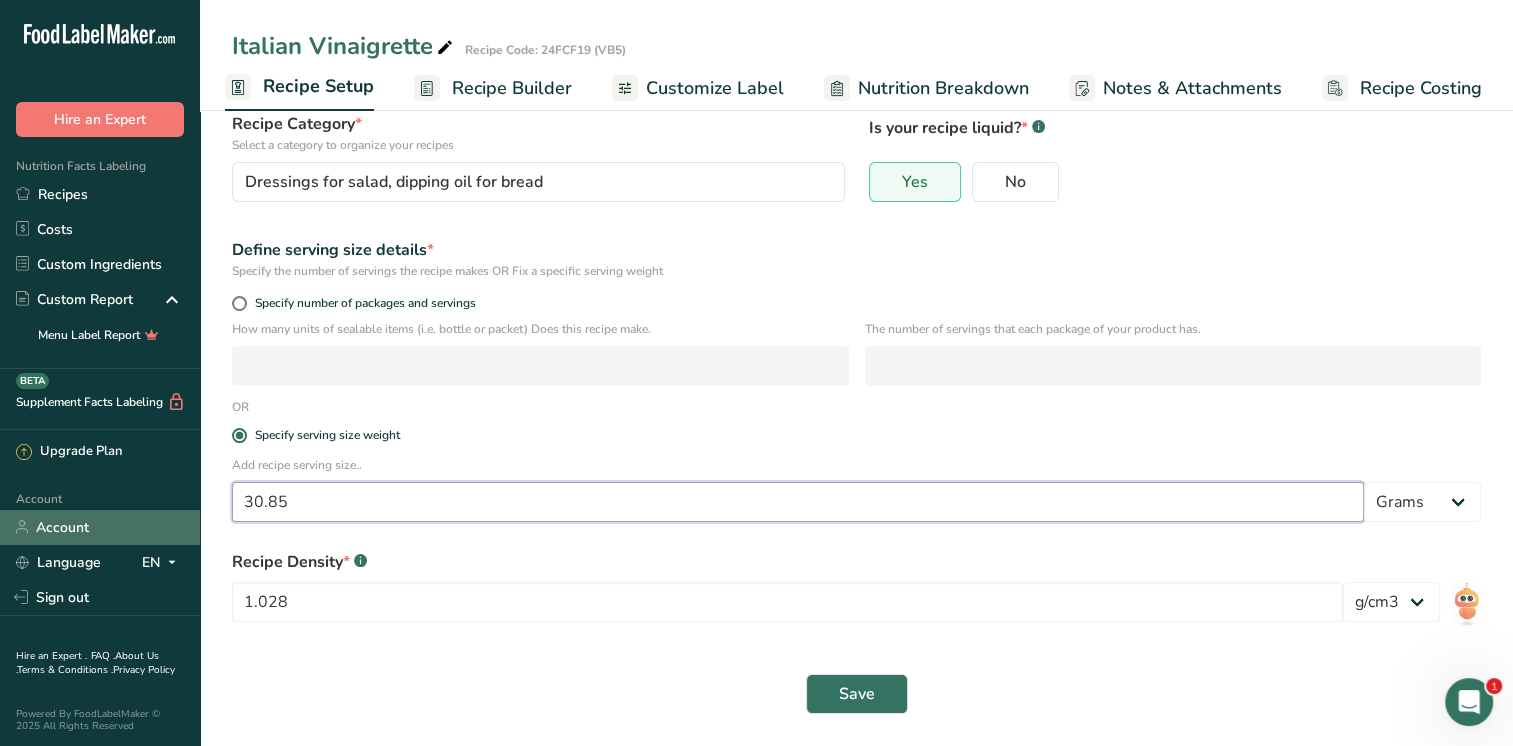drag, startPoint x: 312, startPoint y: 511, endPoint x: 177, endPoint y: 517, distance: 135.13327 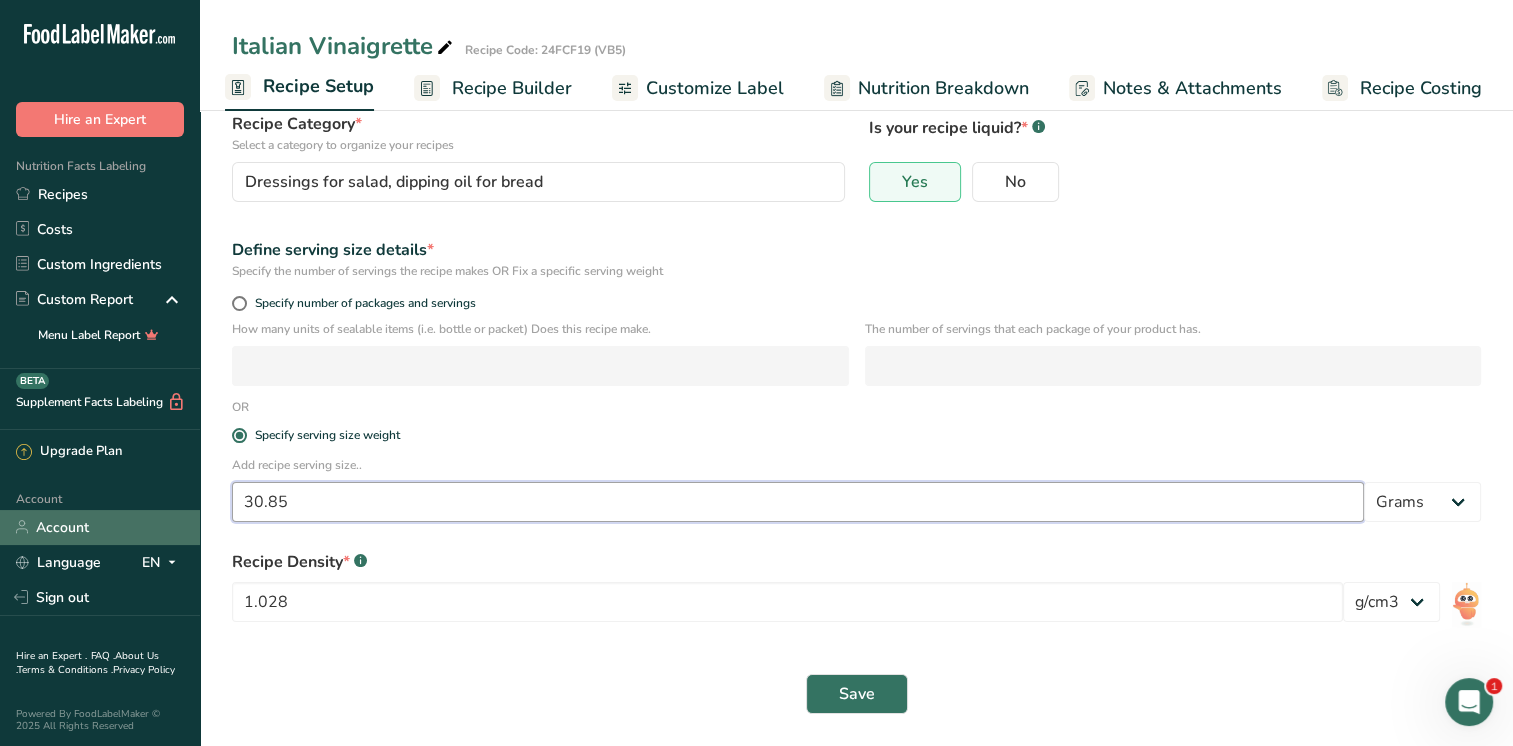 click on ".a-20{fill:#fff;}
Hire an Expert
Nutrition Facts Labeling
Recipes
Costs
Custom Ingredients
Custom Report
Menu Label Report
Supplement Facts Labeling
BETA
Upgrade Plan
Account
Account
Language
EN
English
Spanish
Sign out
Hire an Expert .
FAQ .
About Us .
Terms & Conditions .
Privacy Policy
Powered By FoodLabelMaker ©   2025 All Rights Reserved" at bounding box center [756, 297] 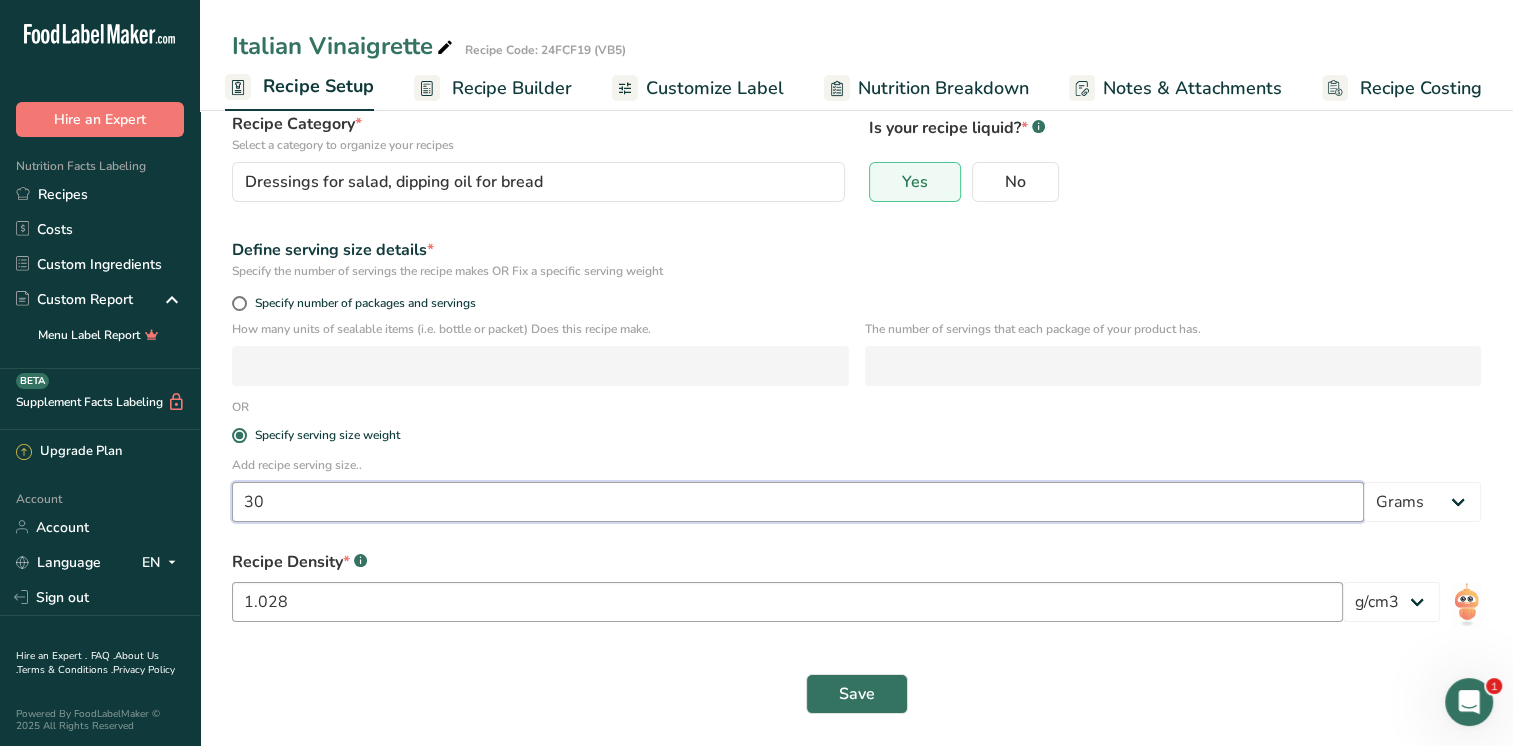type on "30" 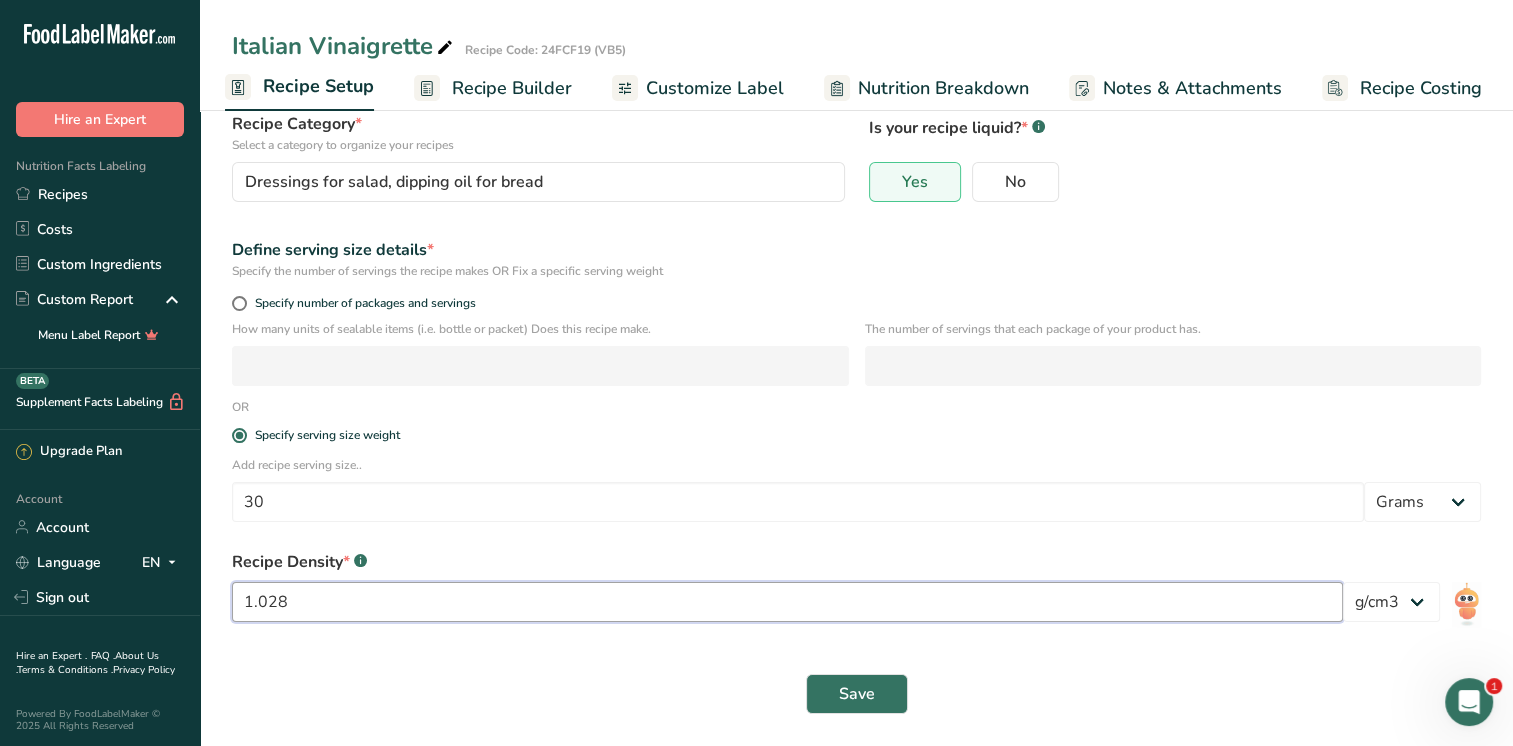 drag, startPoint x: 304, startPoint y: 594, endPoint x: 264, endPoint y: 598, distance: 40.1995 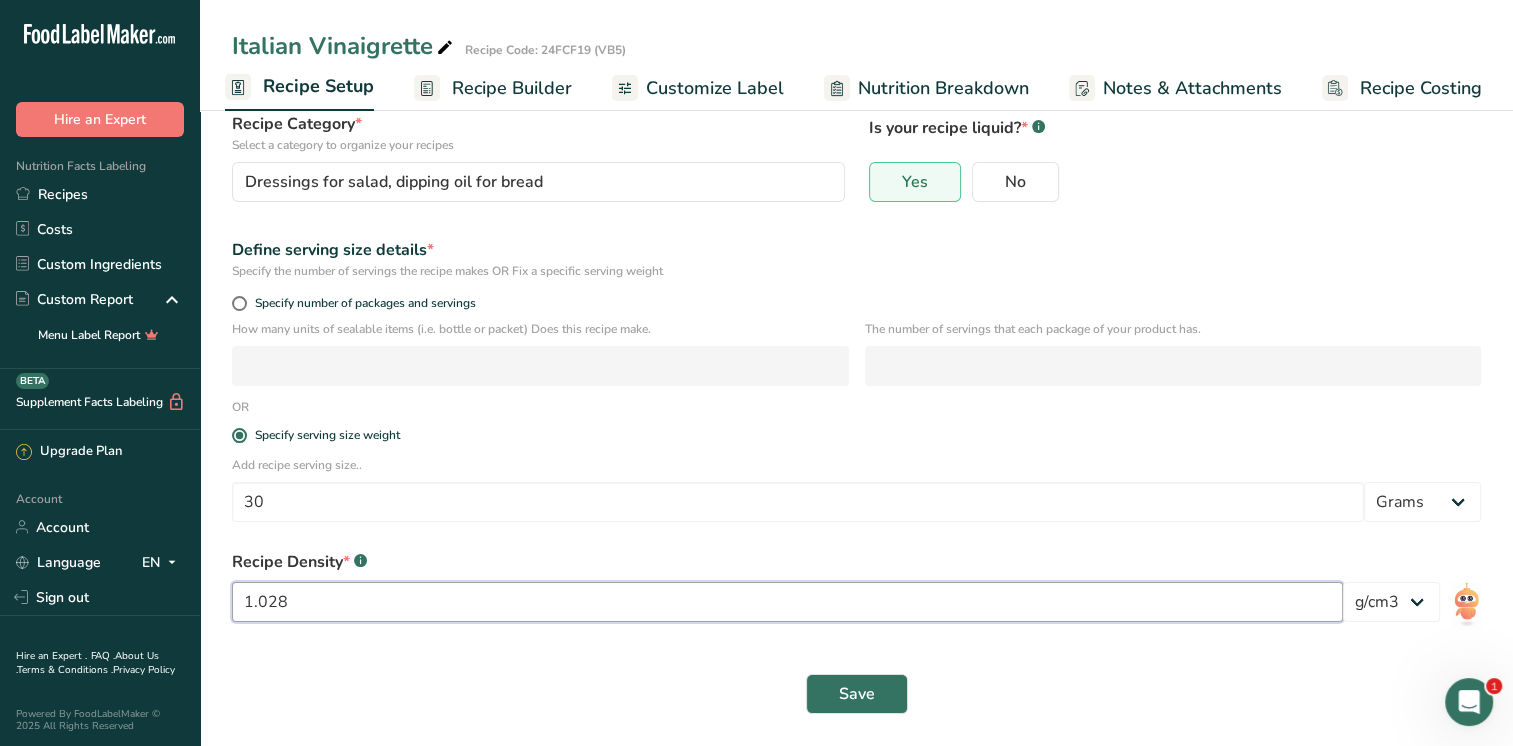 click on "1.028" at bounding box center [787, 602] 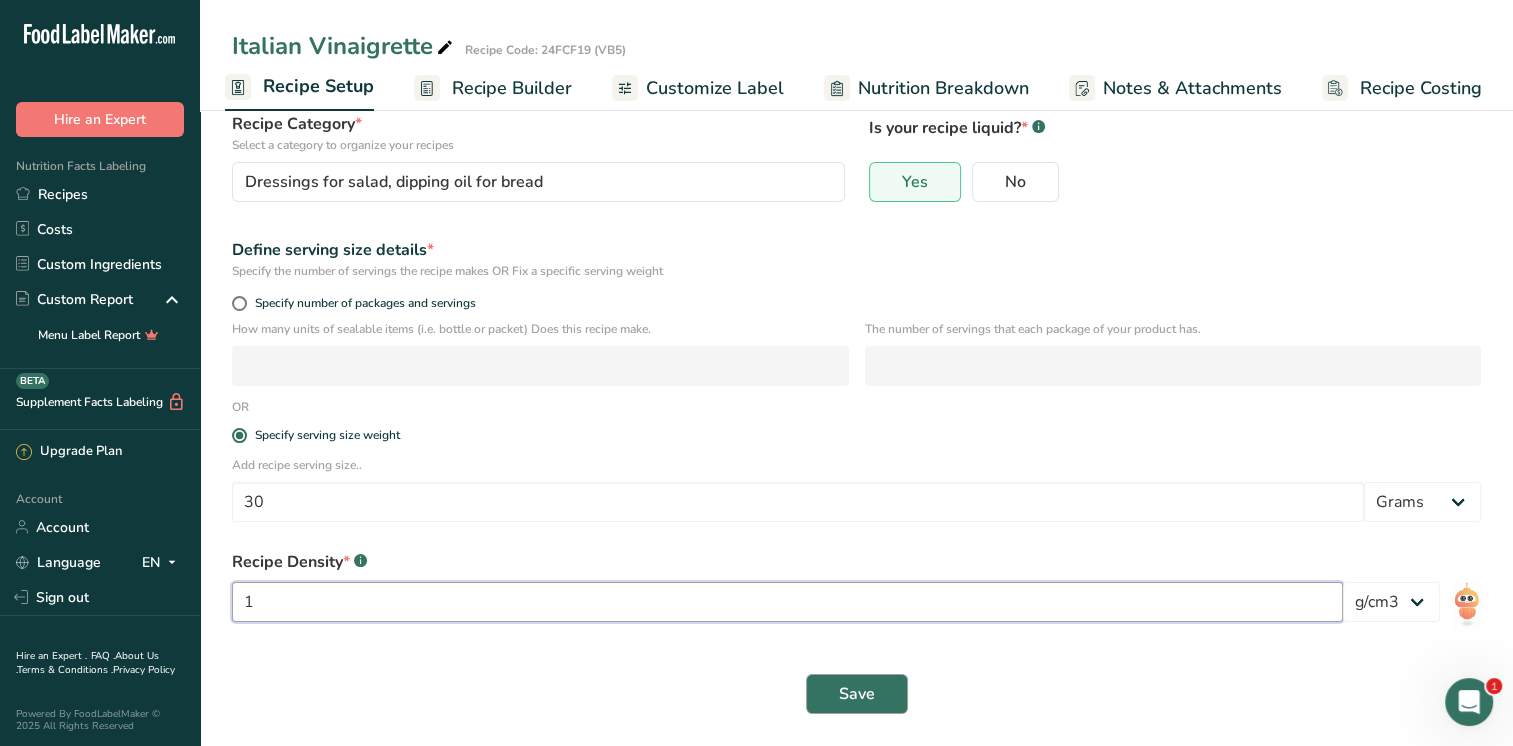 type on "1" 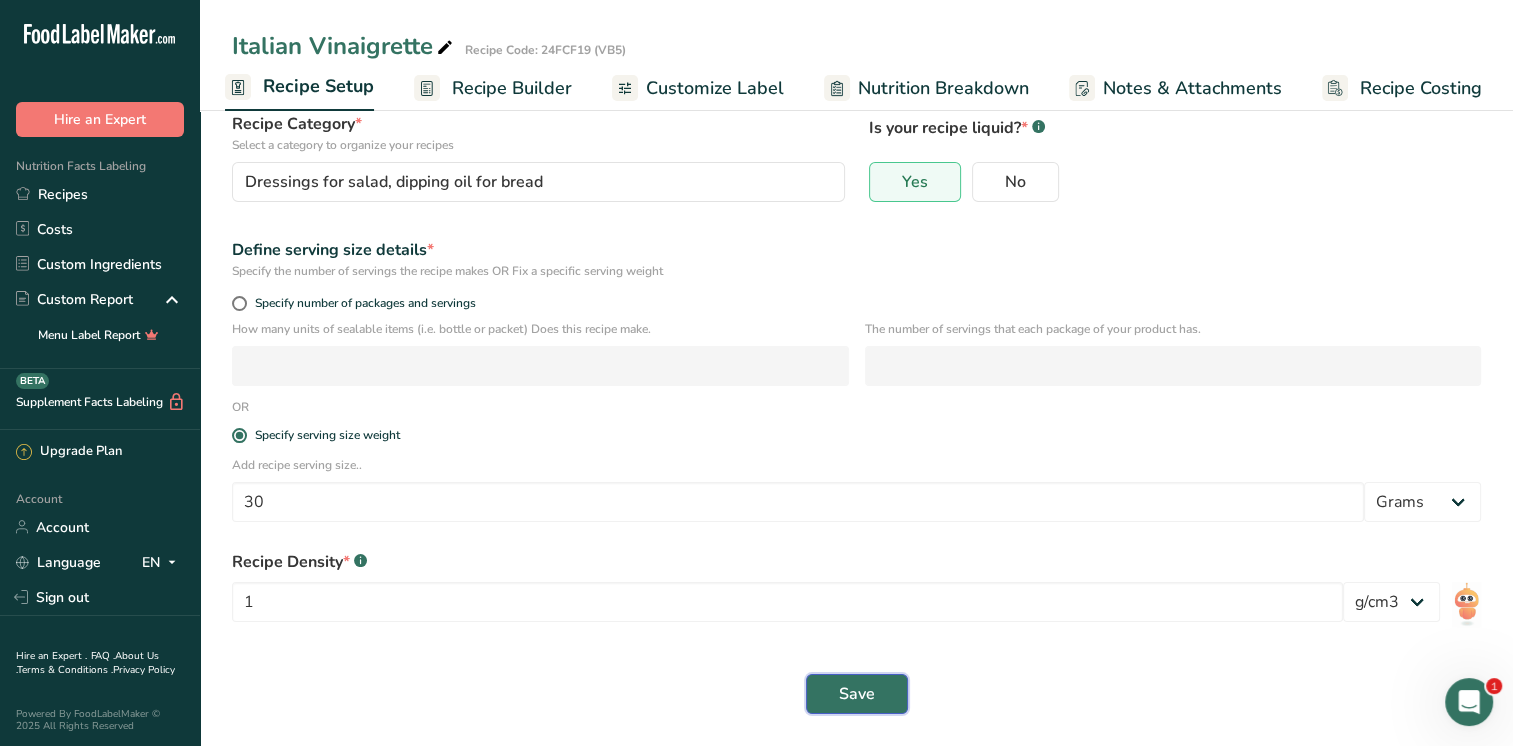 click on "Save" at bounding box center (857, 694) 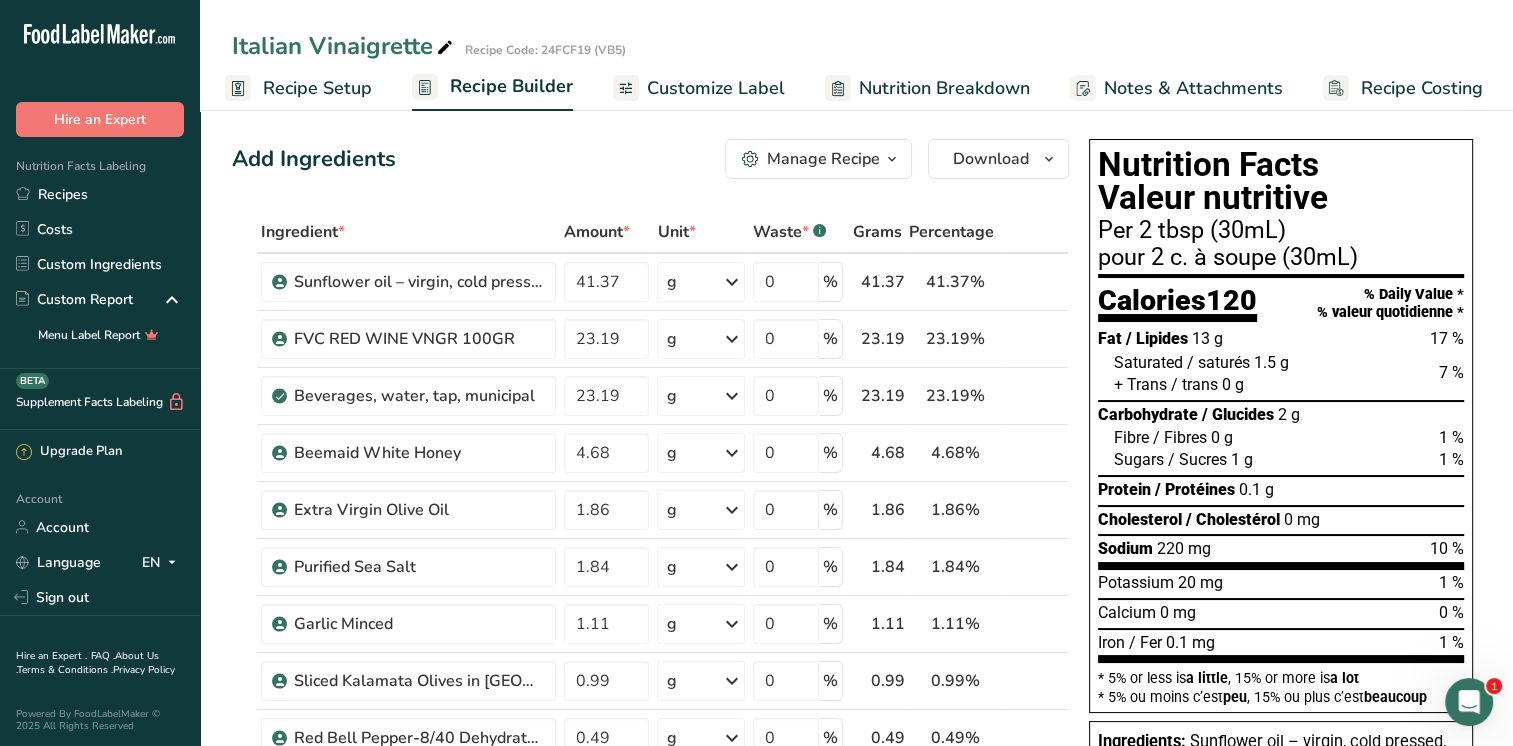 scroll, scrollTop: 0, scrollLeft: 0, axis: both 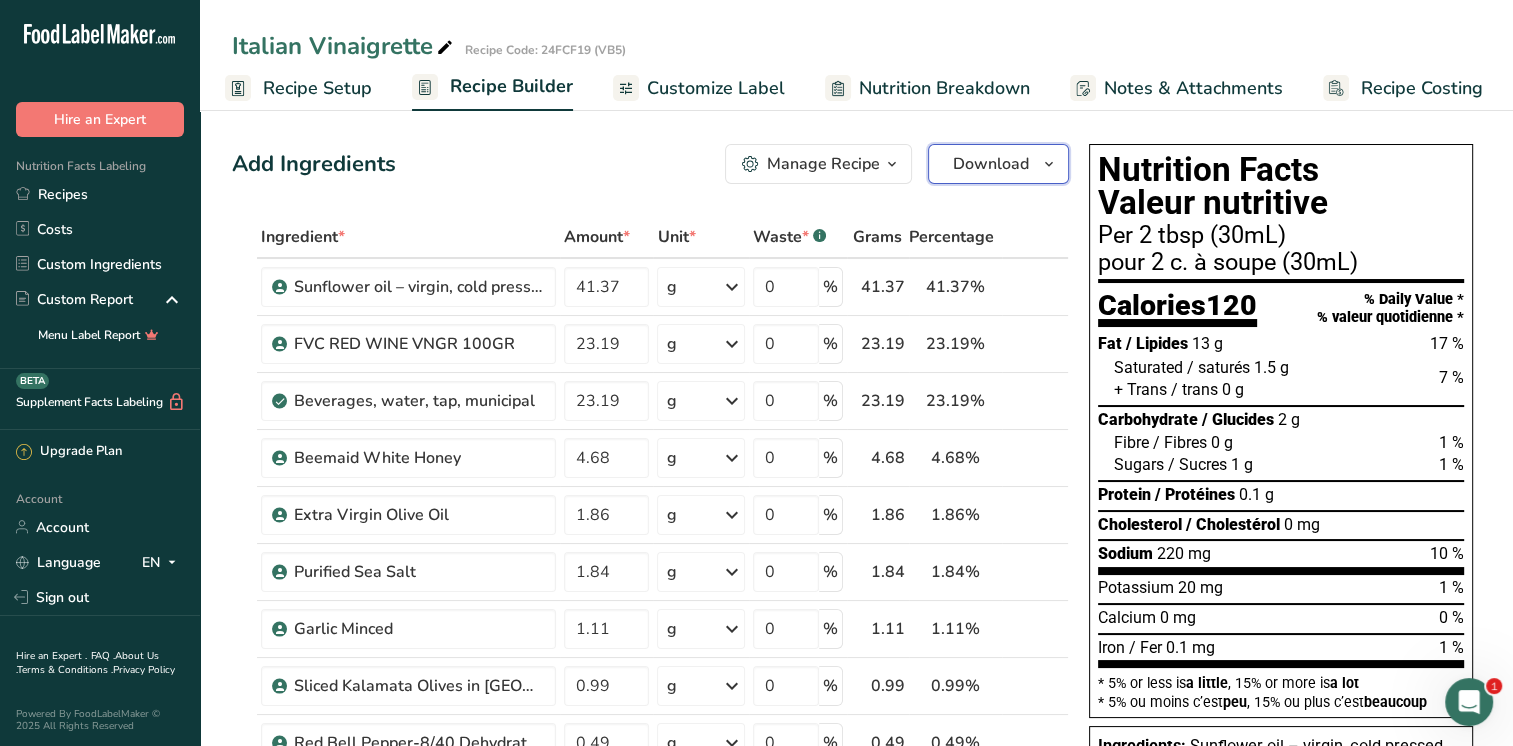 click at bounding box center [1049, 164] 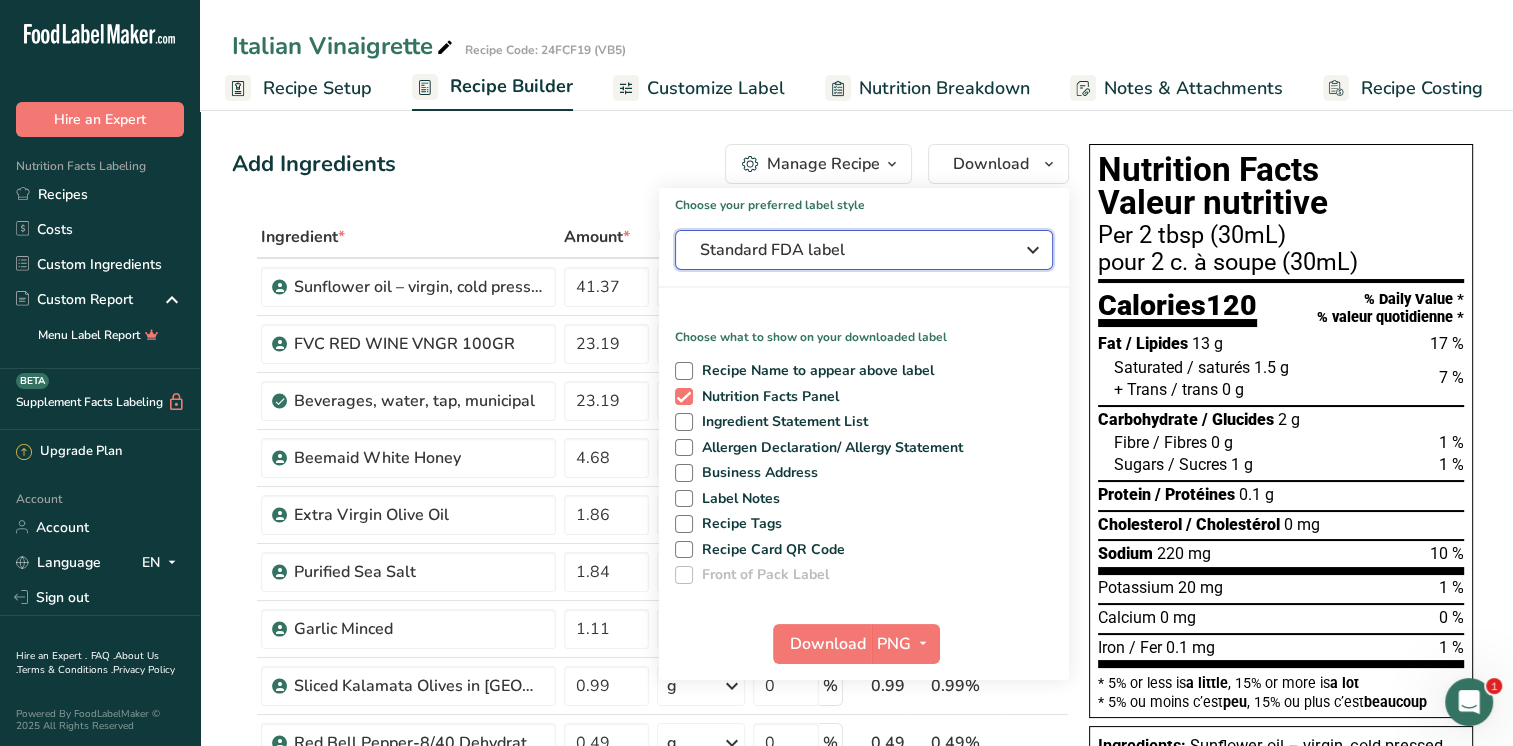 click on "Standard FDA label" at bounding box center (850, 250) 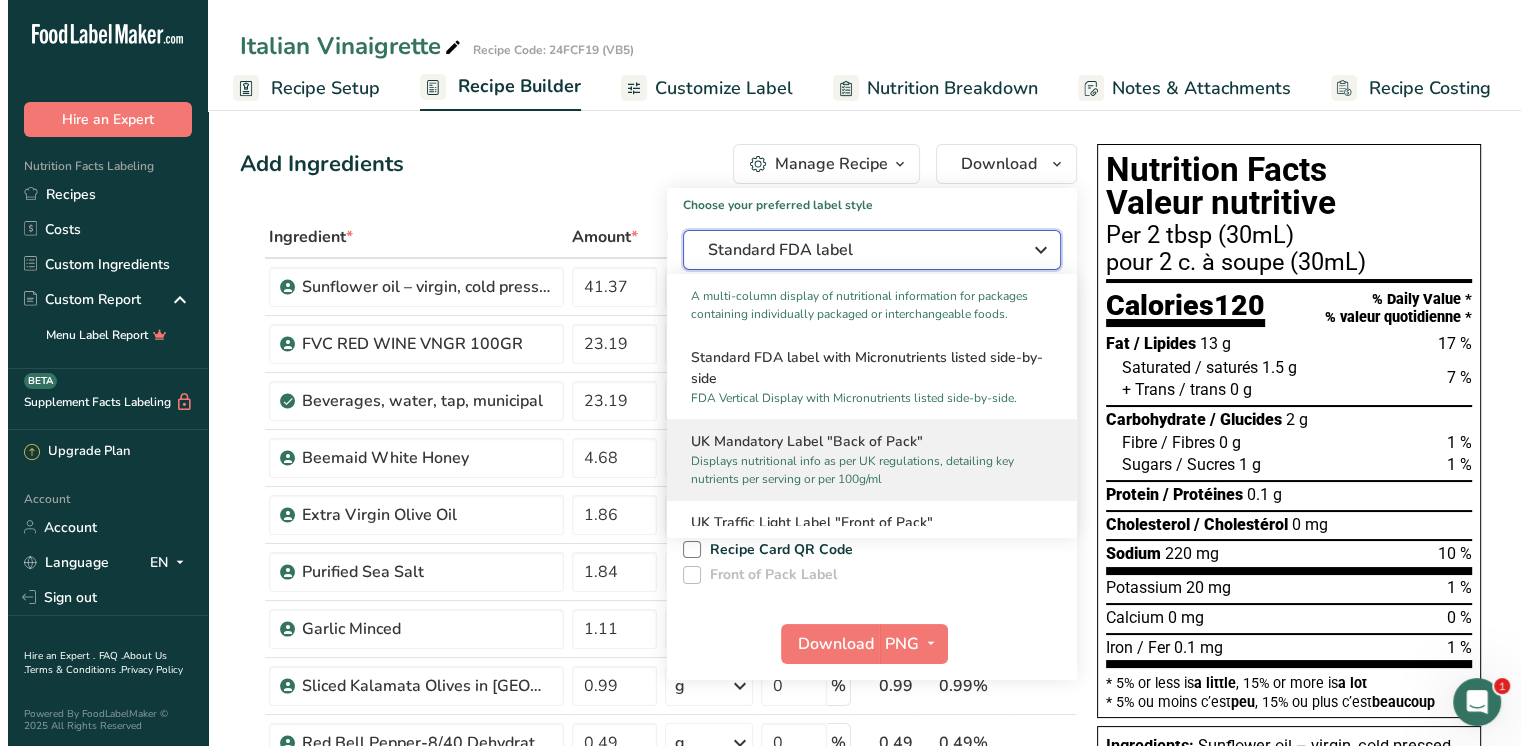 scroll, scrollTop: 800, scrollLeft: 0, axis: vertical 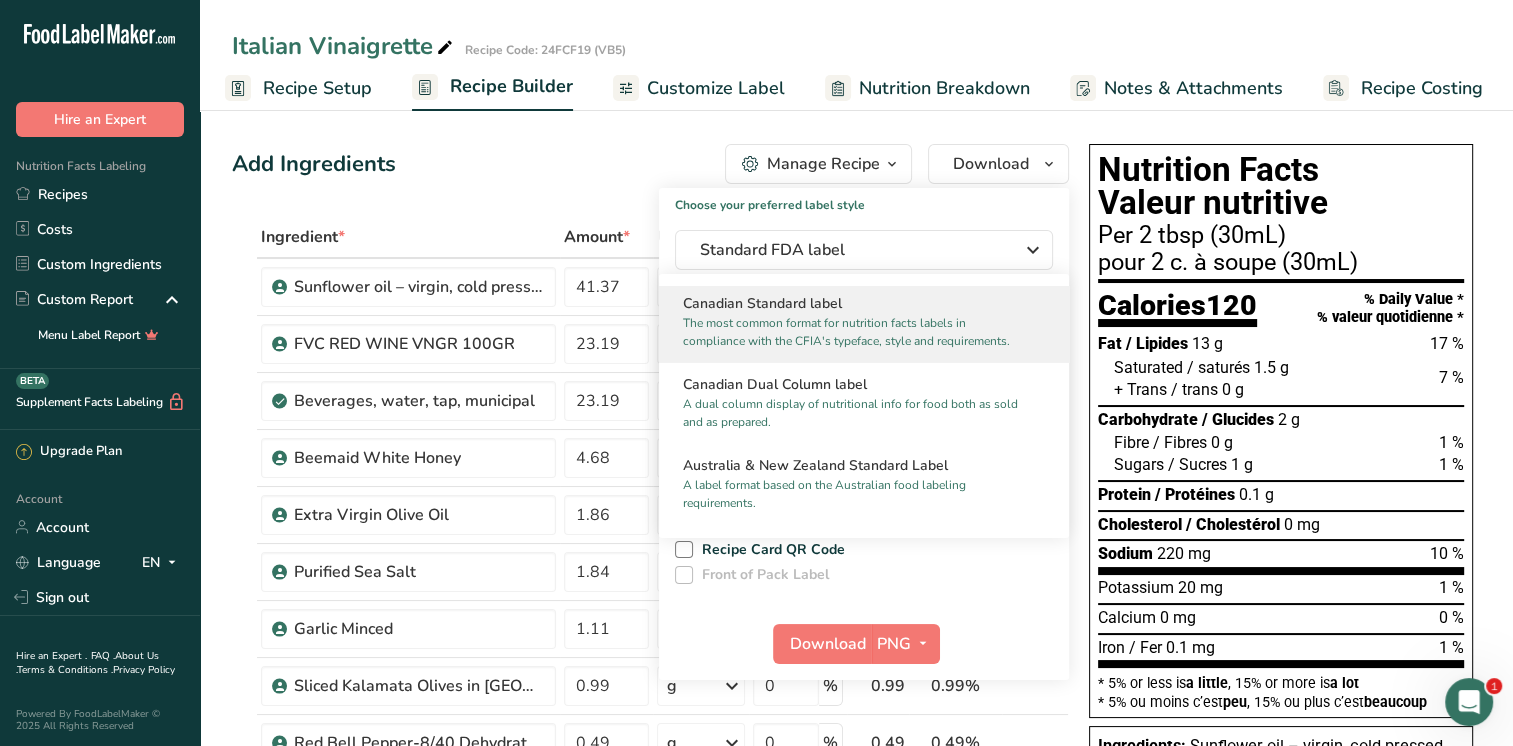 click on "The most common format for nutrition facts labels in compliance with the CFIA's typeface, style and requirements." at bounding box center [855, 332] 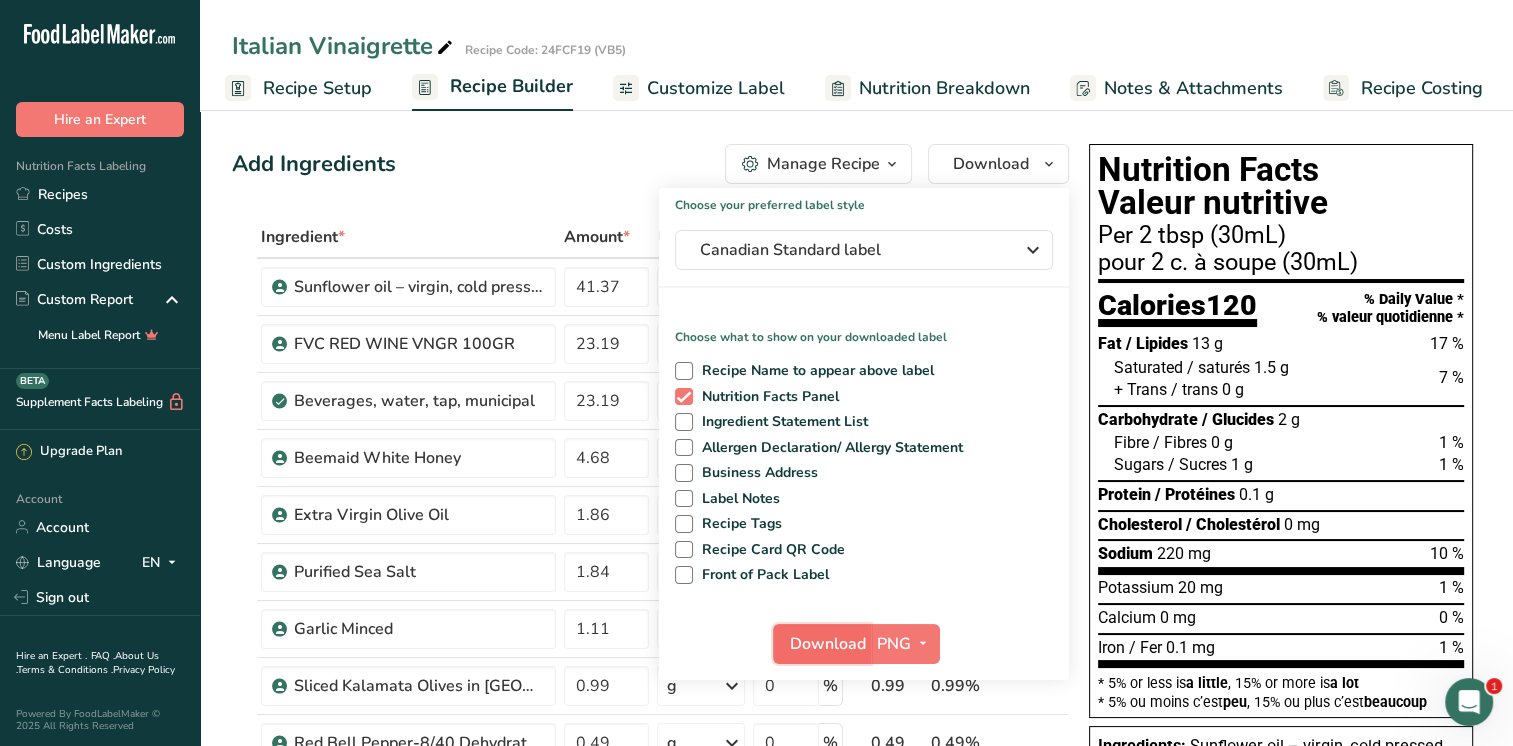 click on "Download" at bounding box center [828, 644] 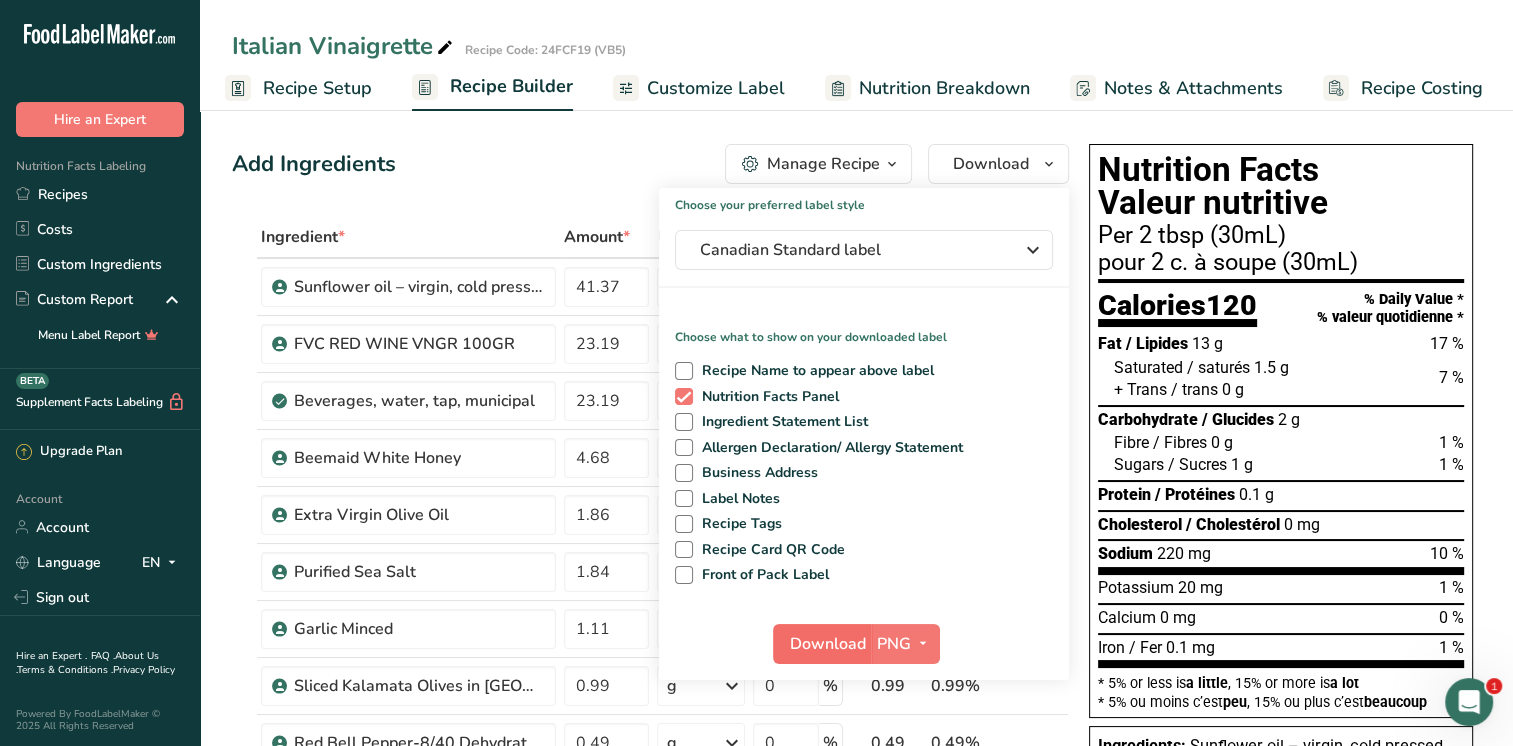 scroll, scrollTop: 0, scrollLeft: 0, axis: both 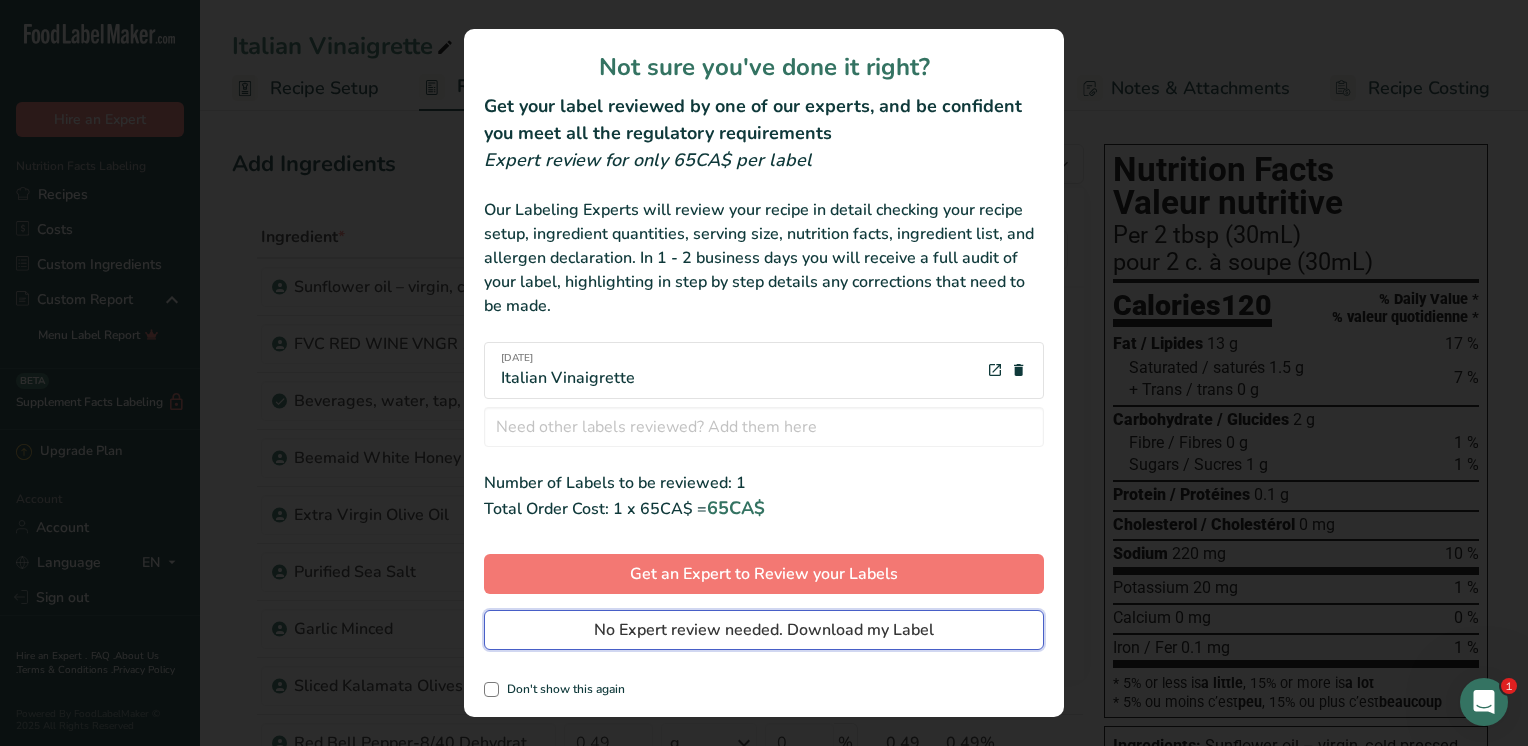 click on "No Expert review needed. Download my Label" at bounding box center [764, 630] 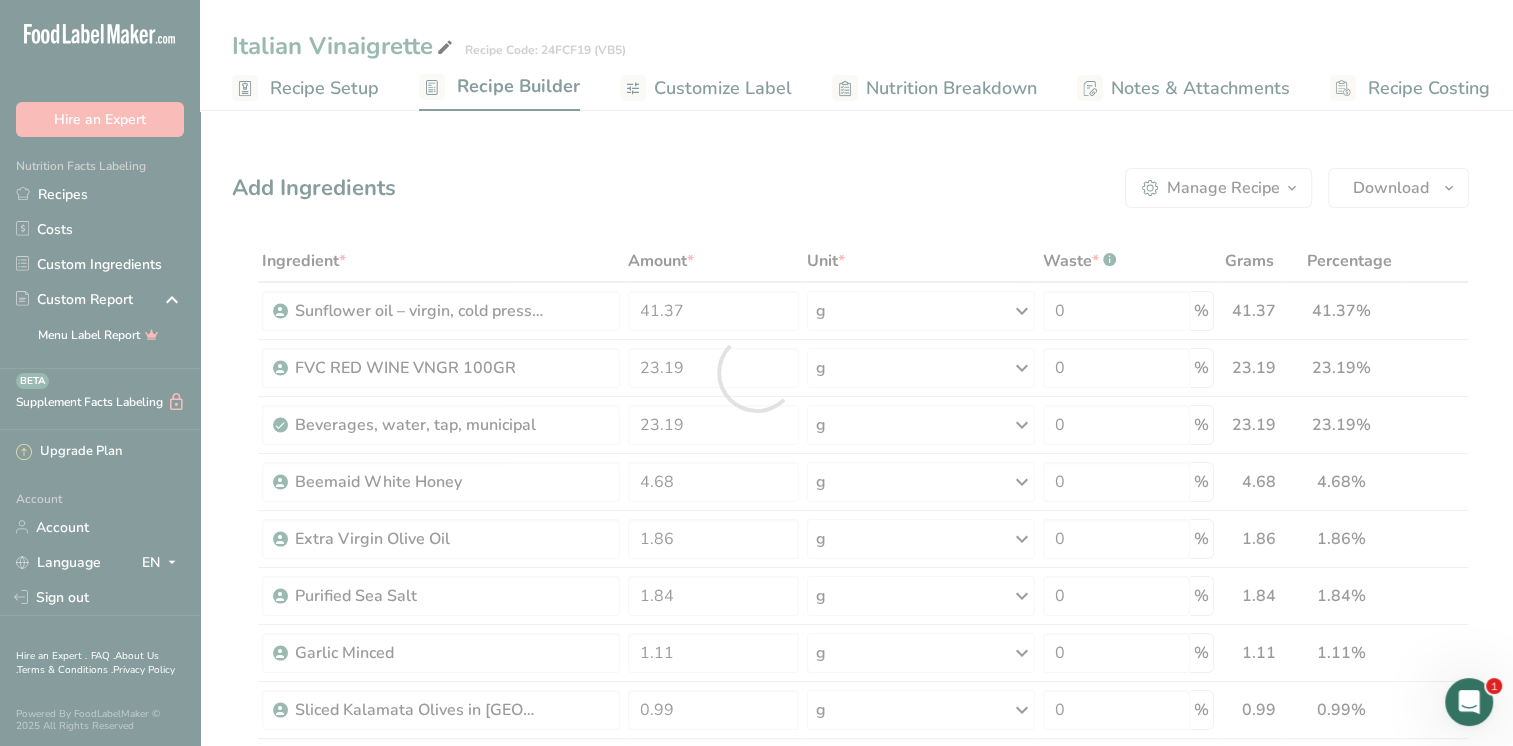 scroll, scrollTop: 0, scrollLeft: 0, axis: both 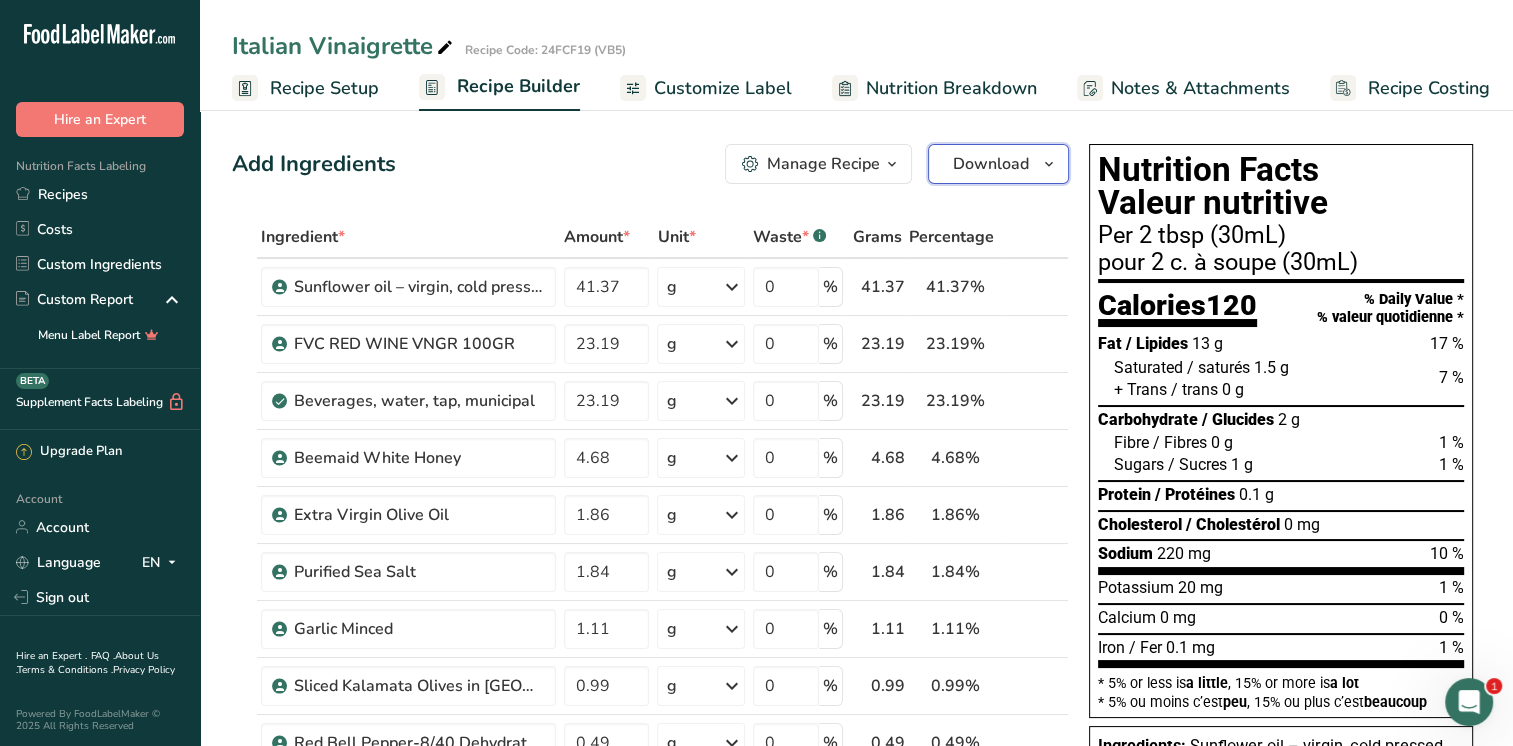 click at bounding box center (1049, 164) 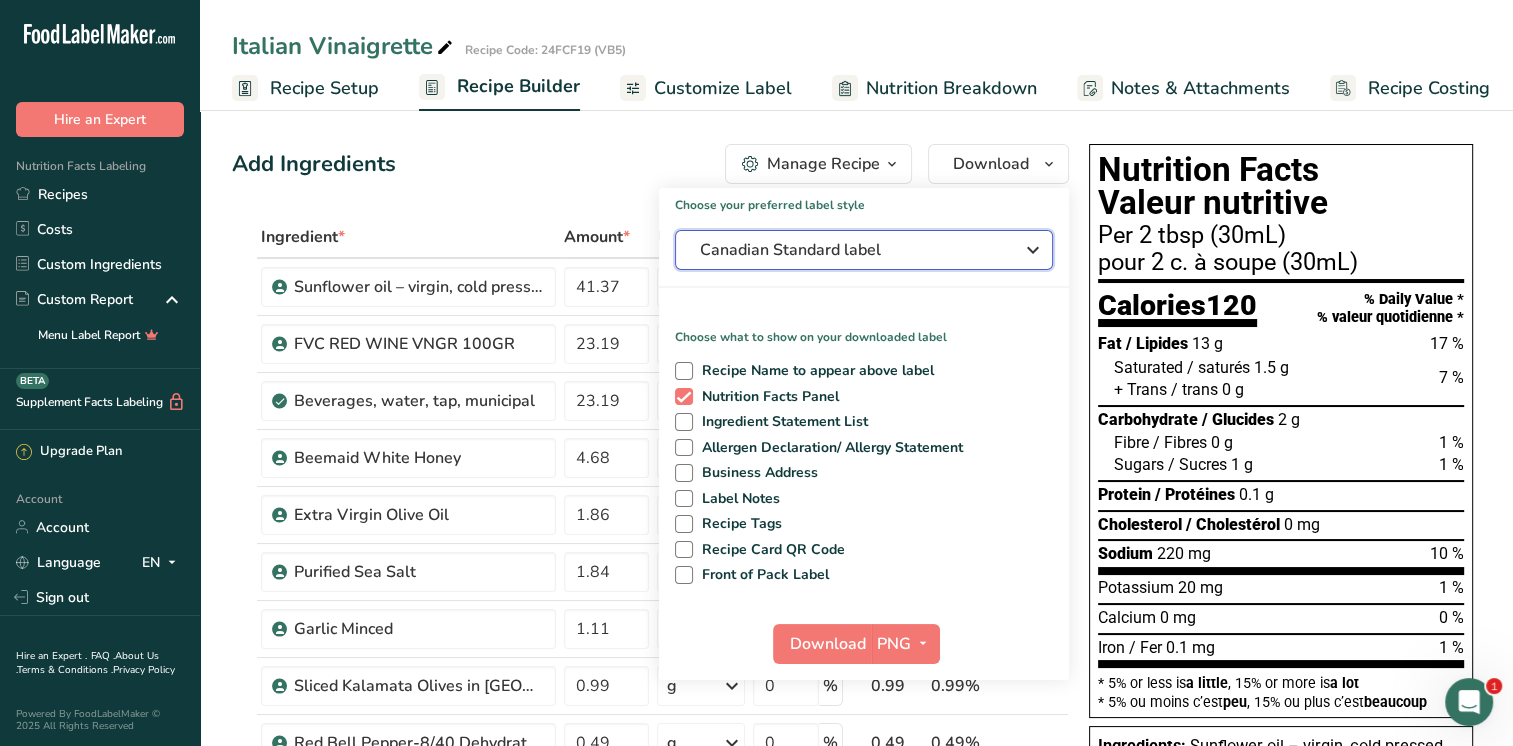 click on "Canadian Standard label" at bounding box center [864, 250] 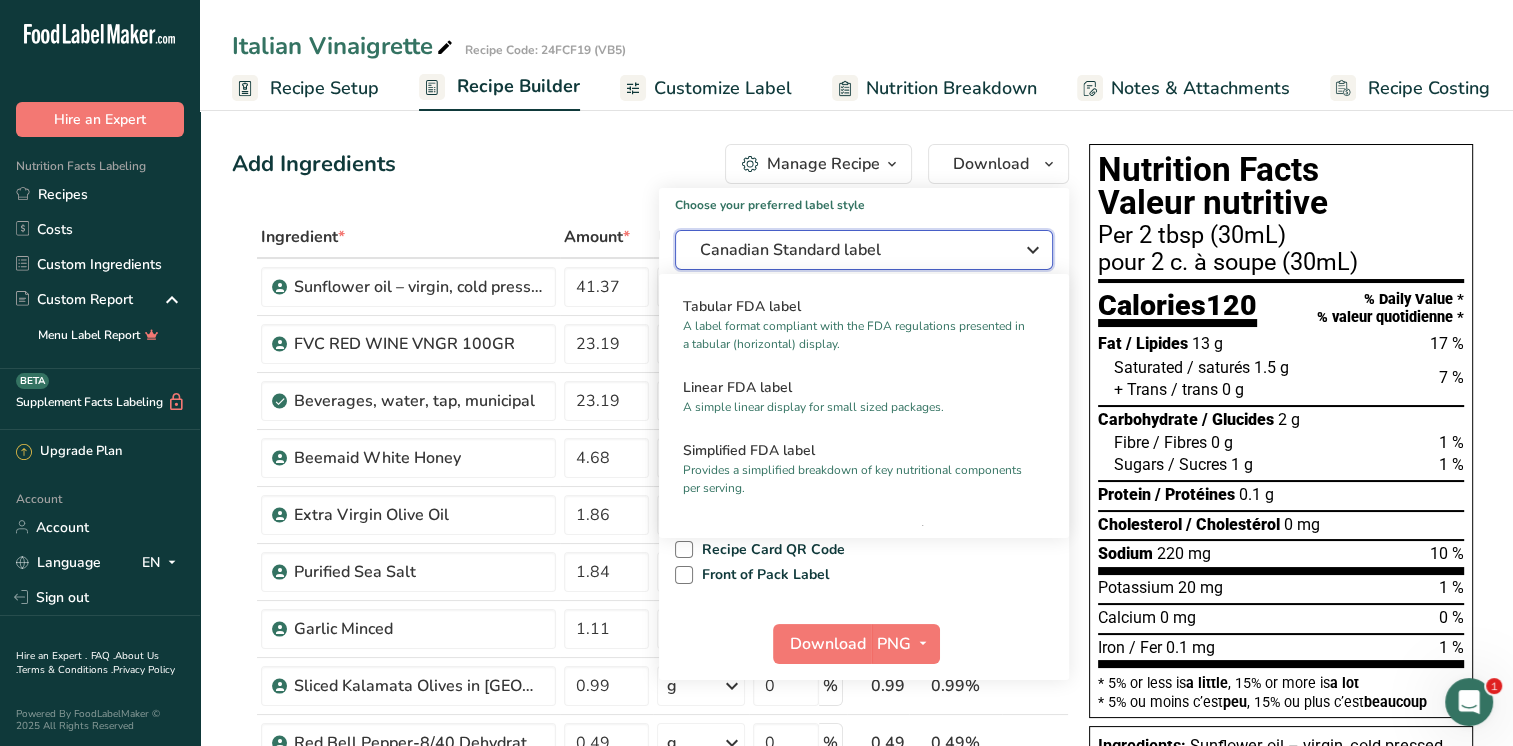 scroll, scrollTop: 0, scrollLeft: 0, axis: both 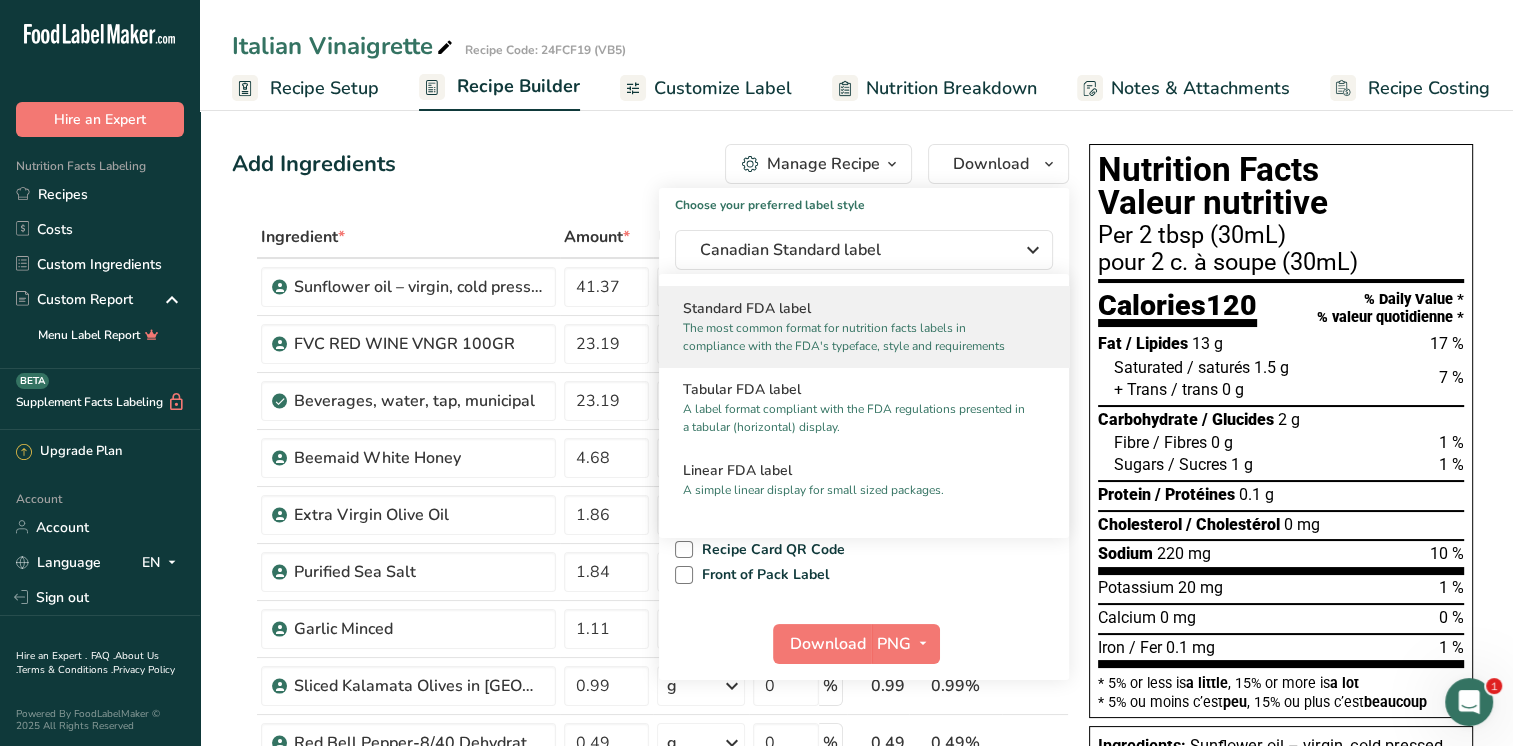 click on "The most common format for nutrition facts labels in compliance with the FDA's typeface, style and requirements" at bounding box center (855, 337) 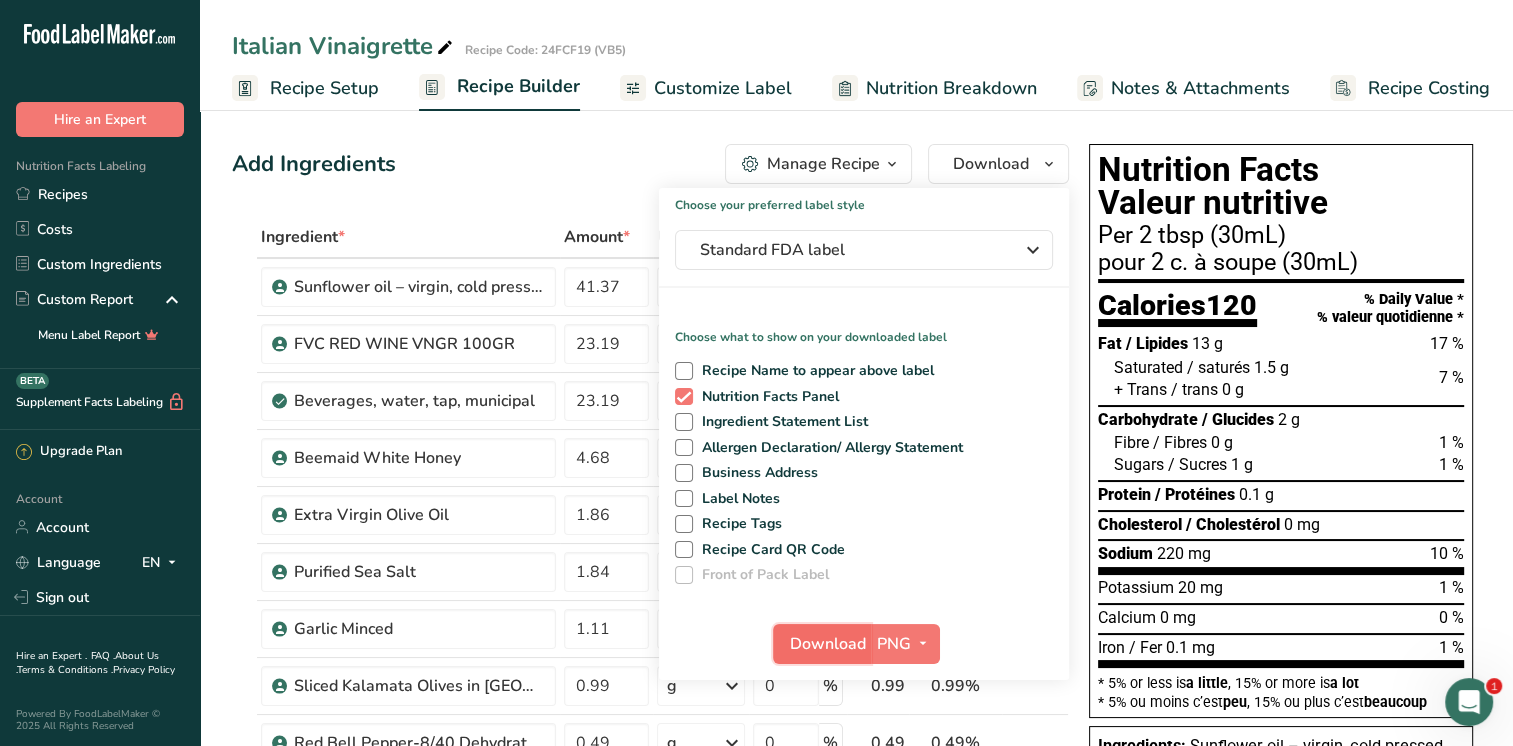 click on "Download" at bounding box center [828, 644] 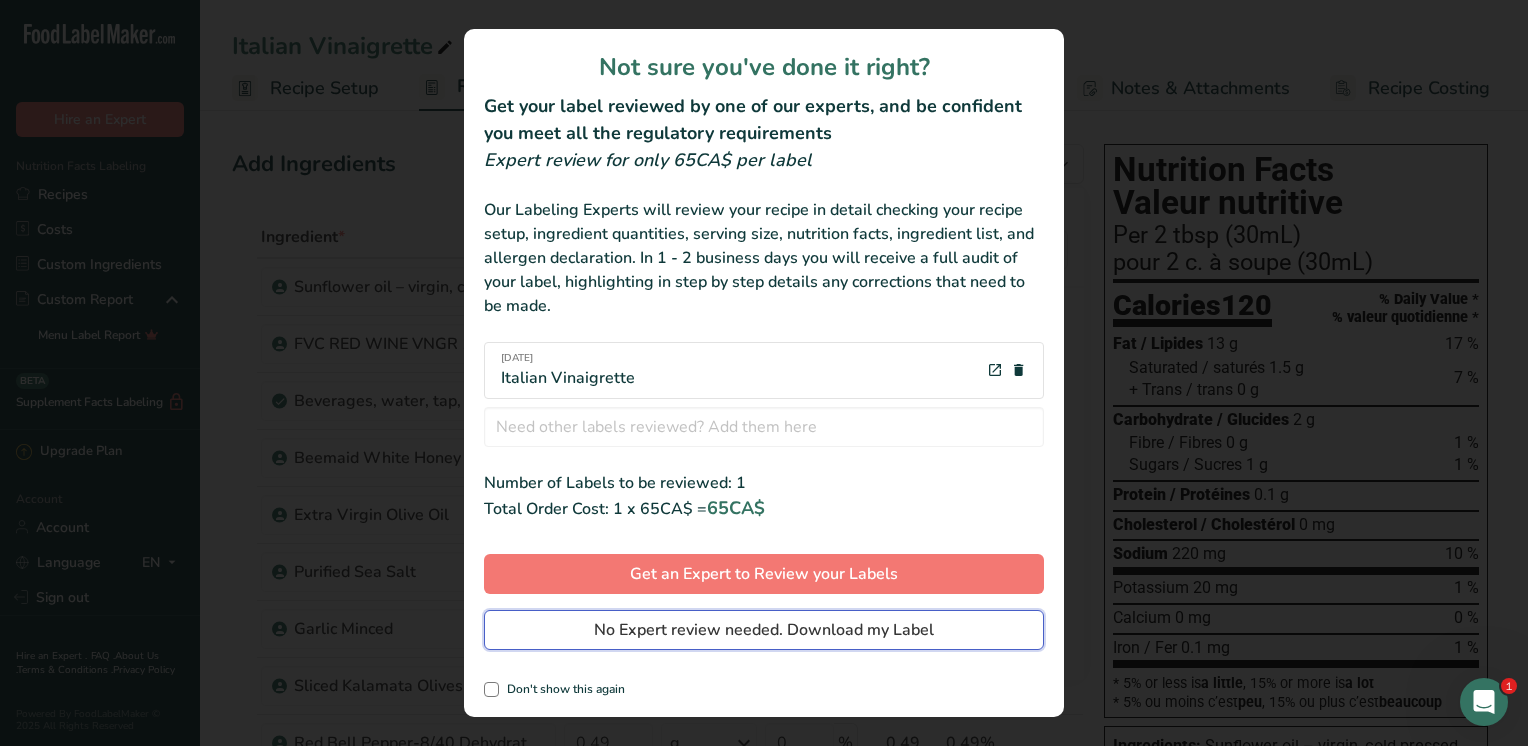 click on "No Expert review needed. Download my Label" at bounding box center (764, 630) 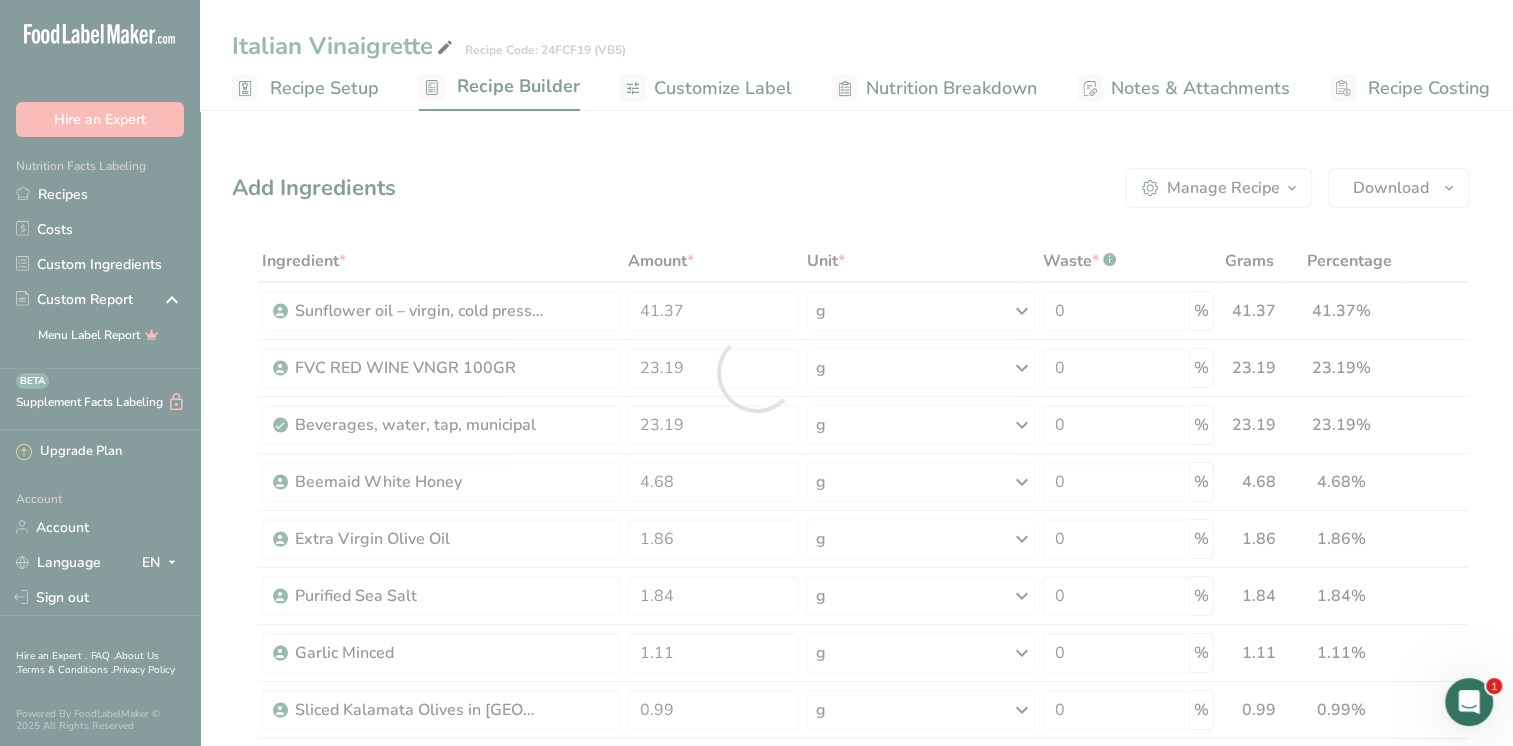 scroll, scrollTop: 0, scrollLeft: 0, axis: both 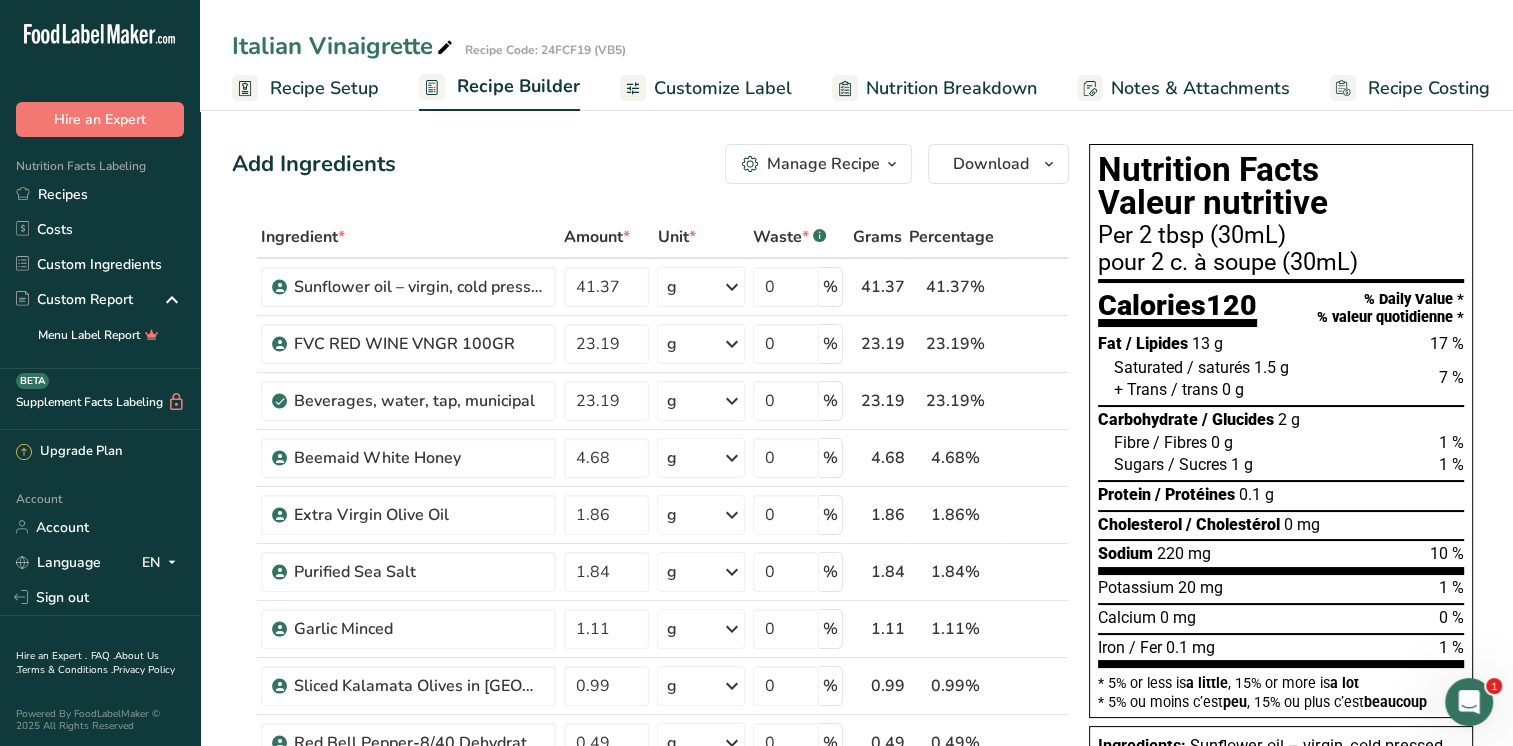 click on "Add Ingredients
Manage Recipe         Delete Recipe           Duplicate Recipe             Scale Recipe             Save as Sub-Recipe   .a-a{fill:#347362;}.b-a{fill:#fff;}                               Nutrition Breakdown                 Recipe Card
NEW
Amino Acids Pattern Report             Activity History
Download
Choose your preferred label style
Standard FDA label
Standard FDA label
The most common format for nutrition facts labels in compliance with the FDA's typeface, style and requirements
Tabular FDA label
A label format compliant with the FDA regulations presented in a tabular (horizontal) display.
Linear FDA label
A simple linear display for small sized packages.
Simplified FDA label" at bounding box center [650, 164] 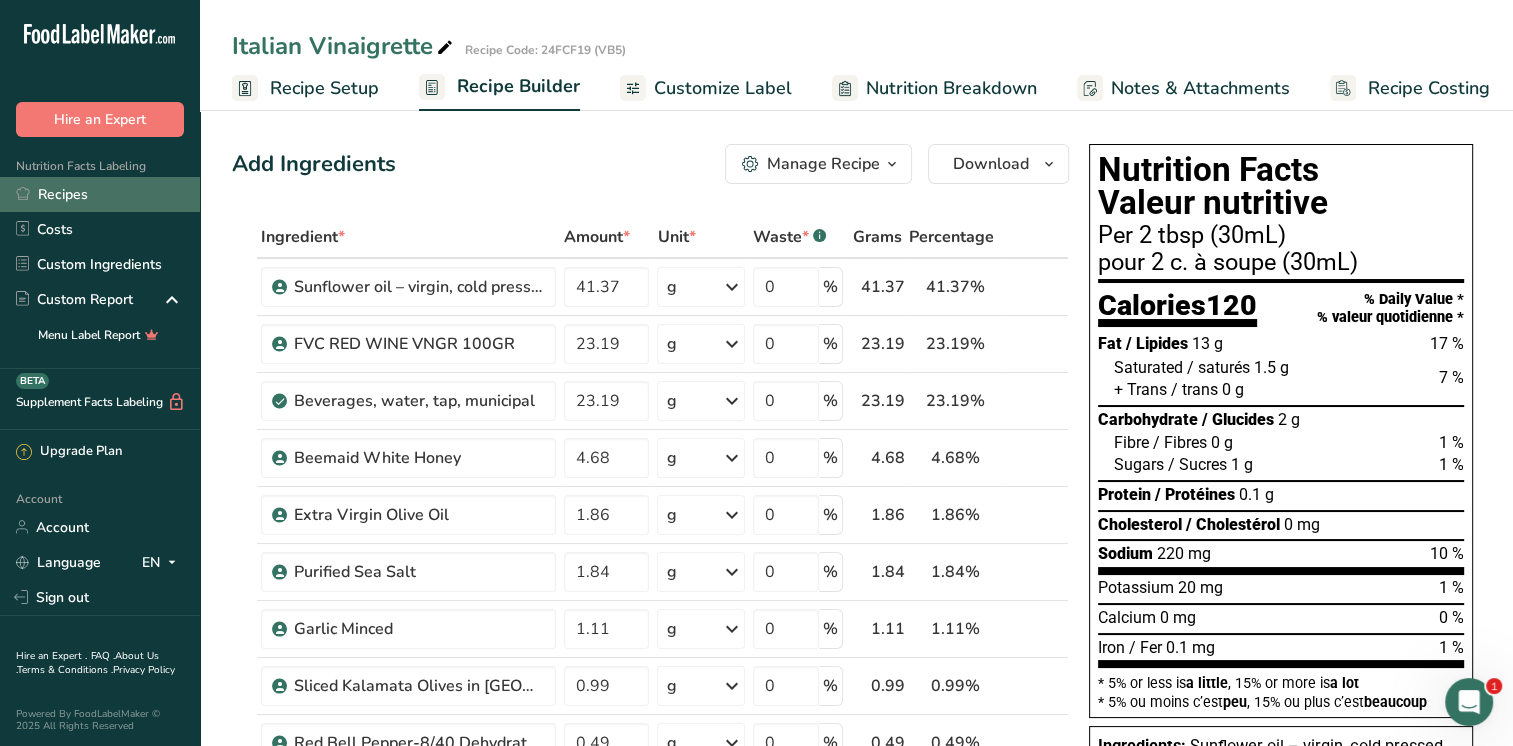 click on "Recipes" at bounding box center [100, 194] 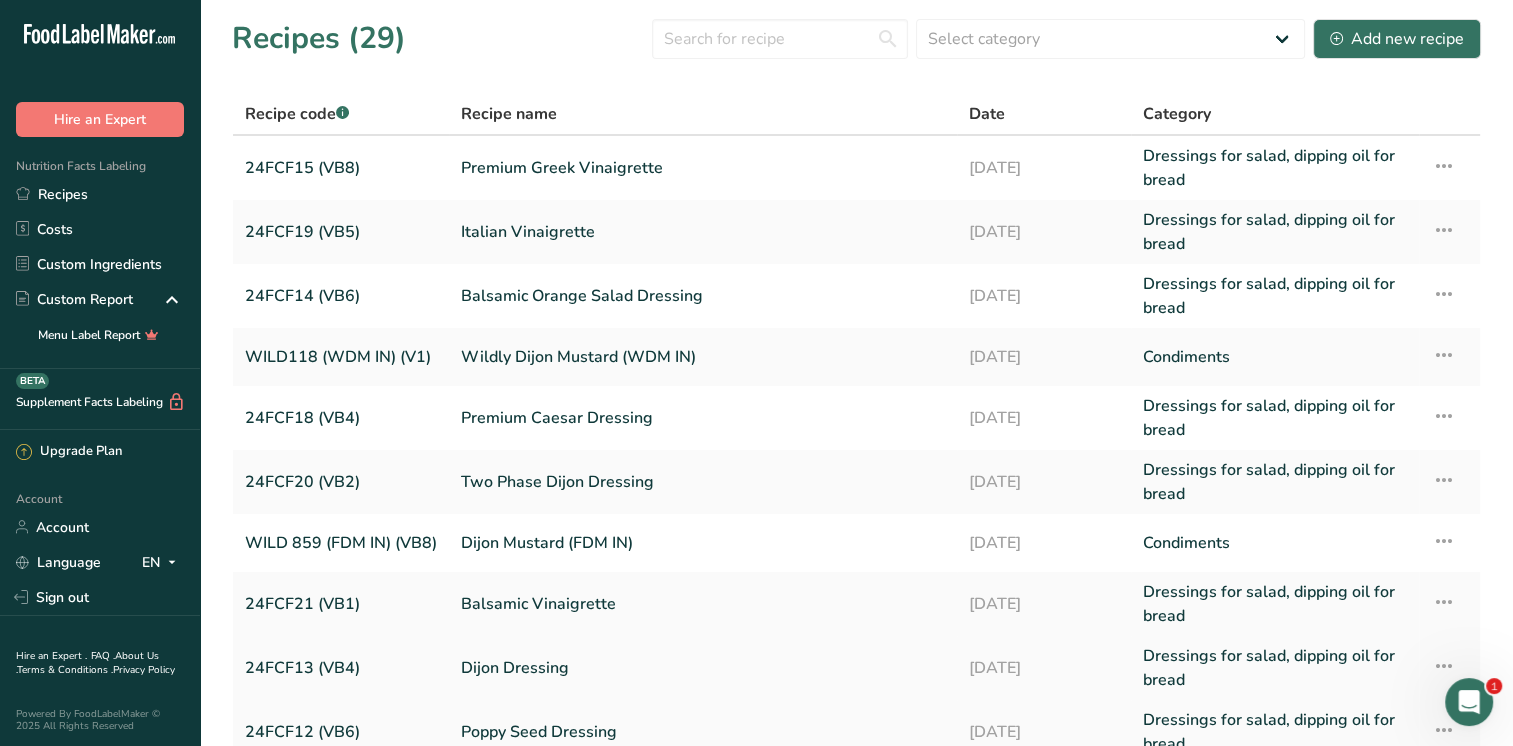 click on "Dijon Dressing" at bounding box center [703, 668] 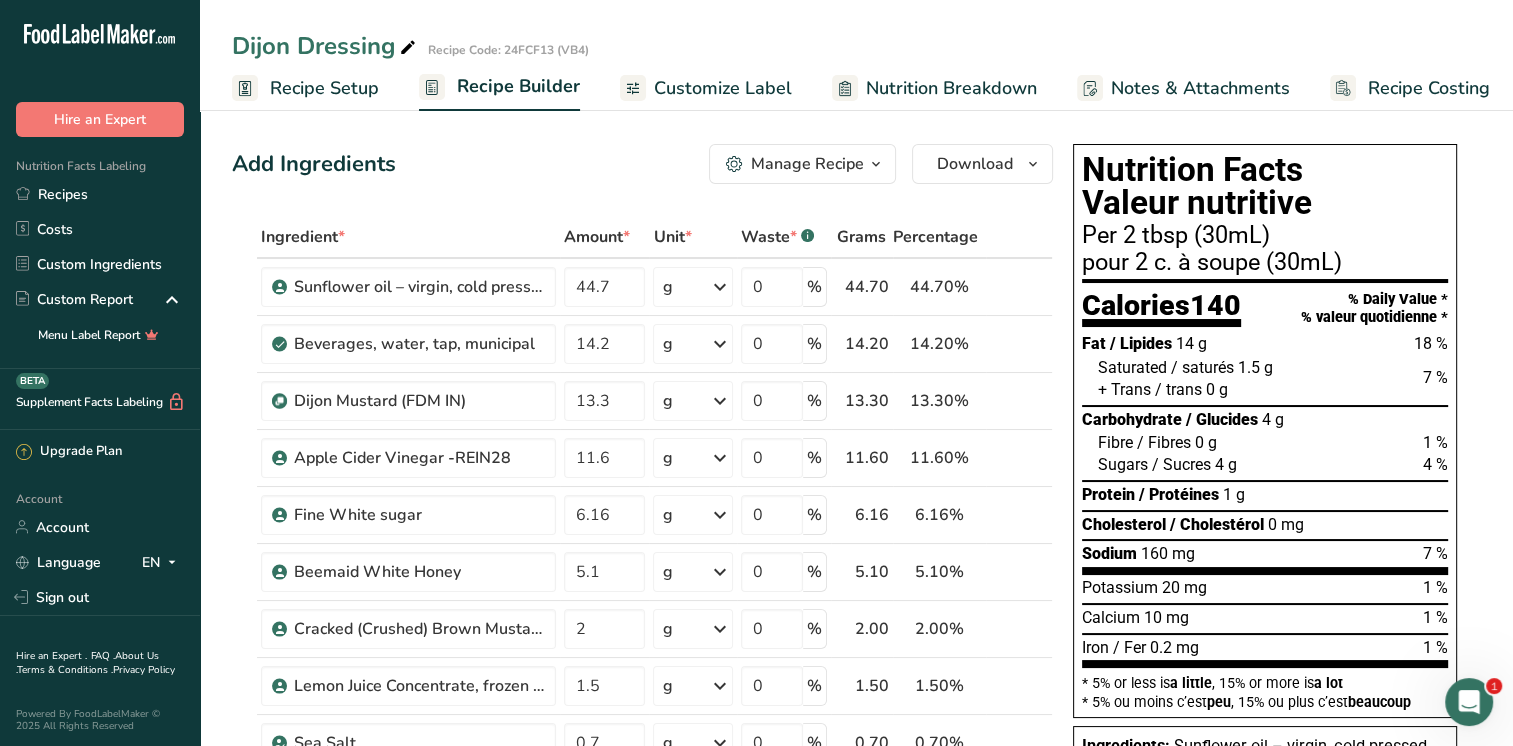 click on "Recipe Setup" at bounding box center [324, 88] 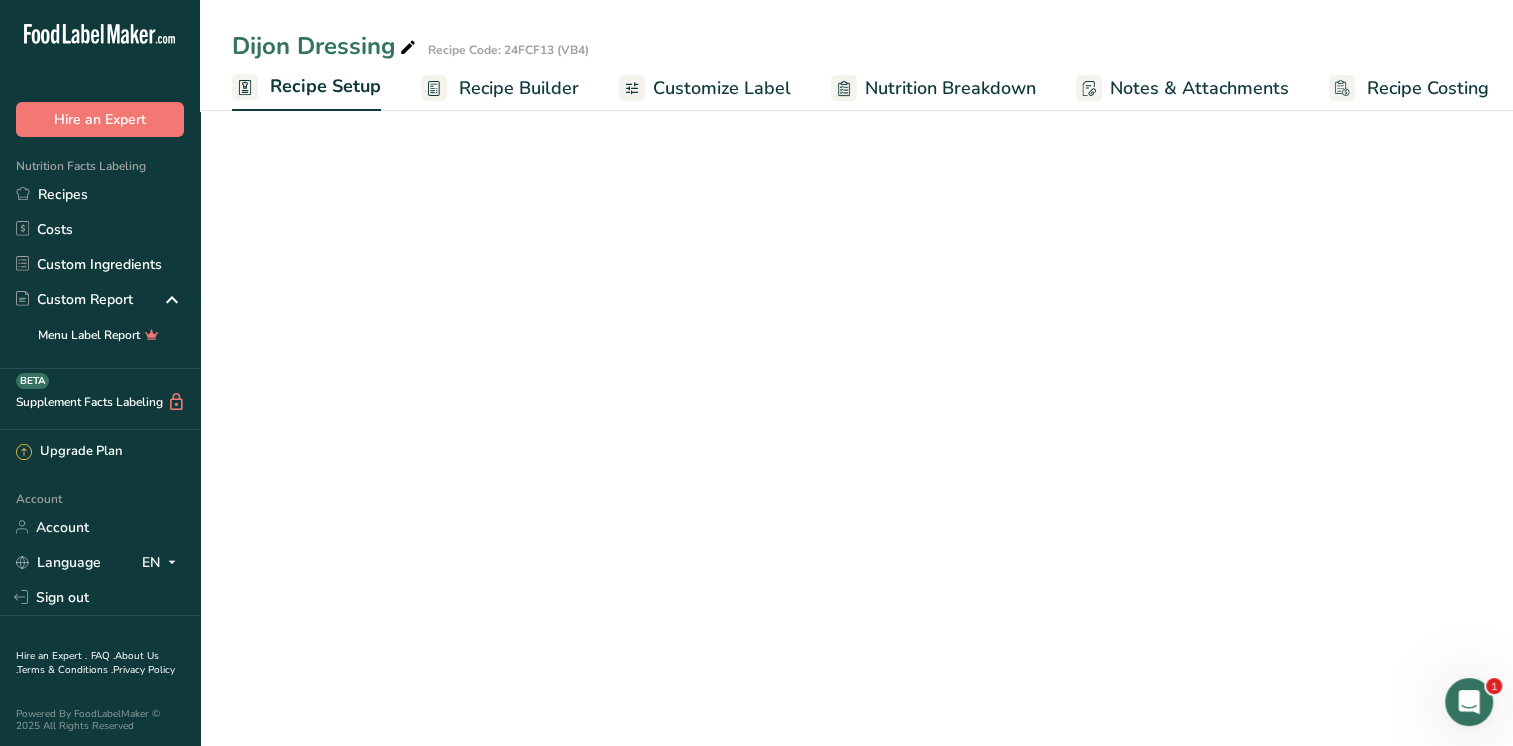 scroll, scrollTop: 0, scrollLeft: 7, axis: horizontal 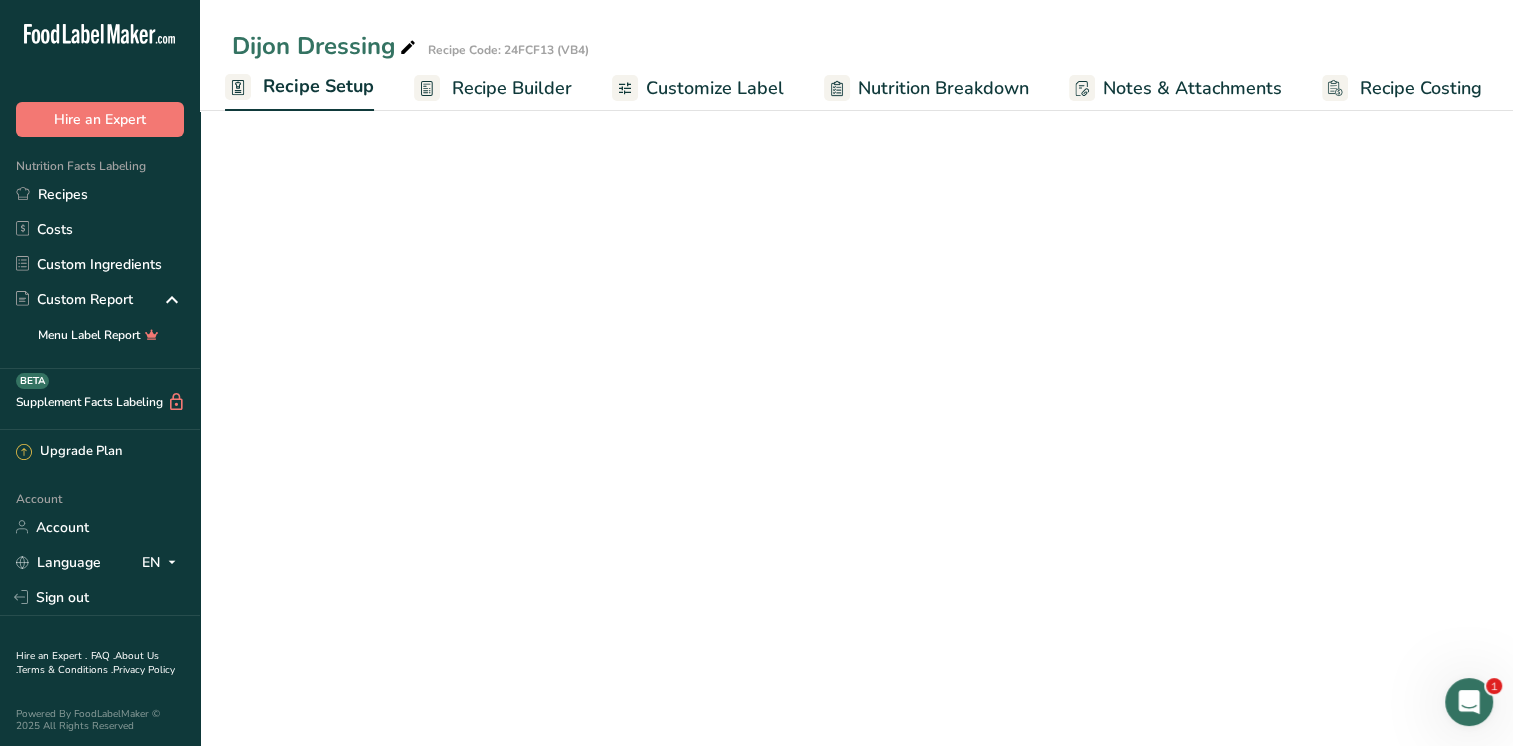 select on "22" 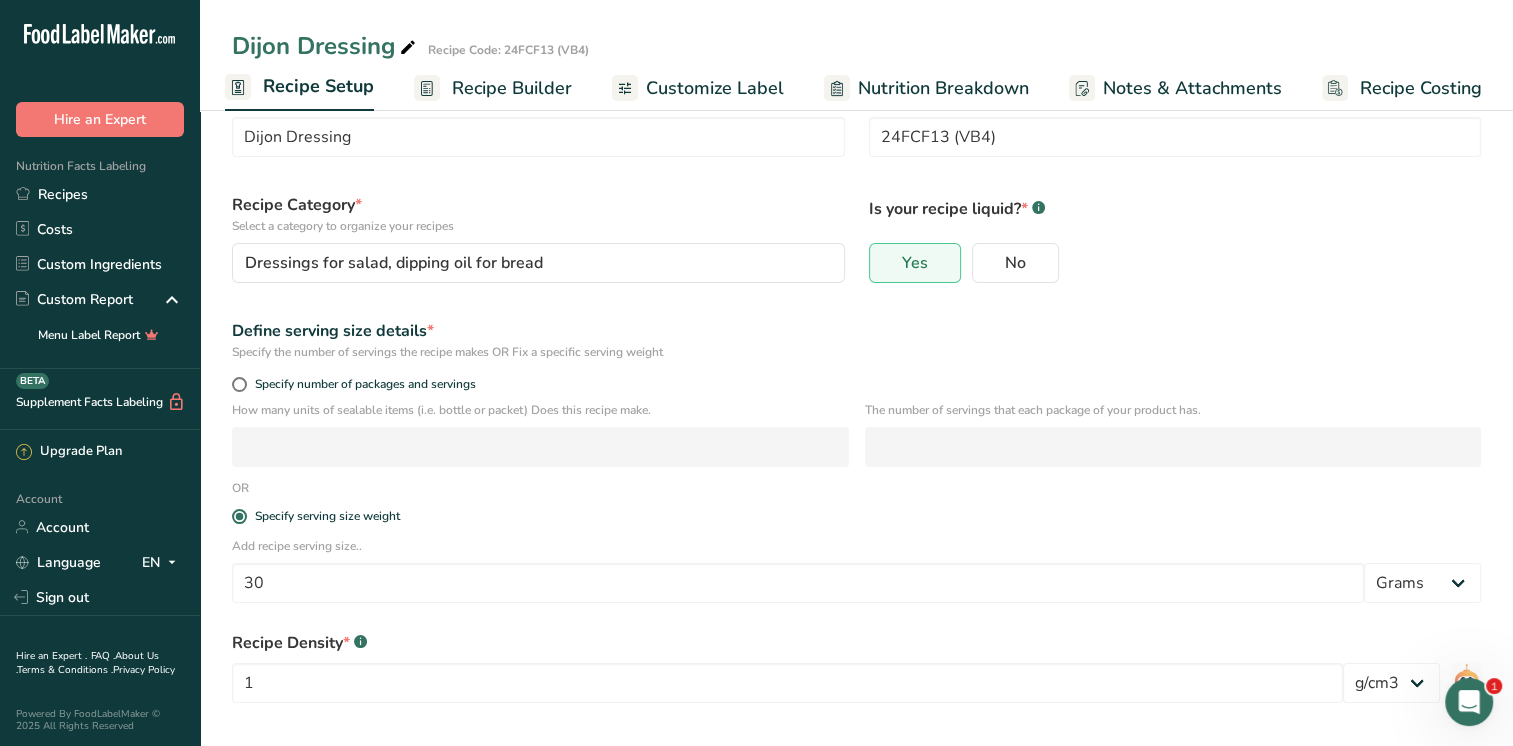 scroll, scrollTop: 152, scrollLeft: 0, axis: vertical 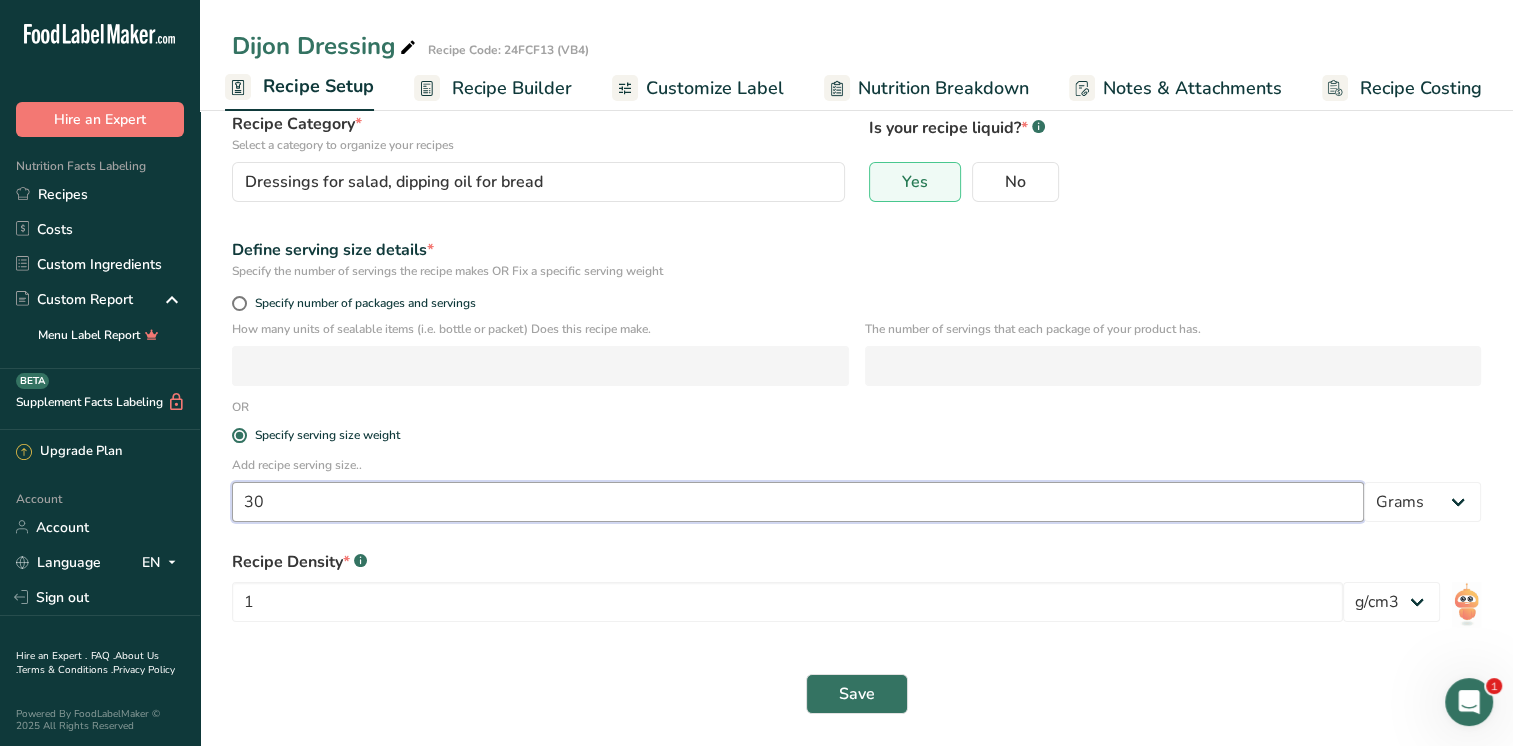 click on "30" at bounding box center (798, 502) 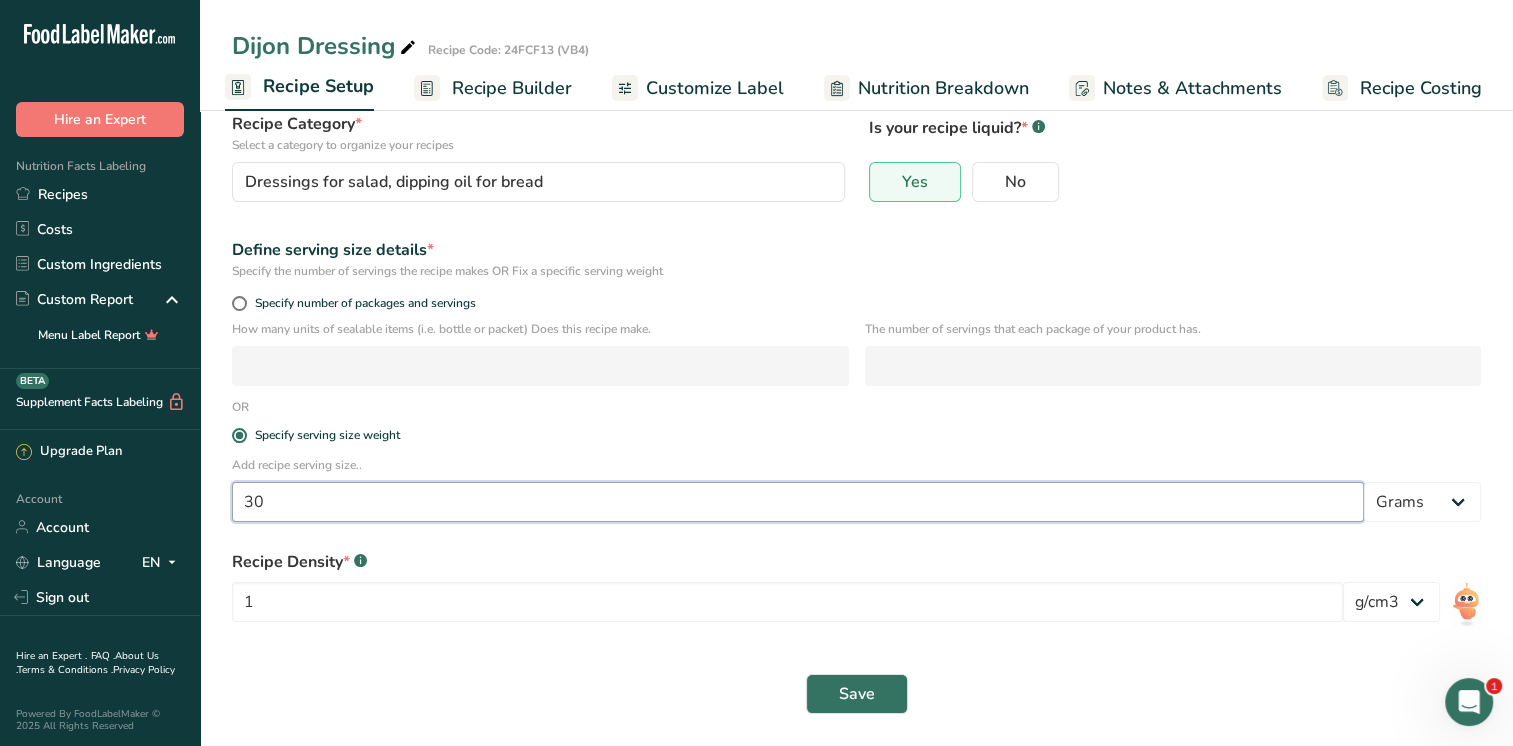 click on "30" at bounding box center (798, 502) 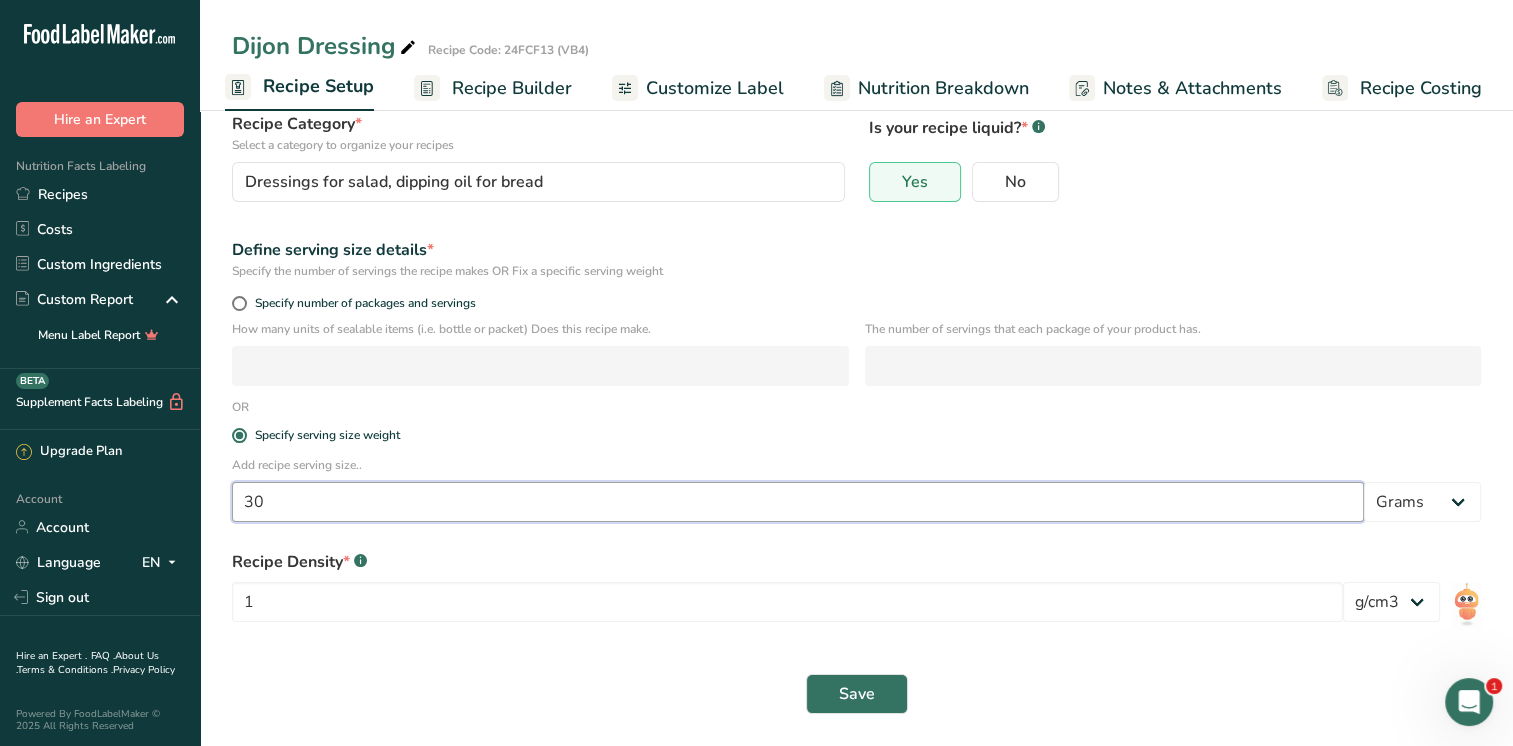 click on "30" at bounding box center (798, 502) 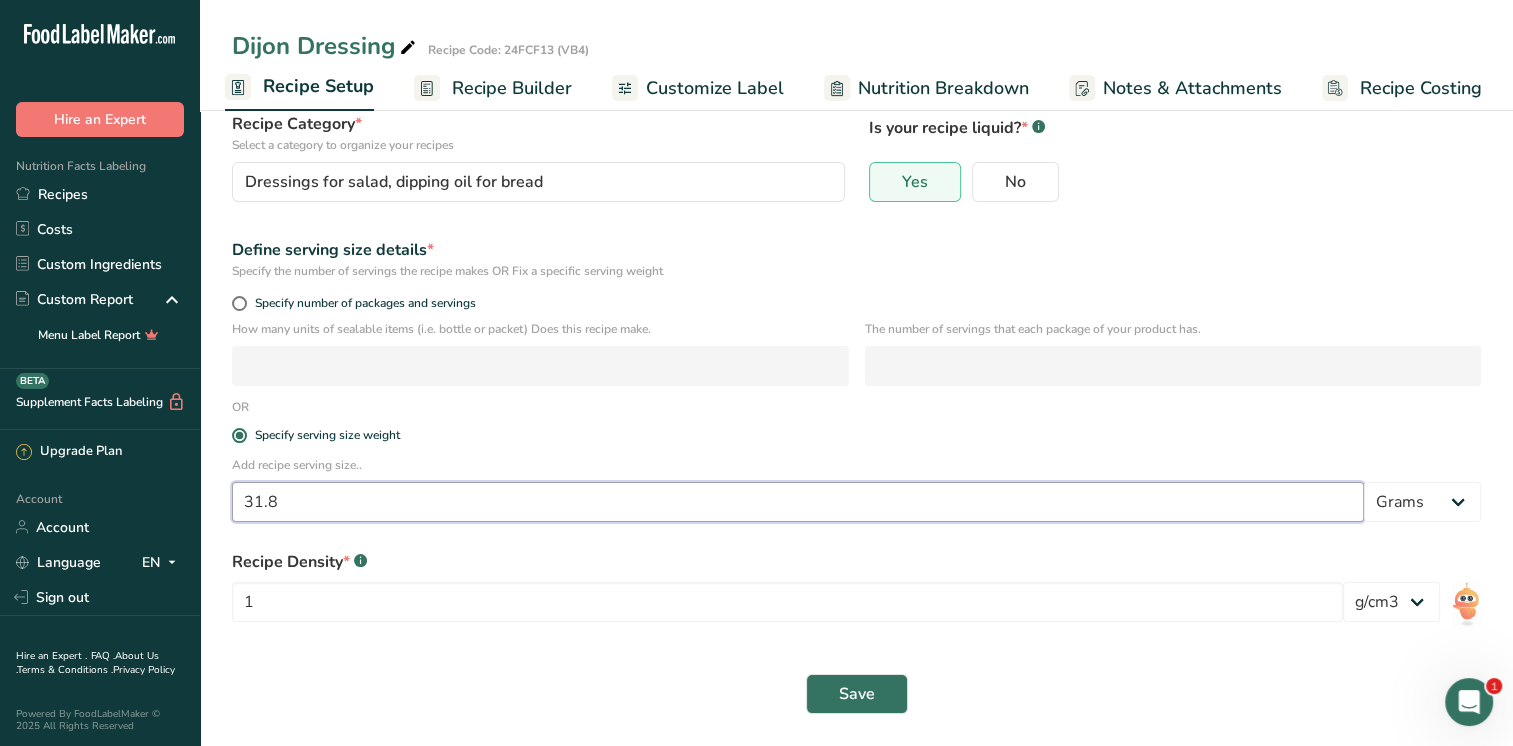 type on "31.8" 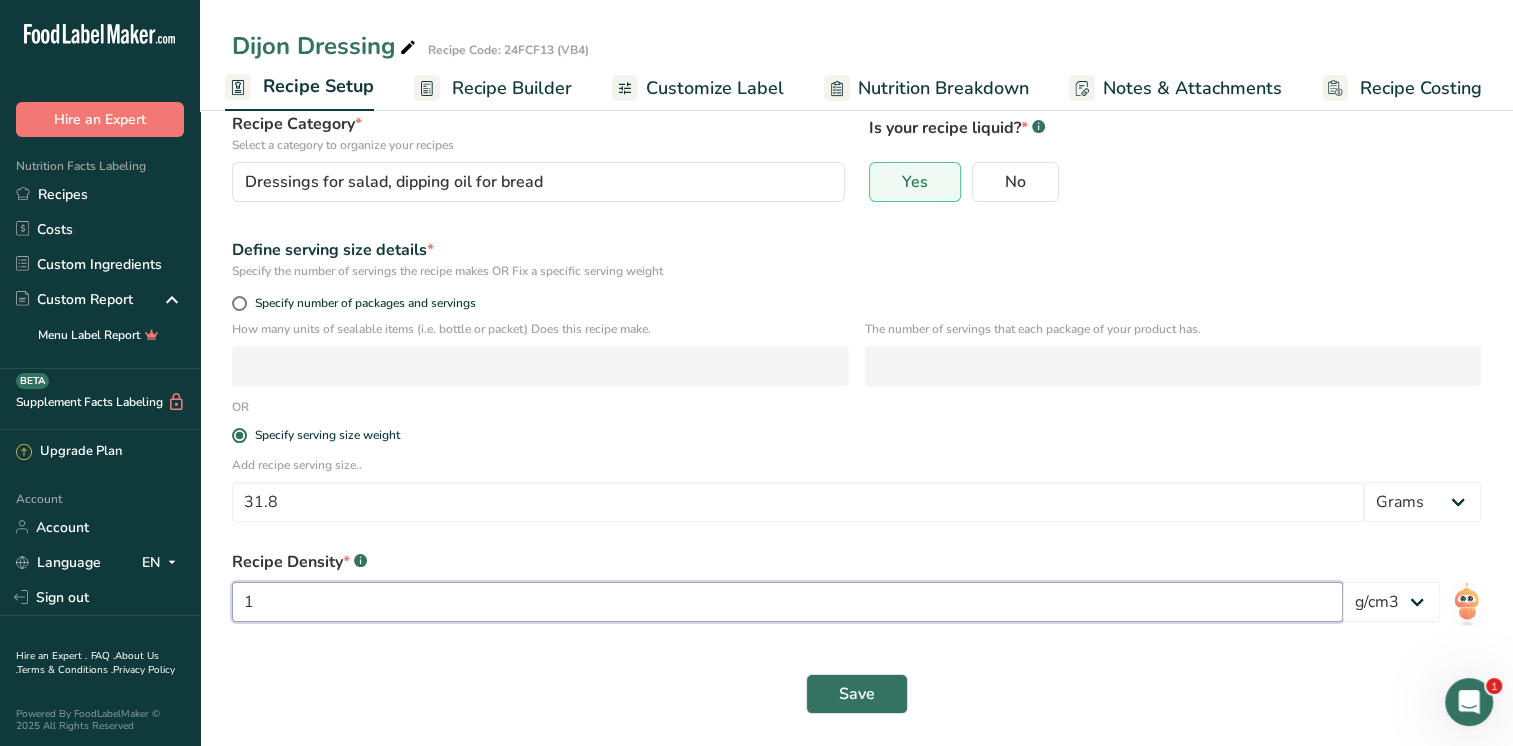 click on "1" at bounding box center [787, 602] 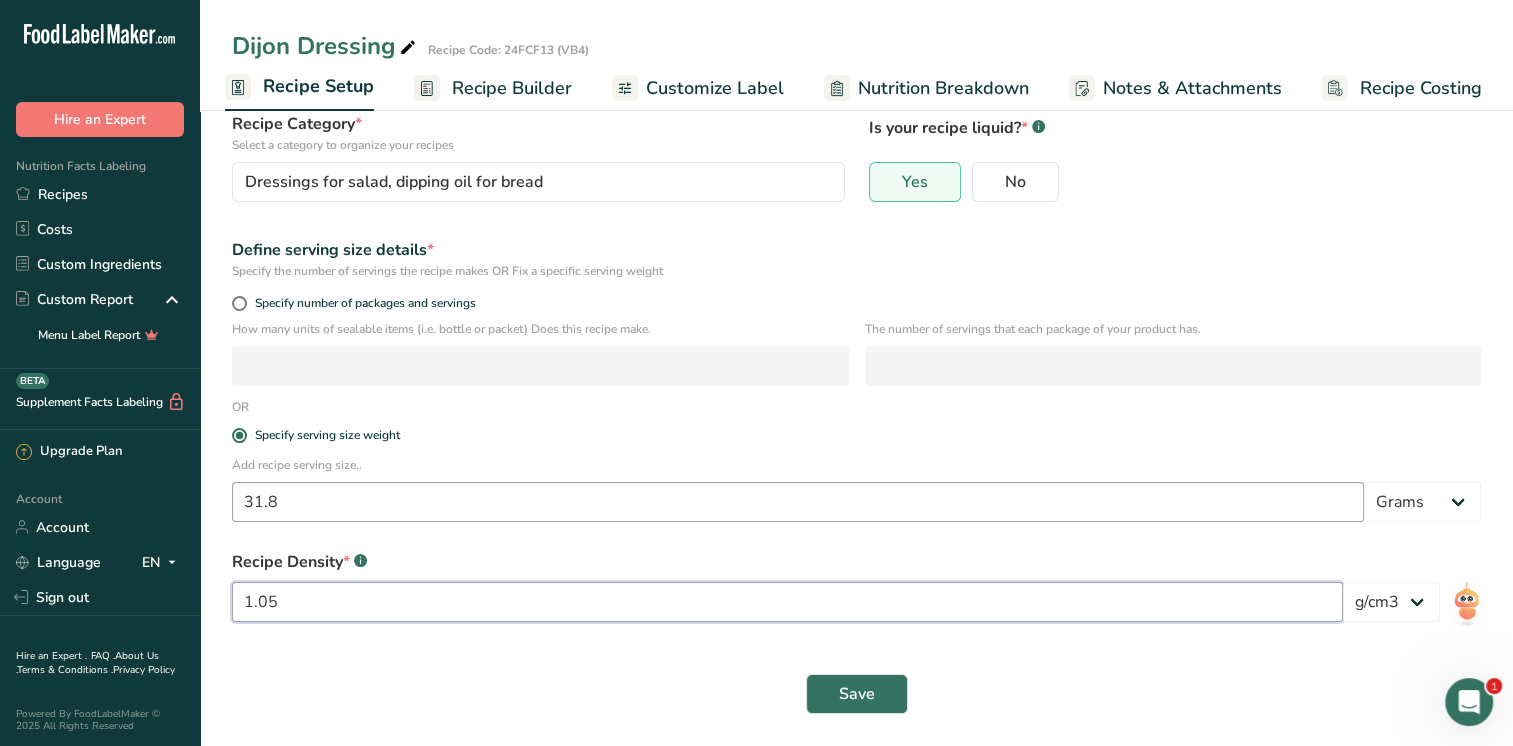 type on "1.05" 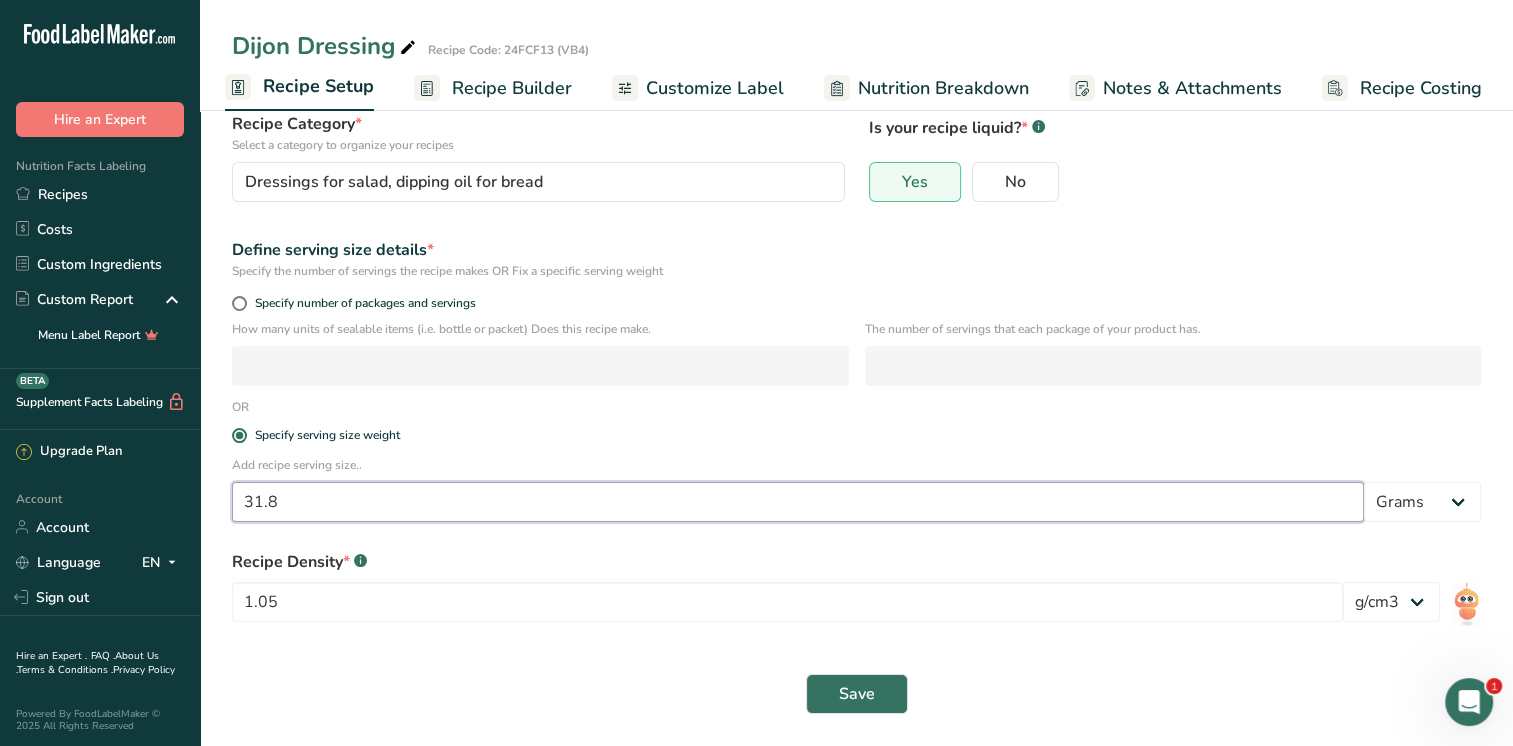 click on "31.8" at bounding box center (798, 502) 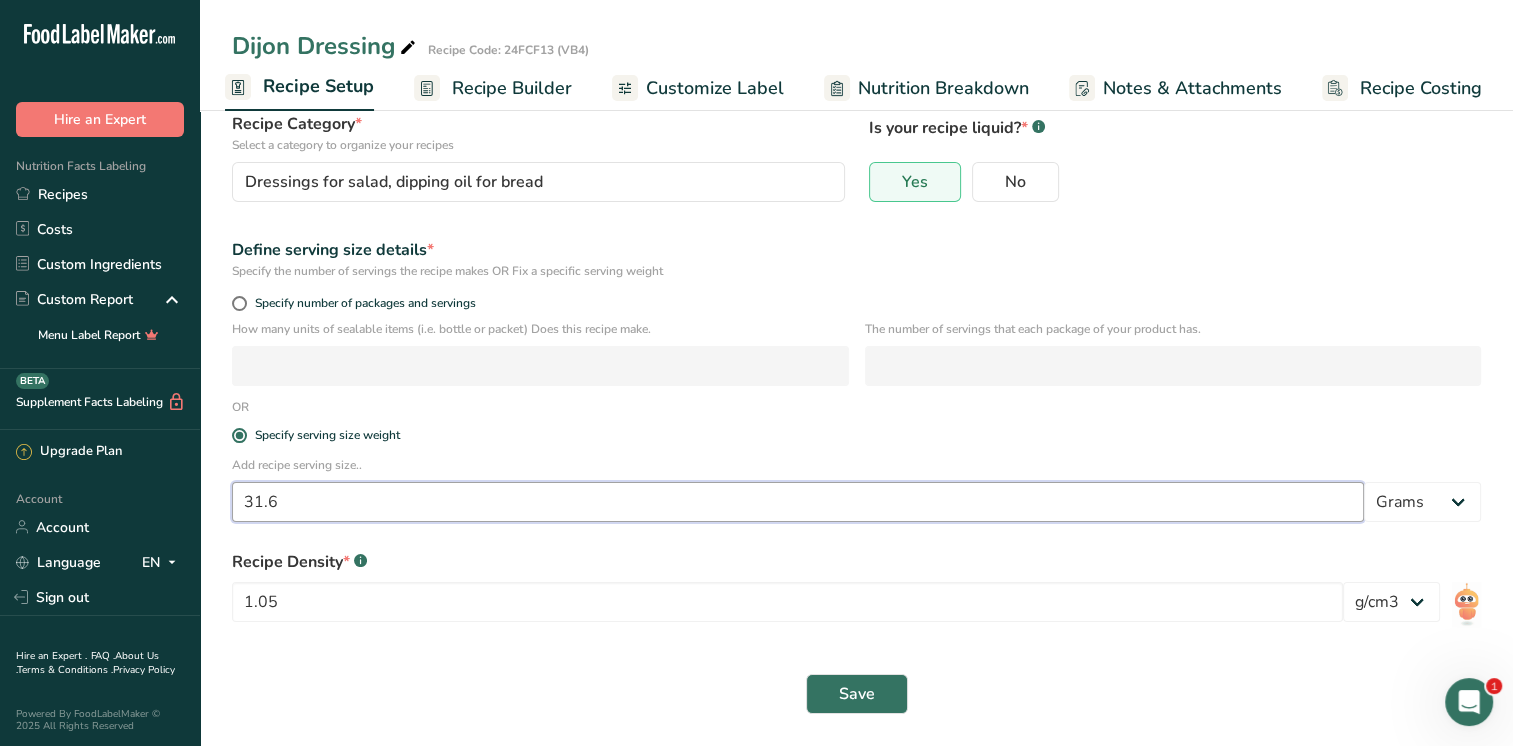 type on "31.6" 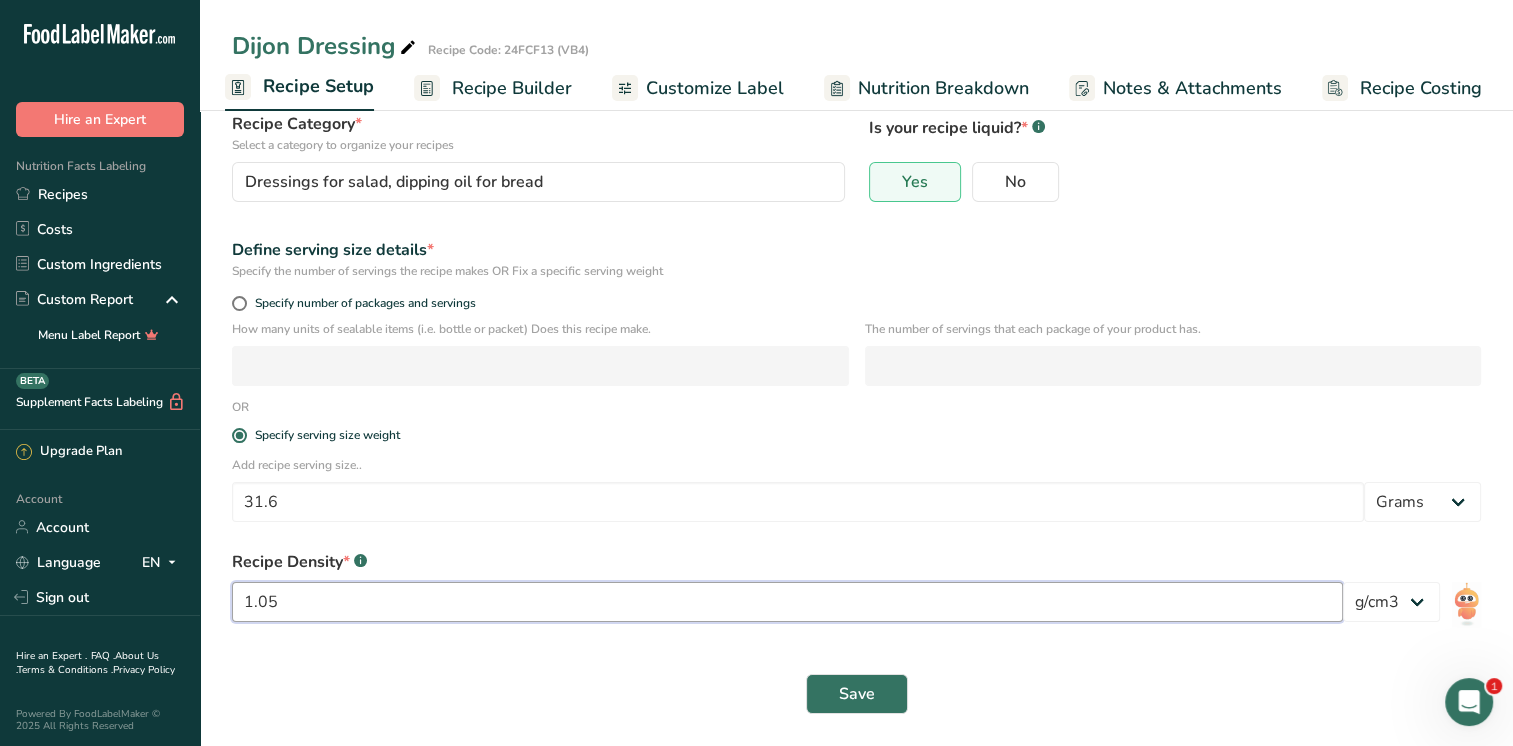 click on "1.05" at bounding box center (787, 602) 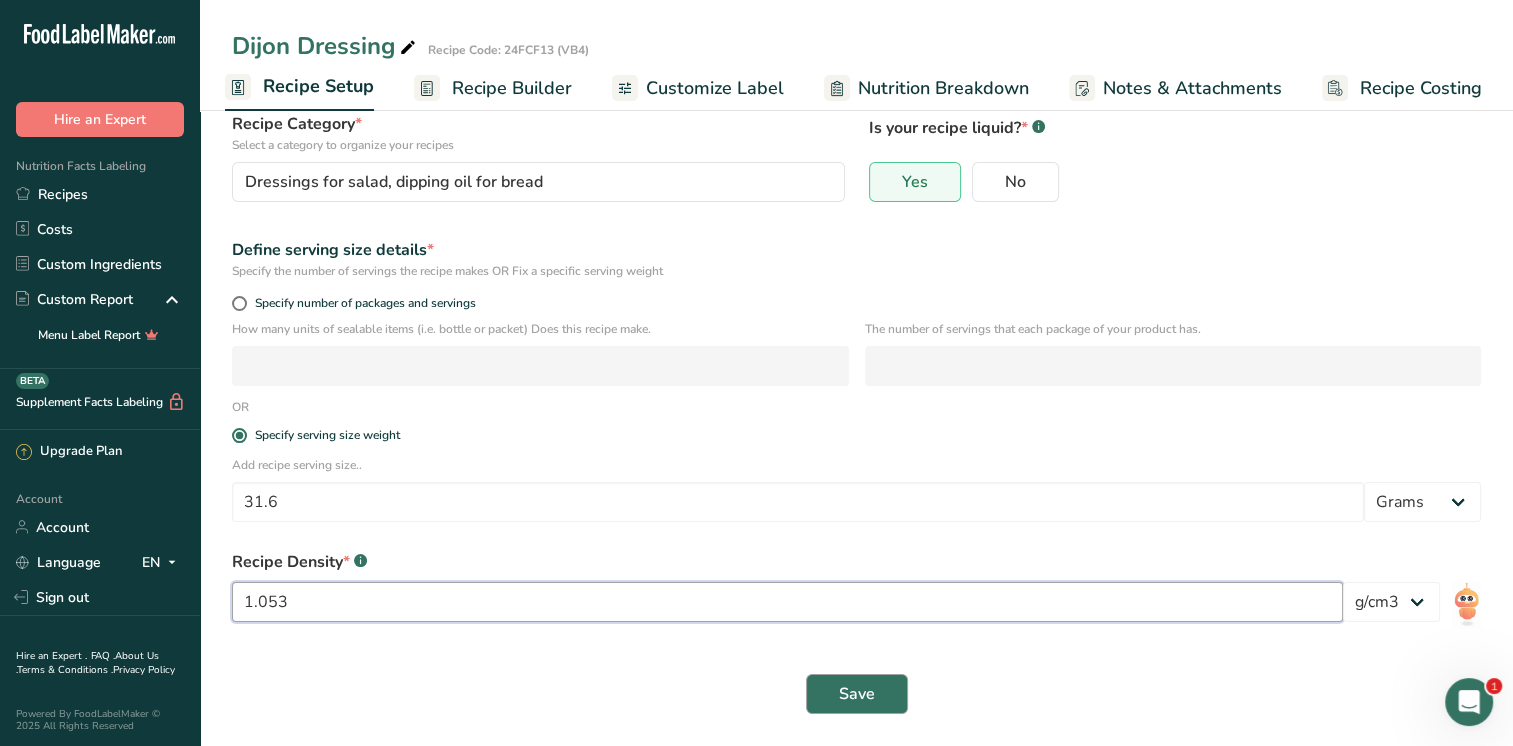 type on "1.053" 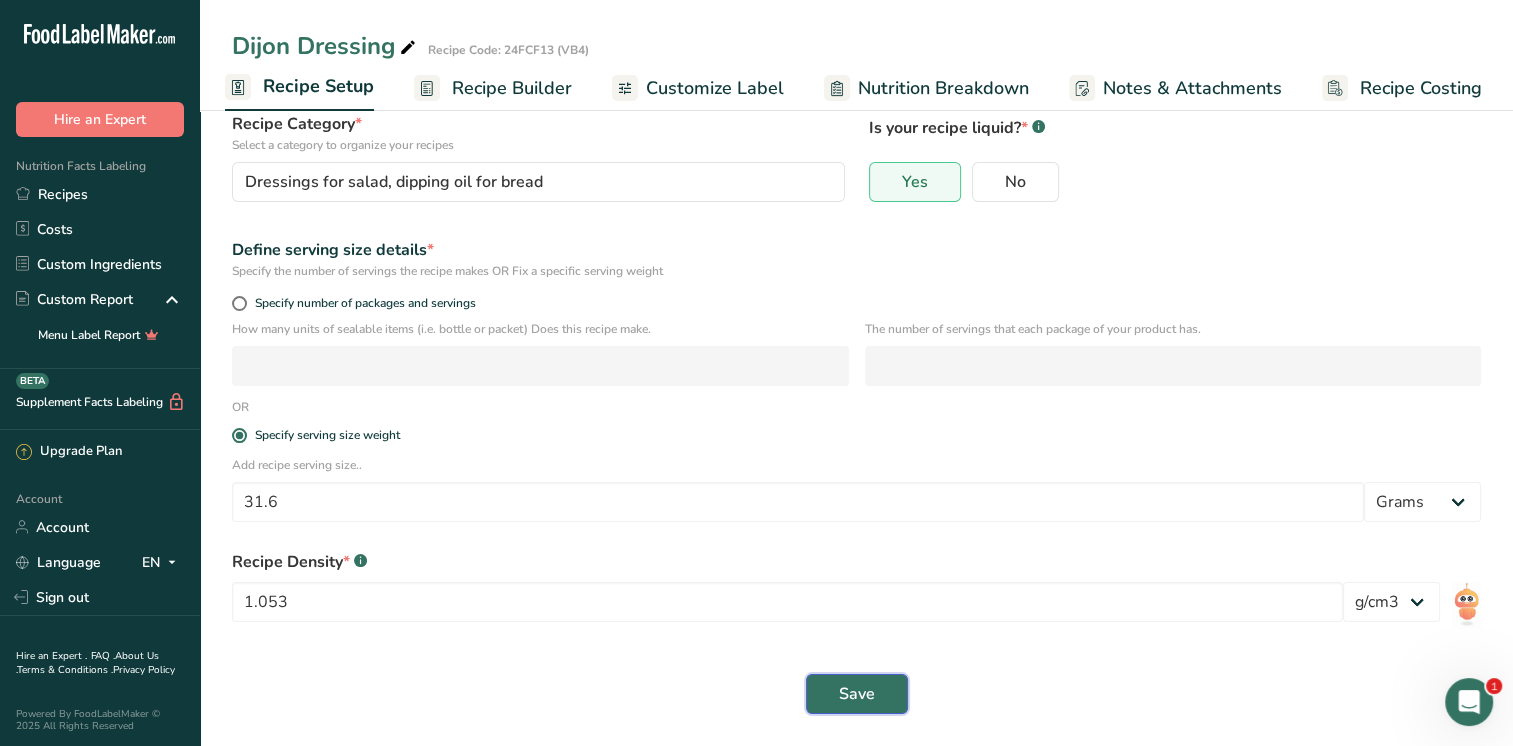 click on "Save" at bounding box center [857, 694] 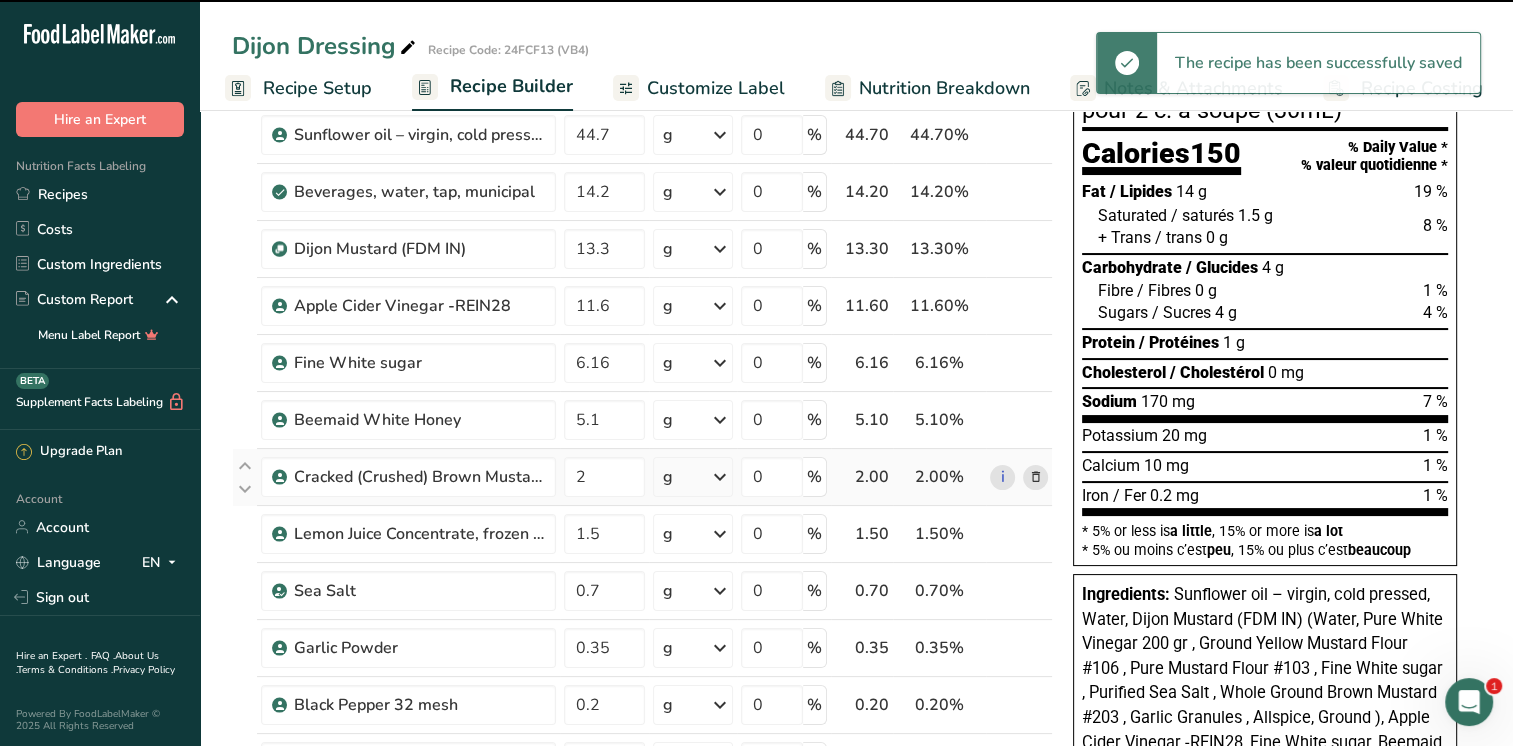 scroll, scrollTop: 0, scrollLeft: 0, axis: both 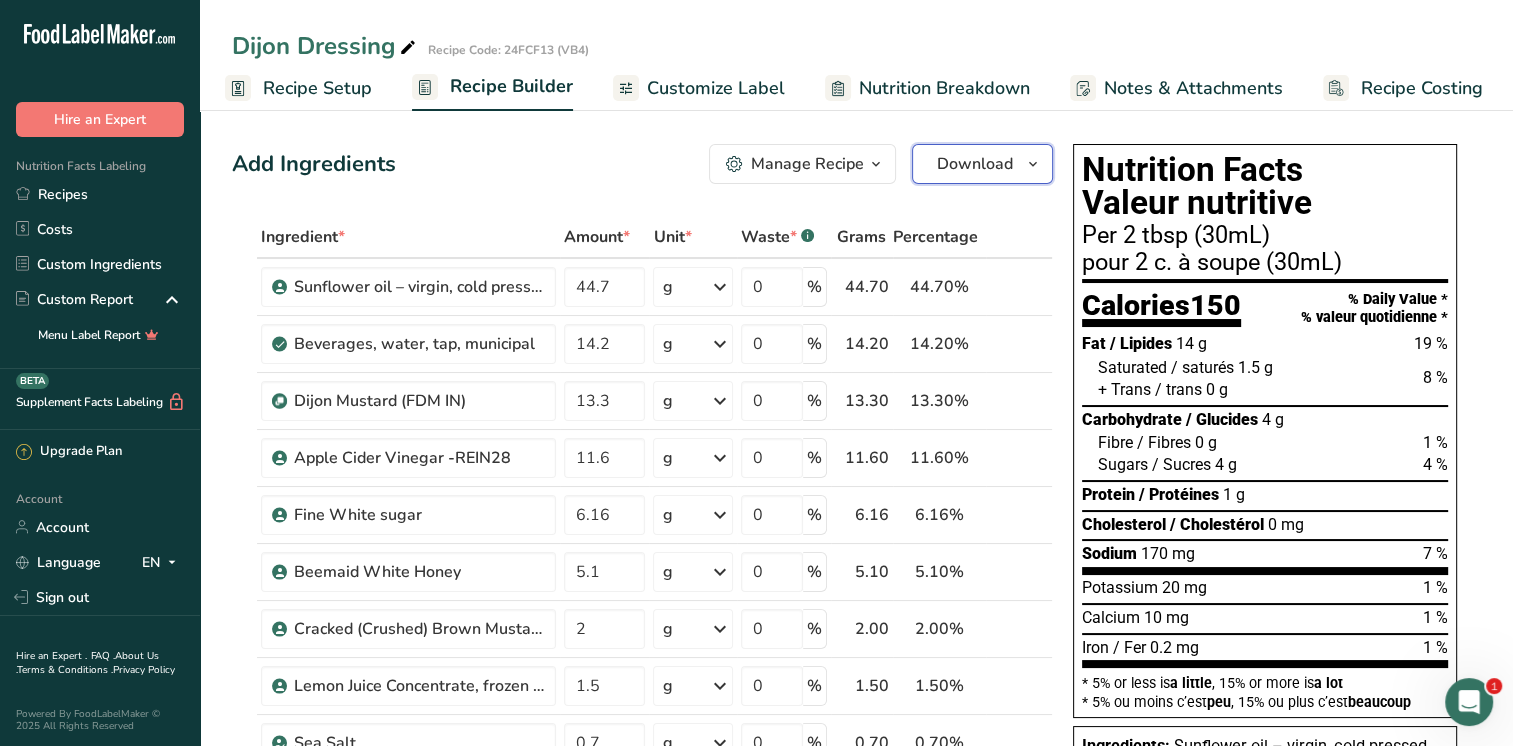 click on "Download" at bounding box center (975, 164) 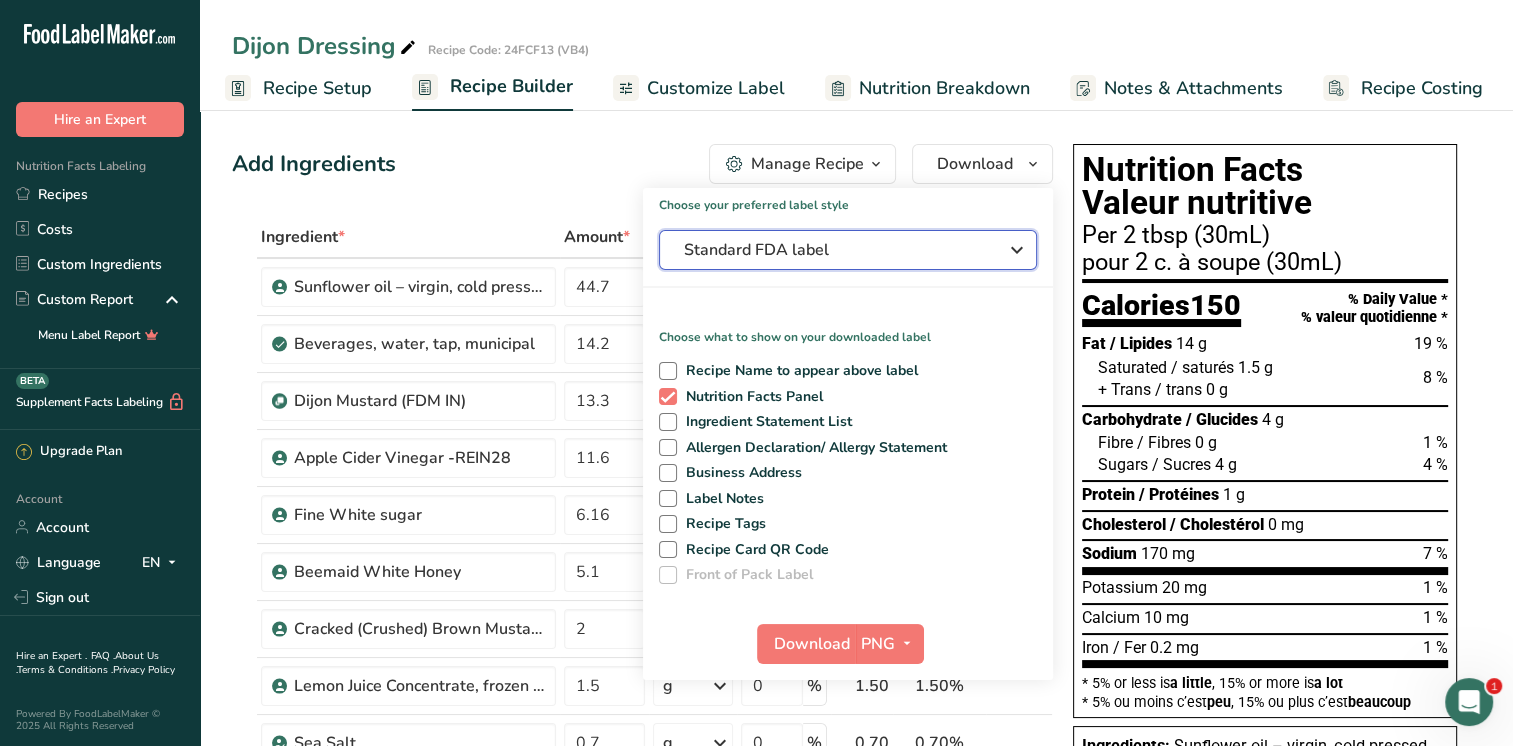 click on "Standard FDA label" at bounding box center (834, 250) 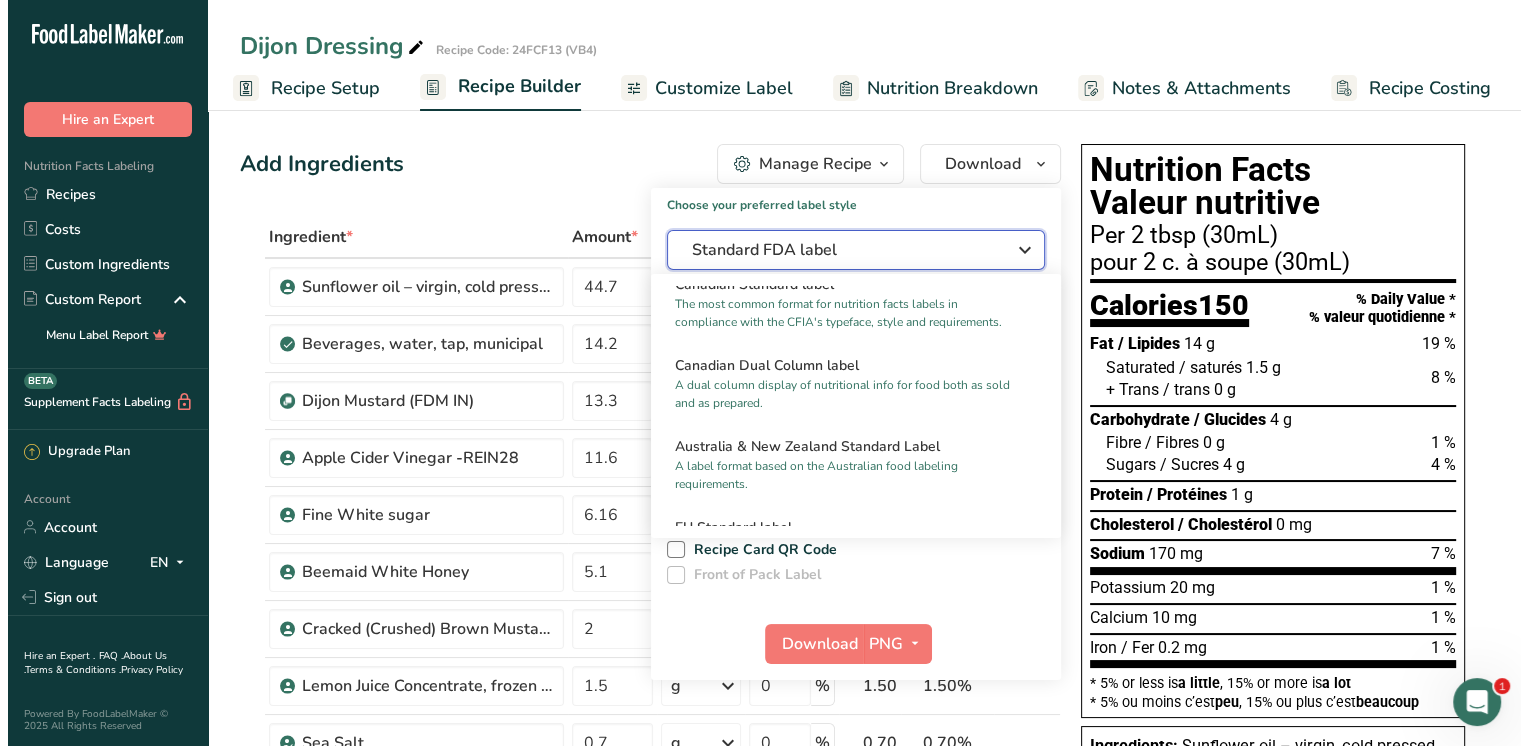 scroll, scrollTop: 800, scrollLeft: 0, axis: vertical 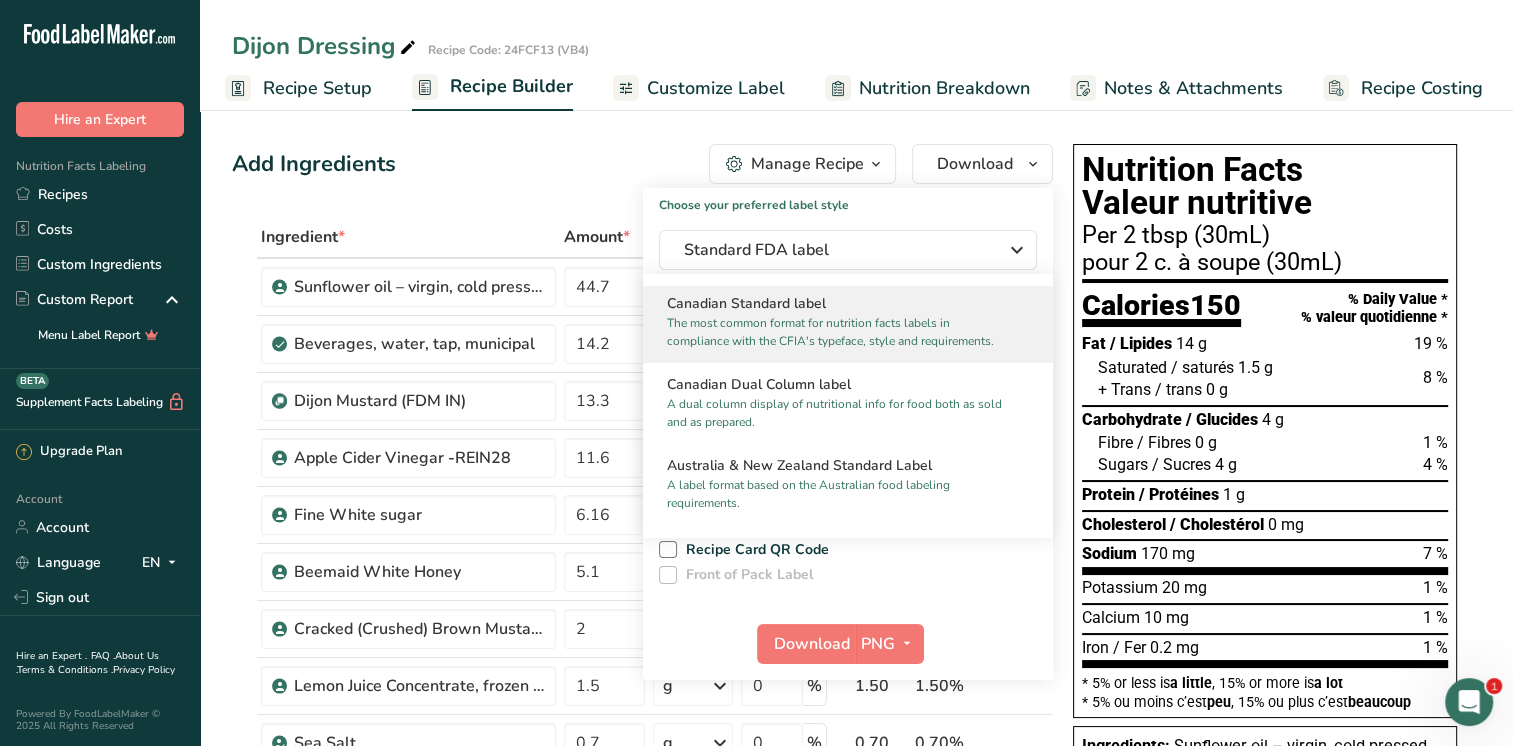 click on "The most common format for nutrition facts labels in compliance with the CFIA's typeface, style and requirements." at bounding box center (839, 332) 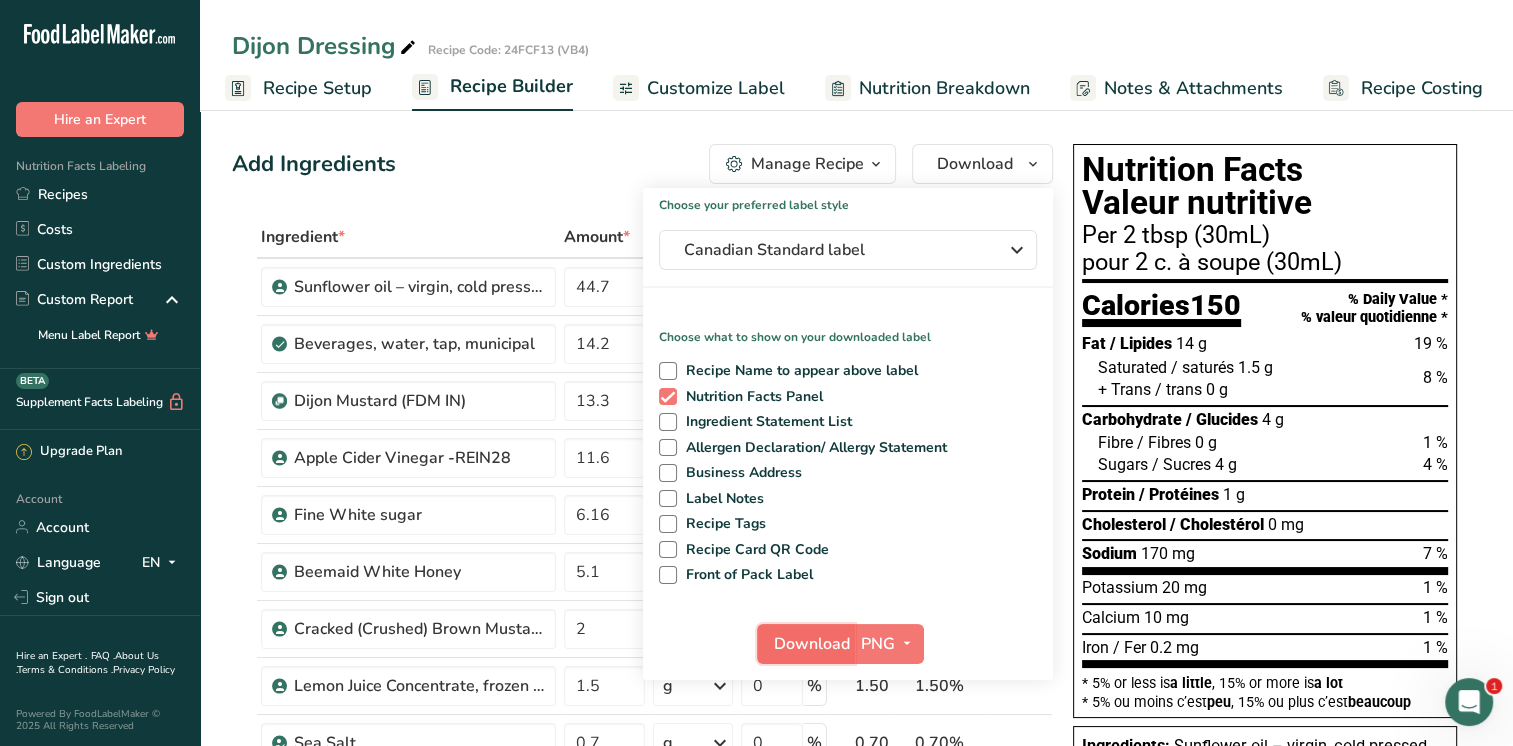 click on "Download" at bounding box center [812, 644] 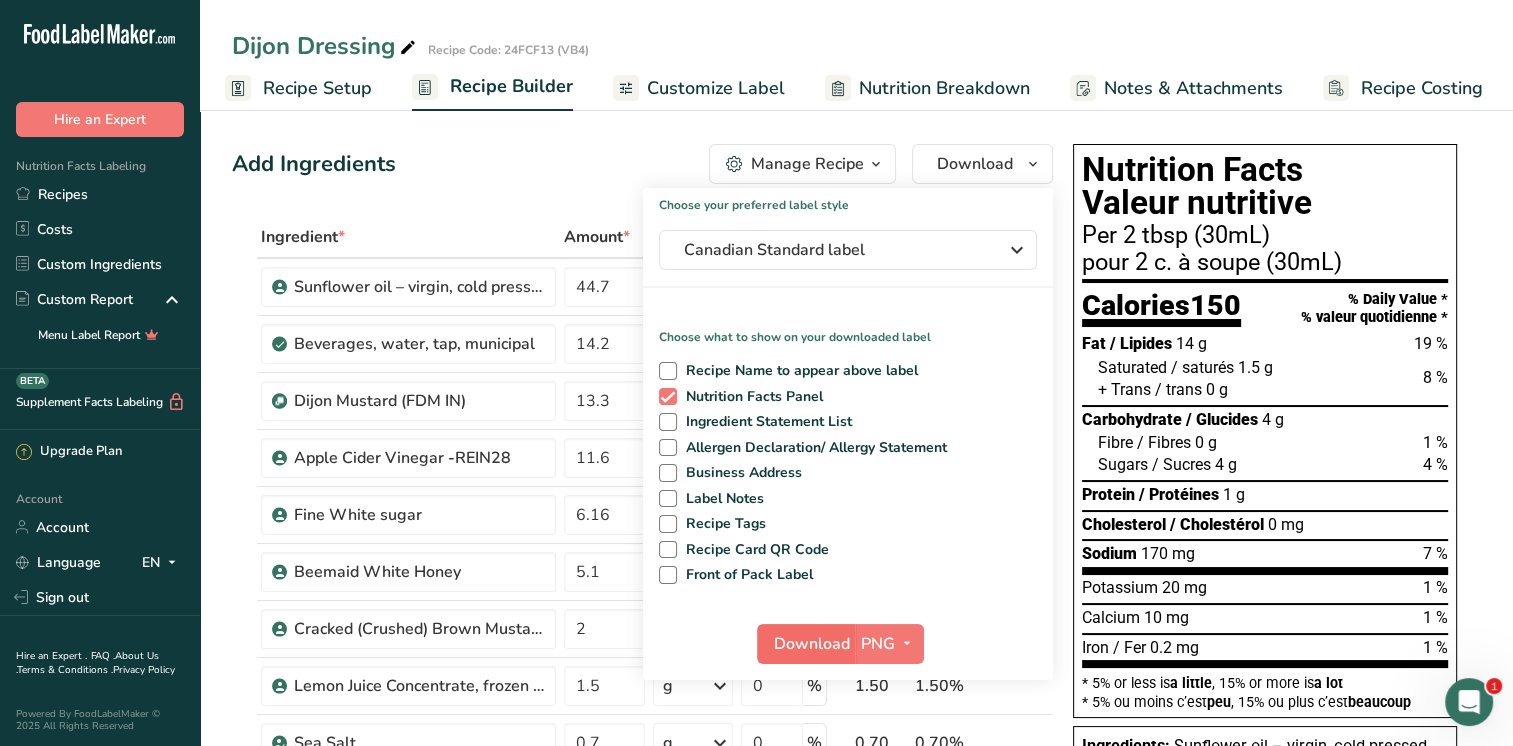 scroll, scrollTop: 0, scrollLeft: 0, axis: both 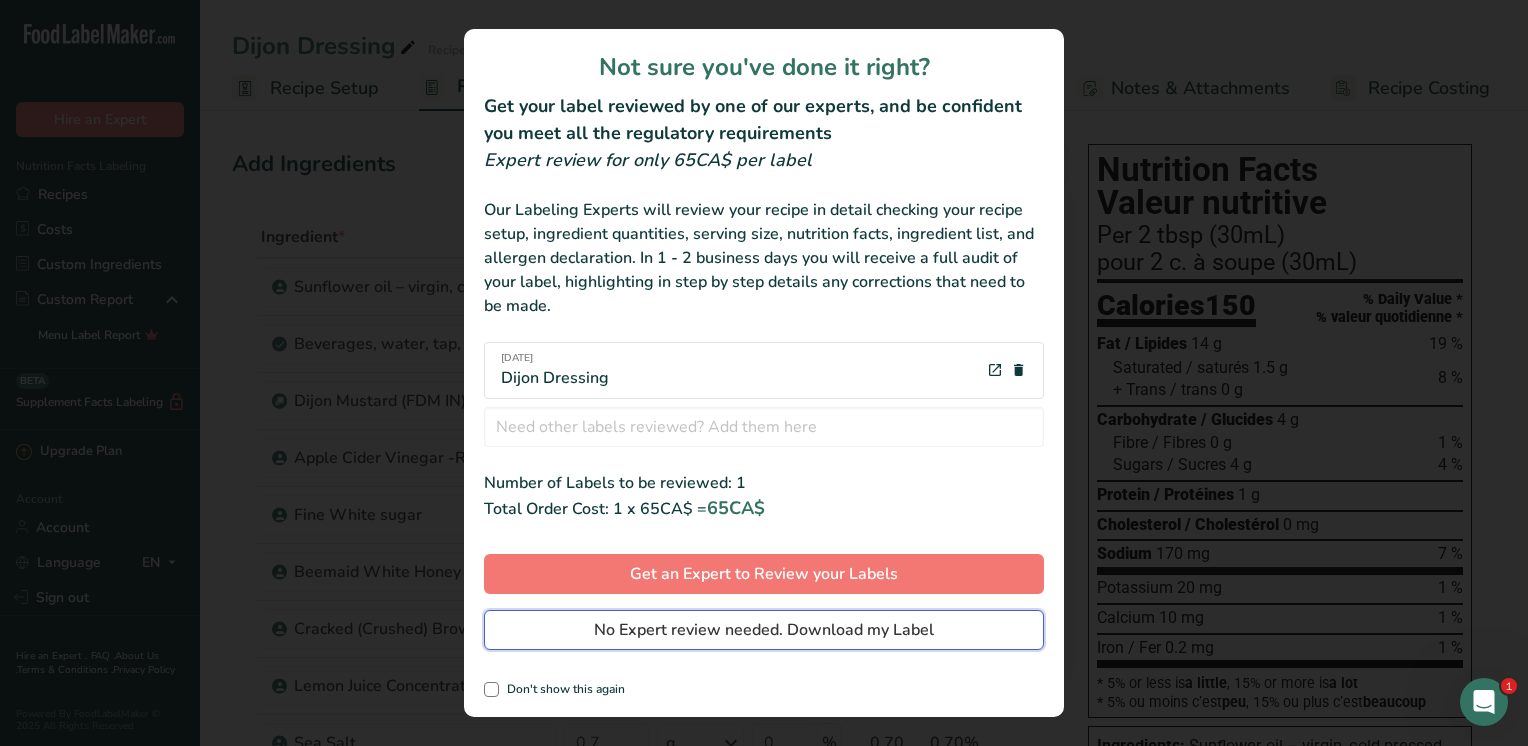 click on "No Expert review needed. Download my Label" at bounding box center [764, 630] 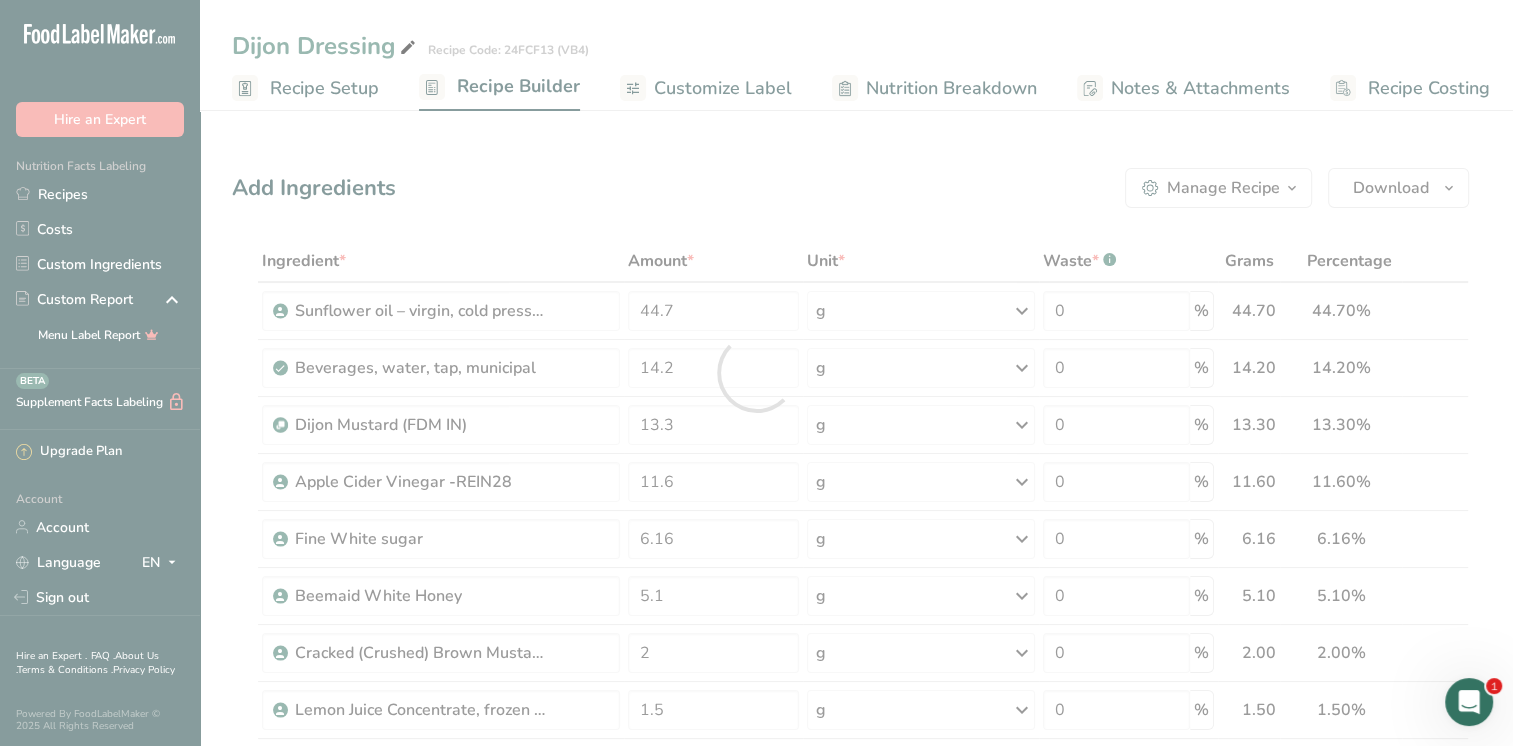 scroll, scrollTop: 0, scrollLeft: 0, axis: both 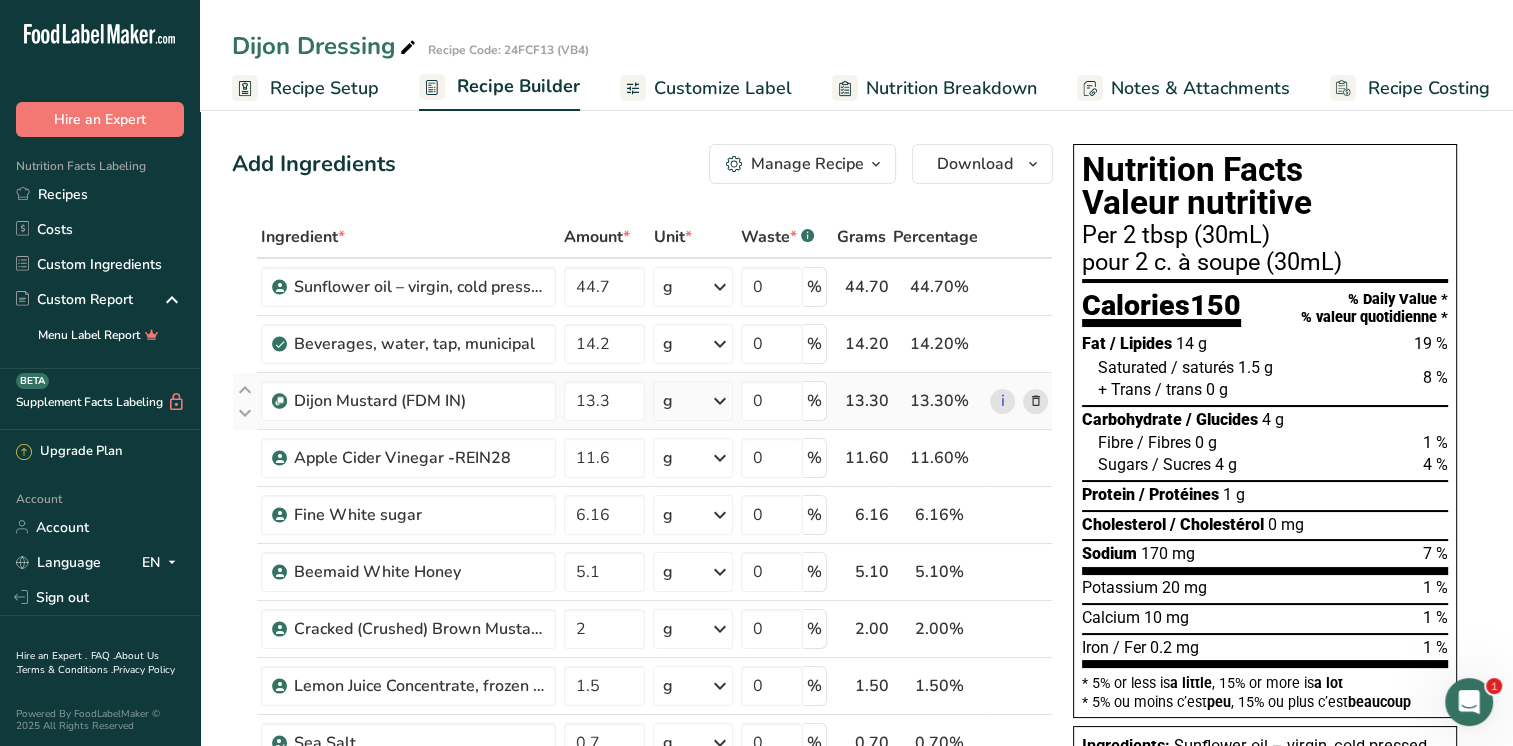 drag, startPoint x: 328, startPoint y: 84, endPoint x: 567, endPoint y: 424, distance: 415.59717 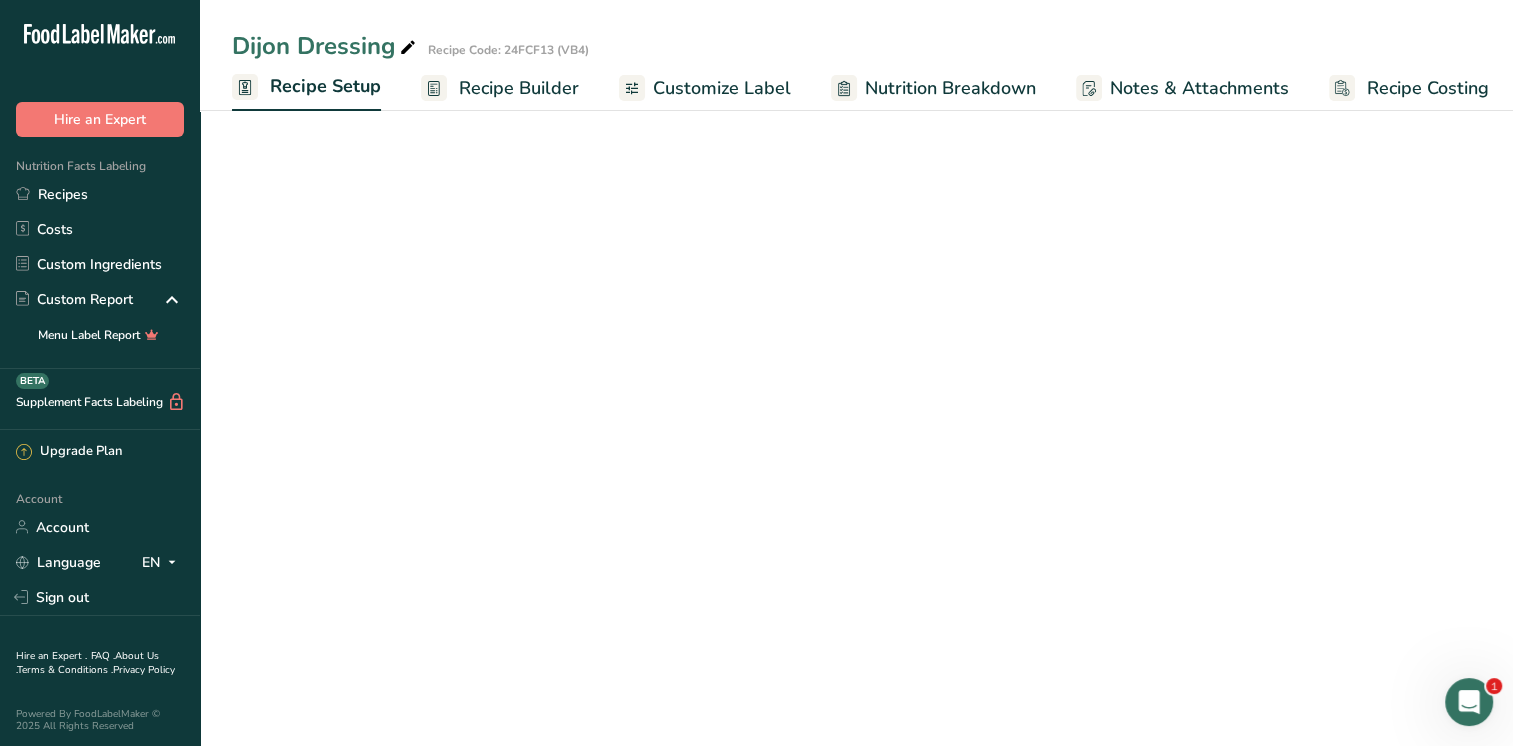 scroll, scrollTop: 0, scrollLeft: 7, axis: horizontal 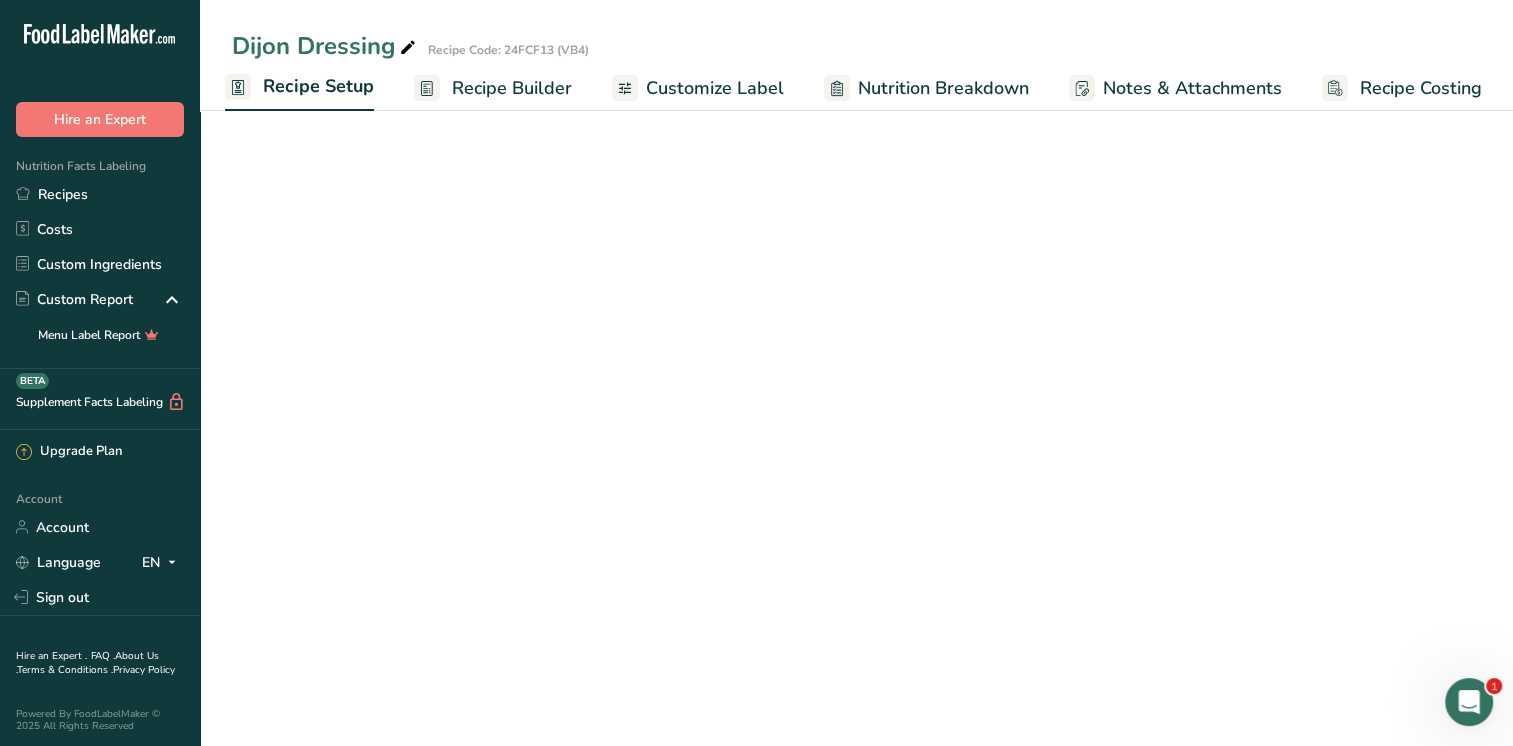 select on "22" 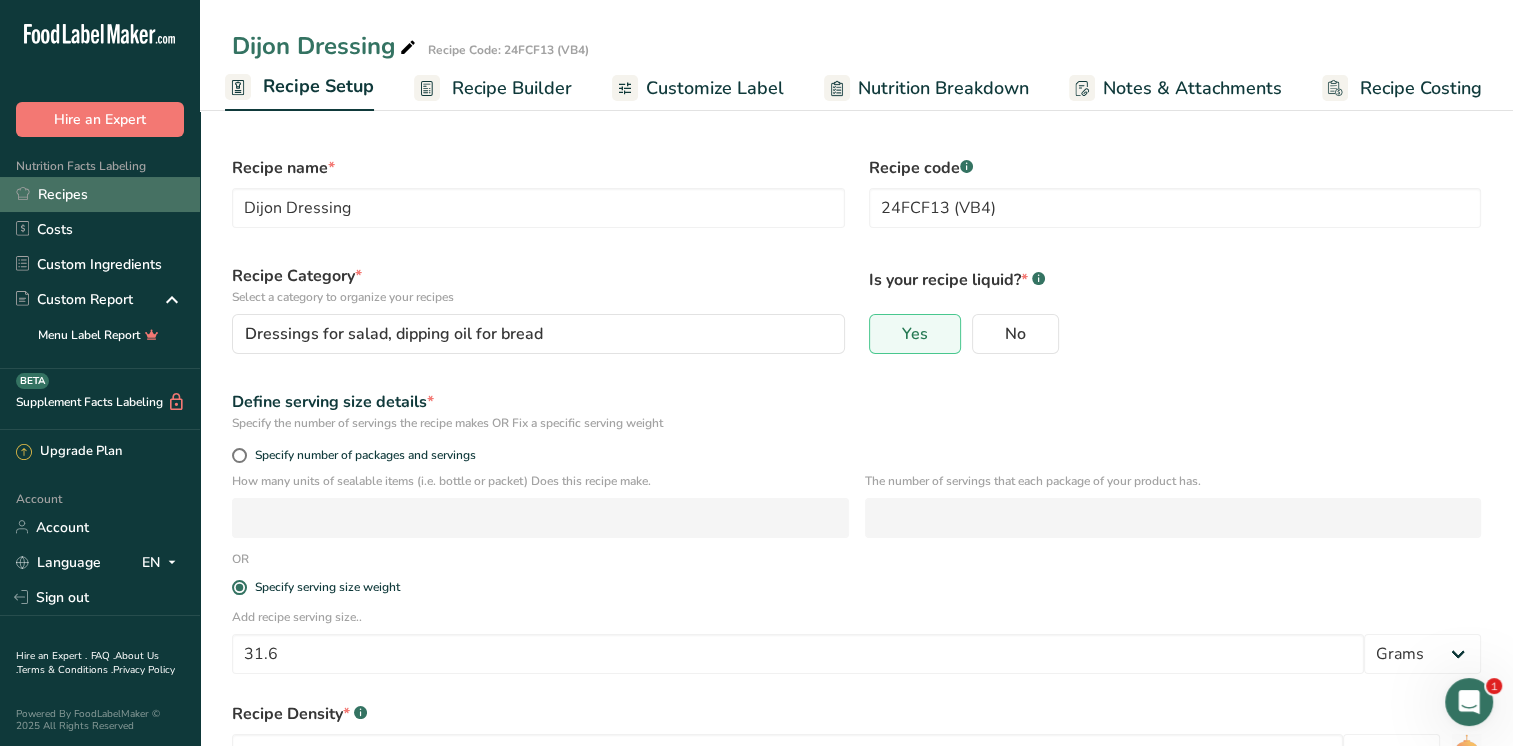 click on "Recipes" at bounding box center [100, 194] 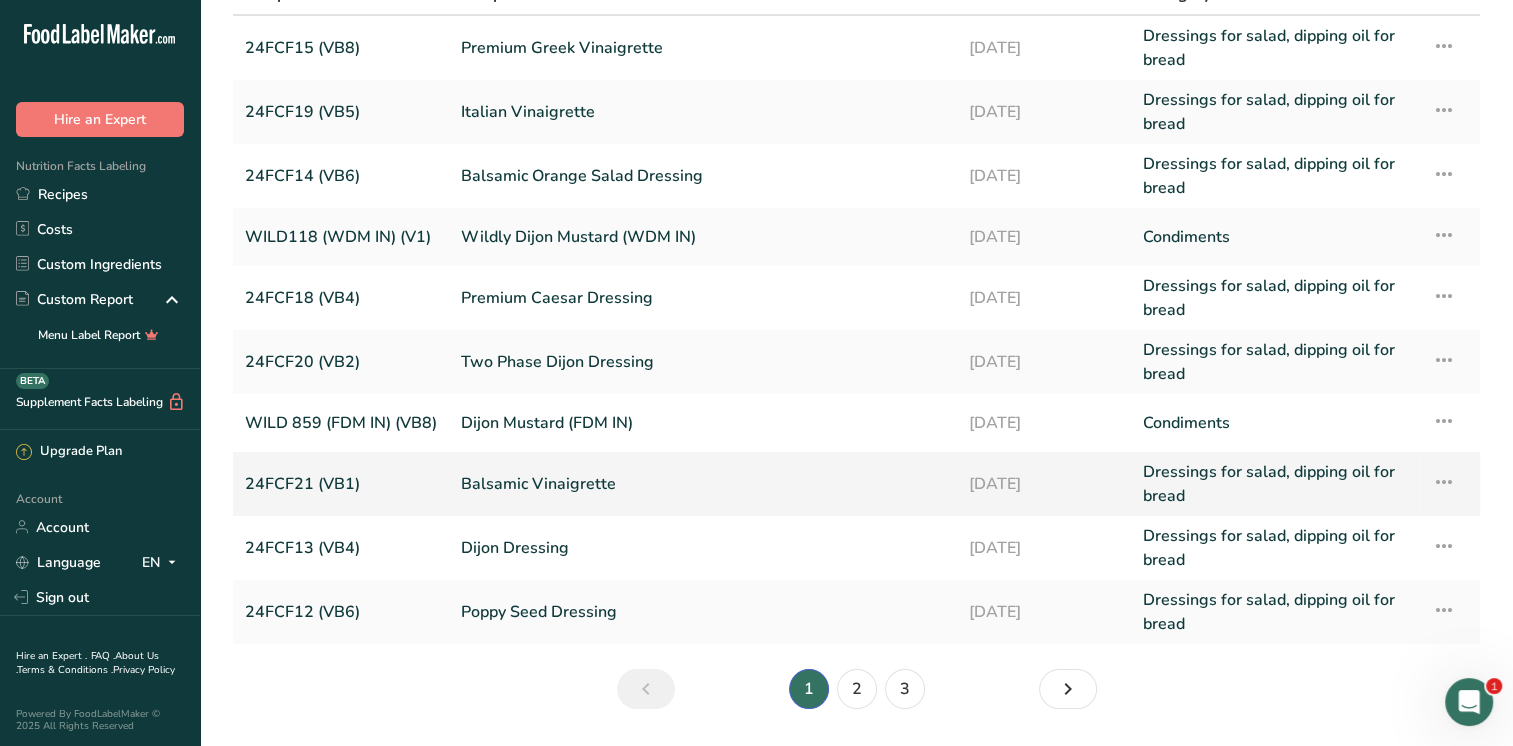 scroll, scrollTop: 77, scrollLeft: 0, axis: vertical 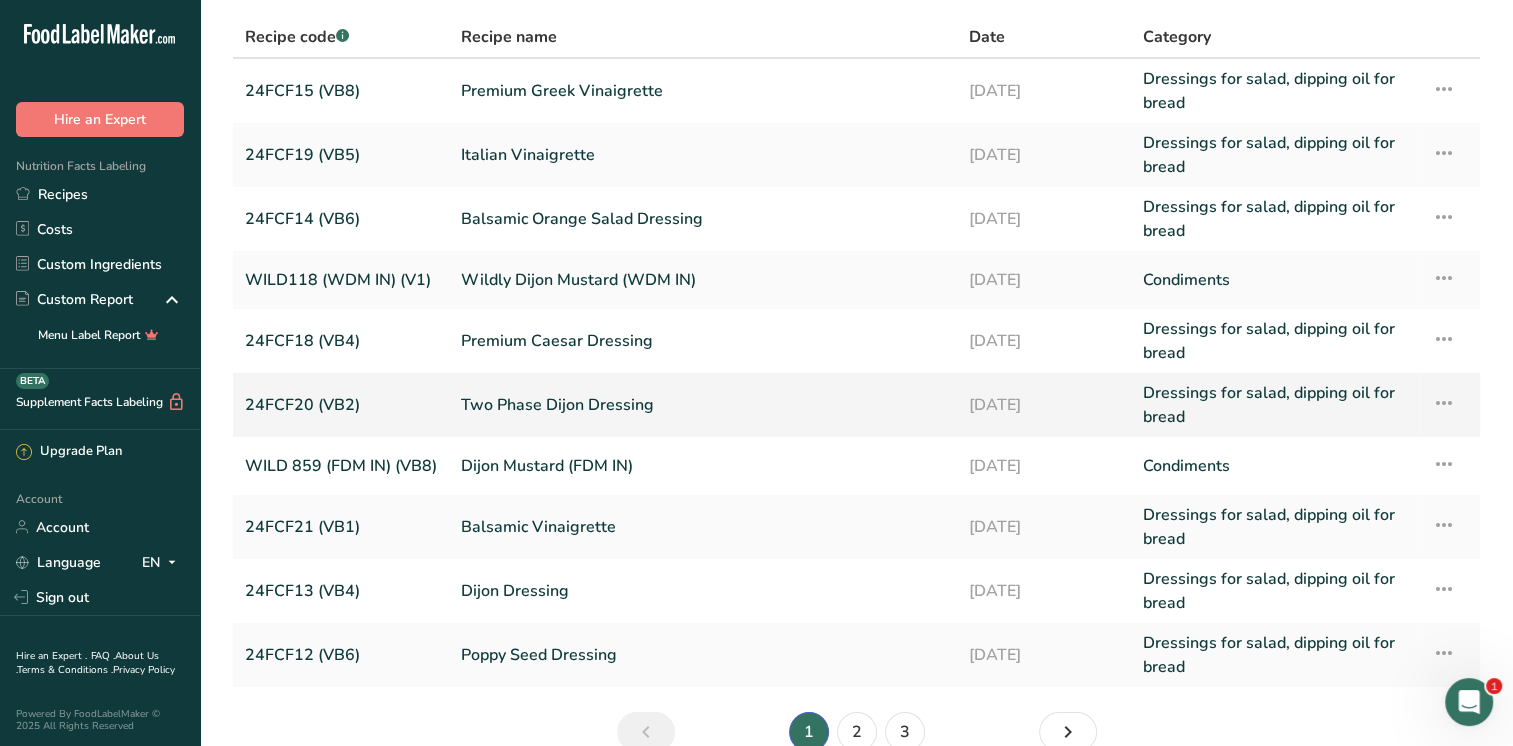 click on "Two Phase Dijon Dressing" at bounding box center [703, 405] 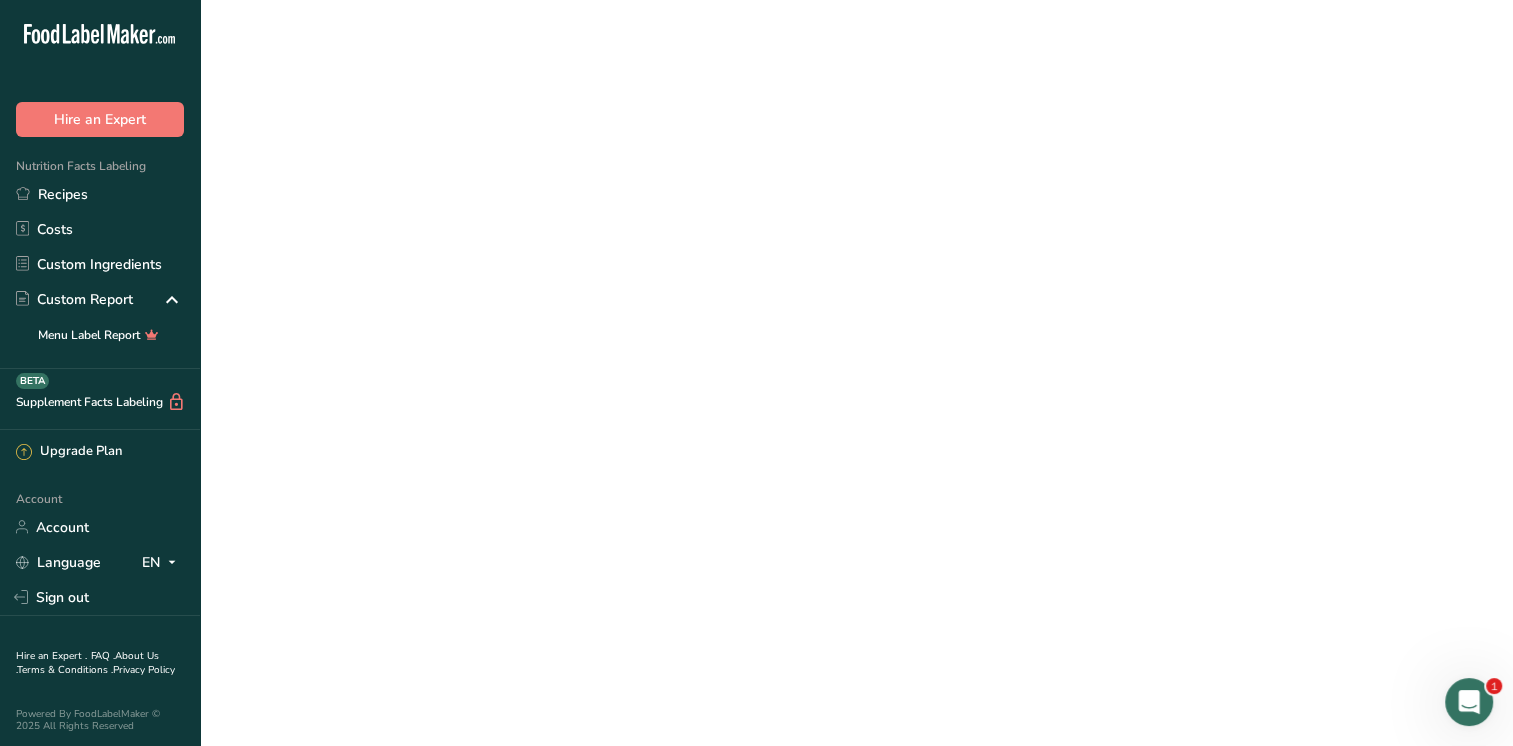 scroll, scrollTop: 0, scrollLeft: 0, axis: both 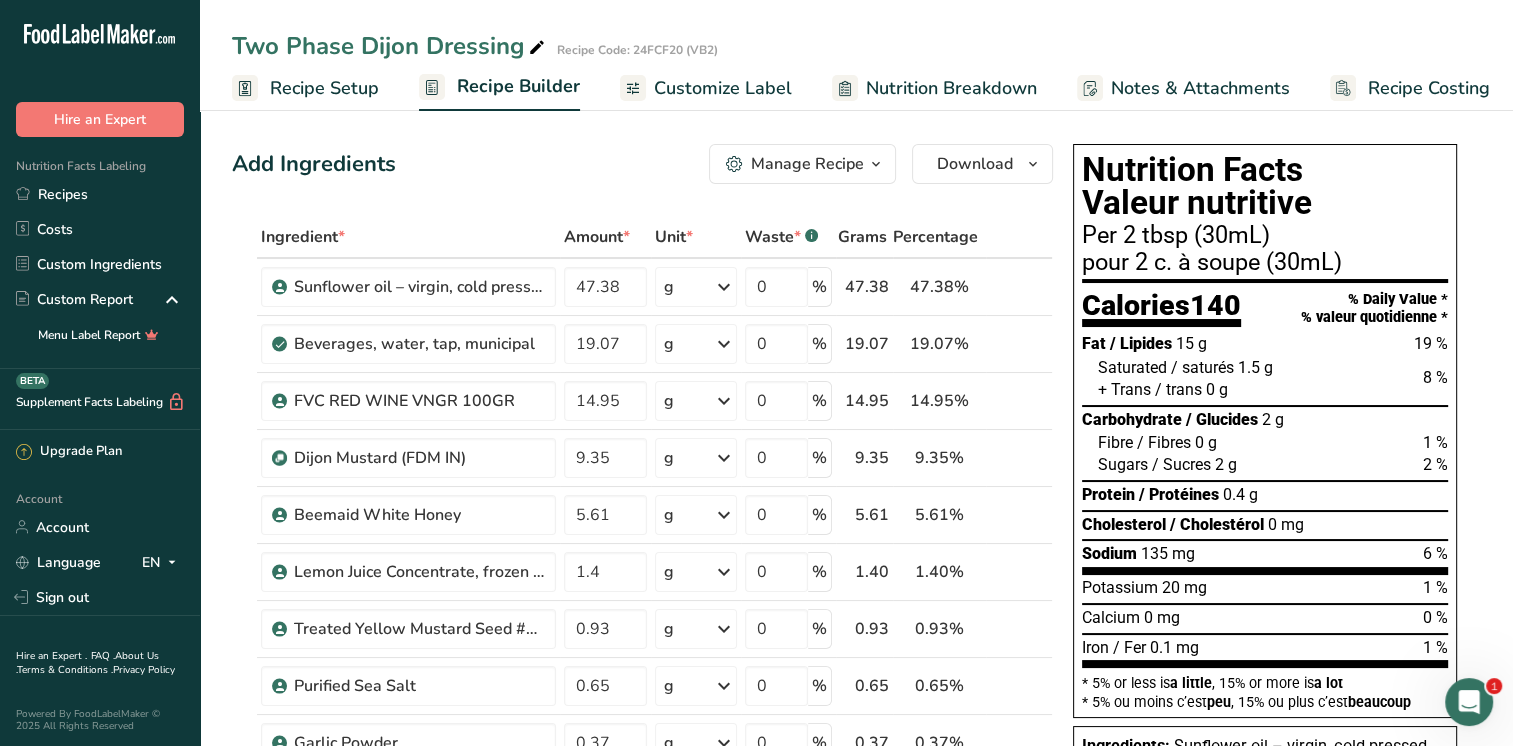 click on "Recipe Setup" at bounding box center (324, 88) 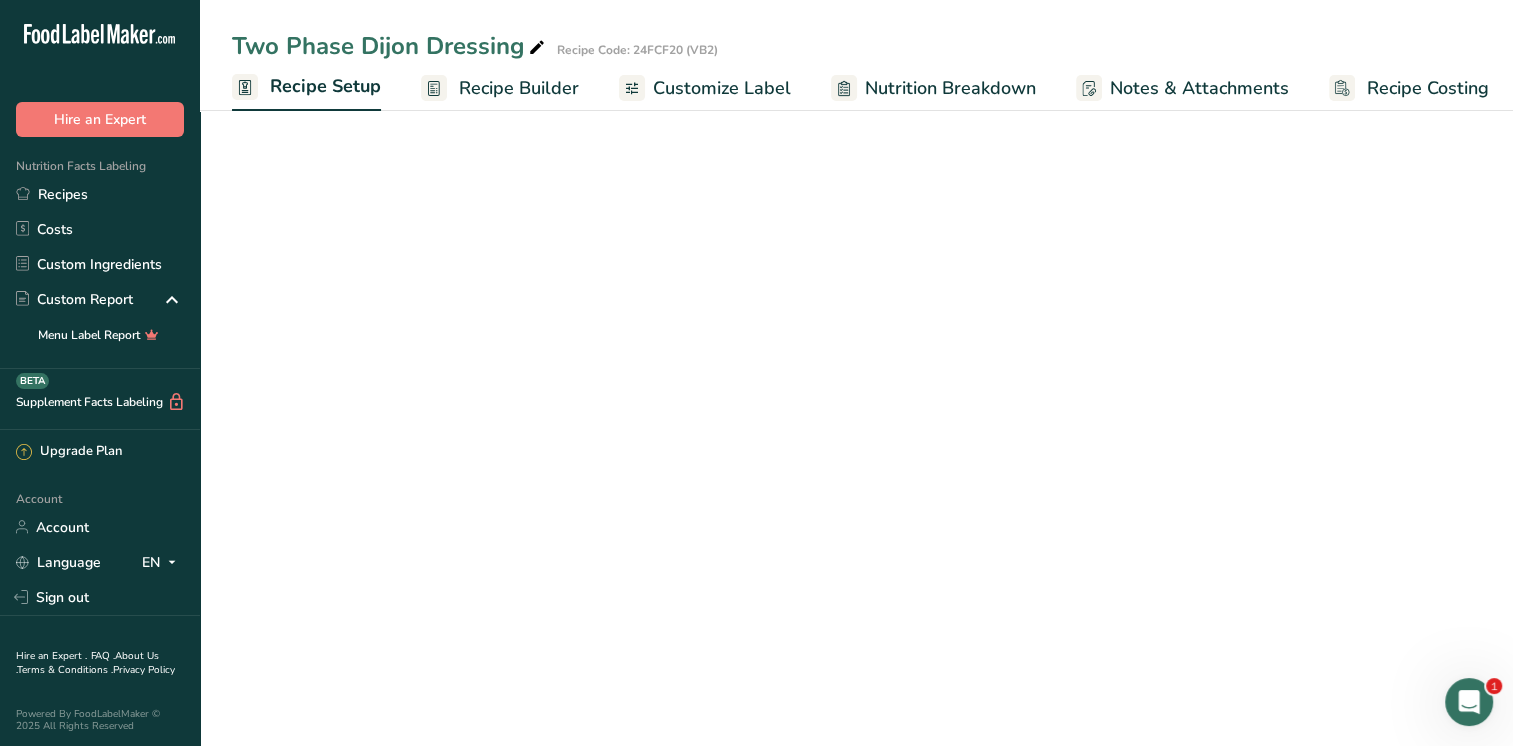 scroll, scrollTop: 0, scrollLeft: 7, axis: horizontal 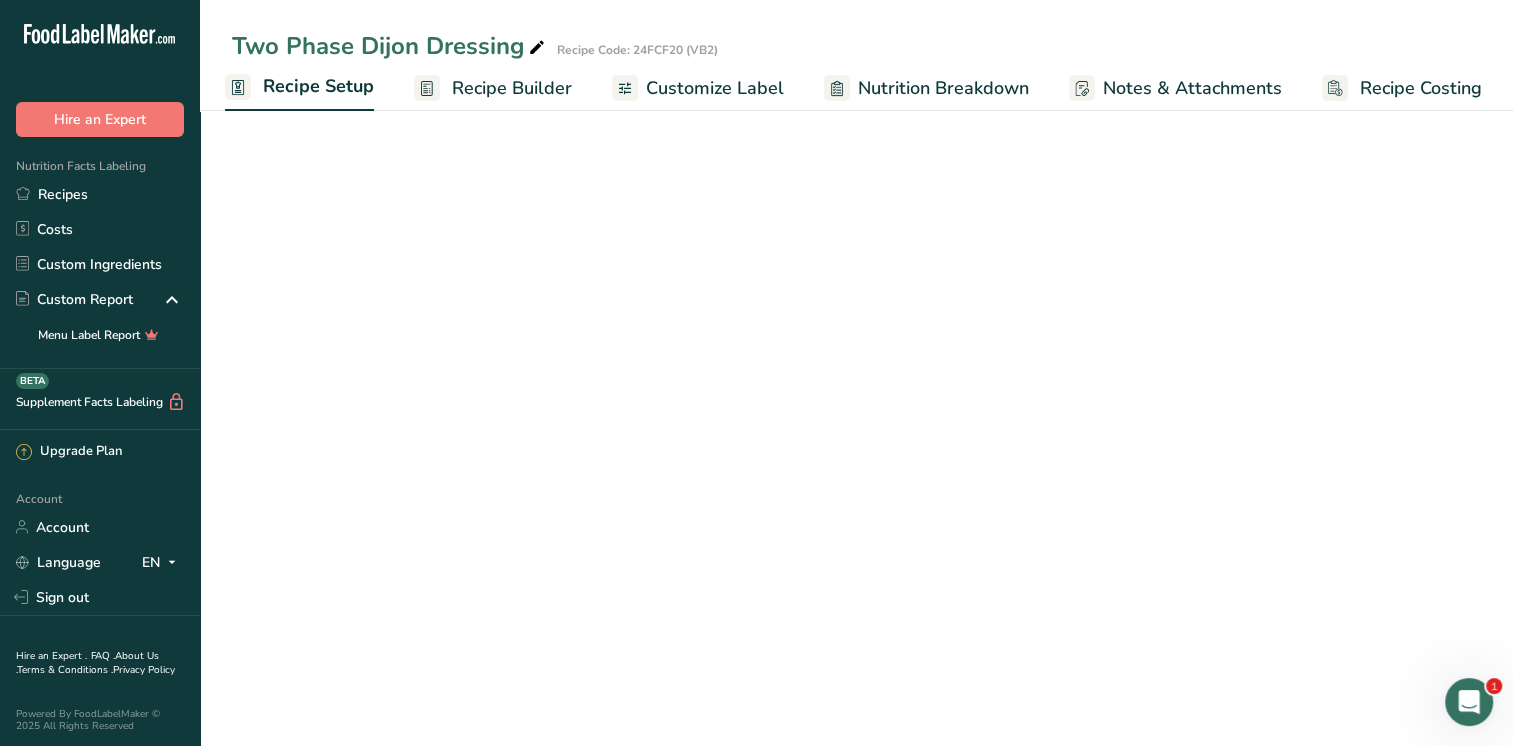 select on "22" 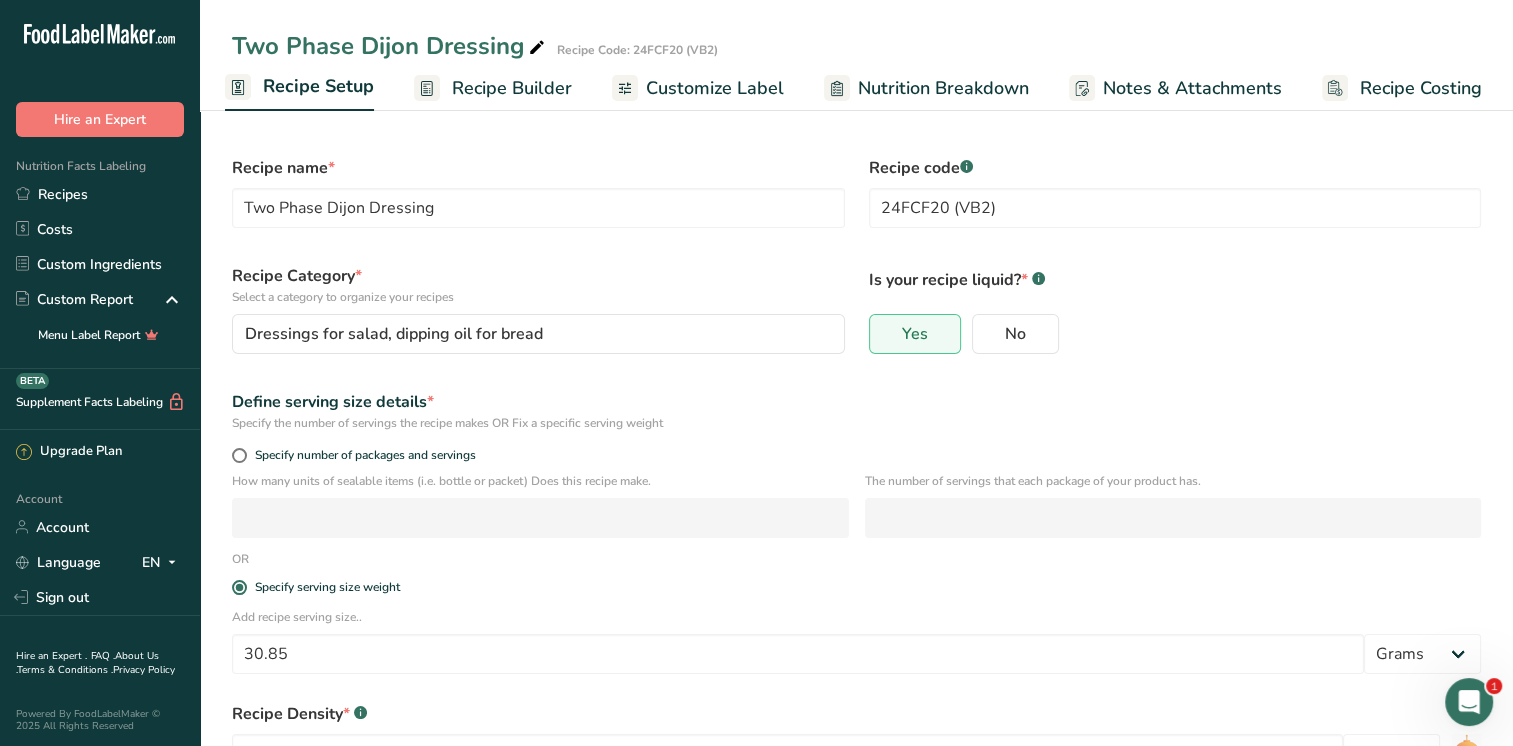 click on "Recipe Builder" at bounding box center [512, 88] 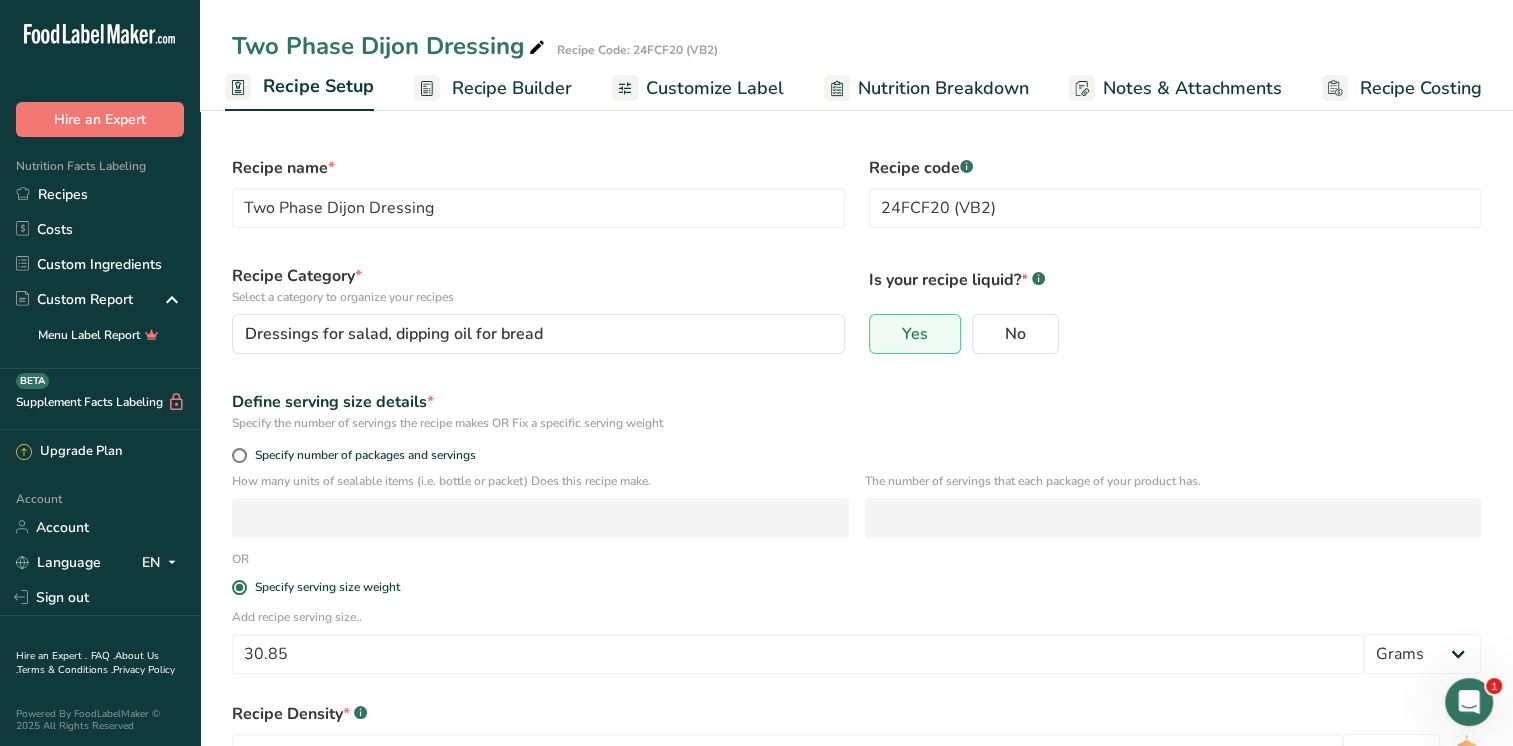 scroll, scrollTop: 0, scrollLeft: 8, axis: horizontal 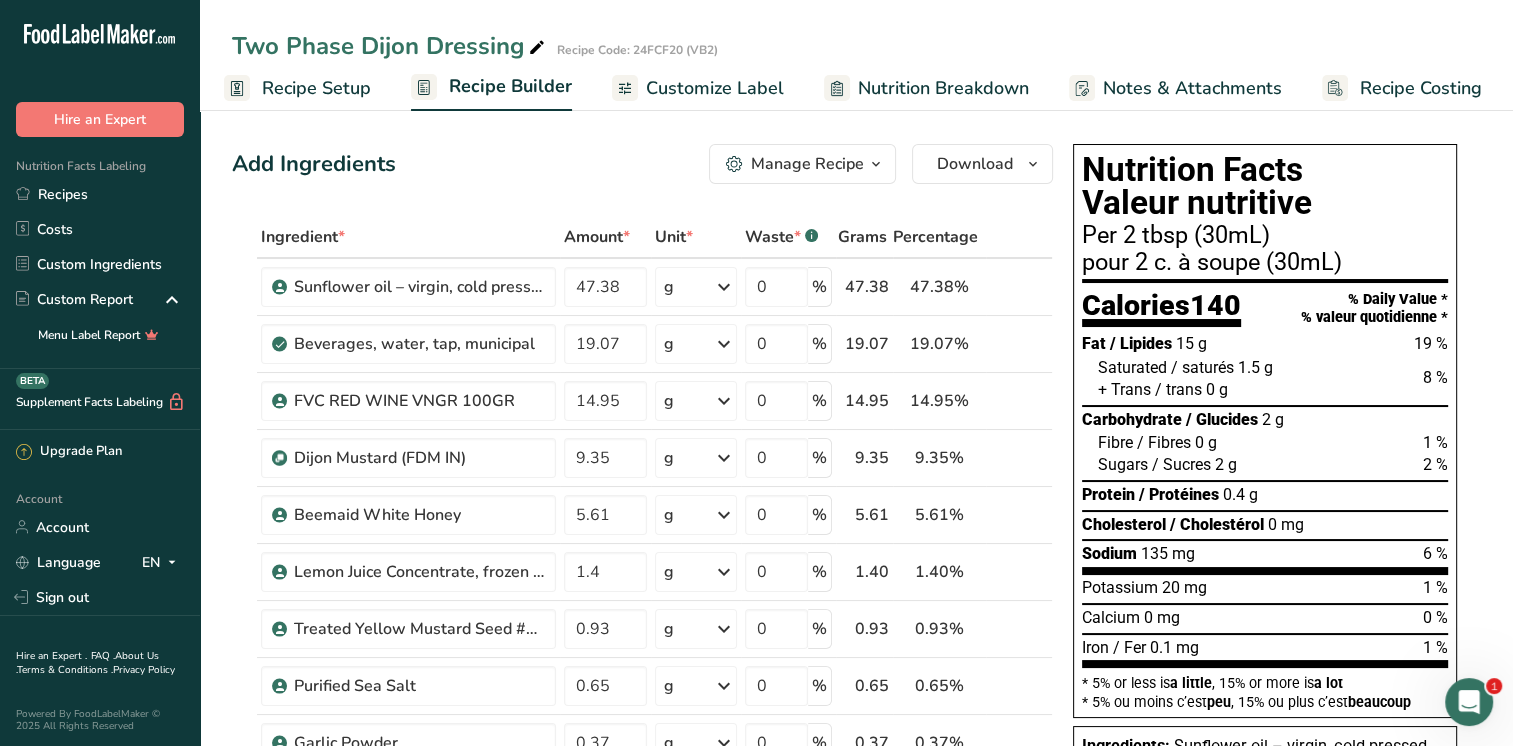 click on "Recipe Setup" at bounding box center (297, 88) 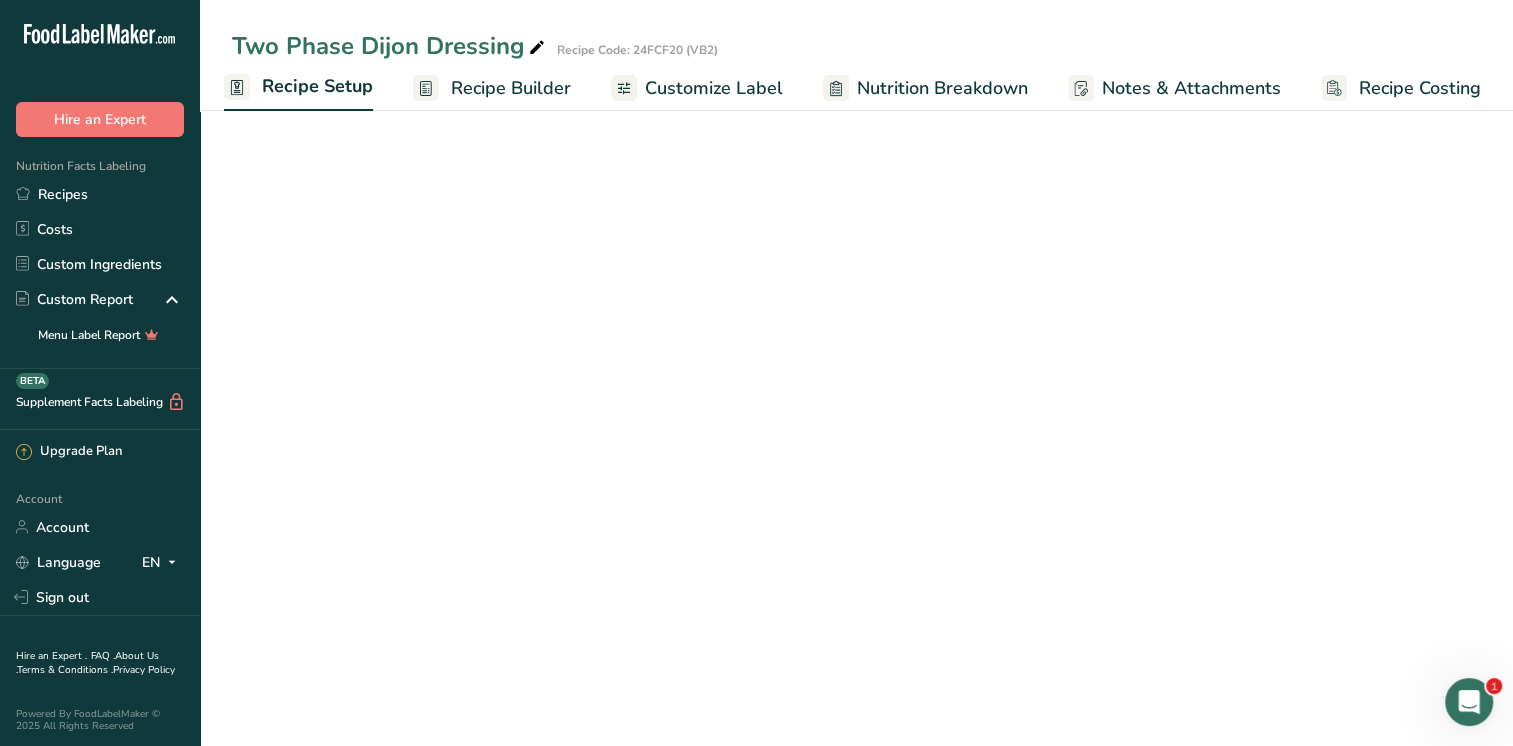 scroll, scrollTop: 0, scrollLeft: 7, axis: horizontal 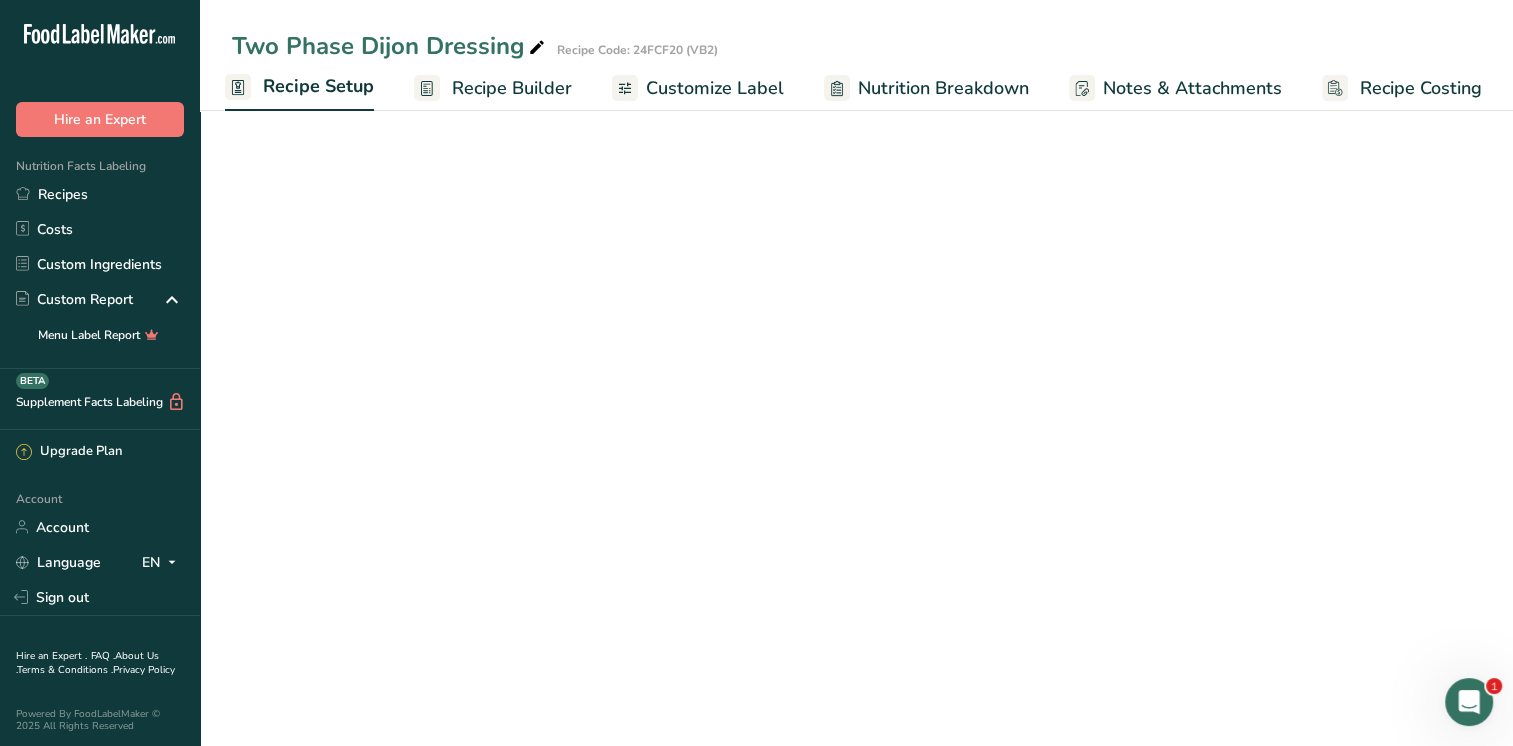 select on "22" 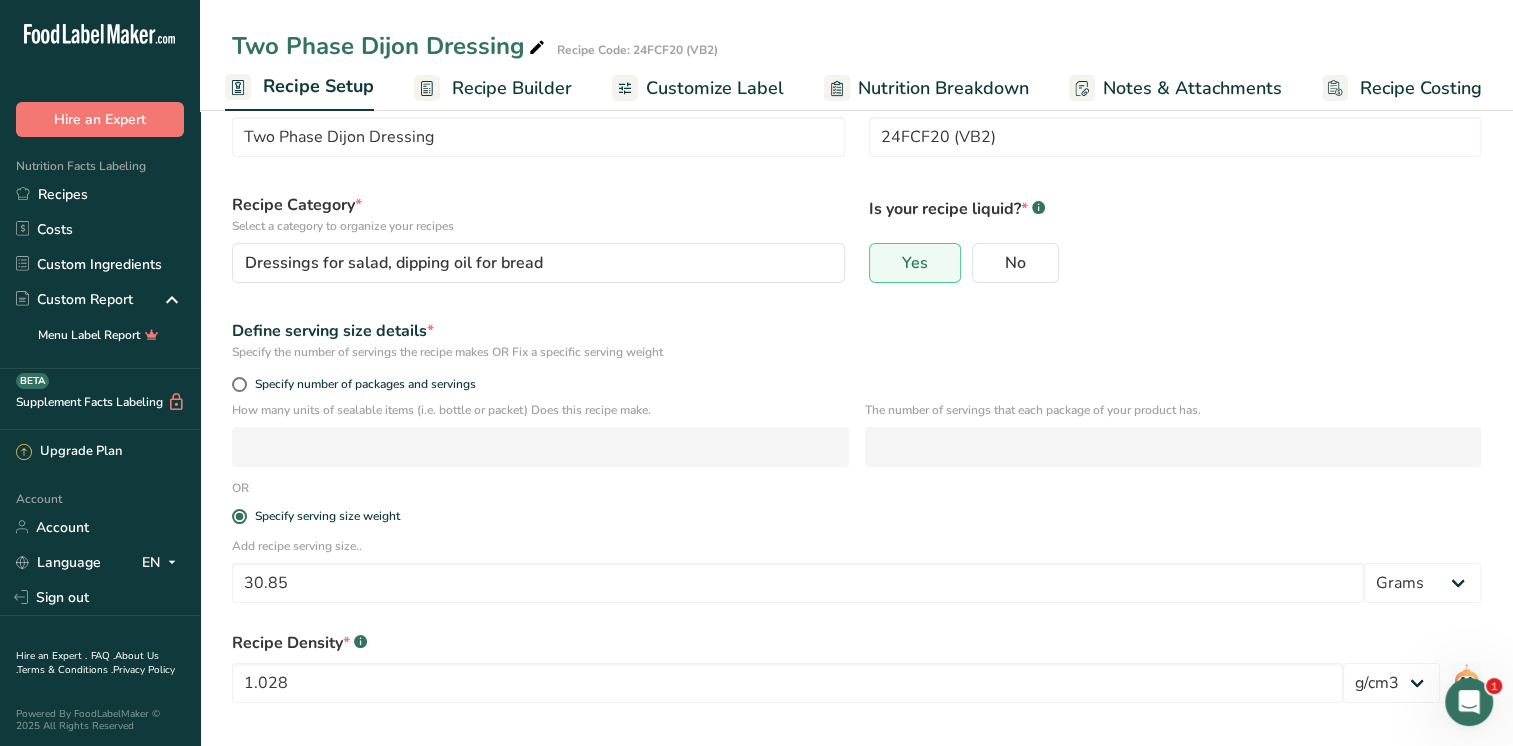 scroll, scrollTop: 152, scrollLeft: 0, axis: vertical 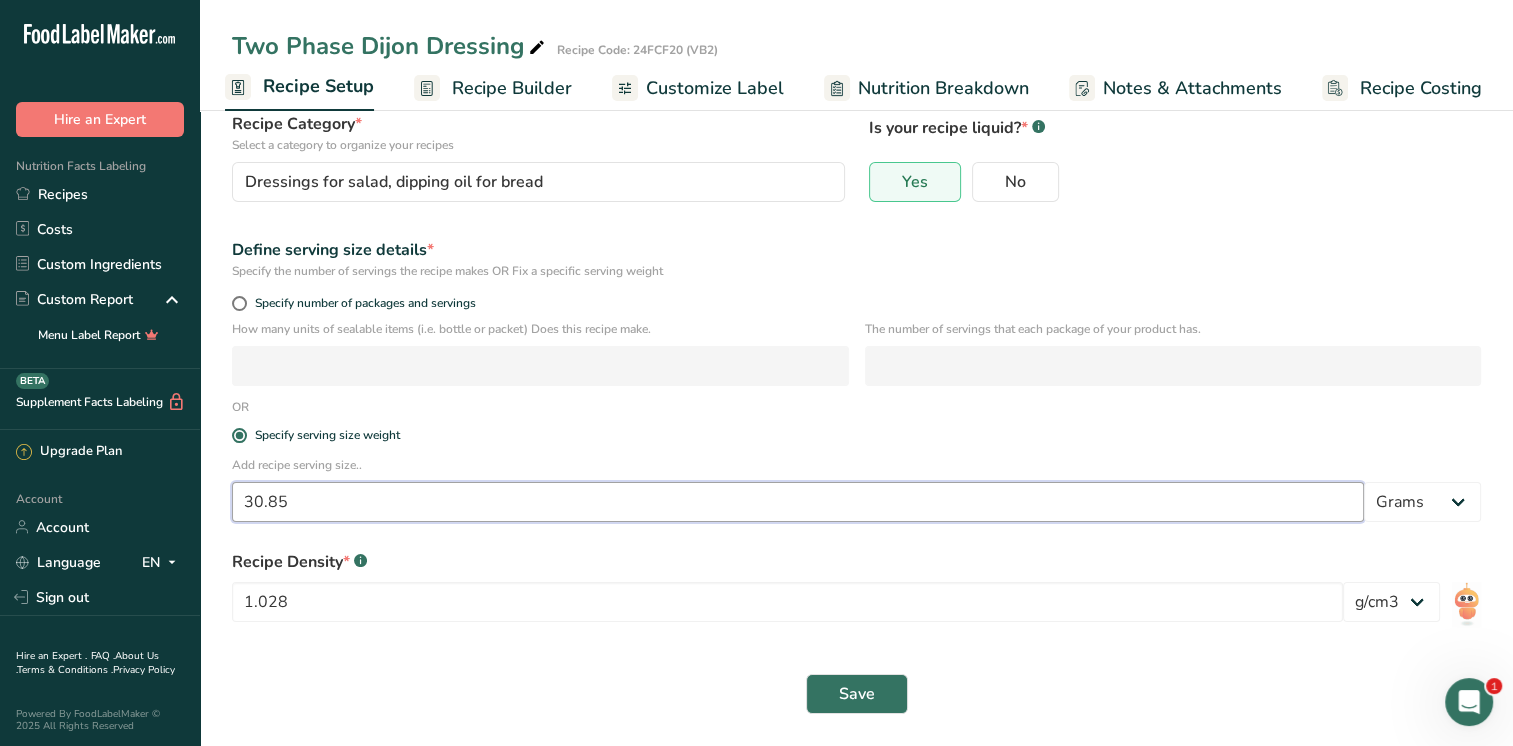drag, startPoint x: 301, startPoint y: 502, endPoint x: 252, endPoint y: 504, distance: 49.0408 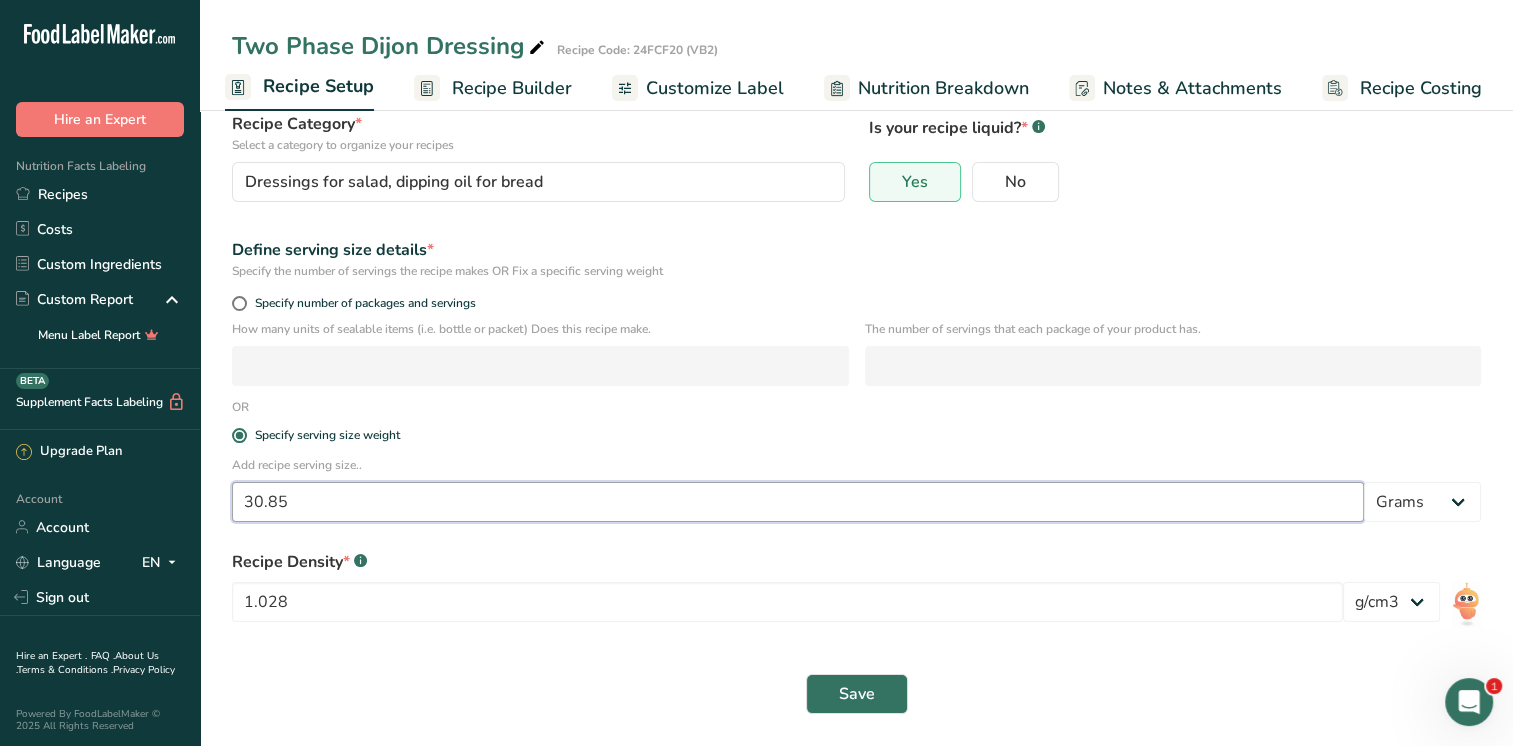 click on "30.85" at bounding box center [798, 502] 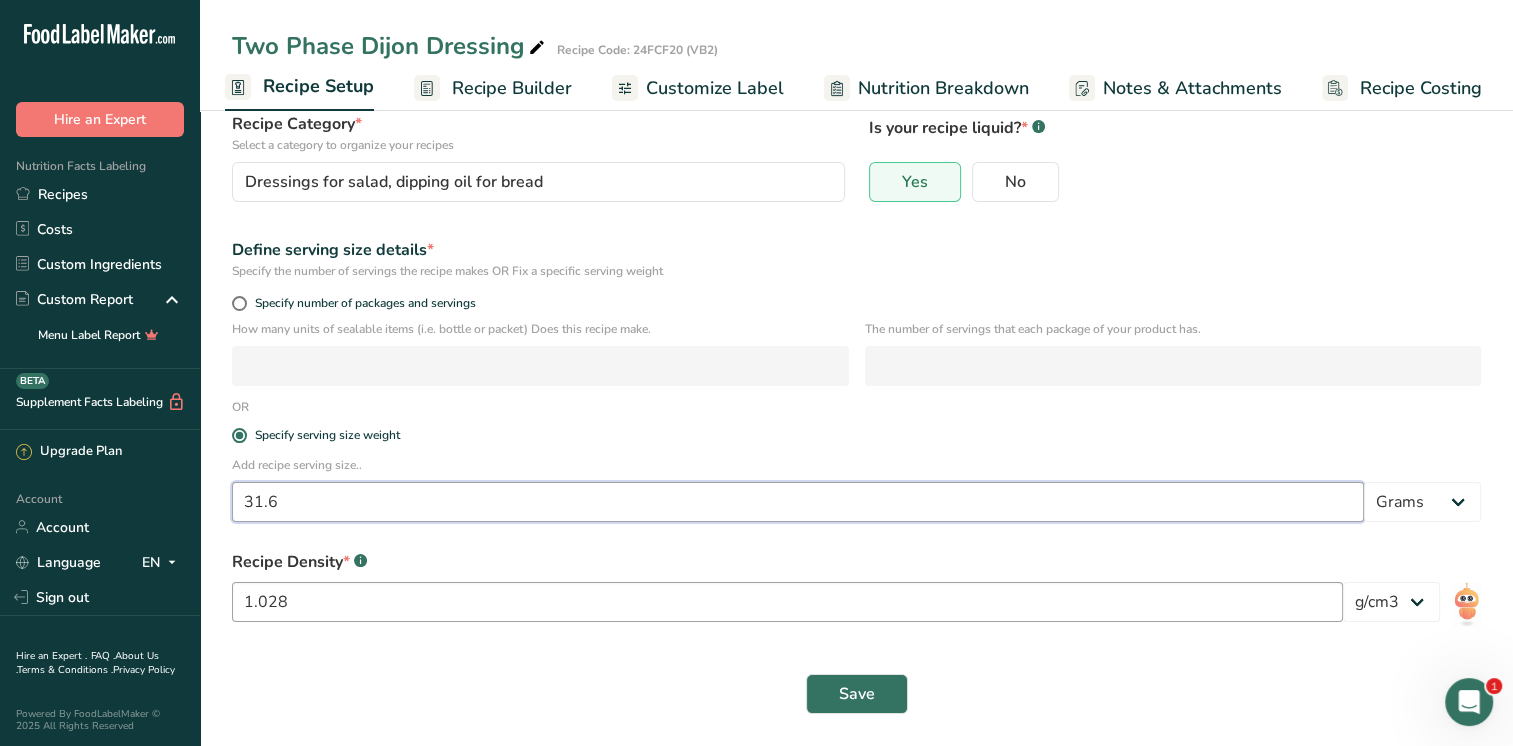 type on "31.6" 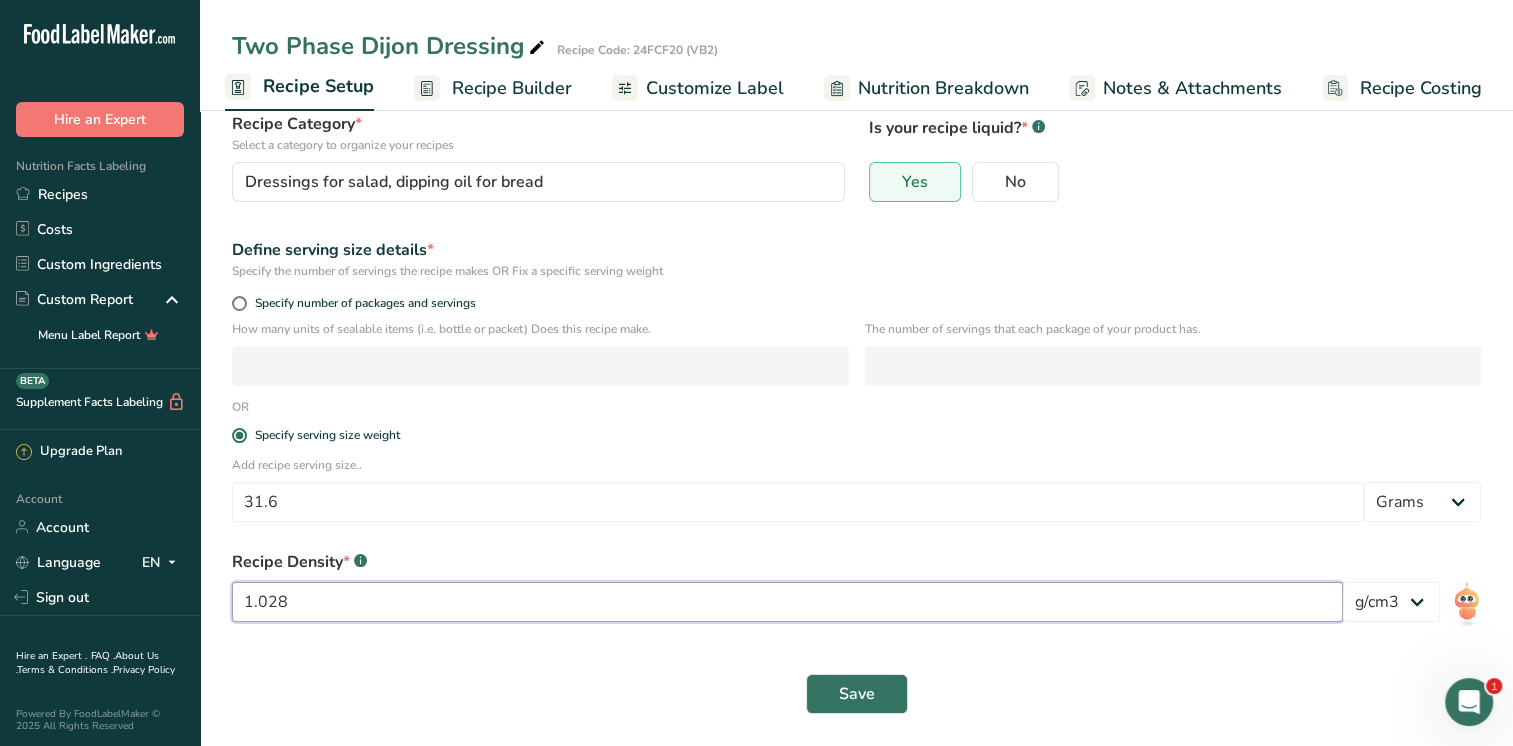 drag, startPoint x: 299, startPoint y: 609, endPoint x: 267, endPoint y: 607, distance: 32.06244 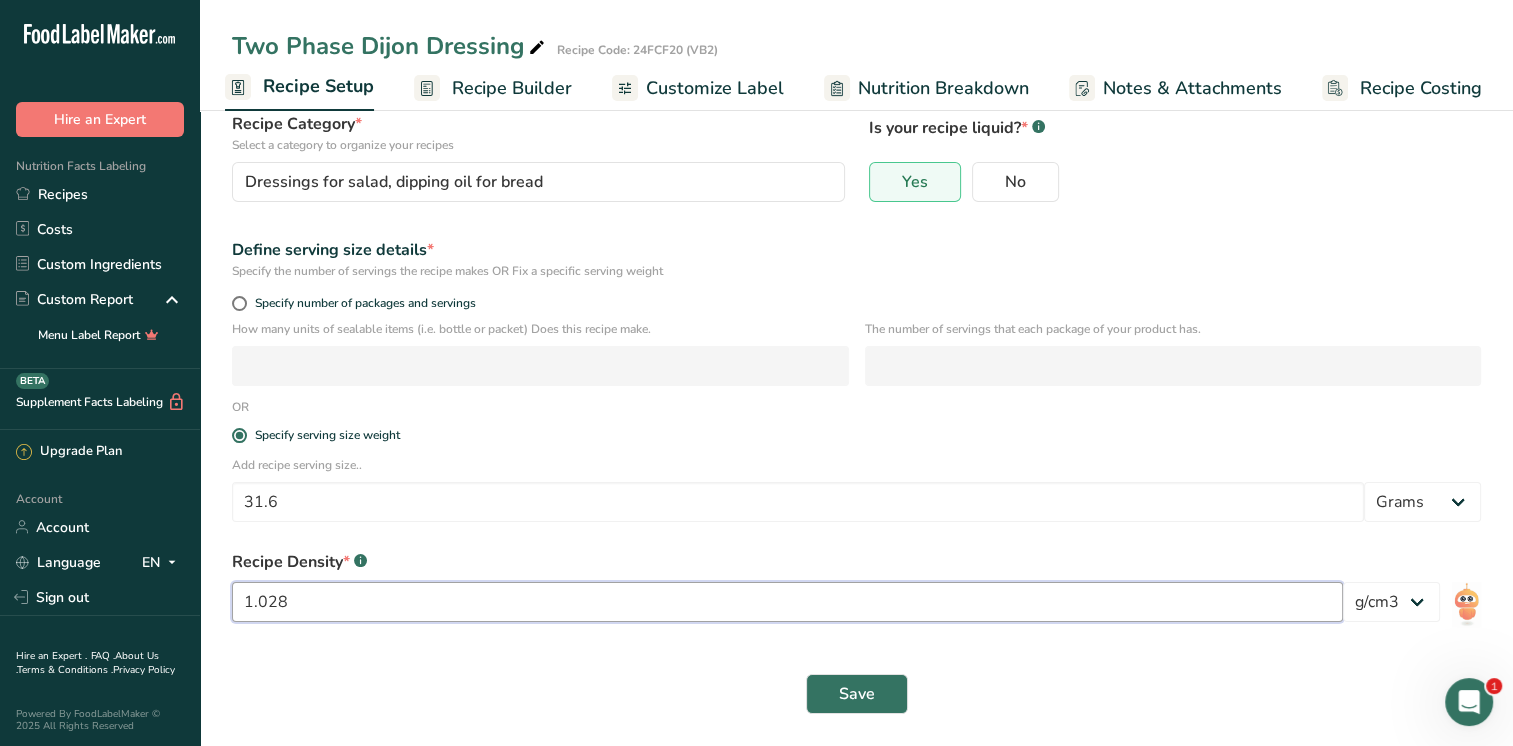 click on "1.028" at bounding box center (787, 602) 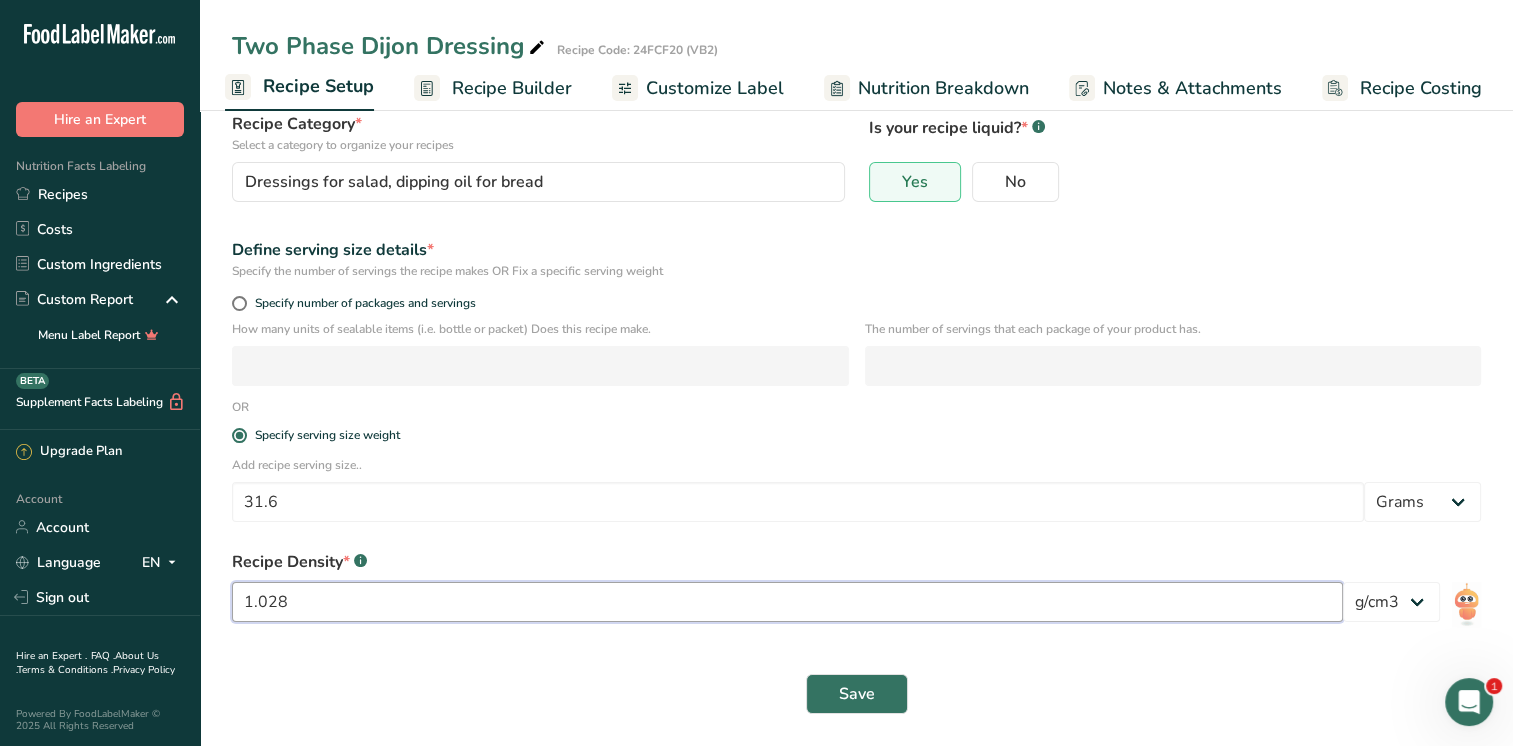 click on "1.028" at bounding box center [787, 602] 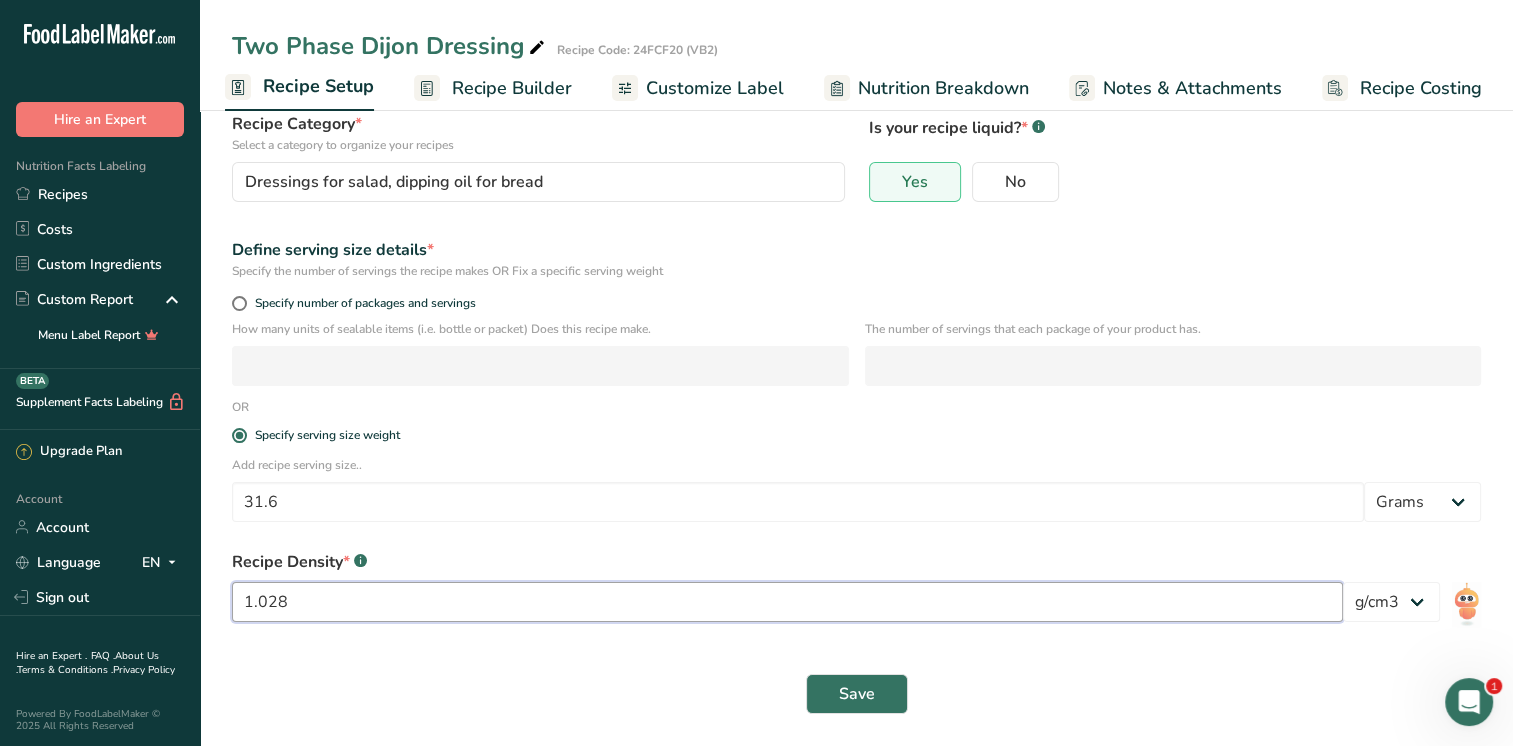drag, startPoint x: 304, startPoint y: 604, endPoint x: 269, endPoint y: 605, distance: 35.014282 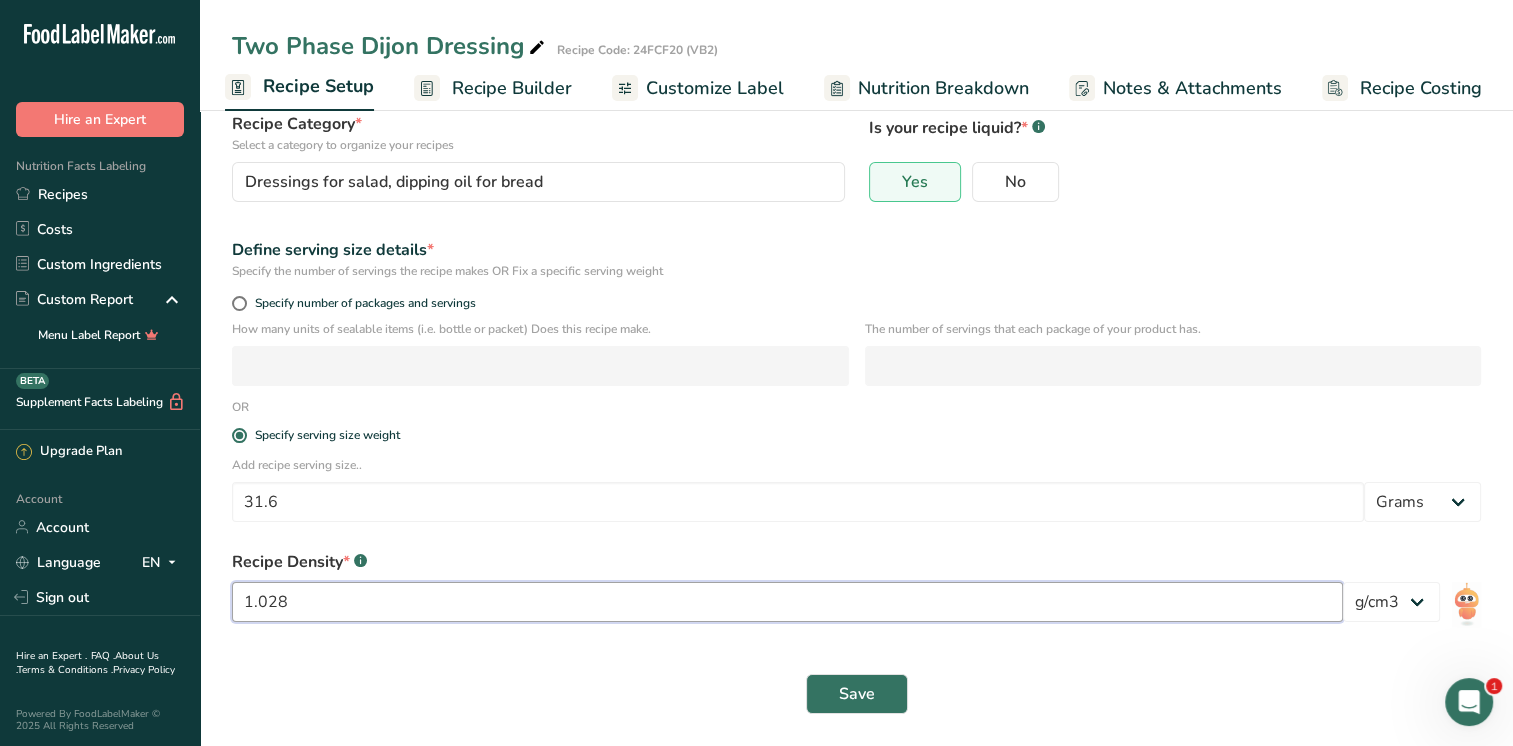 click on "1.028" at bounding box center (787, 602) 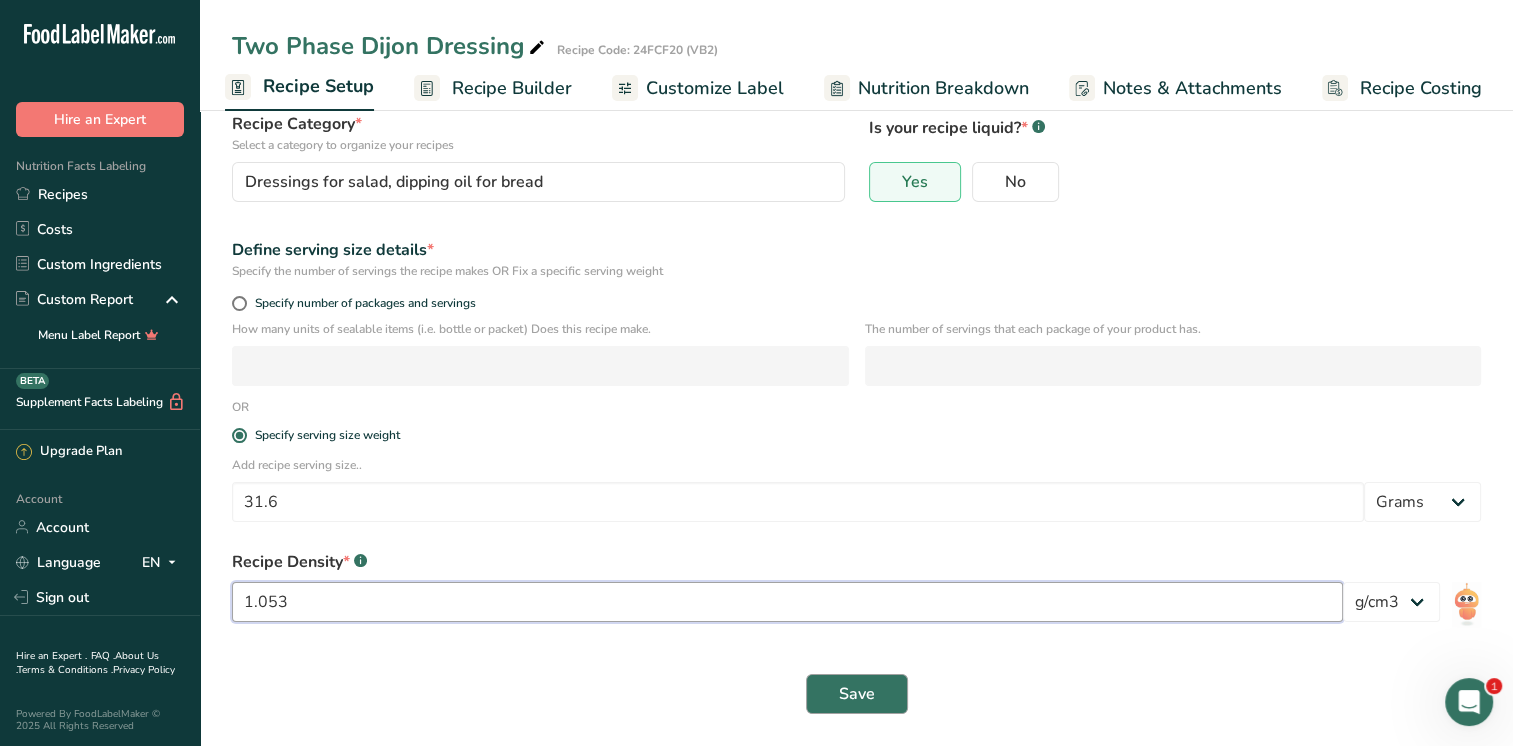 type on "1.053" 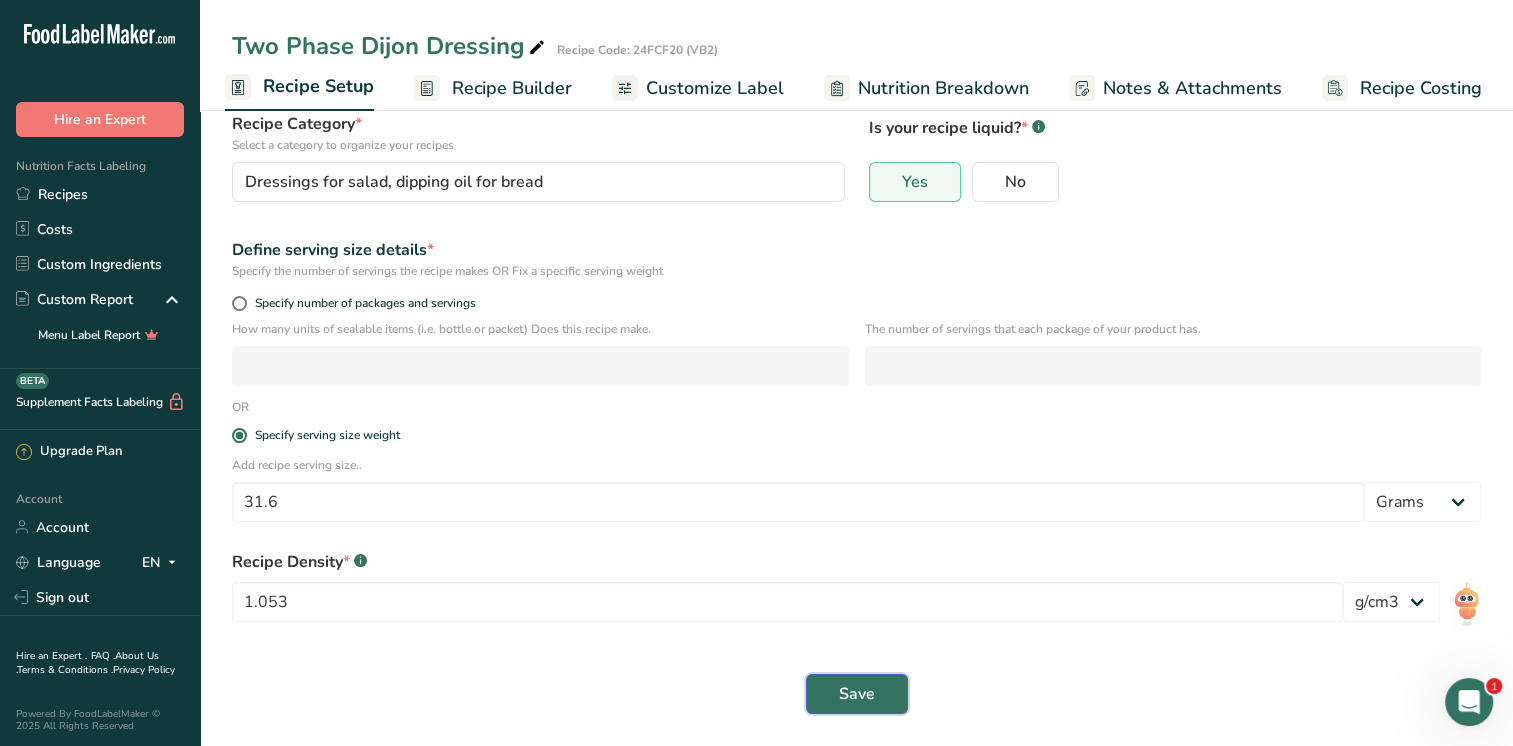 click on "Save" at bounding box center (857, 694) 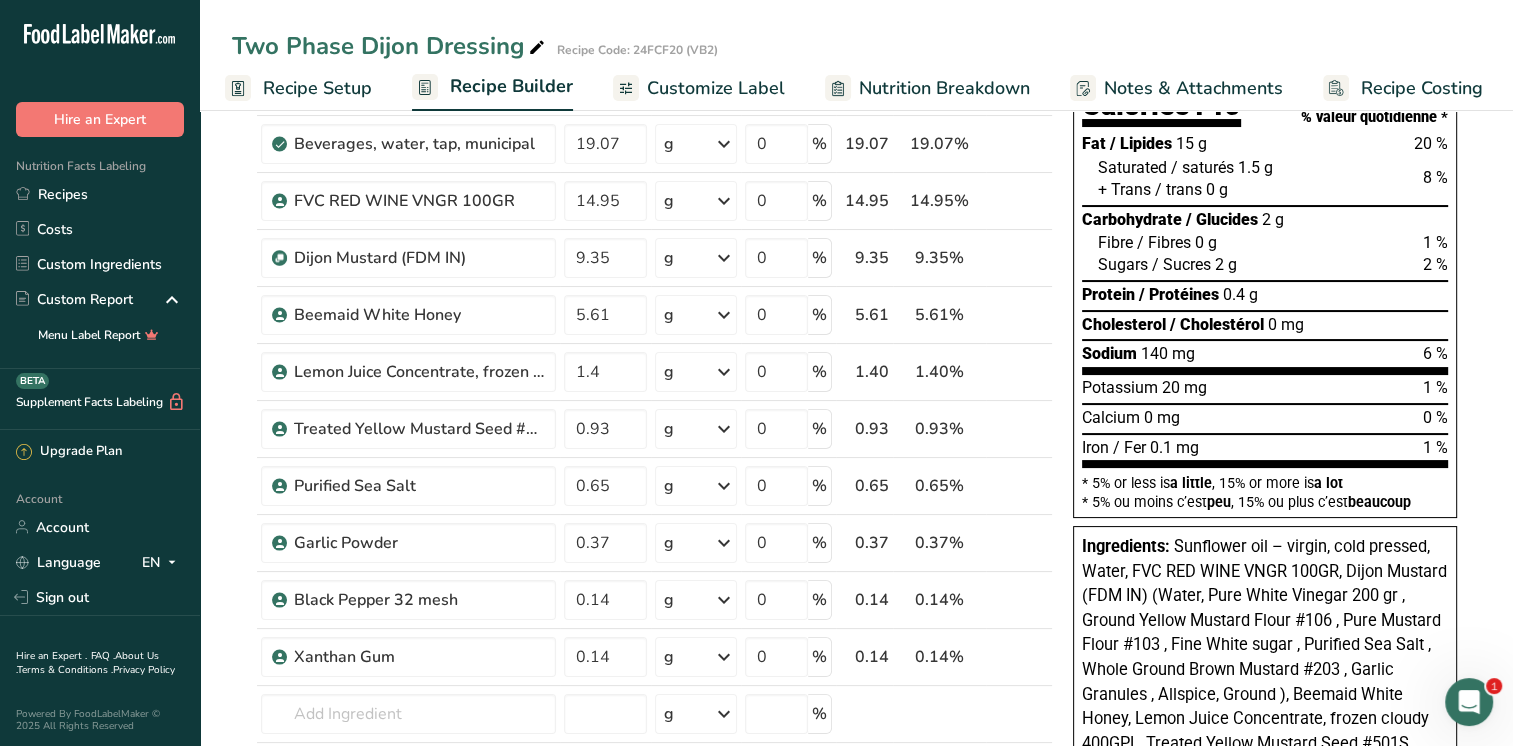 scroll, scrollTop: 0, scrollLeft: 0, axis: both 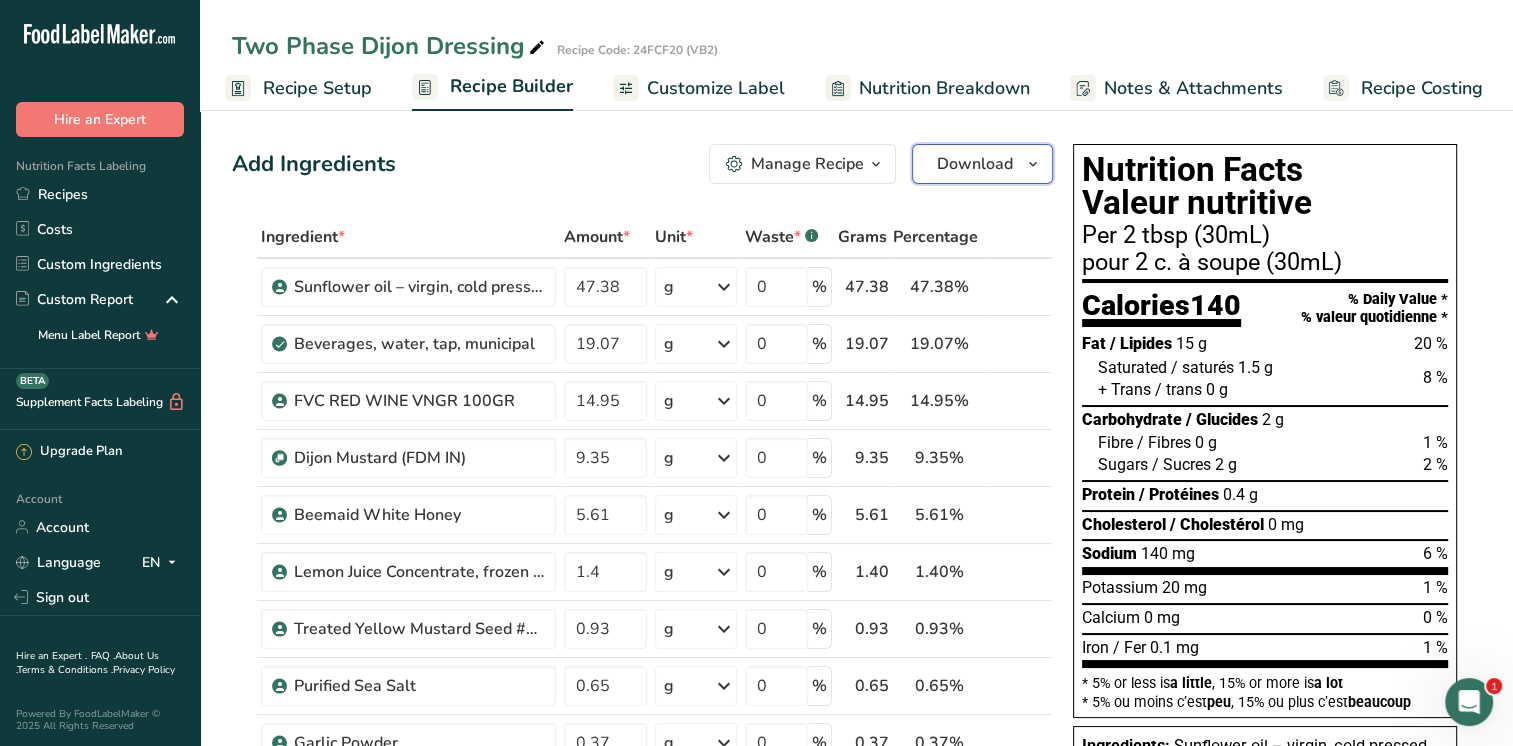 click at bounding box center [1033, 164] 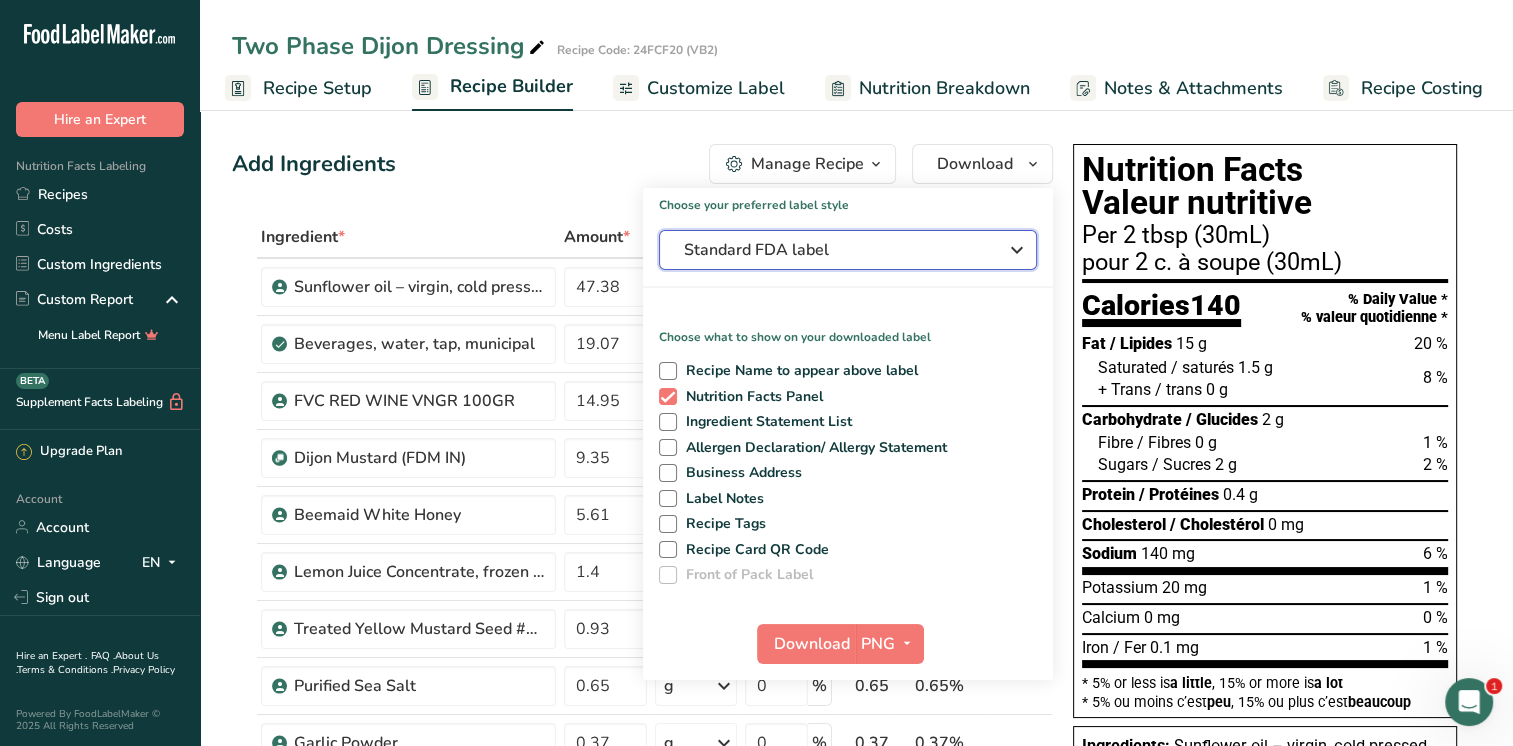 click at bounding box center (1017, 250) 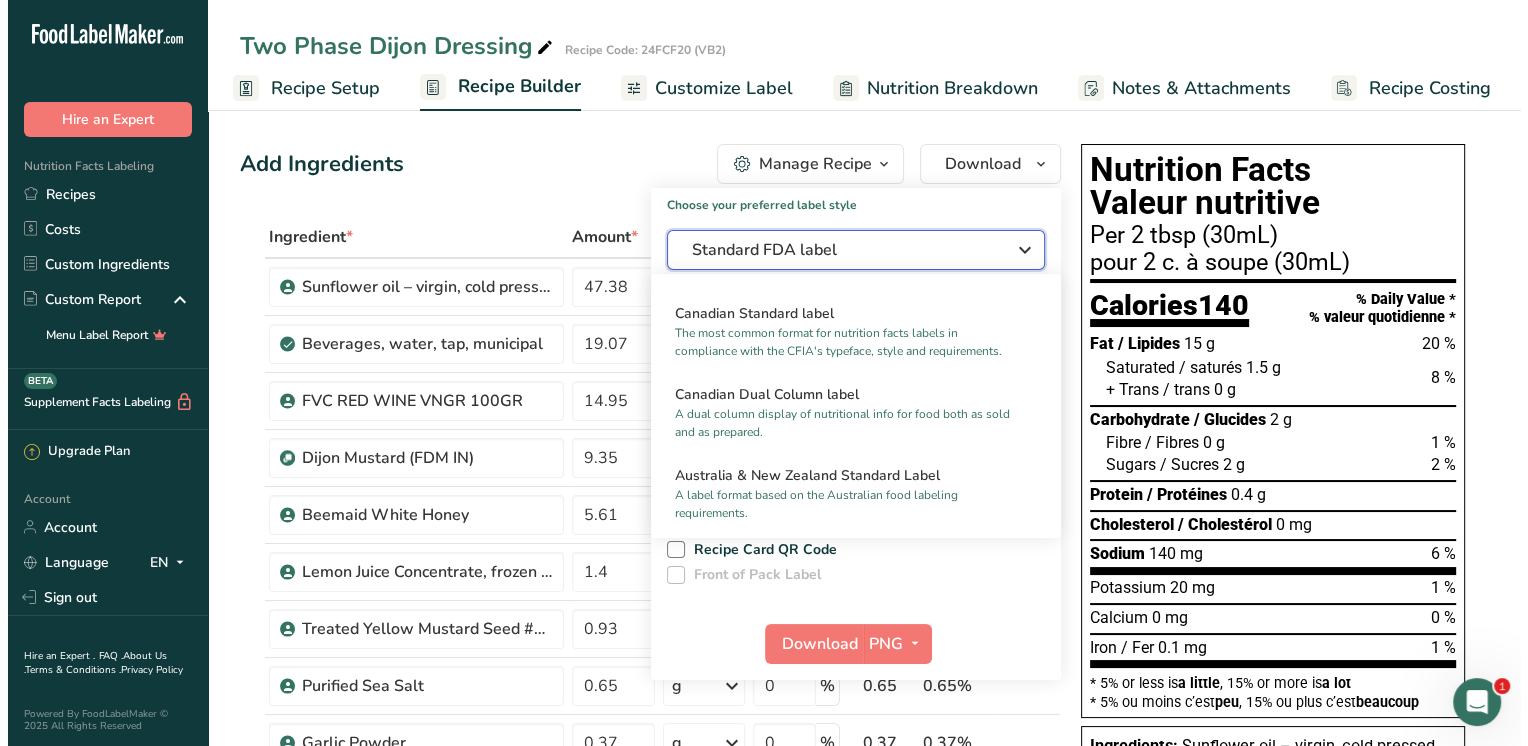 scroll, scrollTop: 800, scrollLeft: 0, axis: vertical 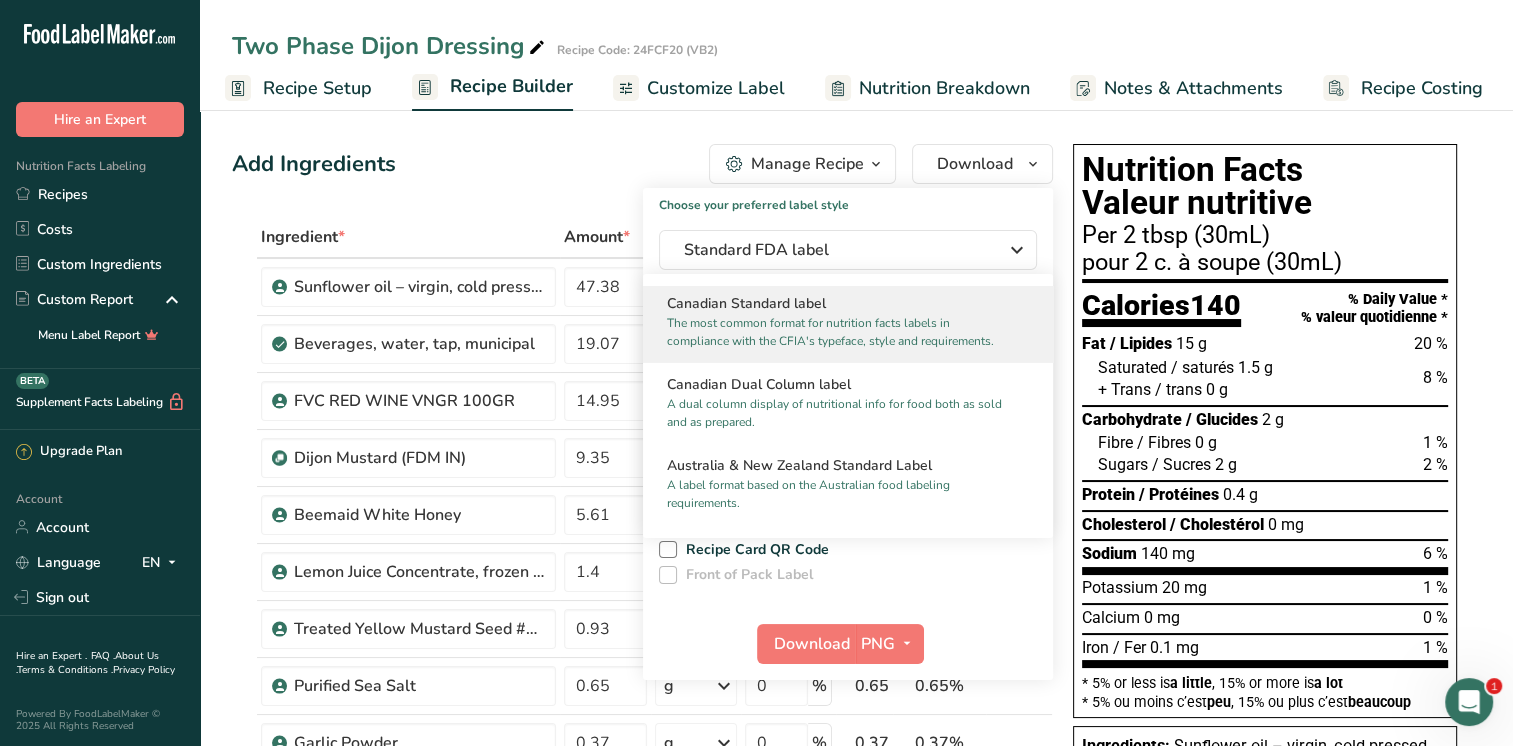 click on "The most common format for nutrition facts labels in compliance with the CFIA's typeface, style and requirements." at bounding box center [839, 332] 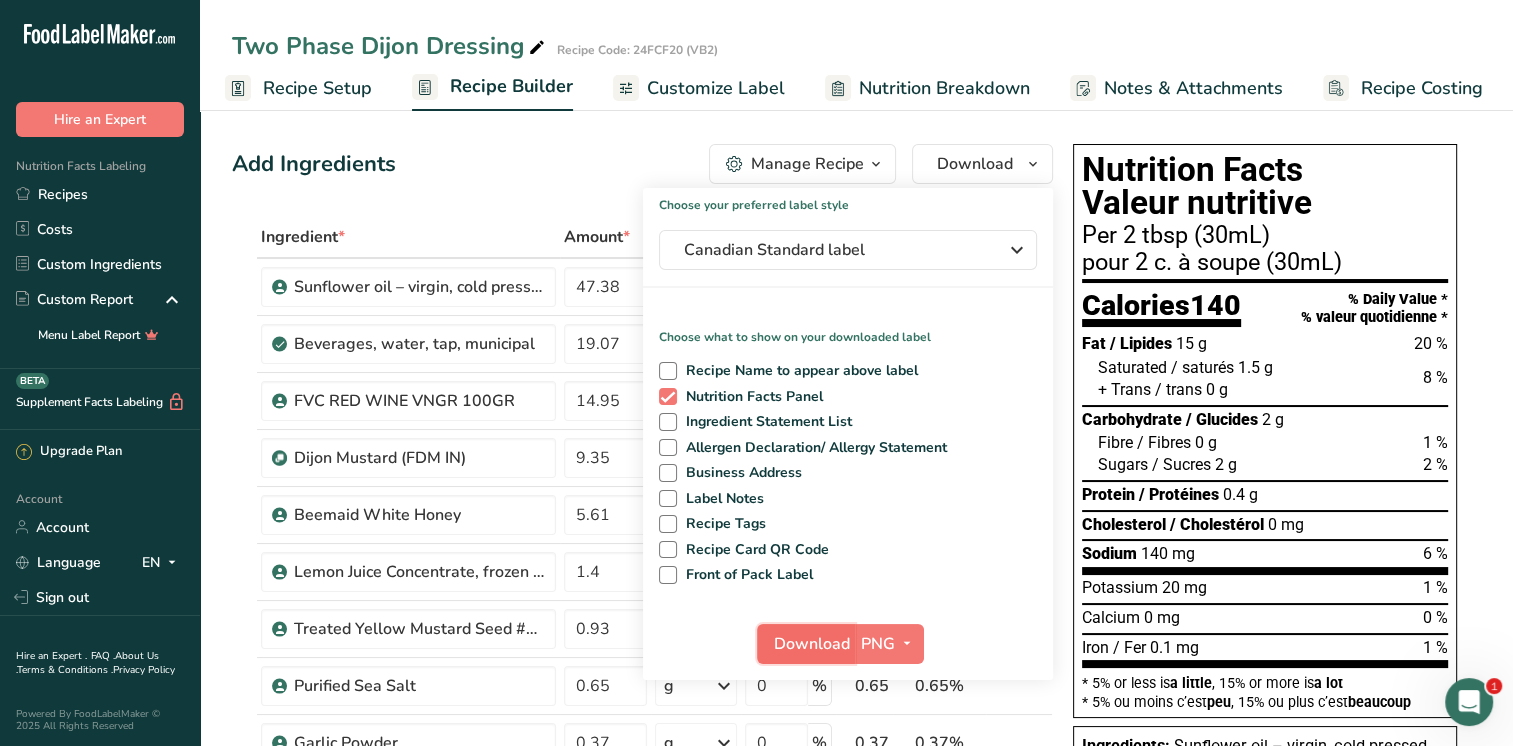 click on "Download" at bounding box center [812, 644] 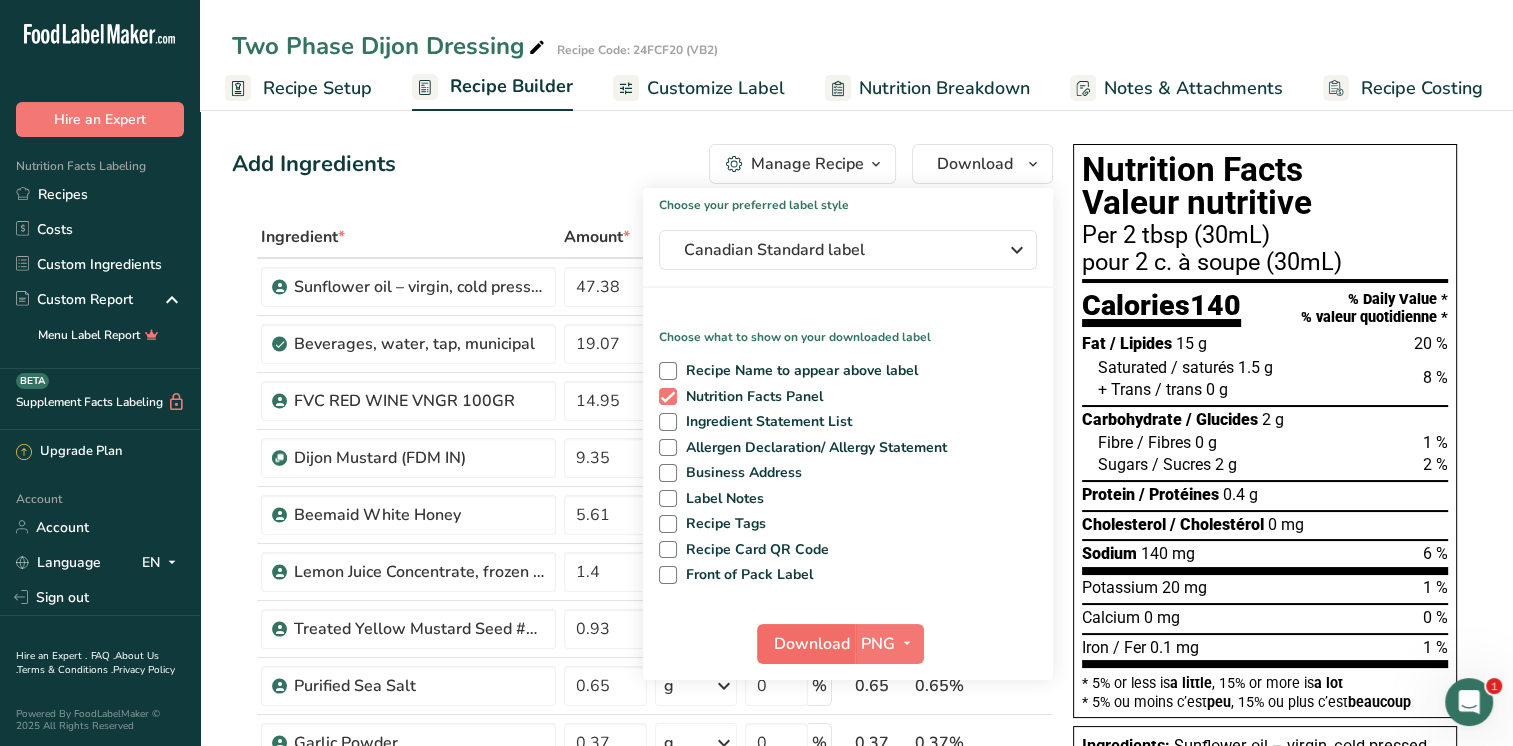 scroll, scrollTop: 0, scrollLeft: 0, axis: both 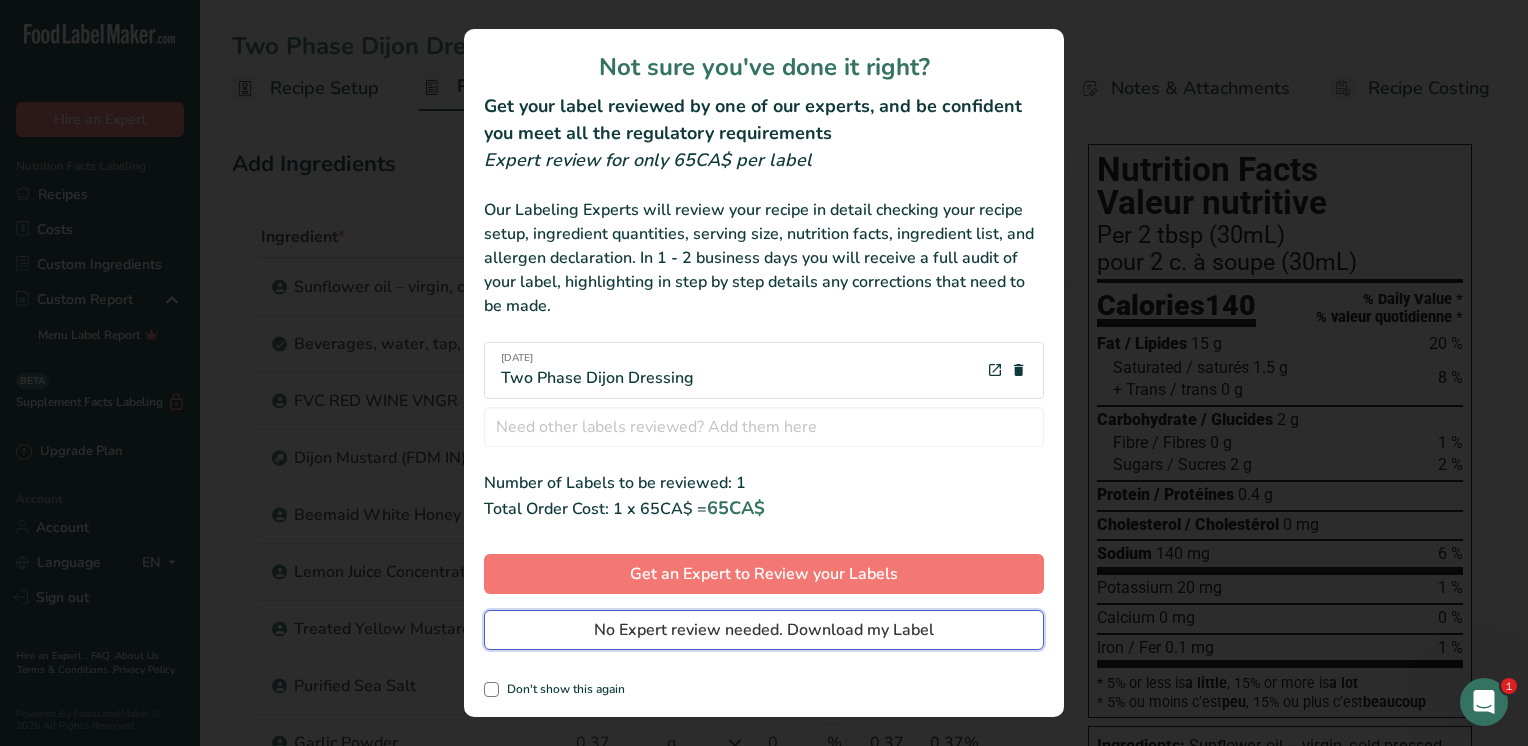 click on "No Expert review needed. Download my Label" at bounding box center (764, 630) 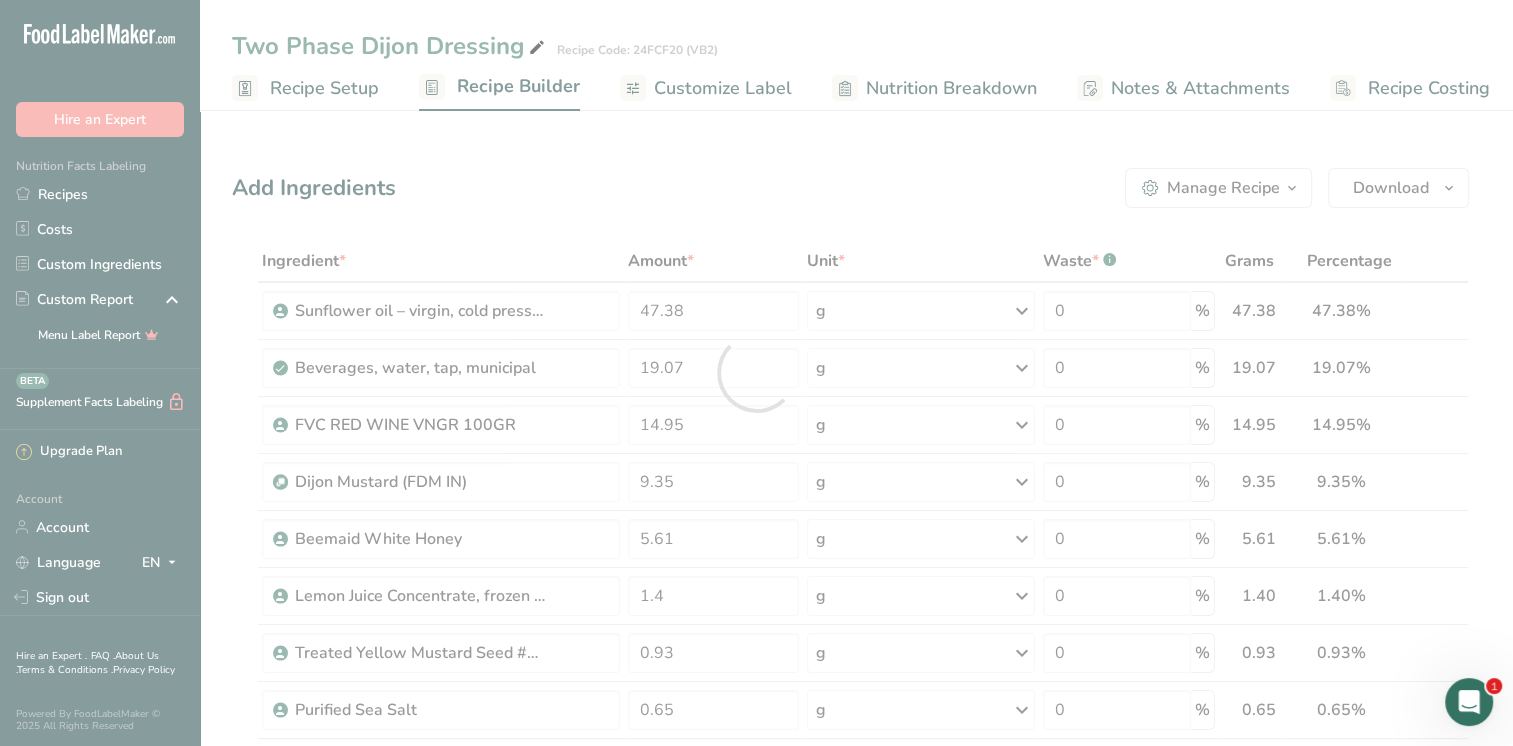 scroll, scrollTop: 0, scrollLeft: 0, axis: both 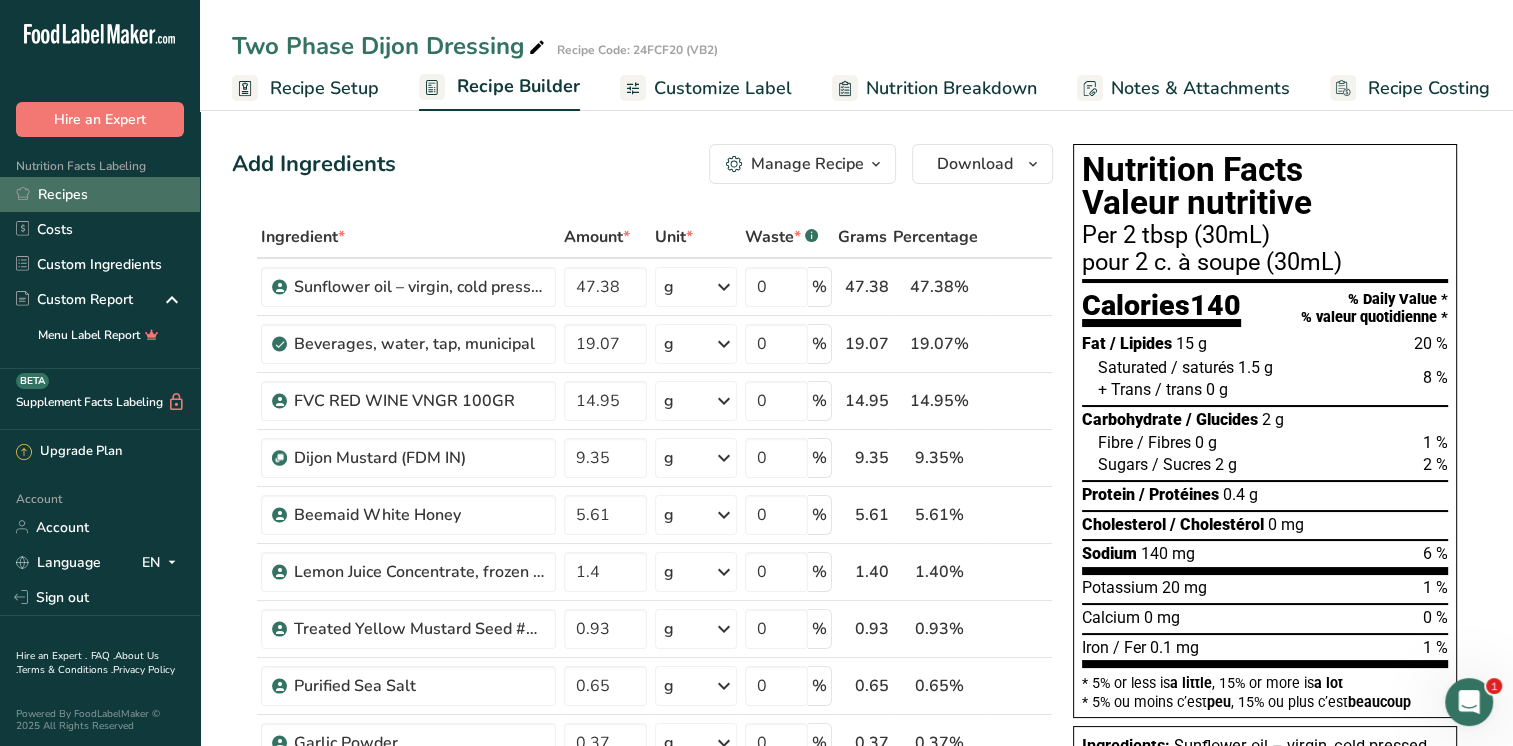 click on "Recipes" at bounding box center [100, 194] 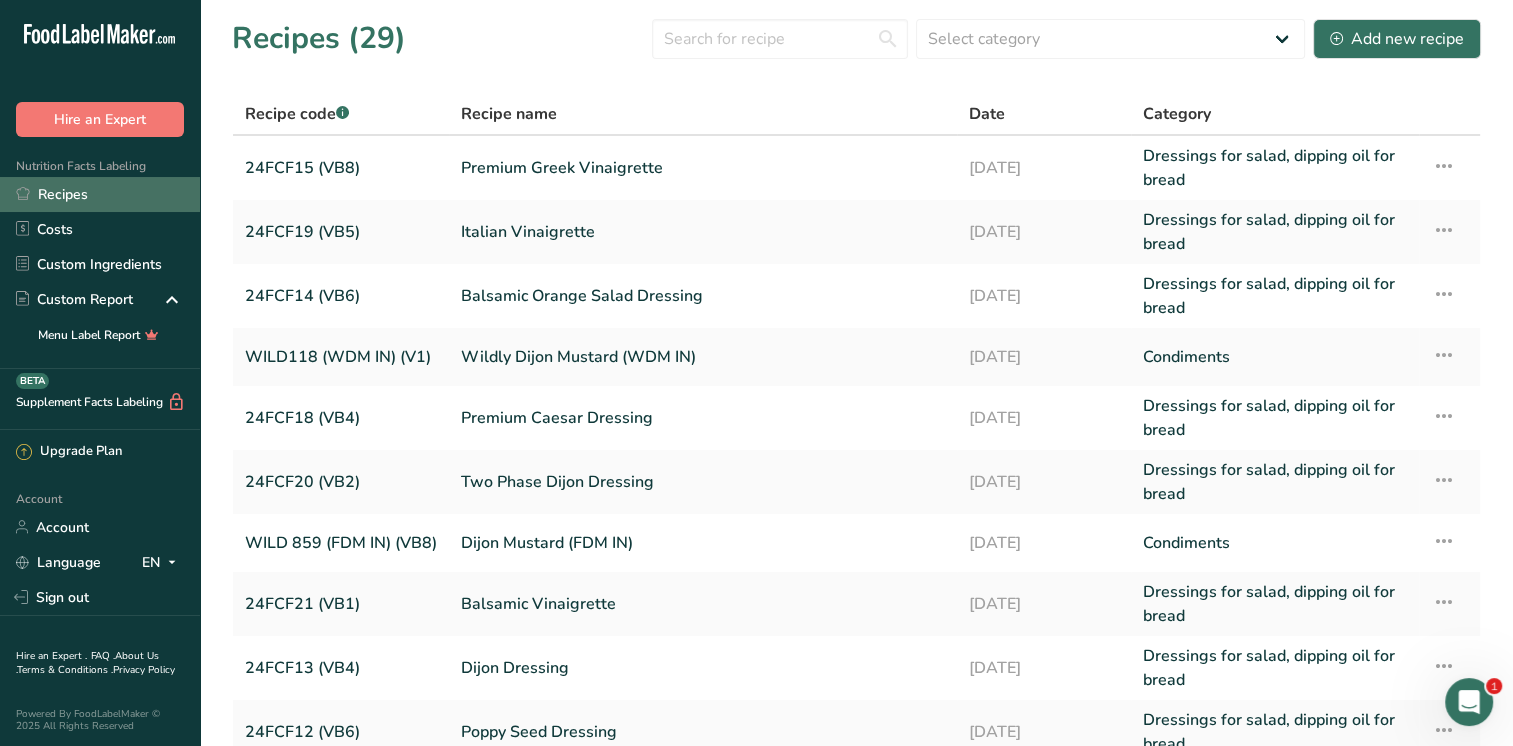 click on "Recipes" at bounding box center (100, 194) 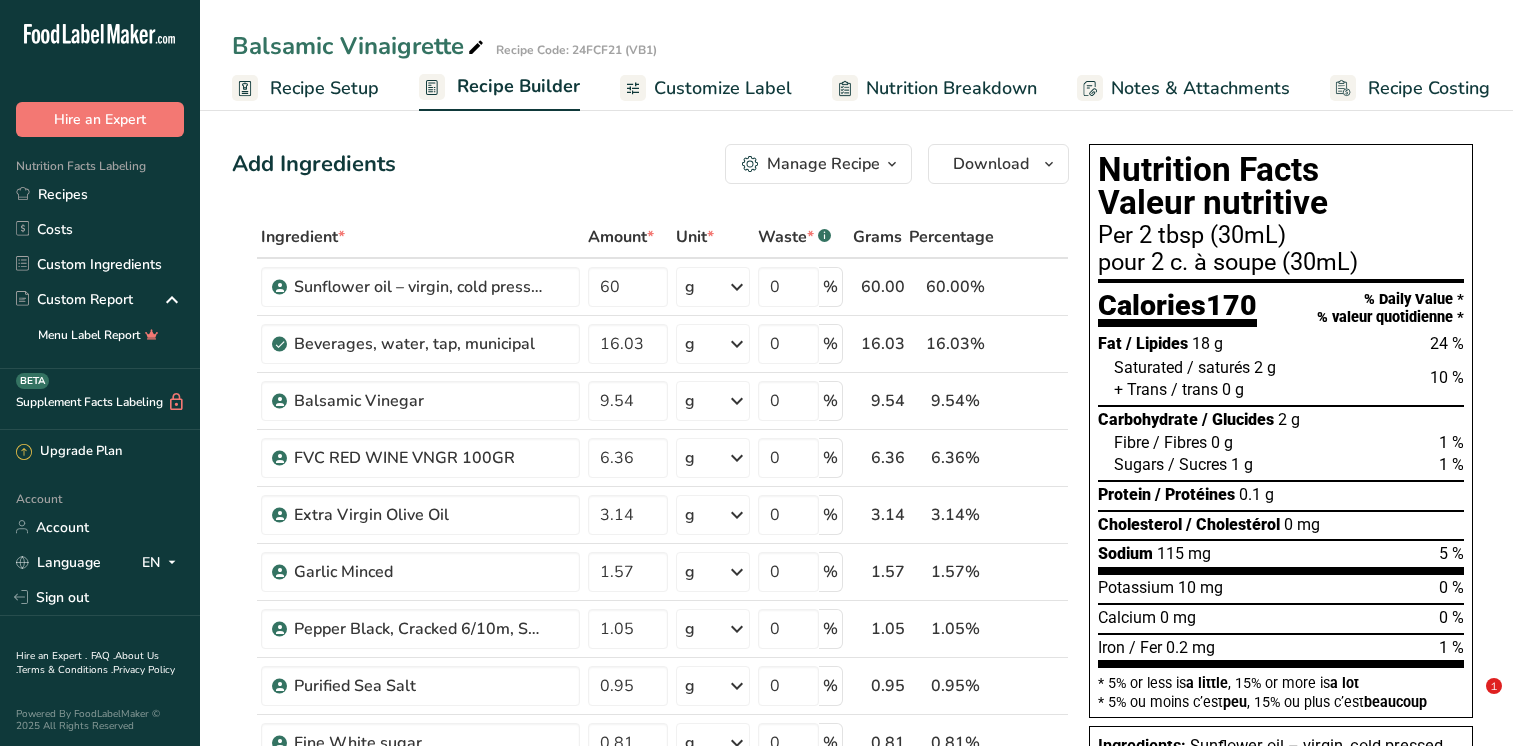 scroll, scrollTop: 0, scrollLeft: 0, axis: both 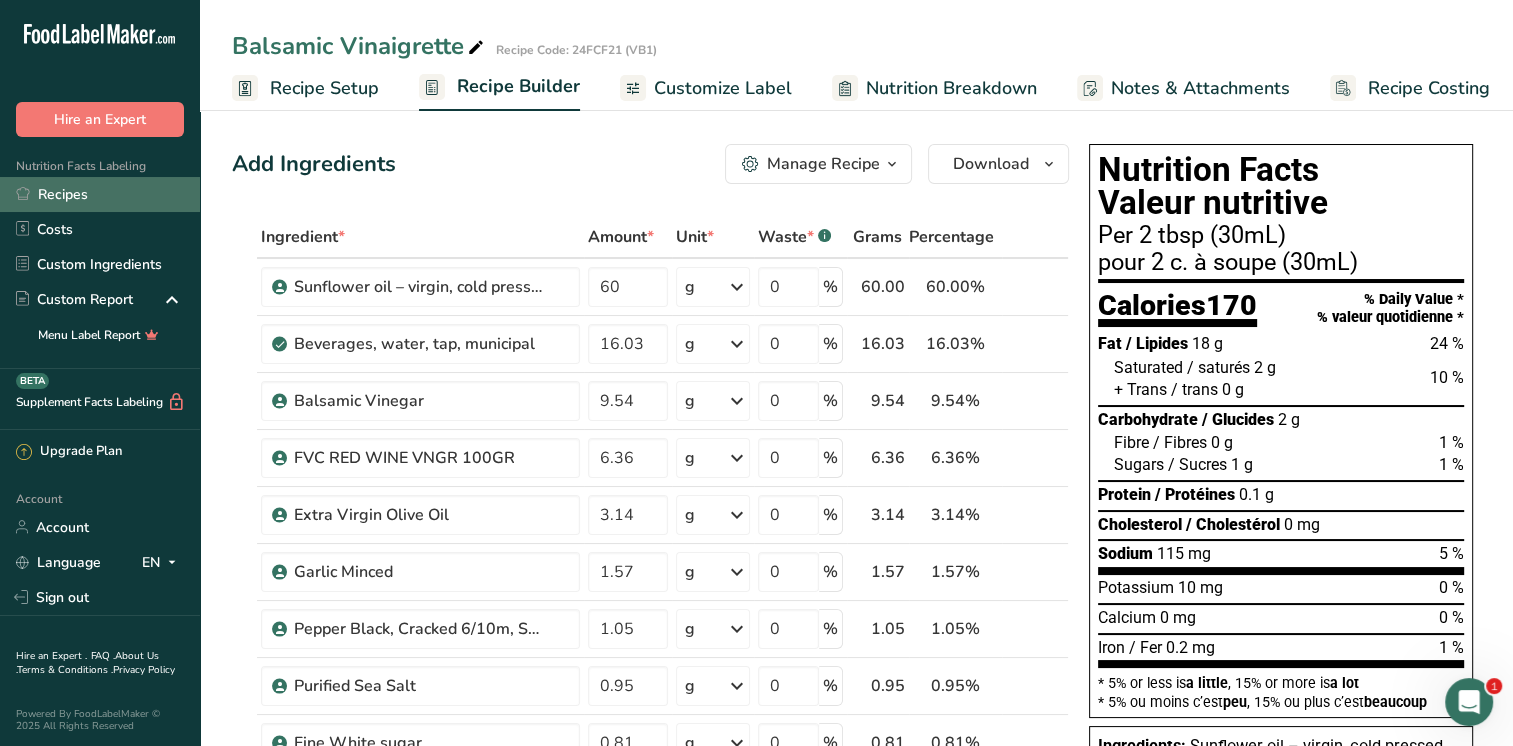 click on "Recipes" at bounding box center [100, 194] 